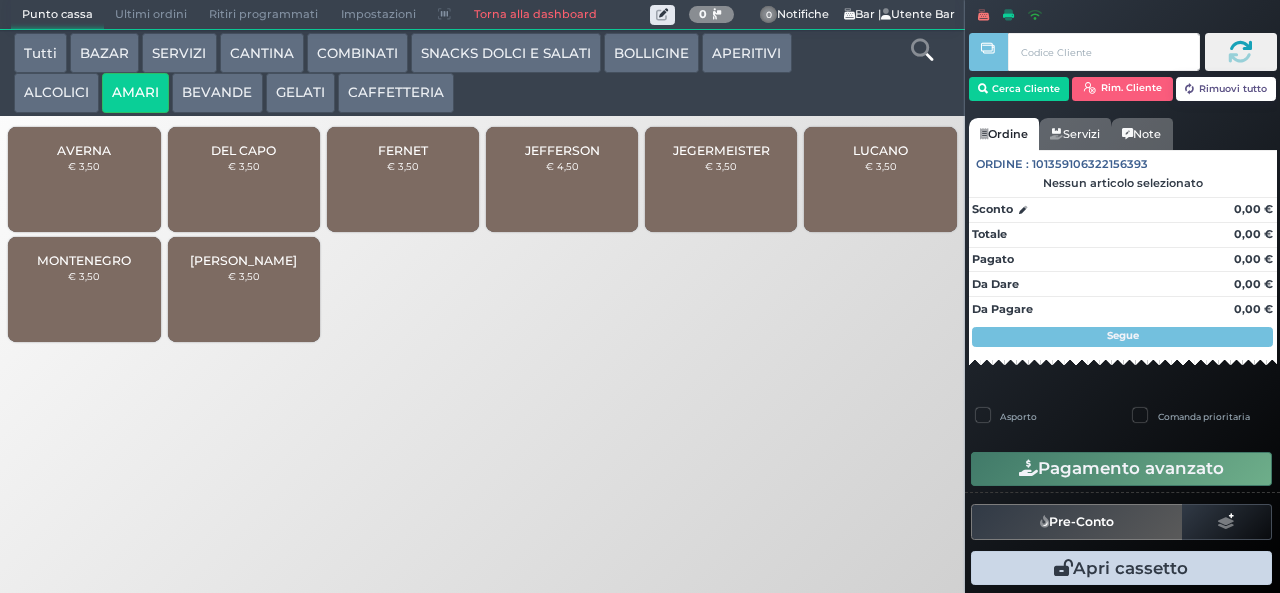 scroll, scrollTop: 0, scrollLeft: 0, axis: both 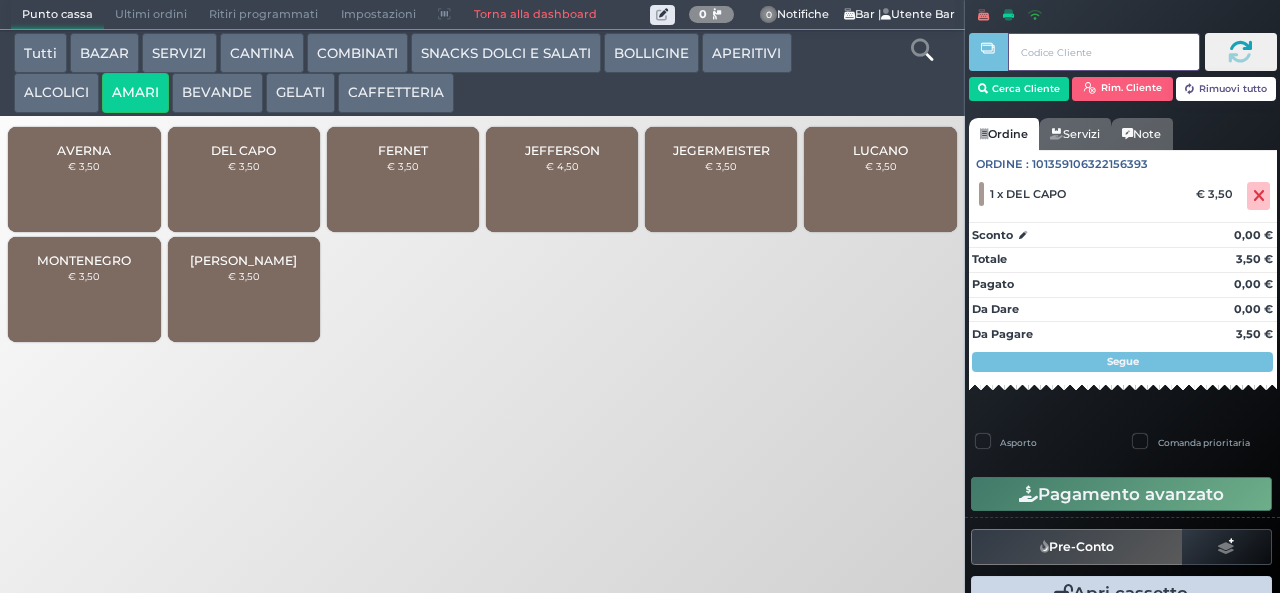 type 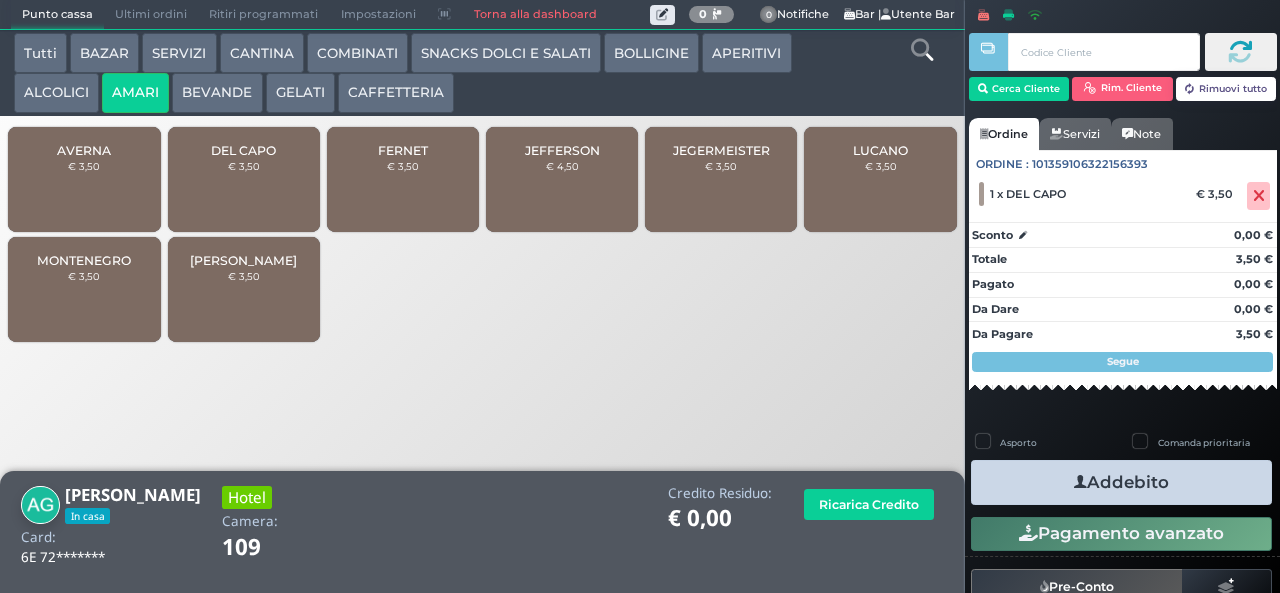 click on "Addebito" at bounding box center [1121, 482] 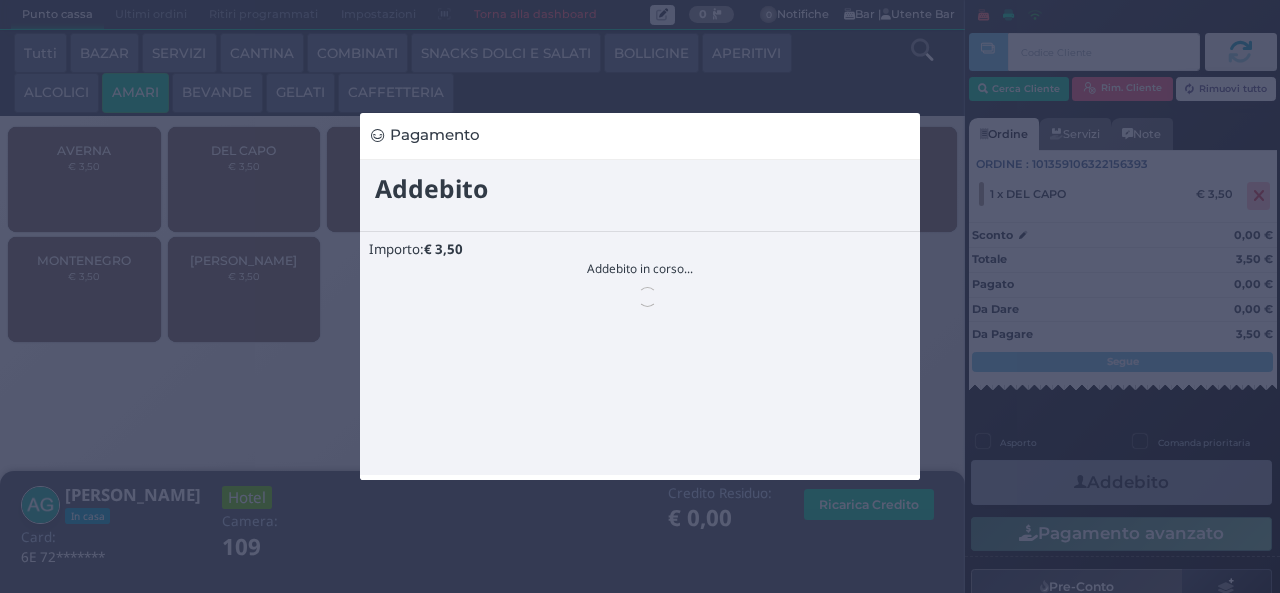 scroll, scrollTop: 0, scrollLeft: 0, axis: both 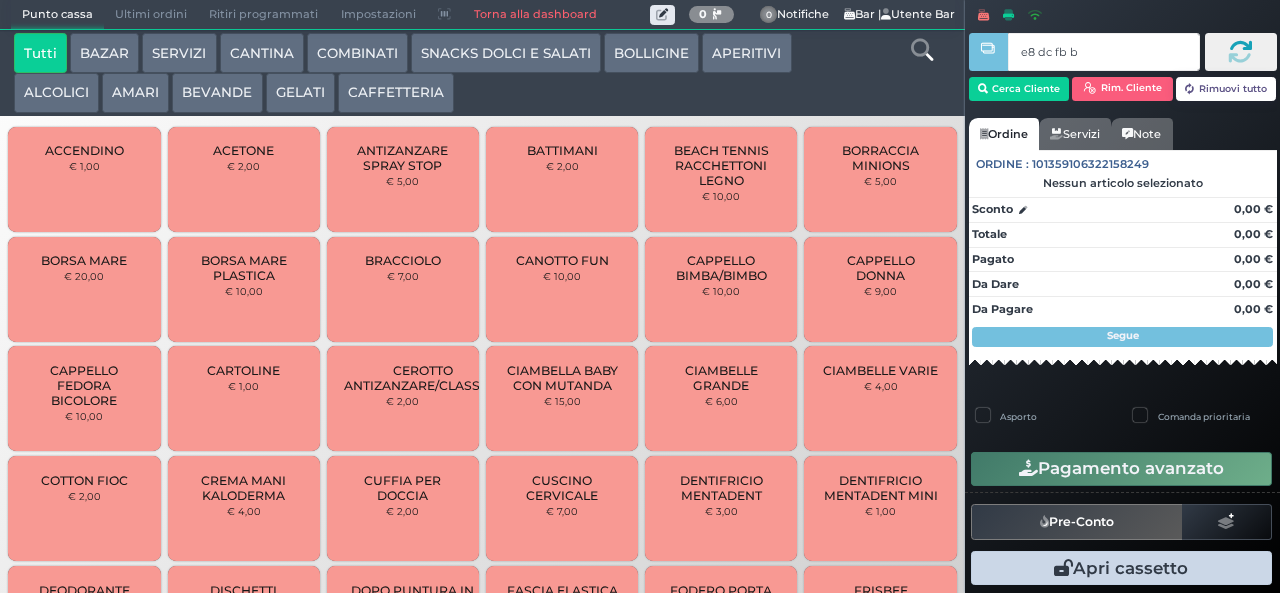 type on "e8 dc fb b9" 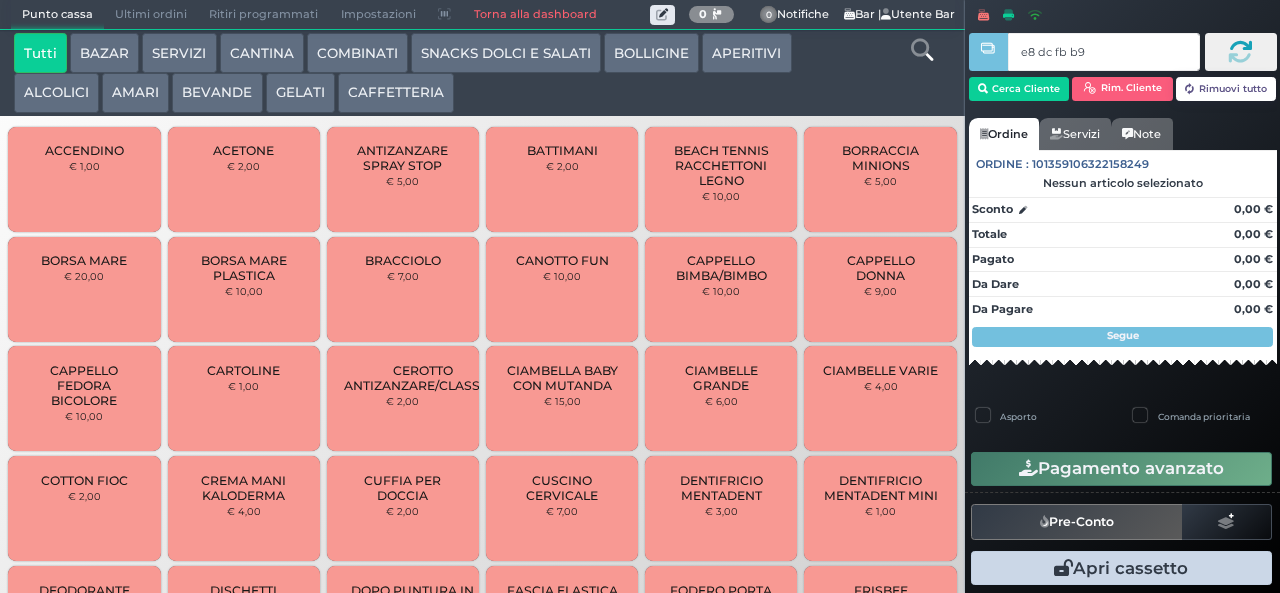 type 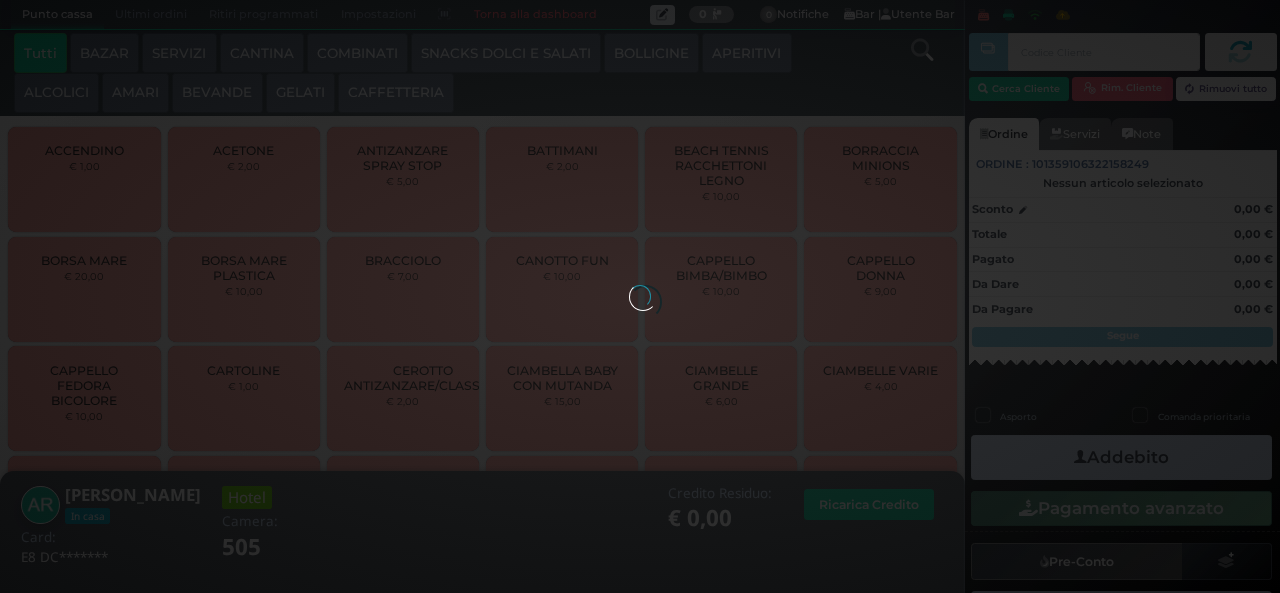 click on "AMARI" at bounding box center (135, 93) 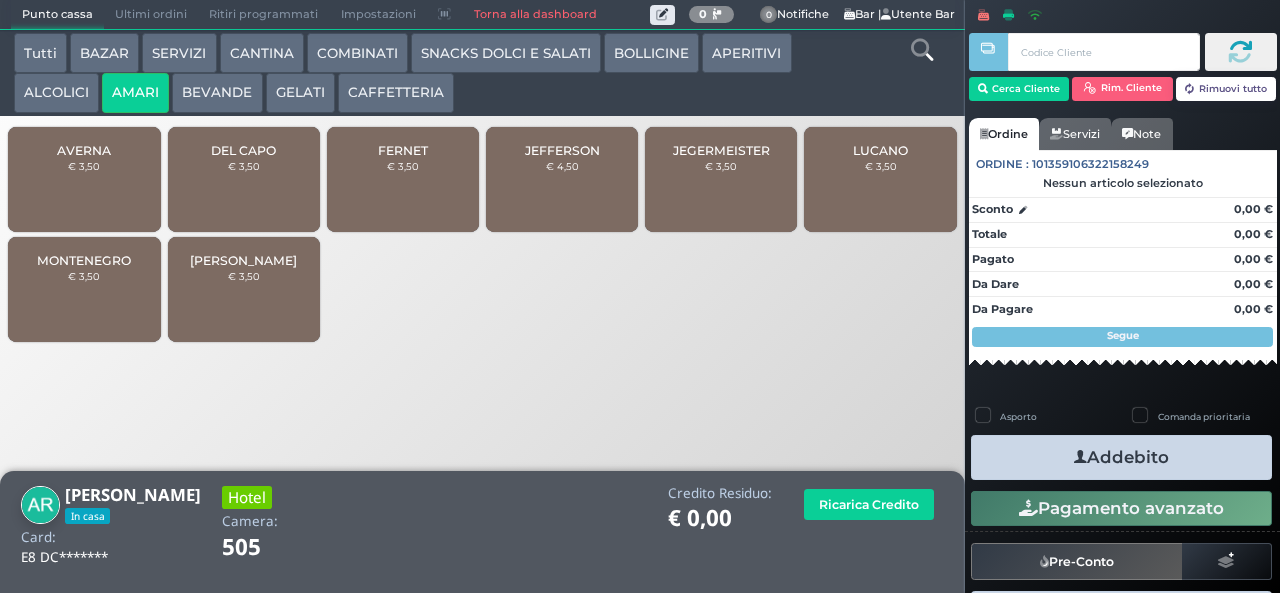click on "DEL CAPO
€ 3,50" at bounding box center [244, 179] 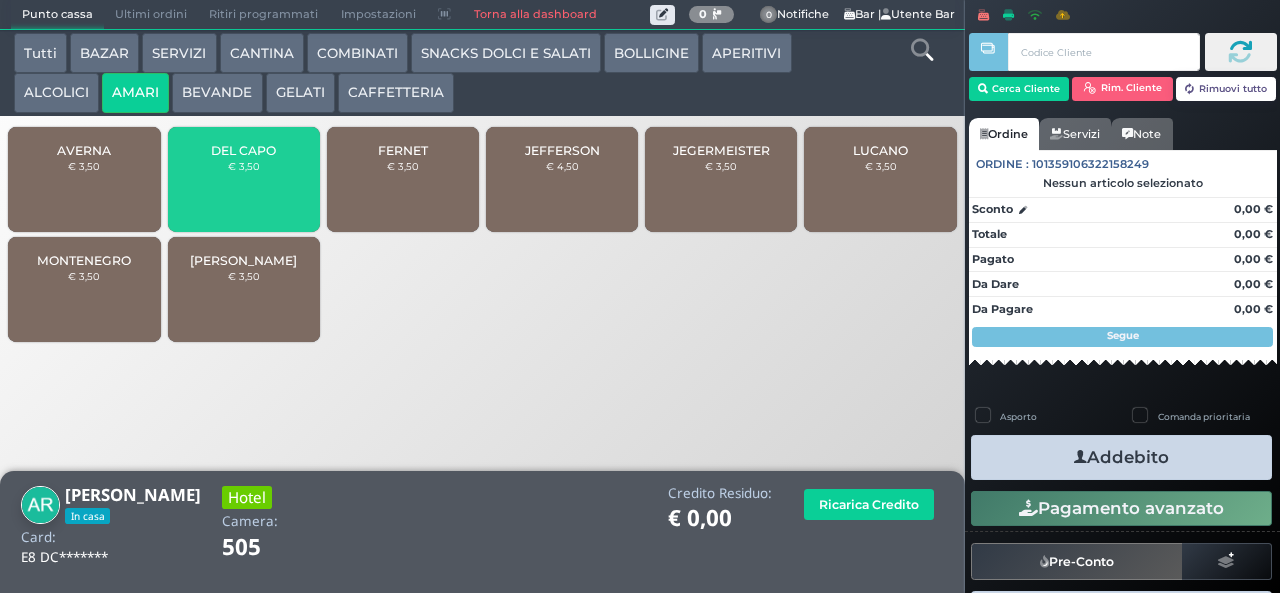 click on "ALCOLICI" at bounding box center [56, 93] 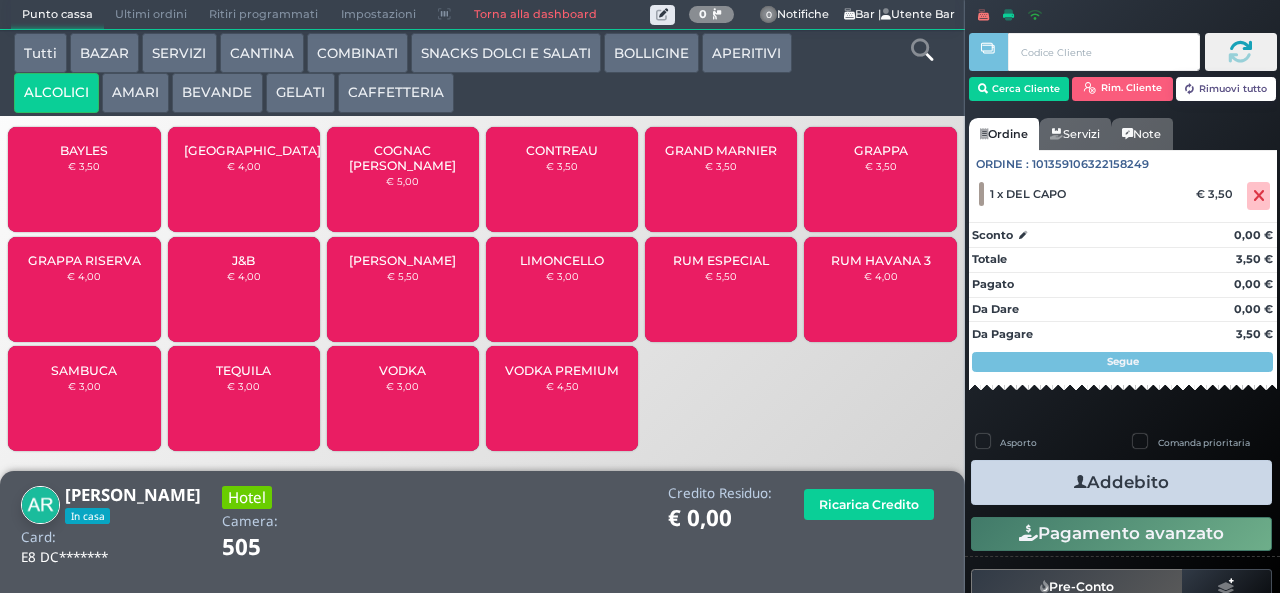 click on "BAYLES
€ 3,50" at bounding box center (84, 179) 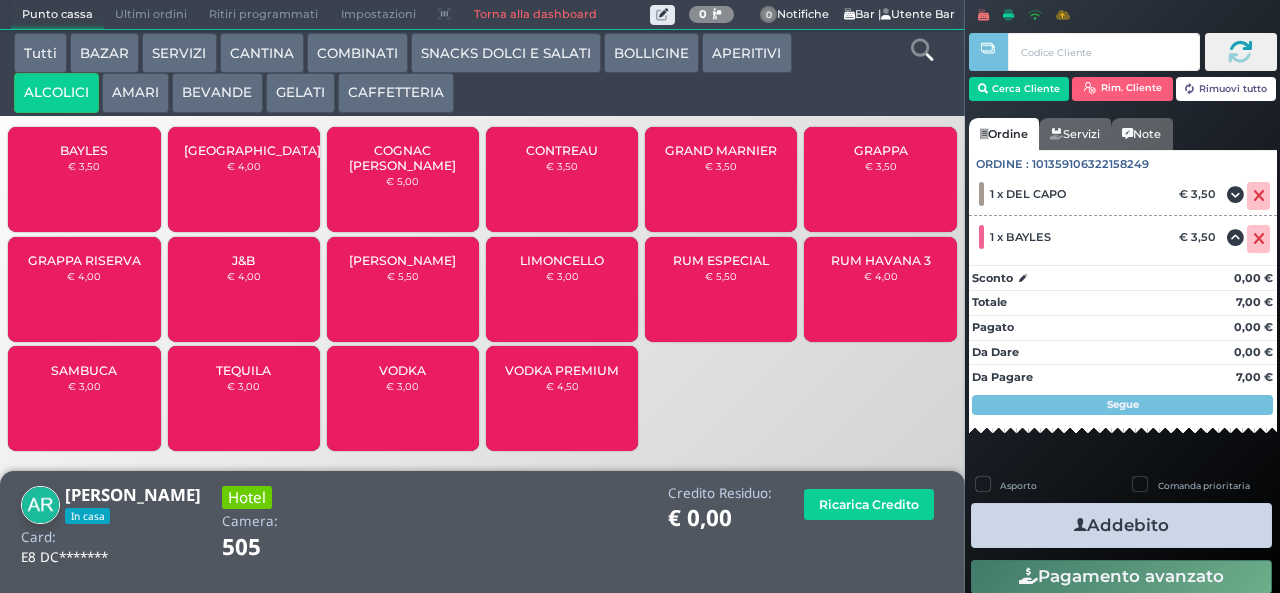 click at bounding box center [1080, 525] 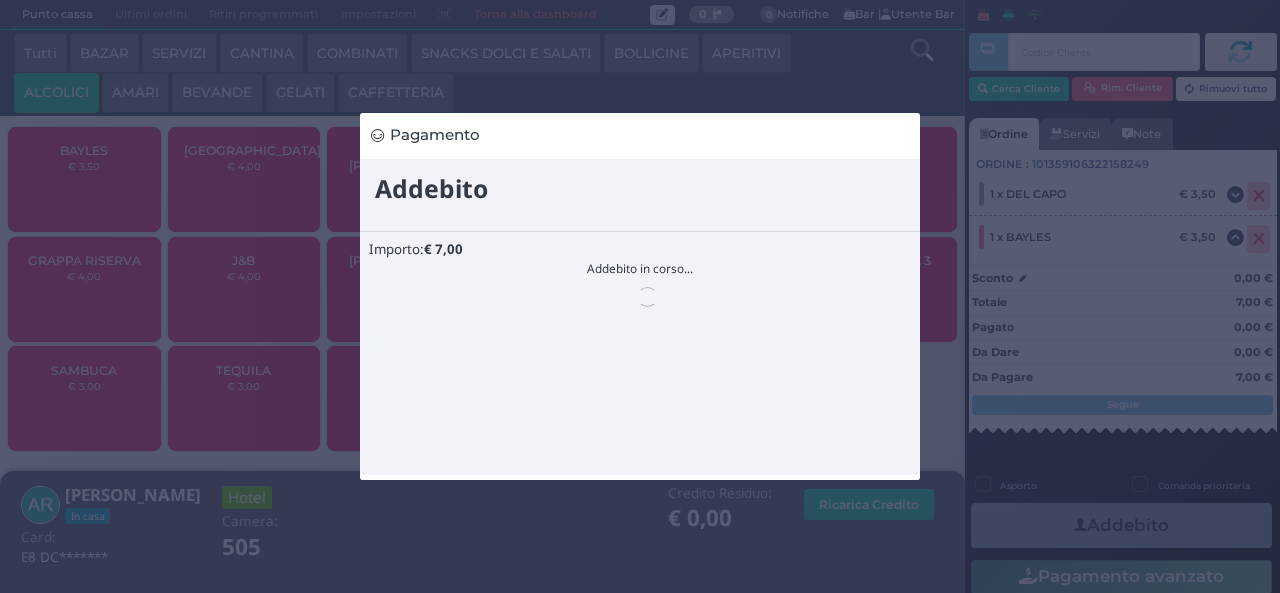 scroll, scrollTop: 0, scrollLeft: 0, axis: both 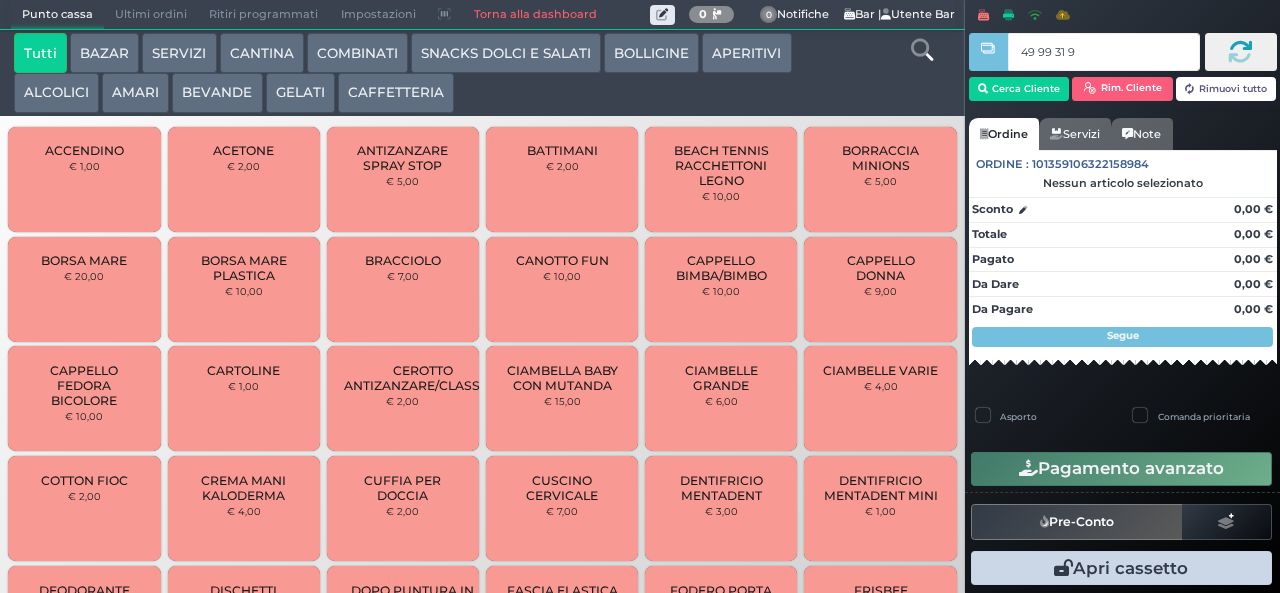 type on "49 99 31 95" 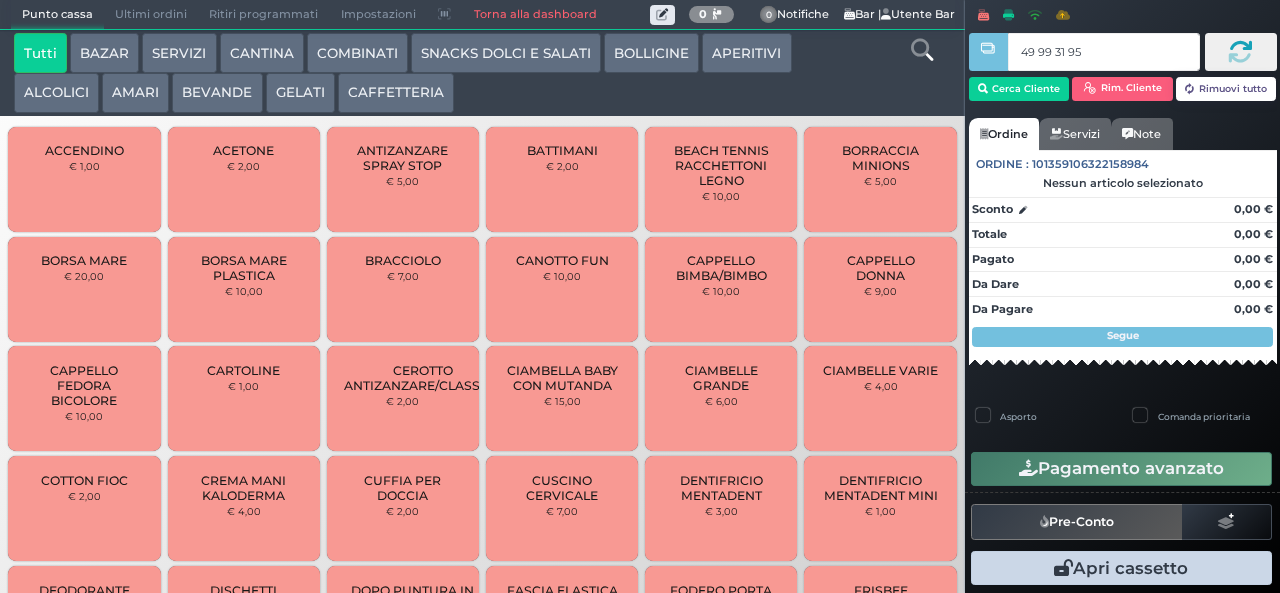 type 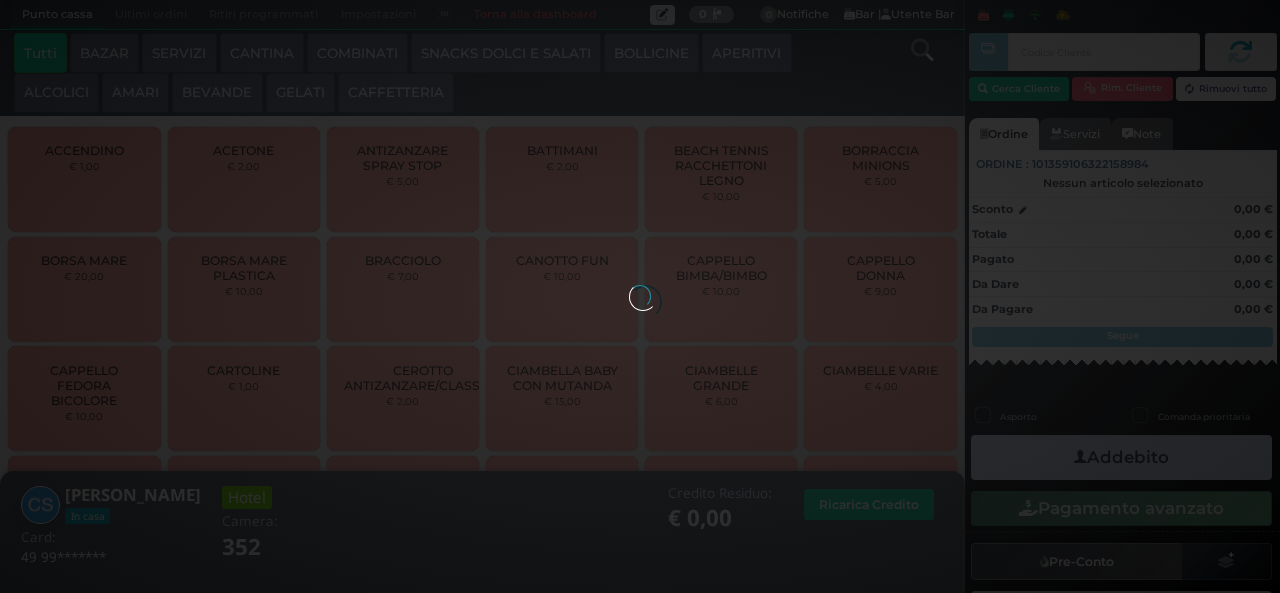 click at bounding box center [640, 296] 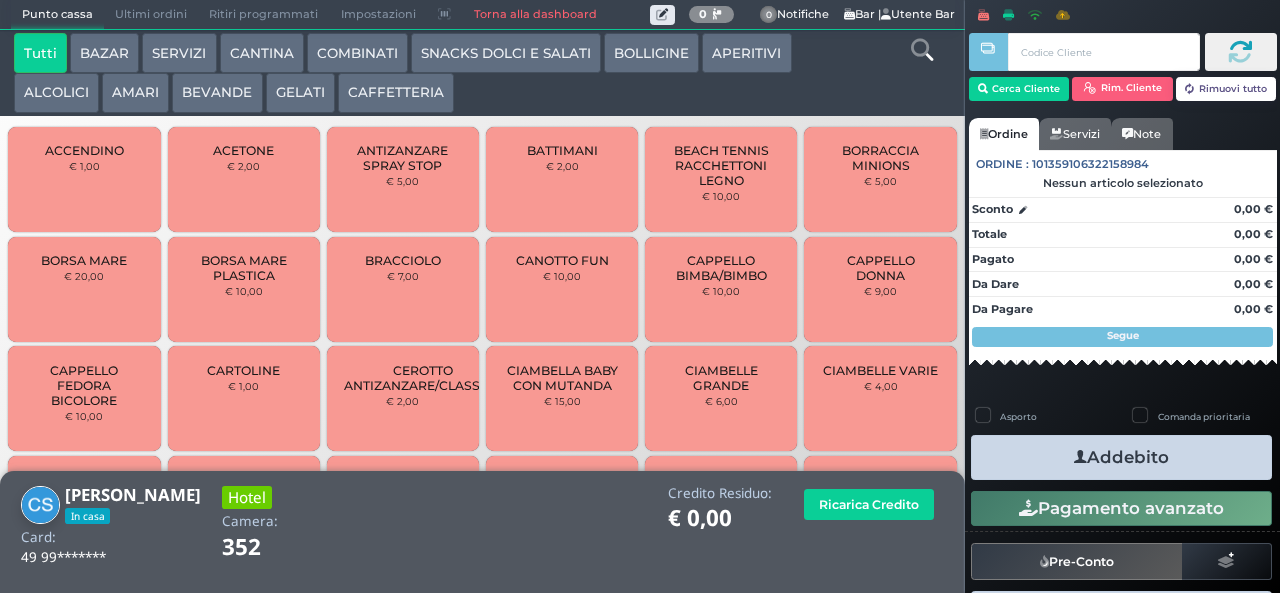 click on "CAFFETTERIA" at bounding box center (396, 93) 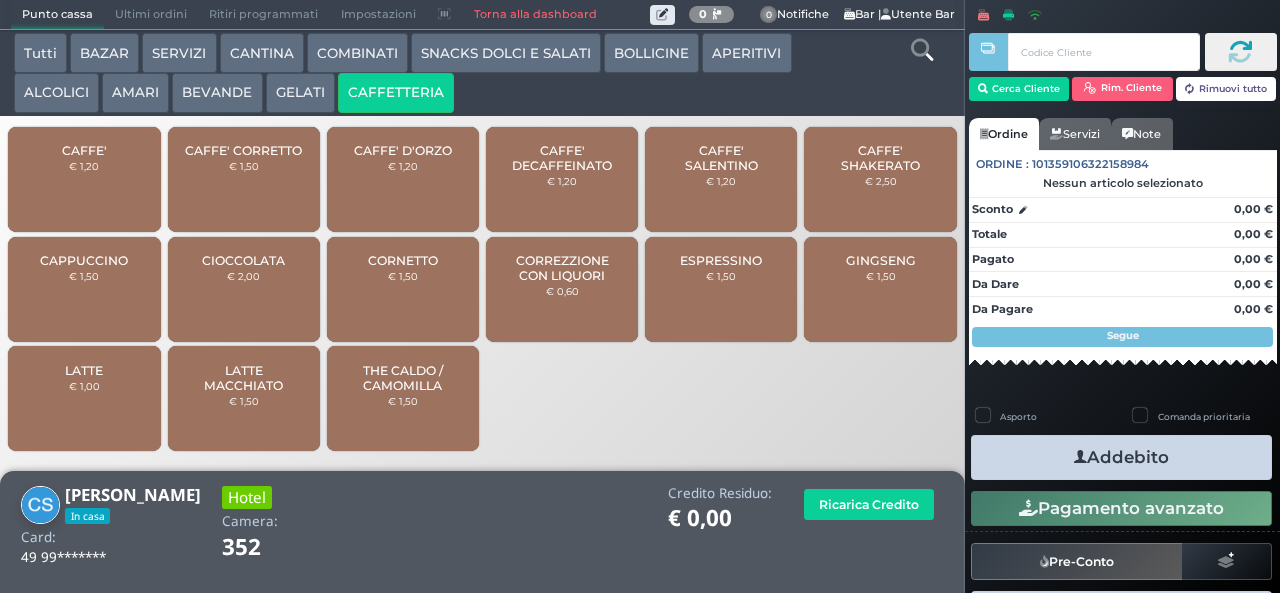 click on "CORREZZIONE CON LIQUORI" at bounding box center [562, 268] 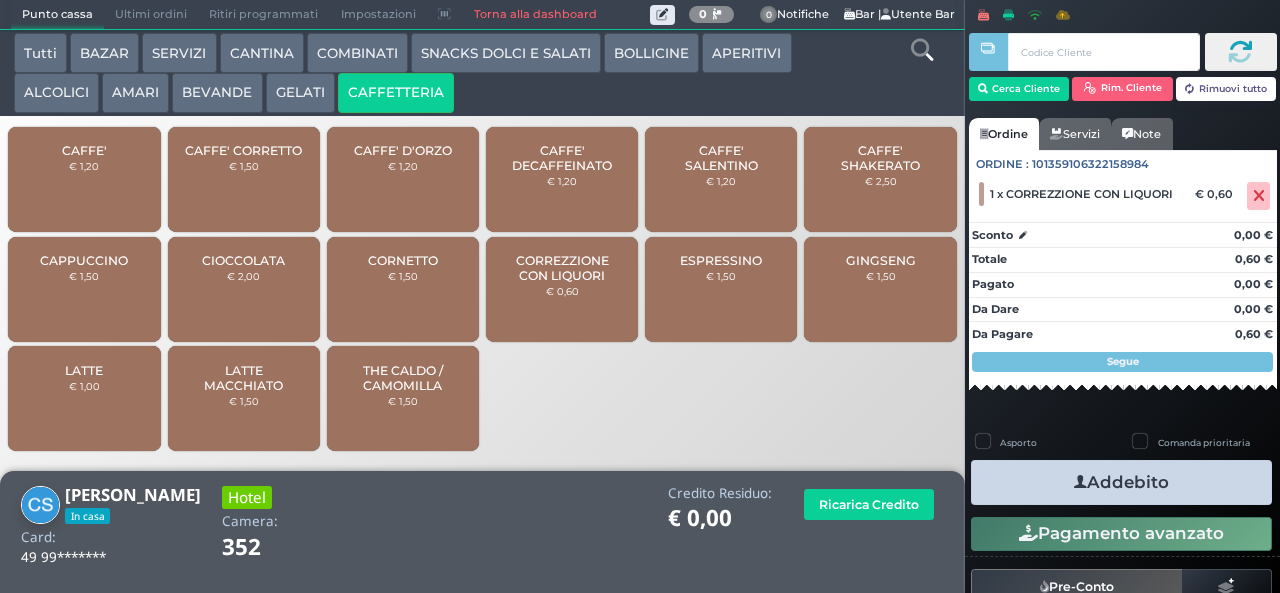 click on "Addebito" at bounding box center [1121, 482] 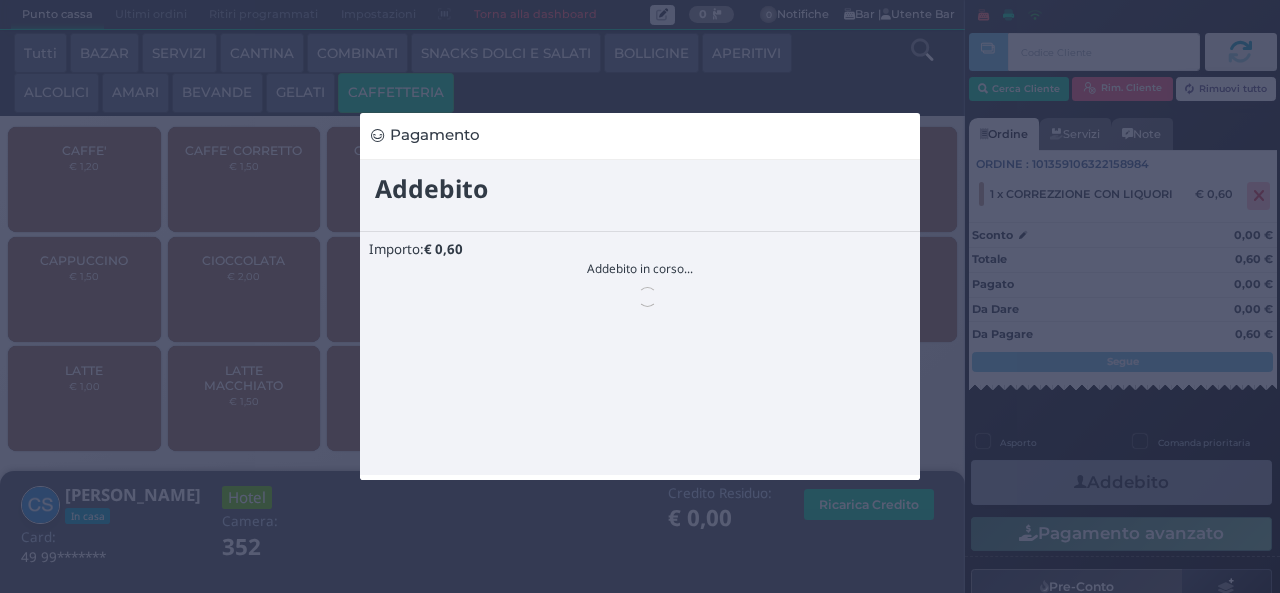 scroll, scrollTop: 0, scrollLeft: 0, axis: both 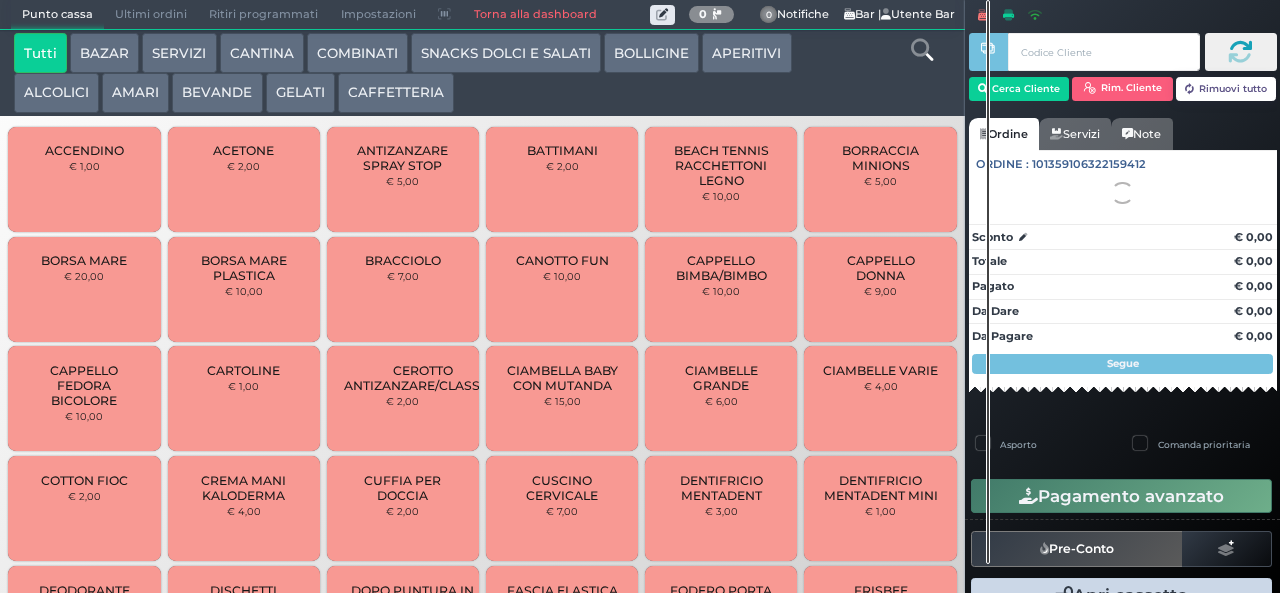 click on "AMARI" at bounding box center [135, 93] 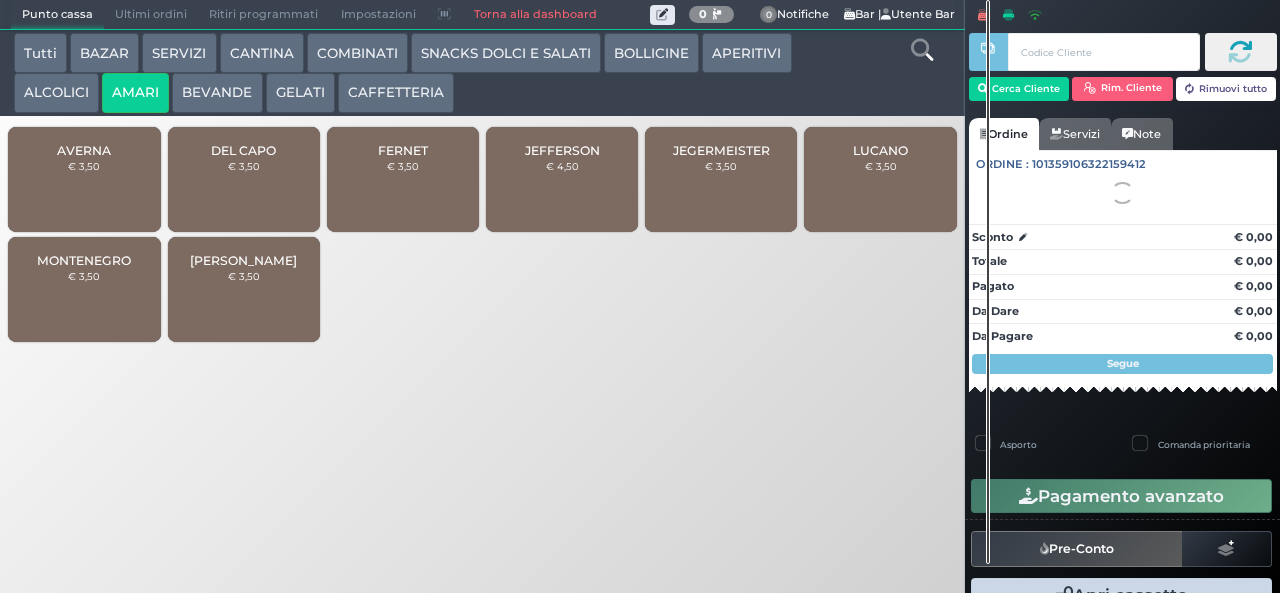 click on "JEFFERSON
€ 4,50" at bounding box center [562, 179] 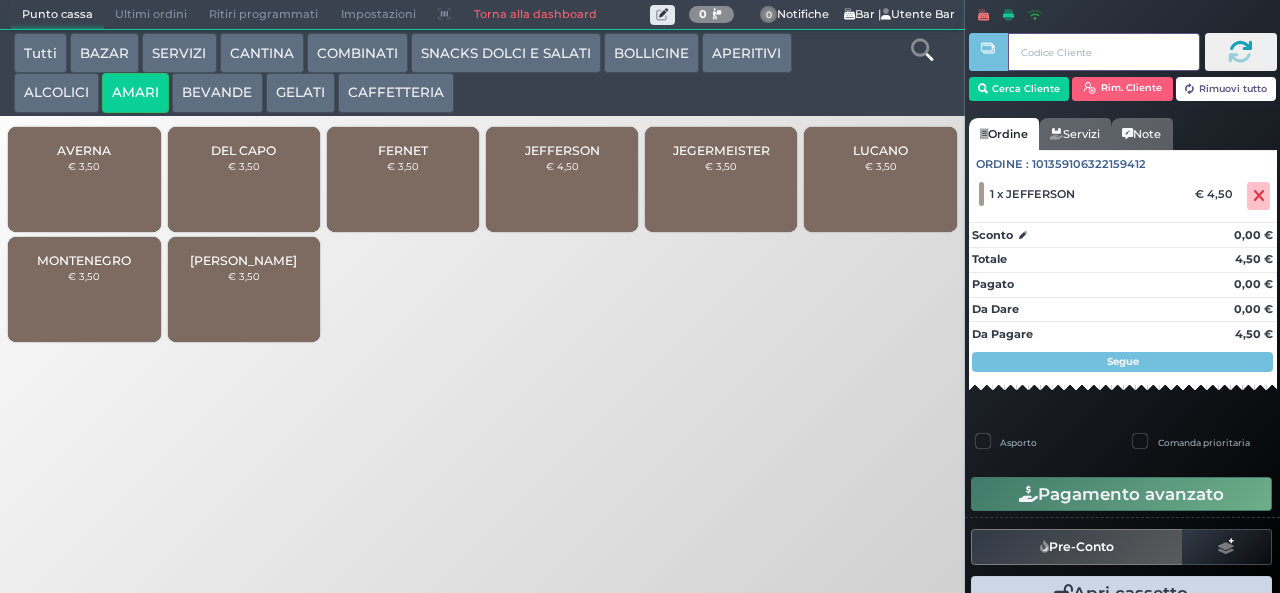 type 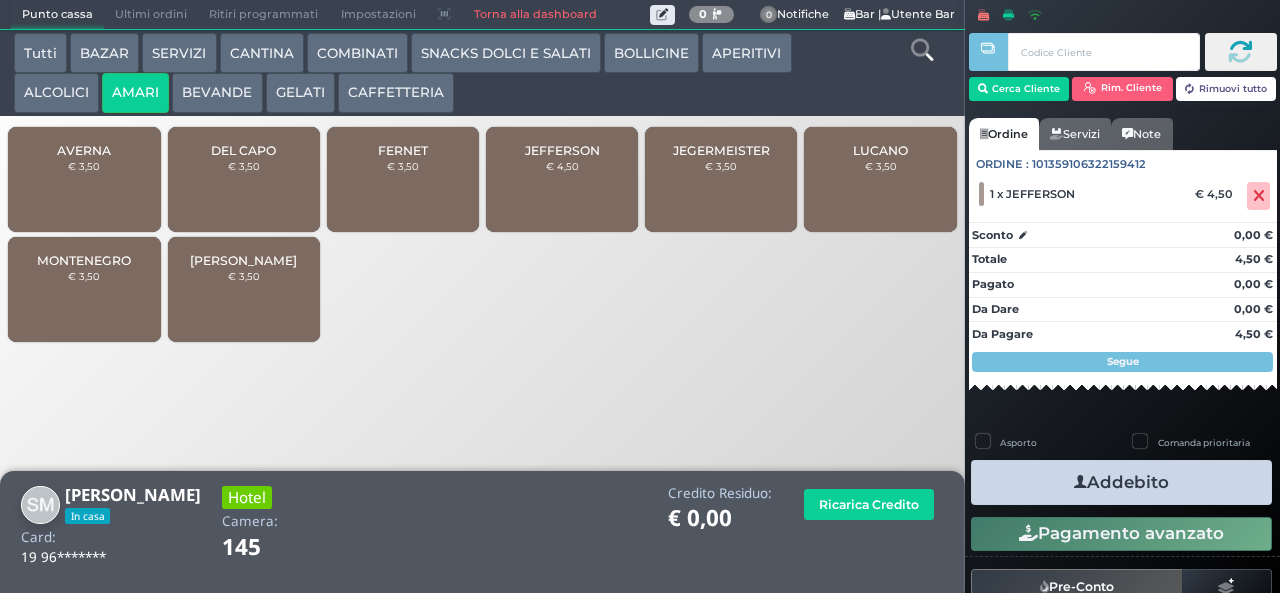 click on "Addebito" at bounding box center [1121, 482] 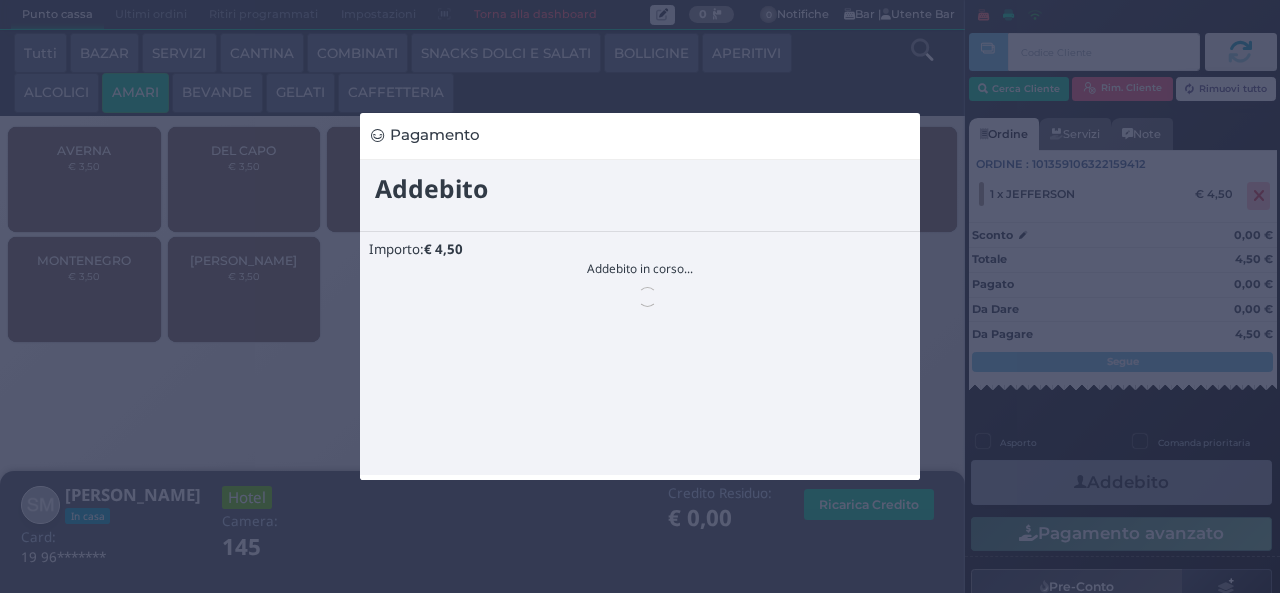 scroll, scrollTop: 0, scrollLeft: 0, axis: both 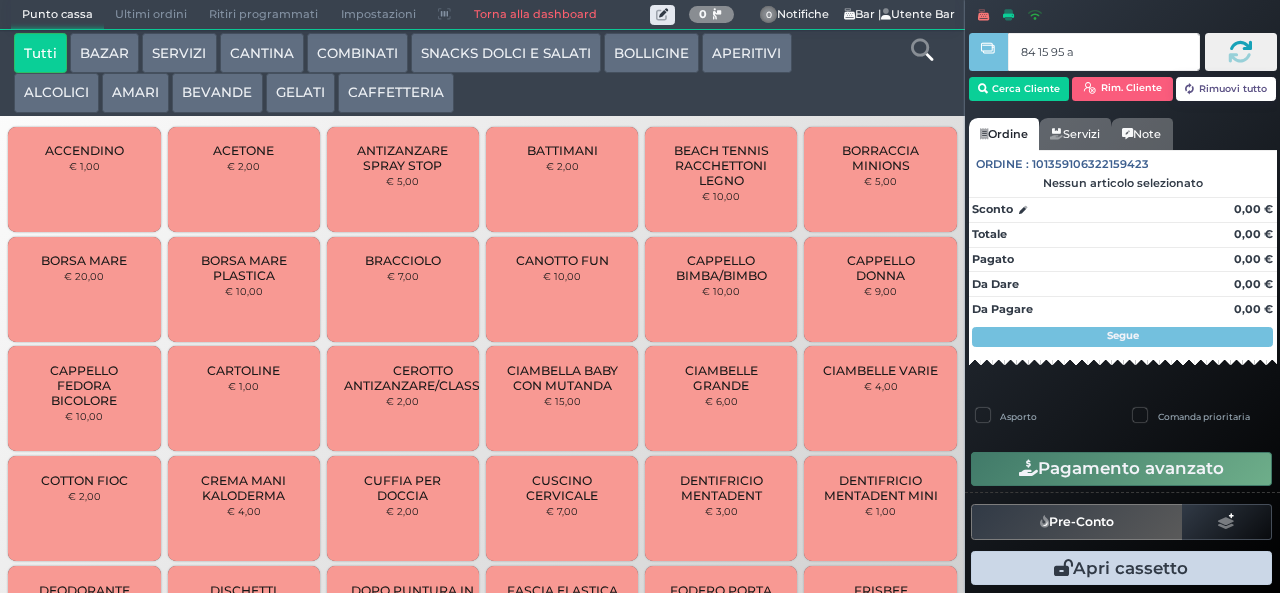 type on "84 15 95 af" 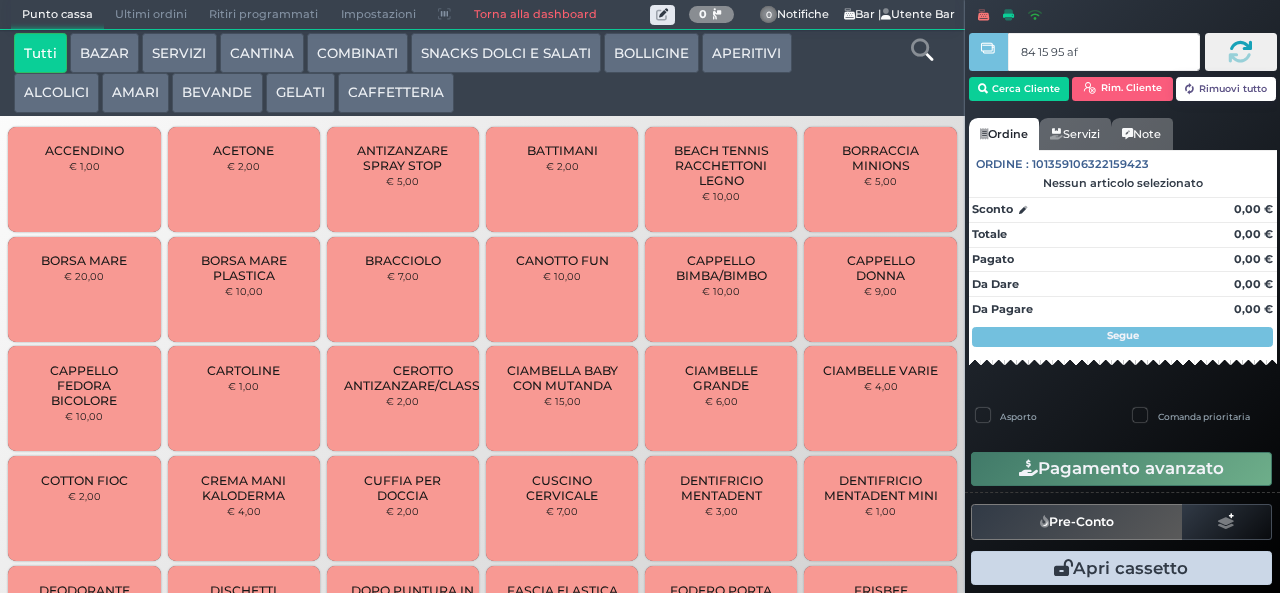 type 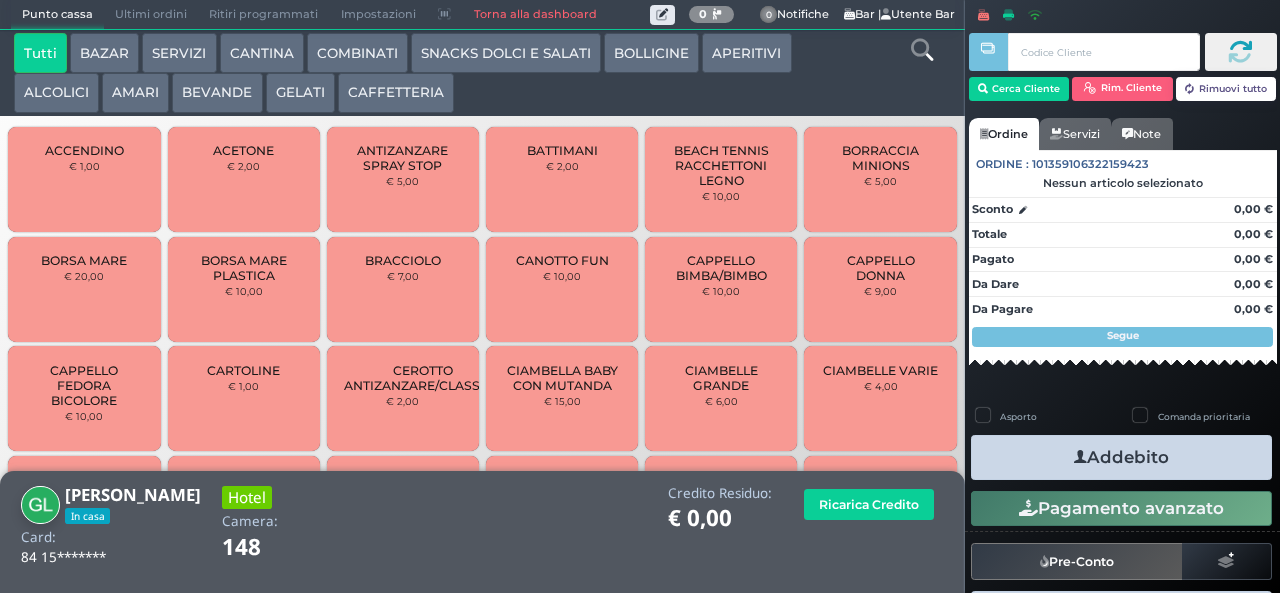click on "BEVANDE" at bounding box center [217, 93] 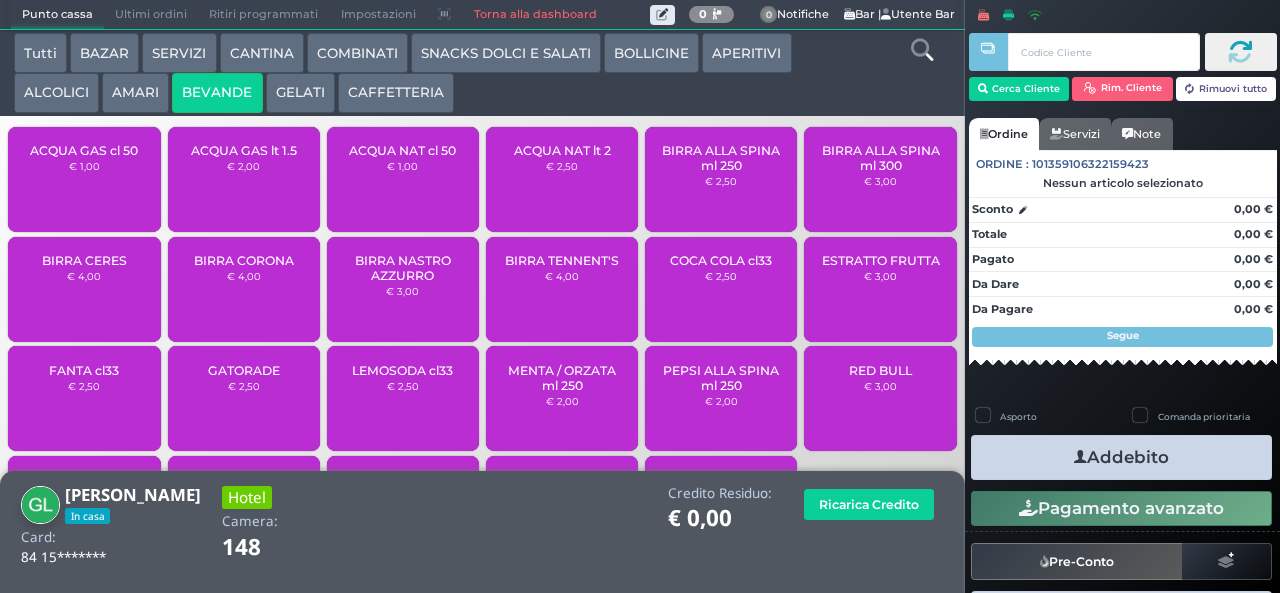 click on "ALCOLICI" at bounding box center (56, 93) 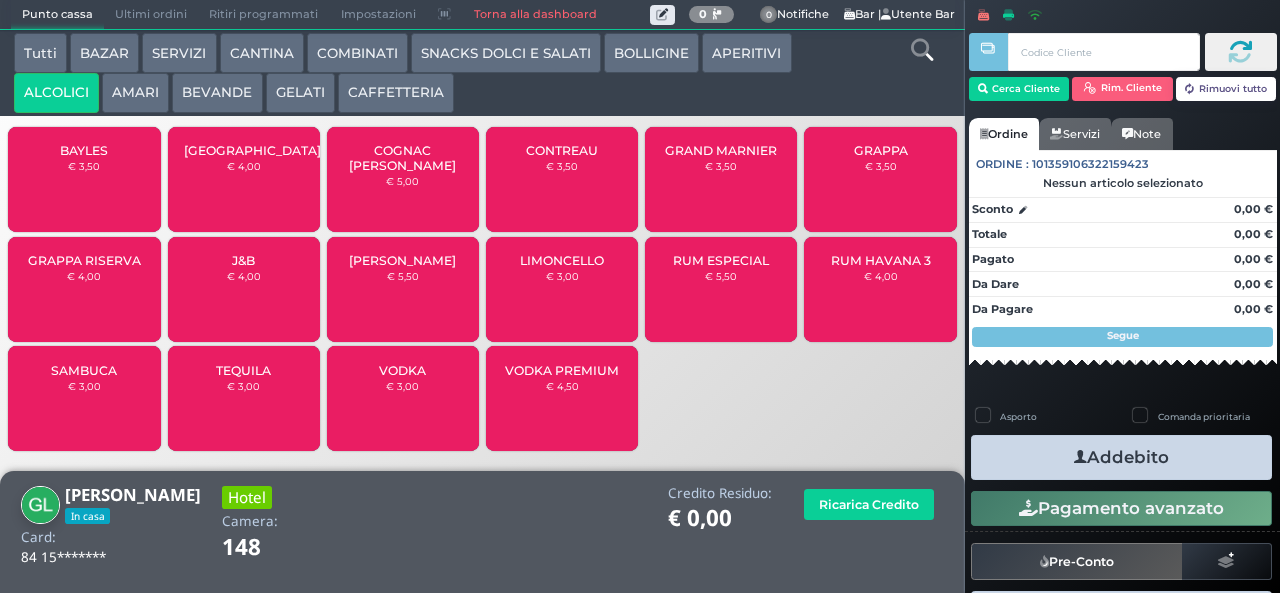 click on "GRAPPA RISERVA" at bounding box center (84, 260) 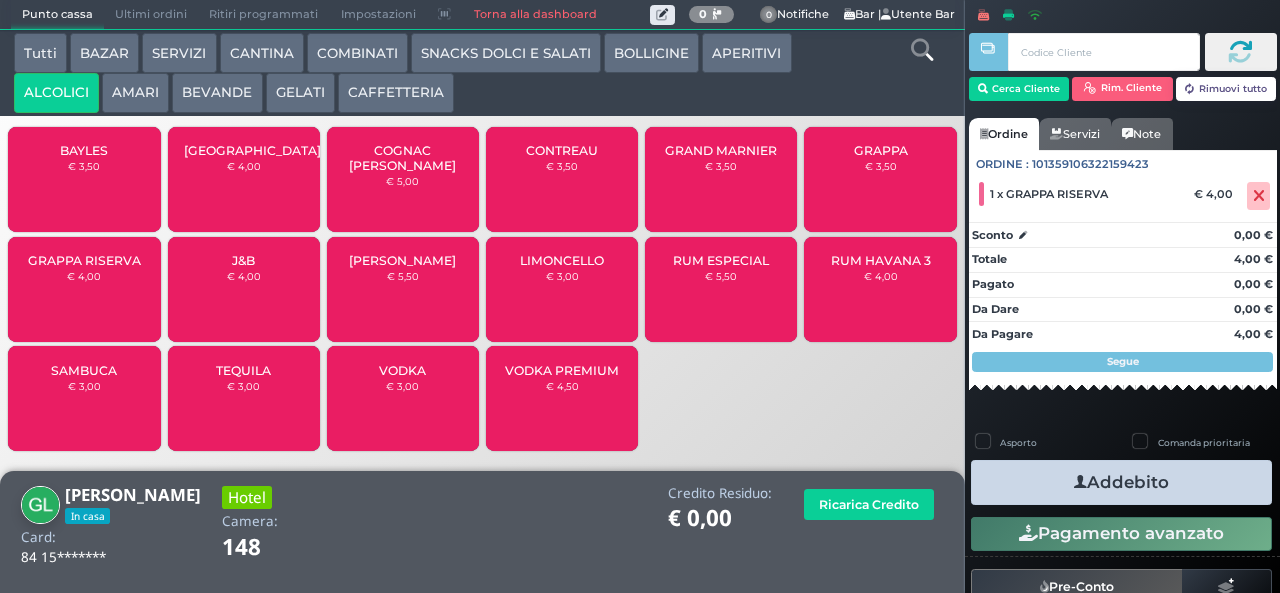 click on "Addebito" at bounding box center [1121, 482] 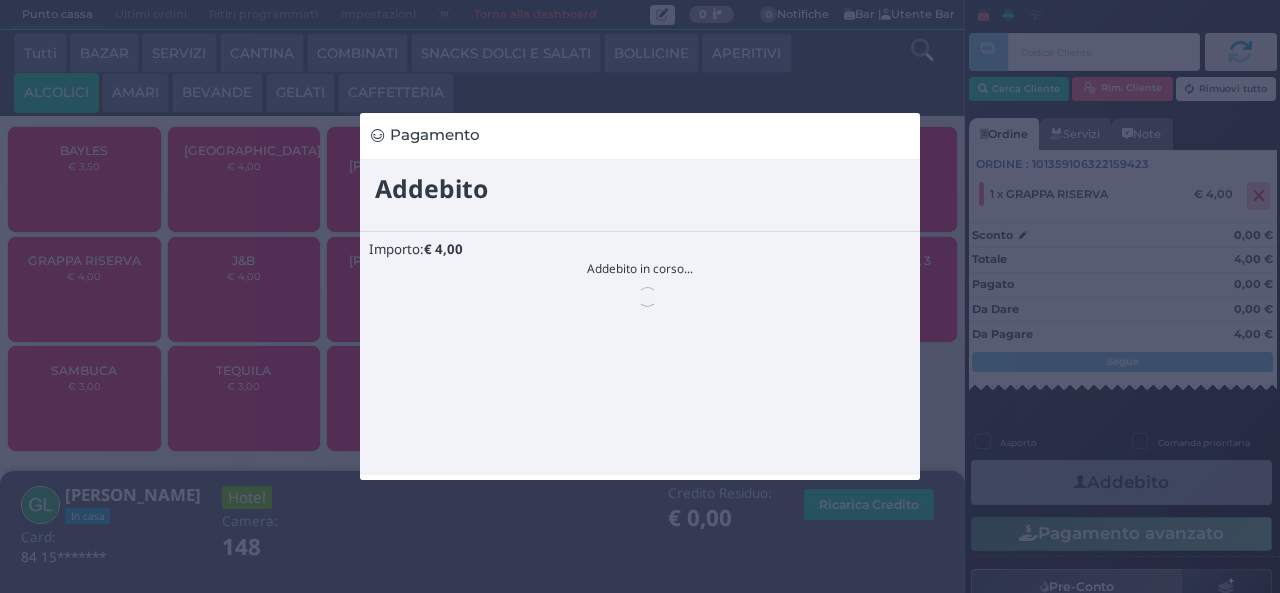 scroll, scrollTop: 0, scrollLeft: 0, axis: both 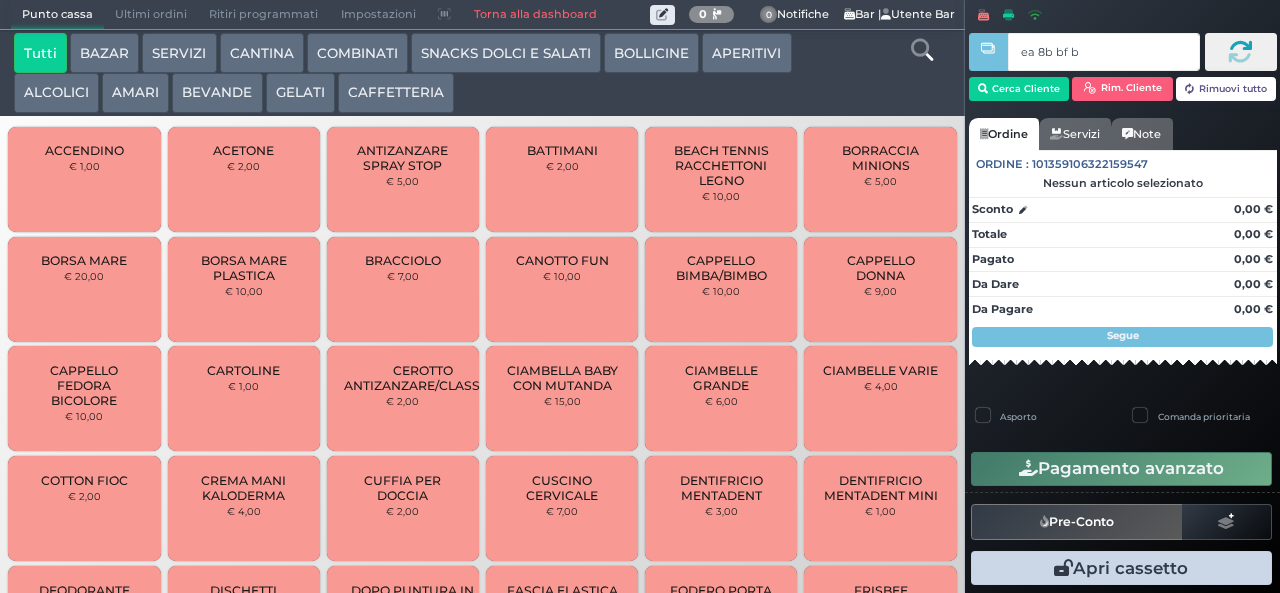 type on "ea 8b bf b9" 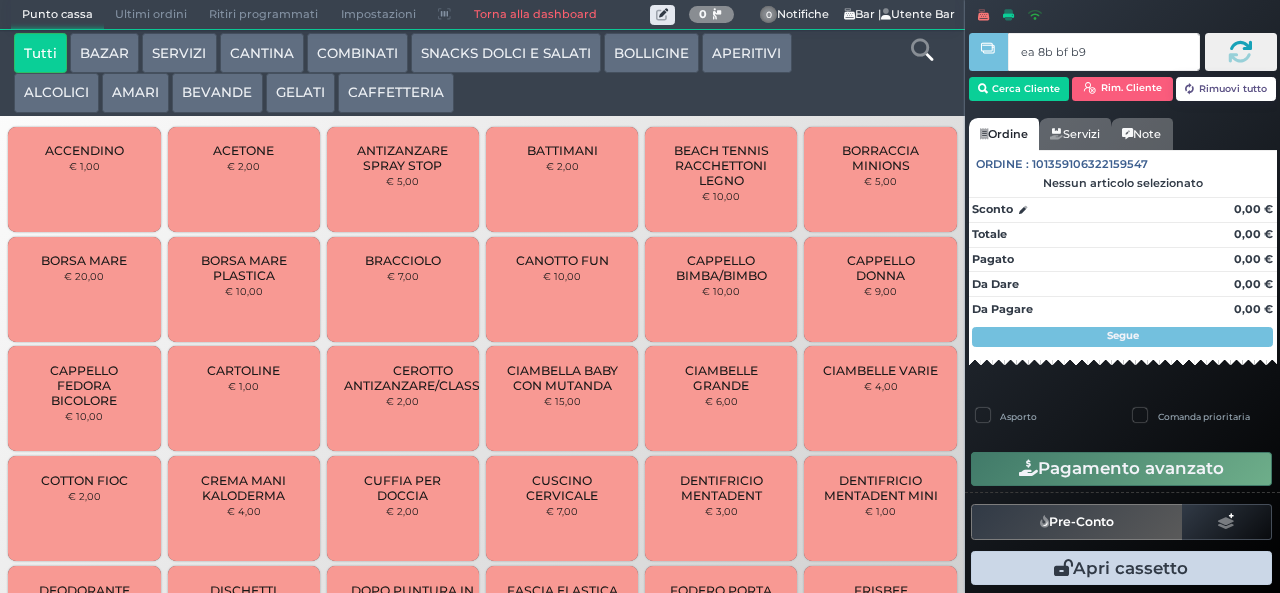 type 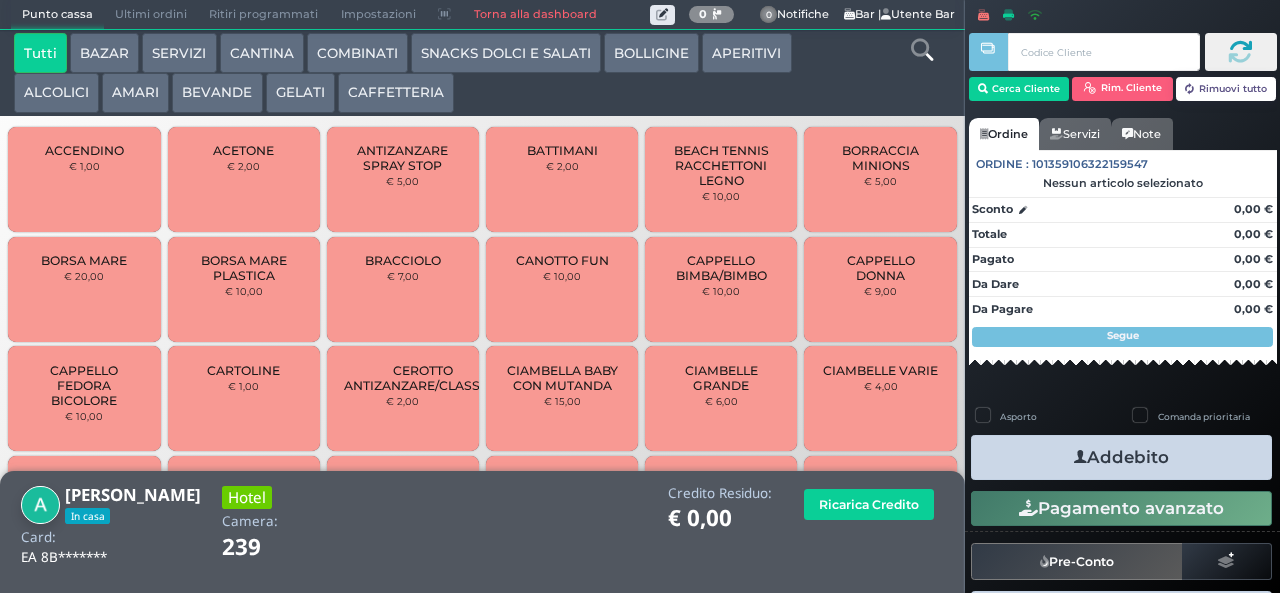 click on "ALCOLICI" at bounding box center [56, 93] 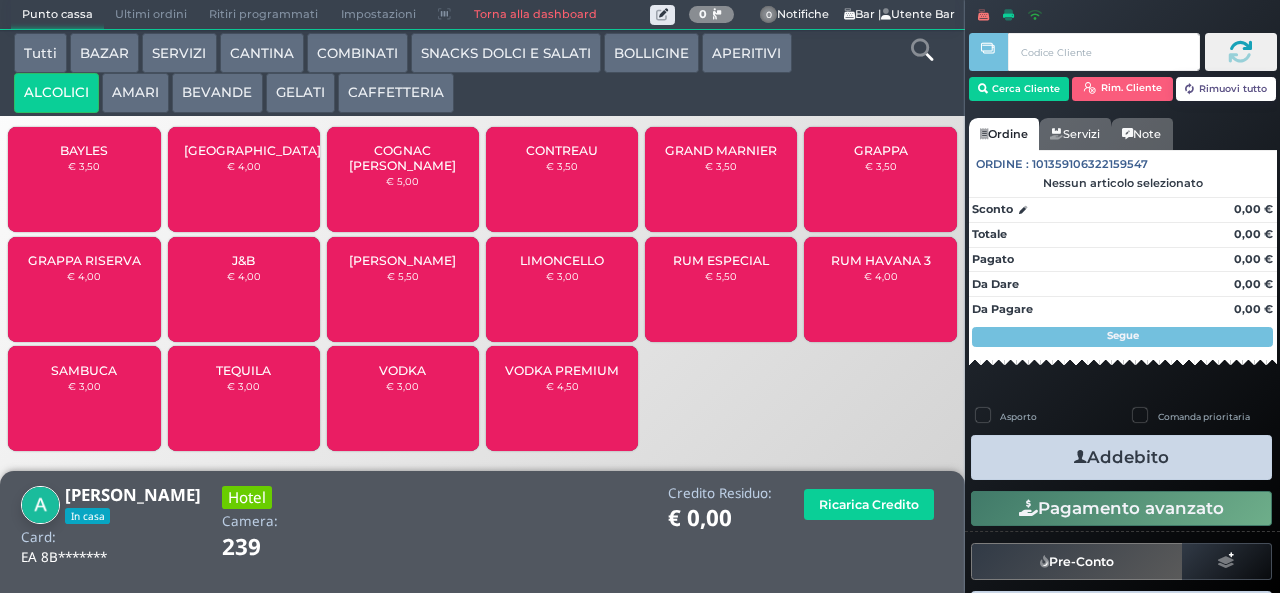click on "GRAPPA RISERVA" at bounding box center (84, 260) 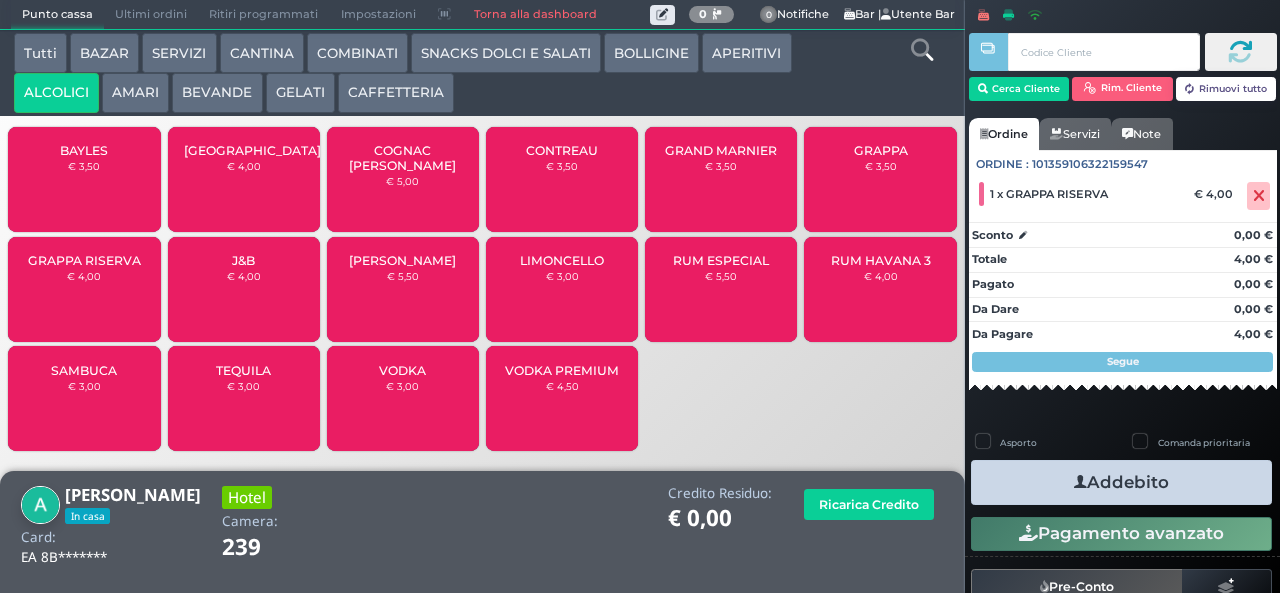 click on "Addebito" at bounding box center [1121, 482] 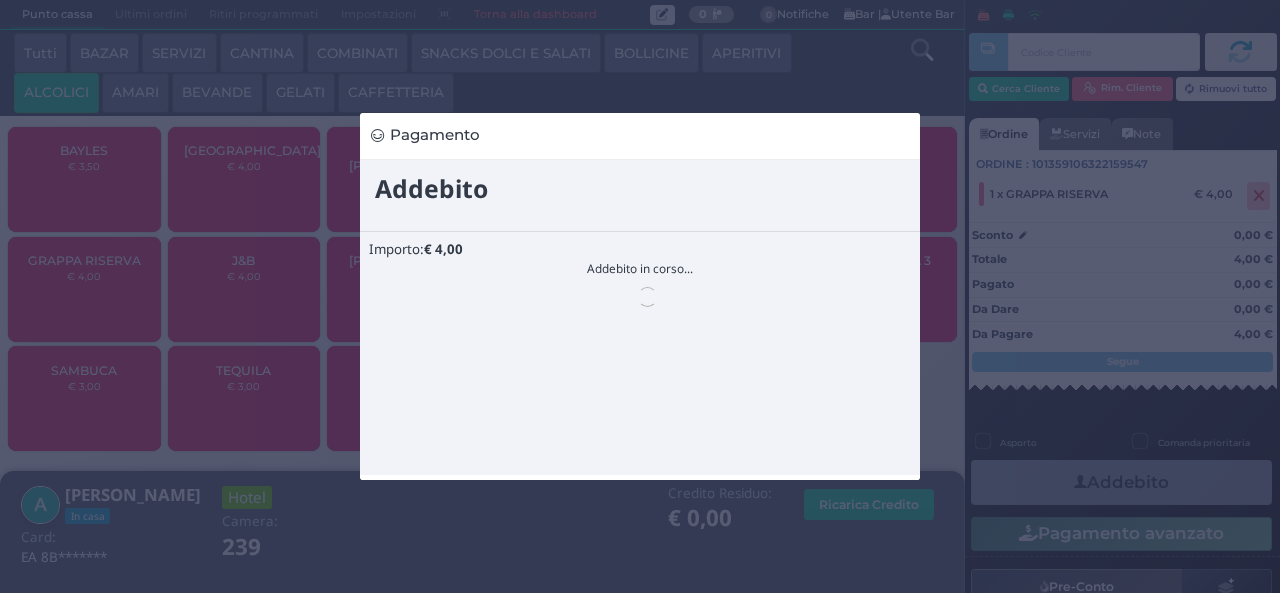 scroll, scrollTop: 0, scrollLeft: 0, axis: both 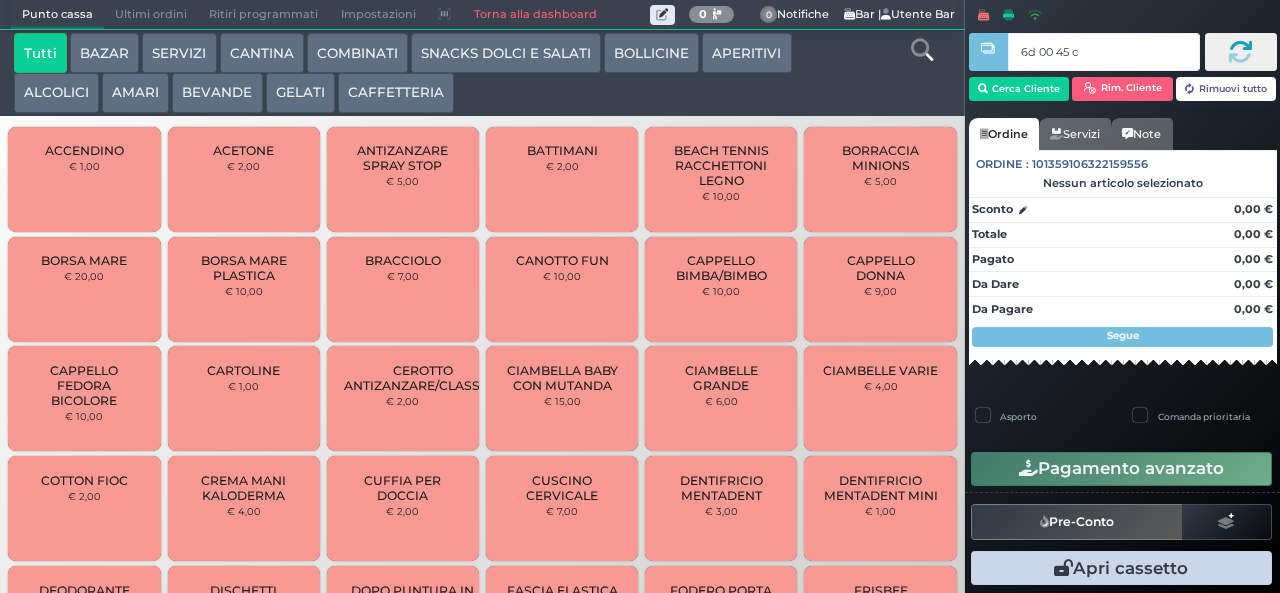 type on "6d 00 45 c3" 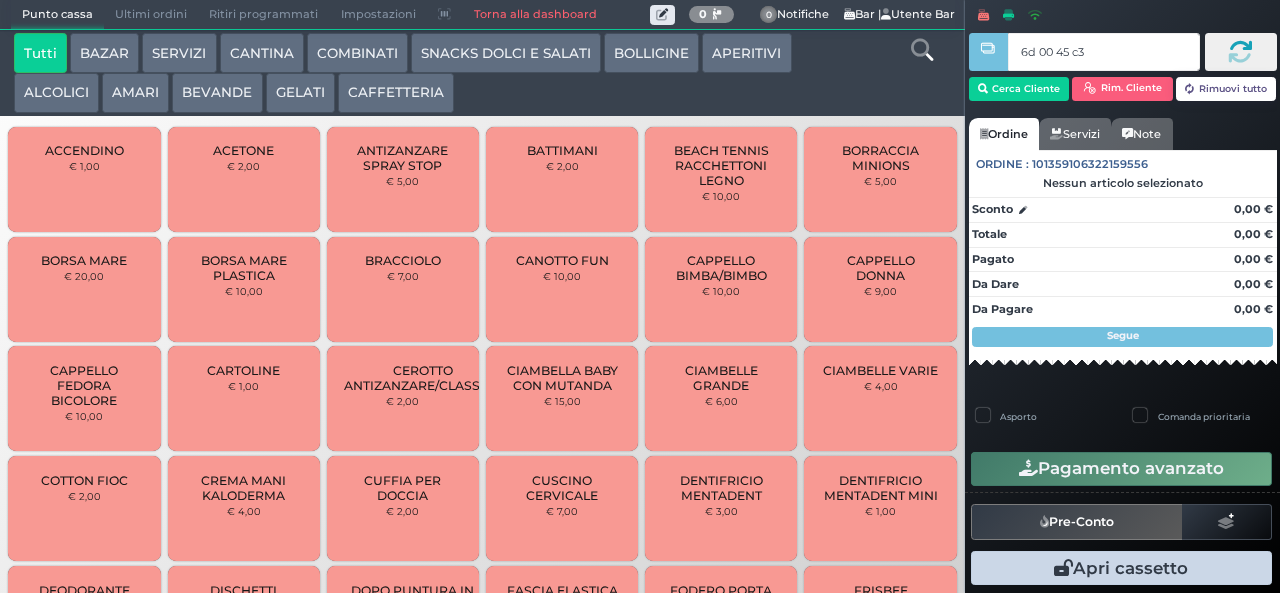 type 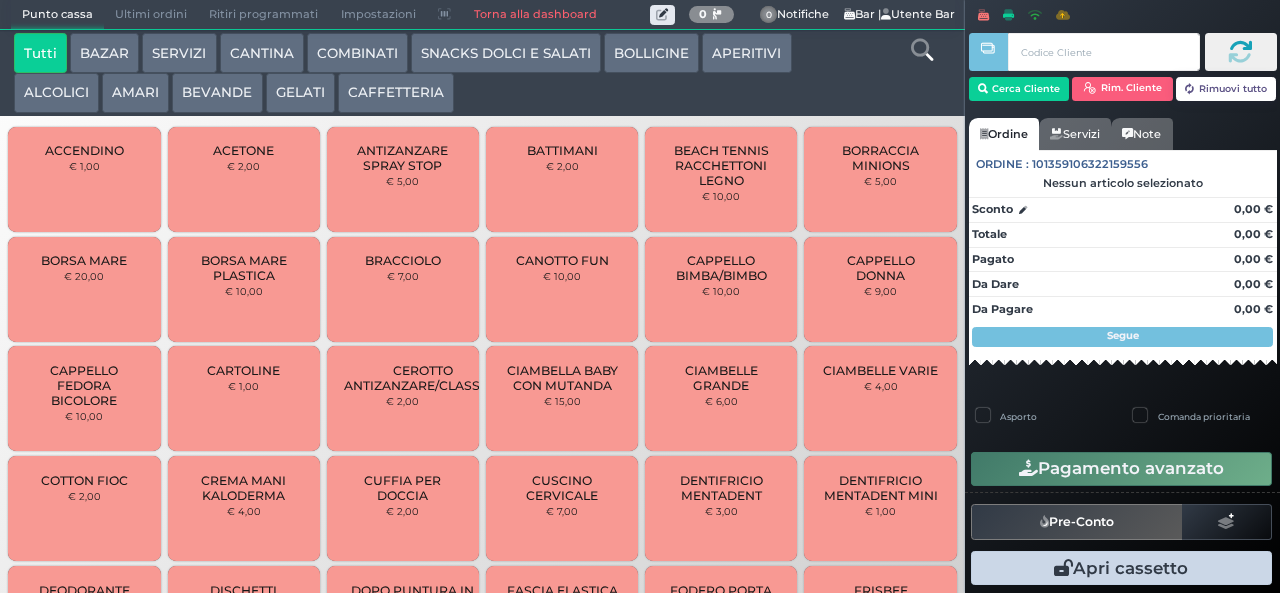 click at bounding box center [0, 0] 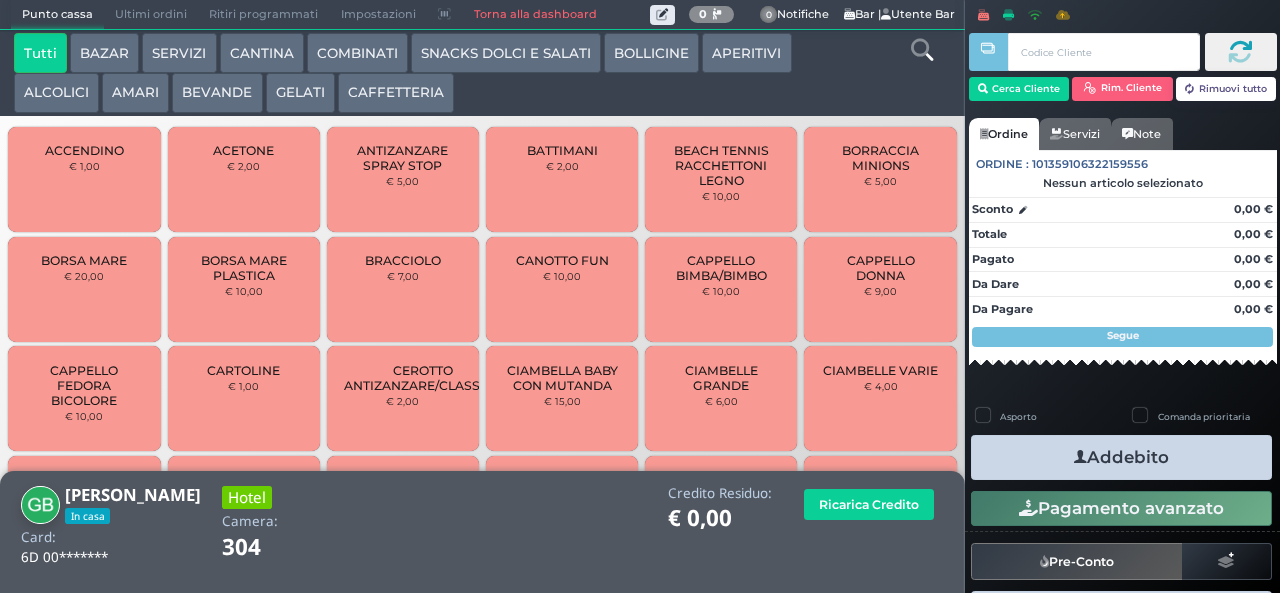 click on "AMARI" at bounding box center [135, 93] 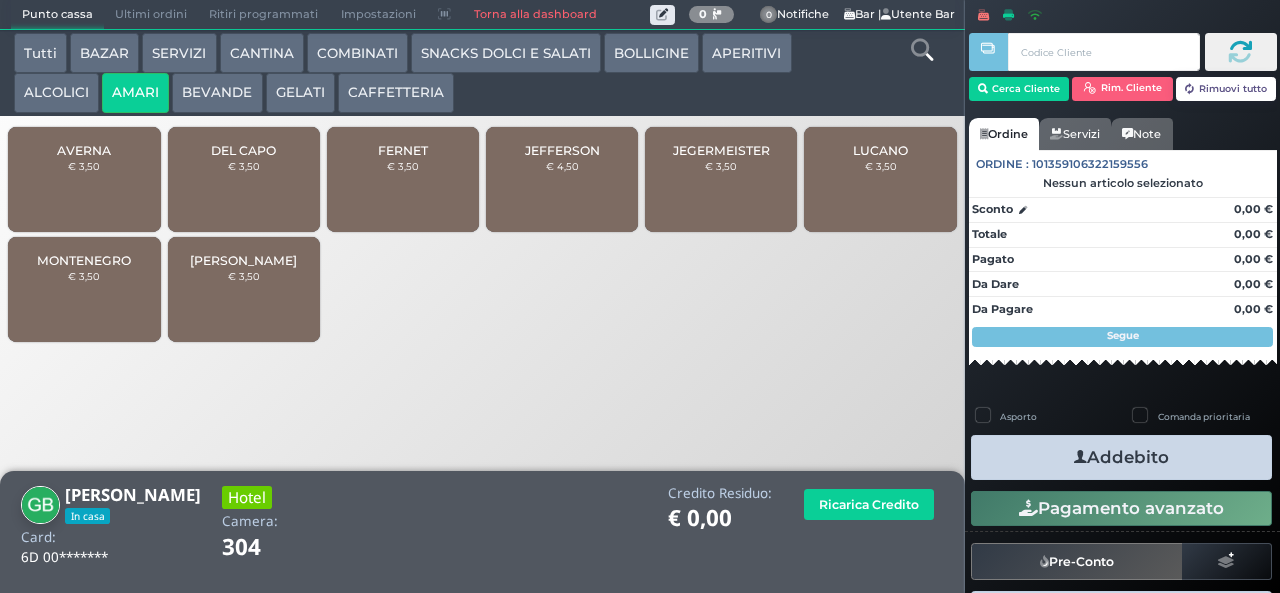 click on "DEL CAPO" at bounding box center [243, 150] 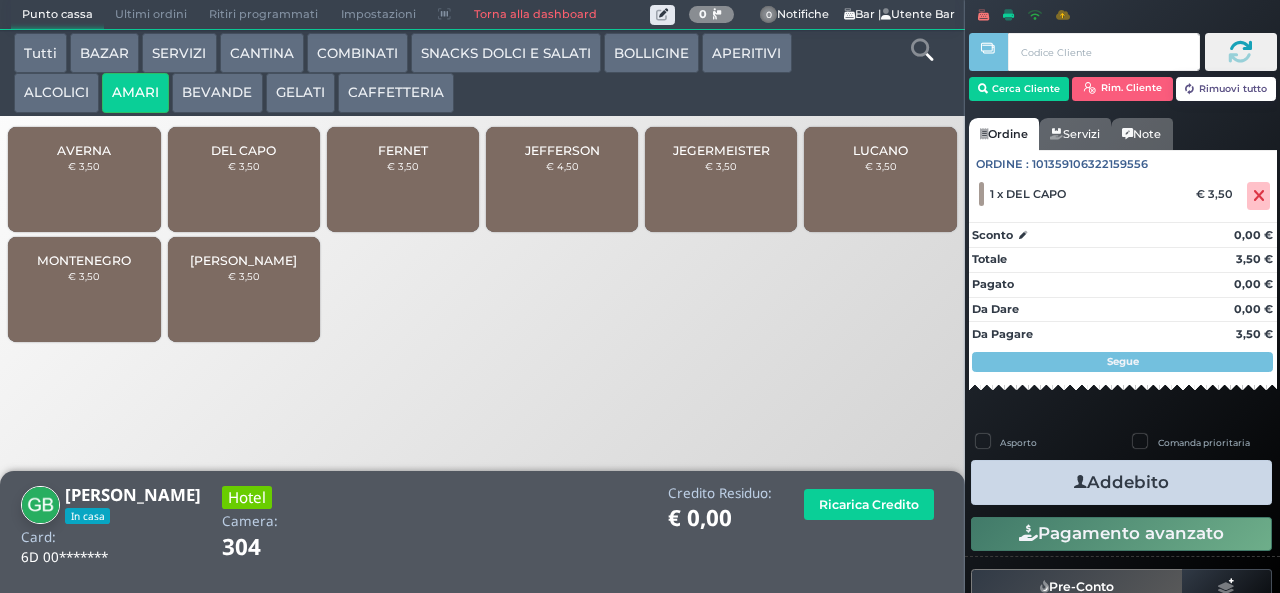 click on "Addebito" at bounding box center [1121, 482] 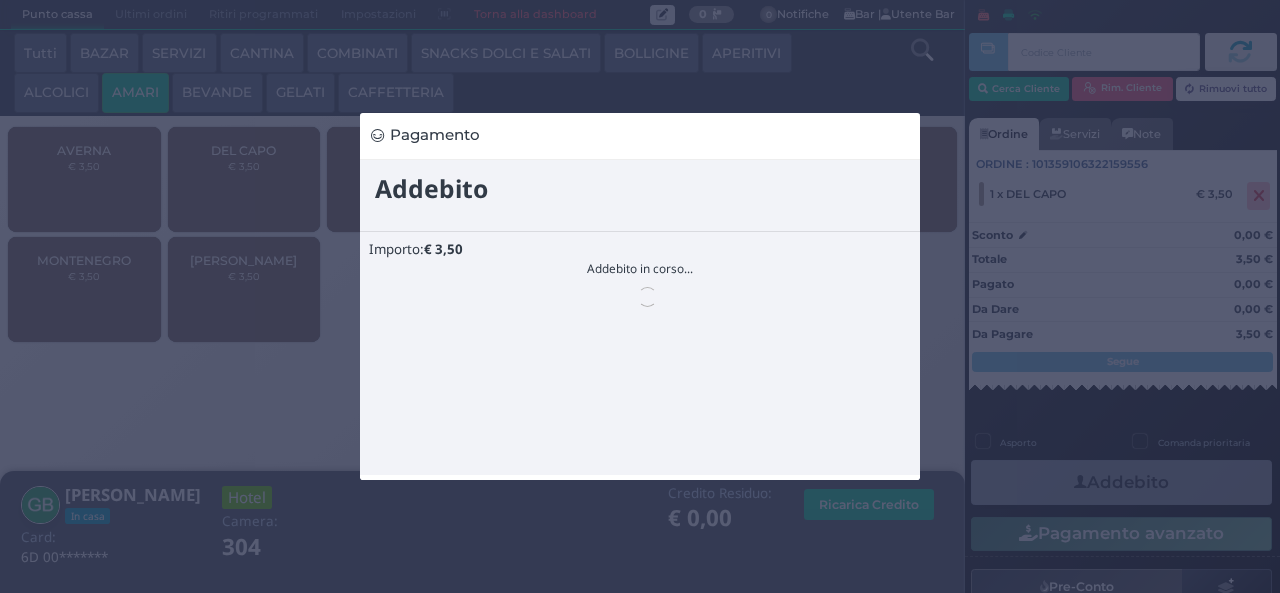 scroll, scrollTop: 0, scrollLeft: 0, axis: both 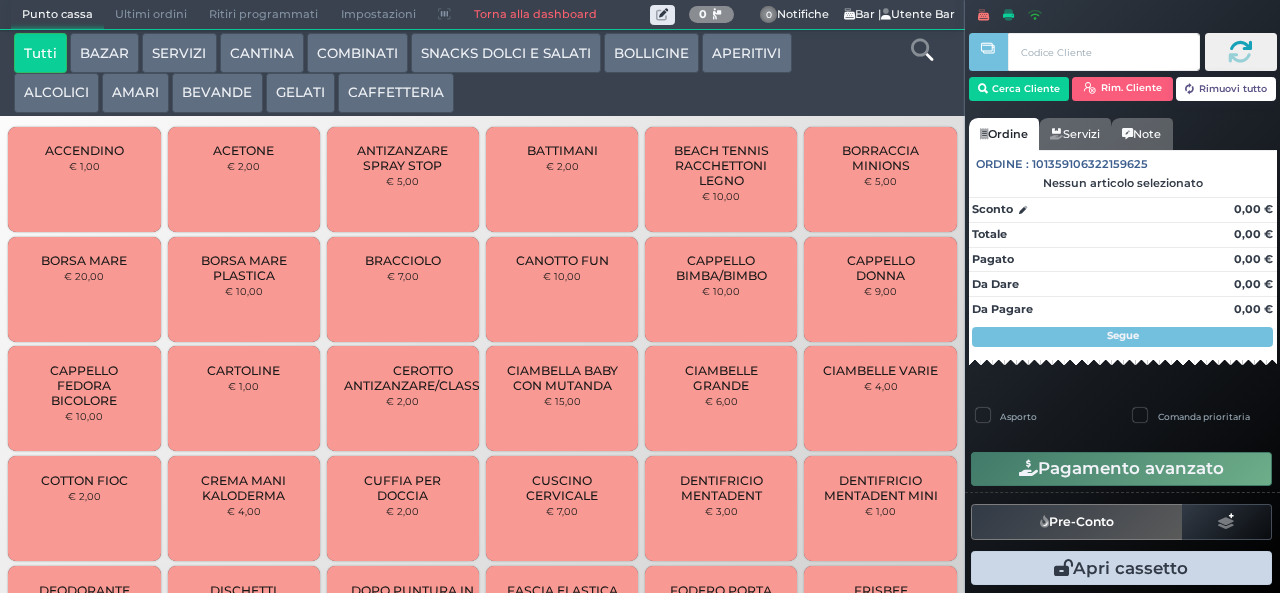 click on "BAZAR" at bounding box center (104, 53) 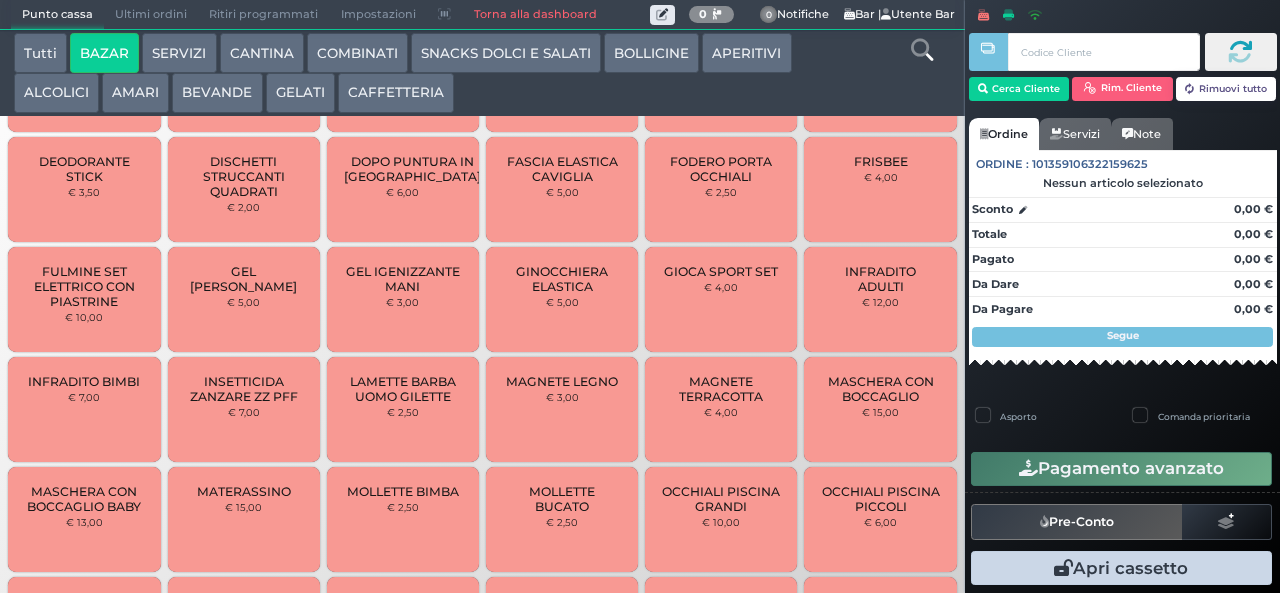 scroll, scrollTop: 620, scrollLeft: 0, axis: vertical 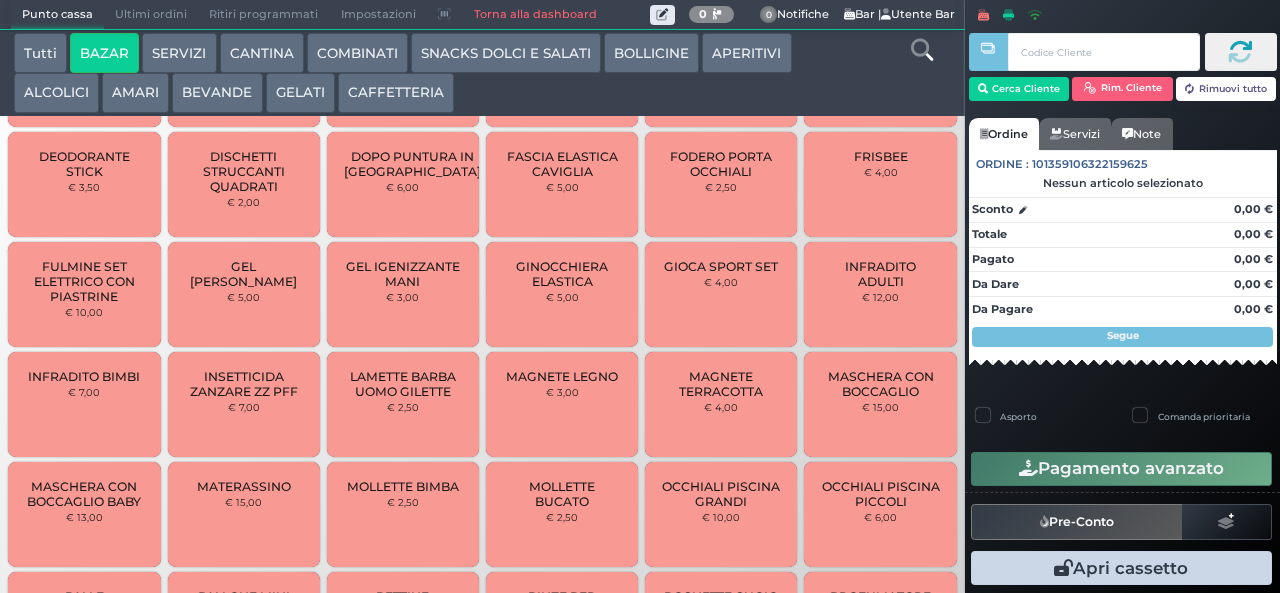 click on "MAGNETE TERRACOTTA" at bounding box center (721, 384) 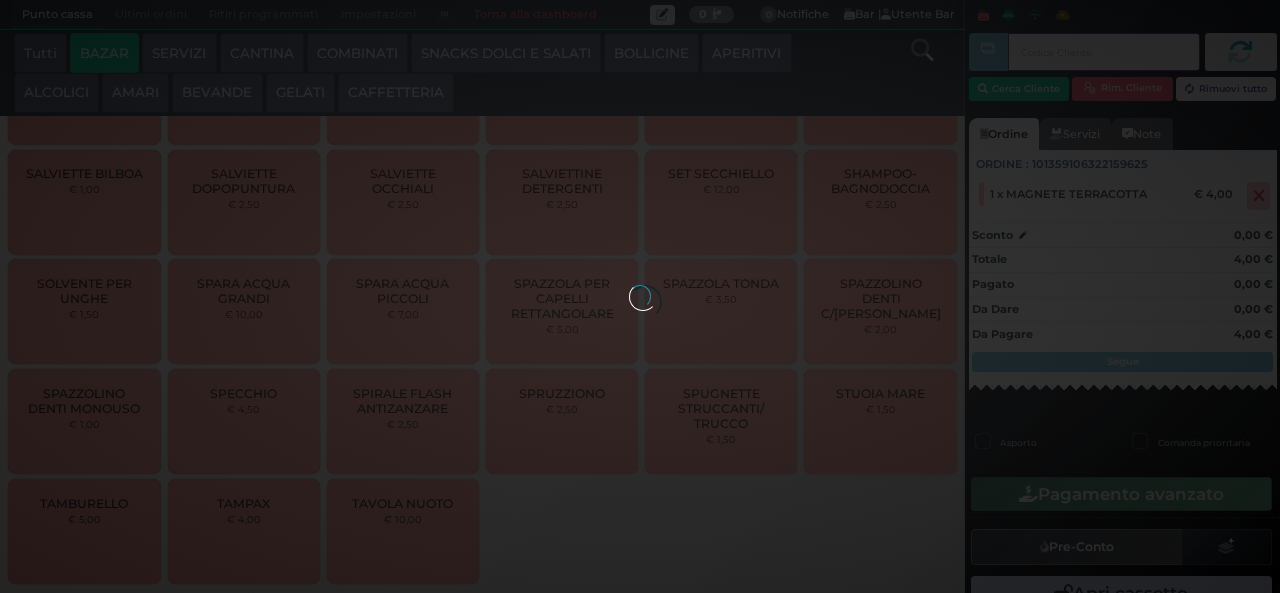 scroll, scrollTop: 1538, scrollLeft: 0, axis: vertical 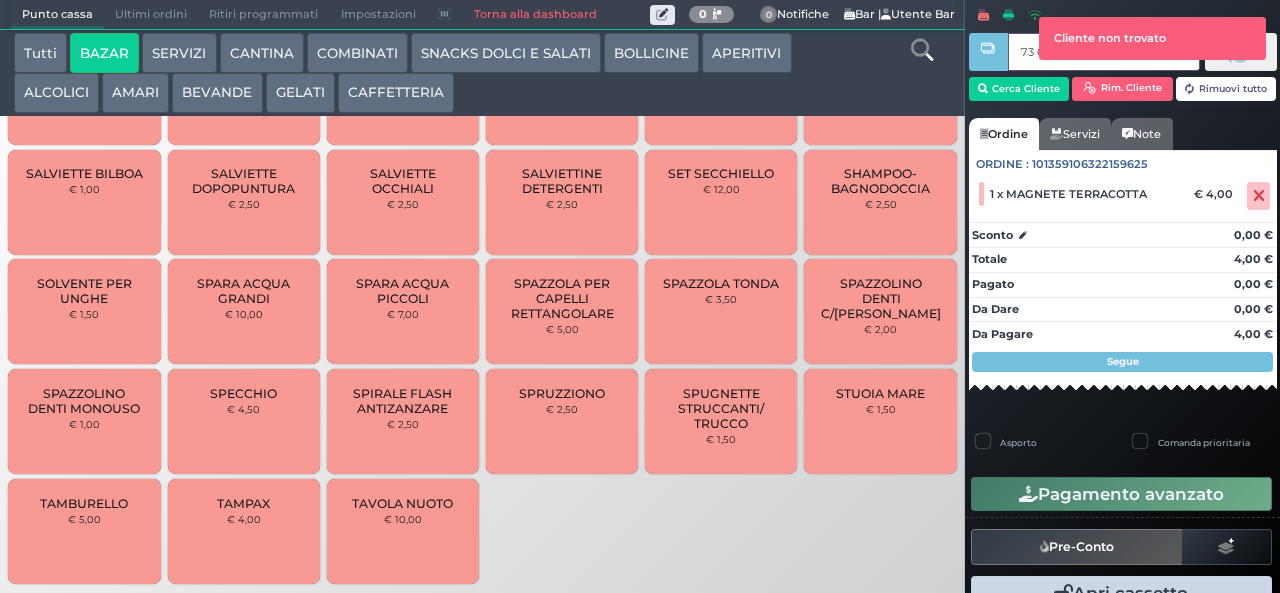 type on "73 68 be b9" 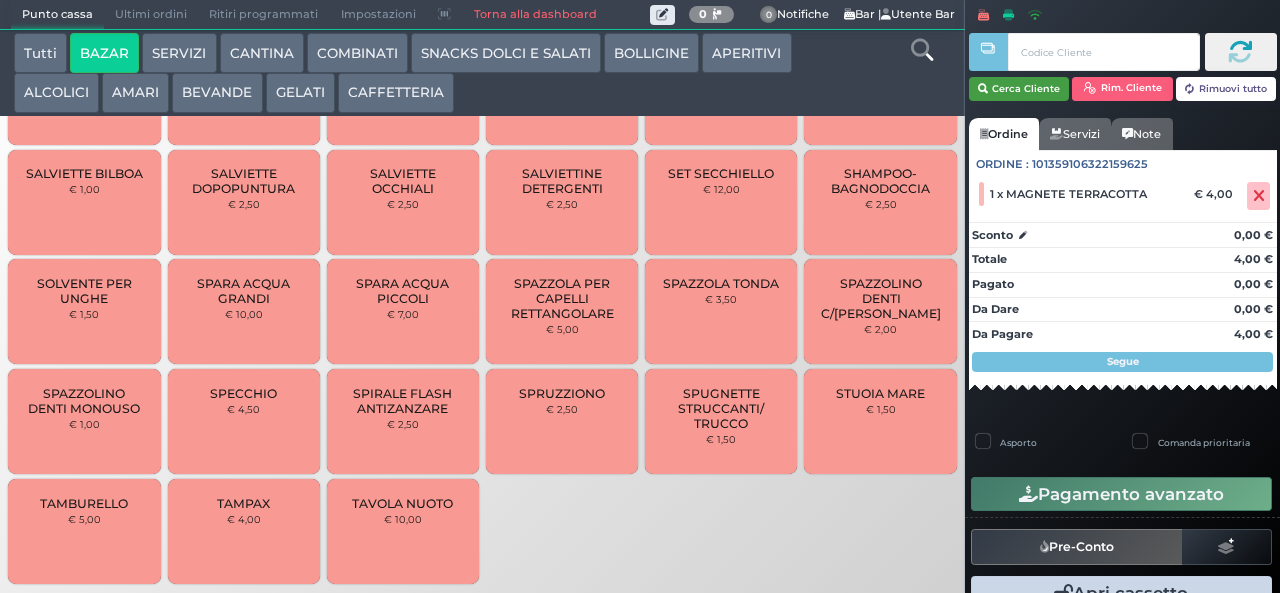 click on "Cerca Cliente" at bounding box center [1019, 89] 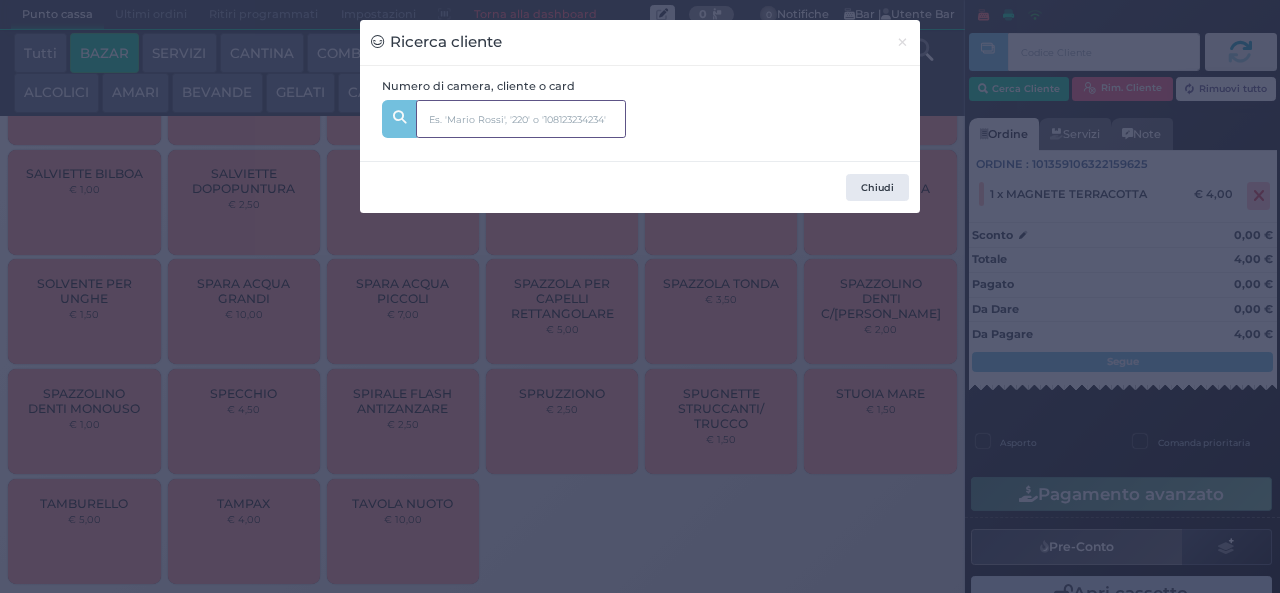 click at bounding box center (521, 119) 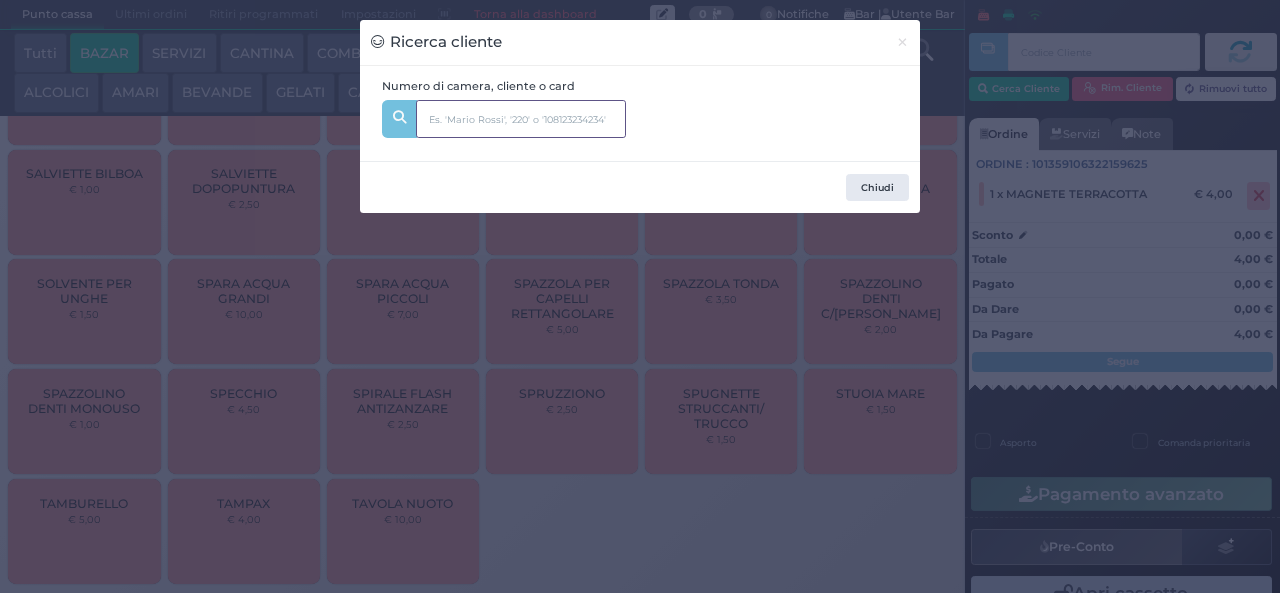 click at bounding box center [521, 119] 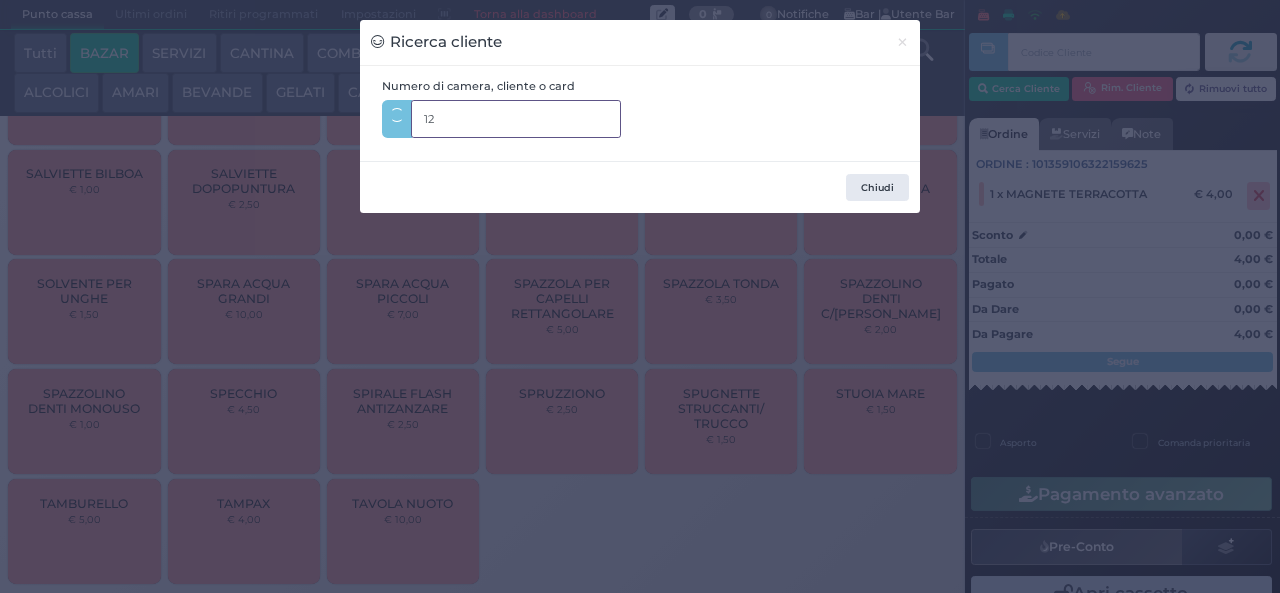 type on "121" 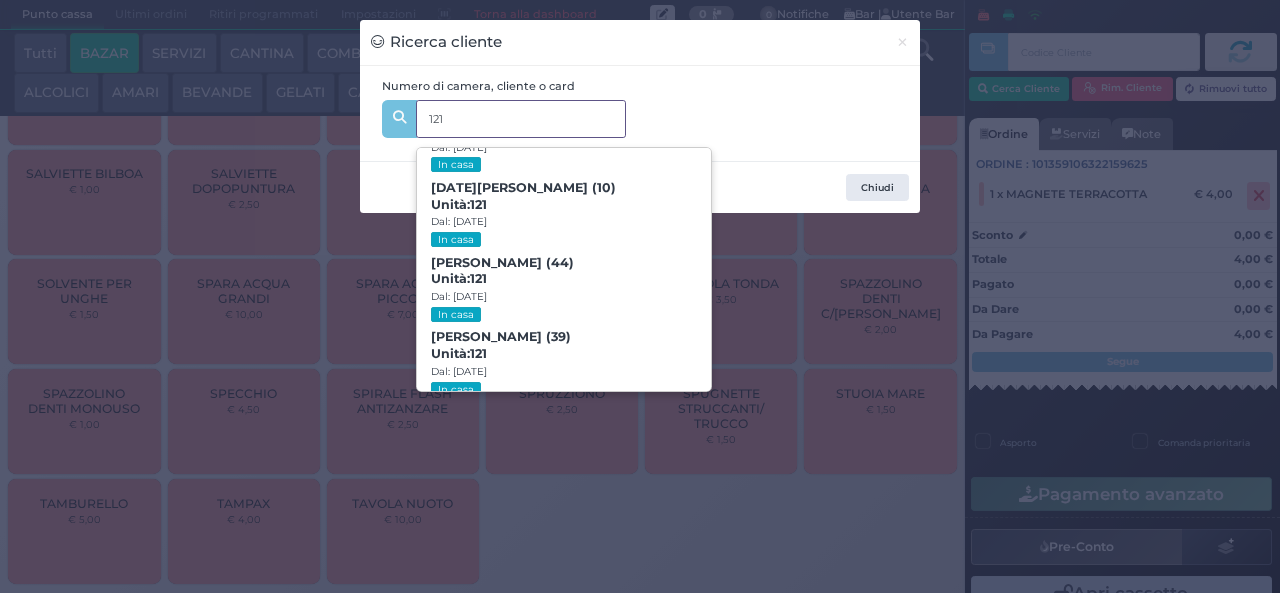 scroll, scrollTop: 91, scrollLeft: 0, axis: vertical 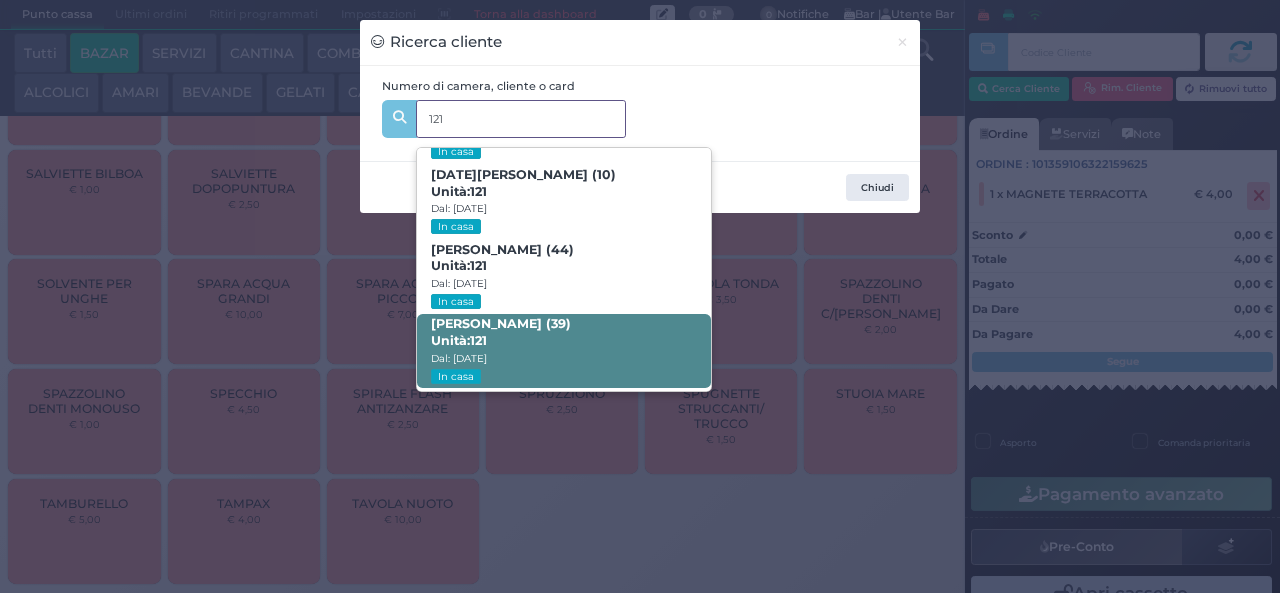 click on "In casa" at bounding box center (455, 376) 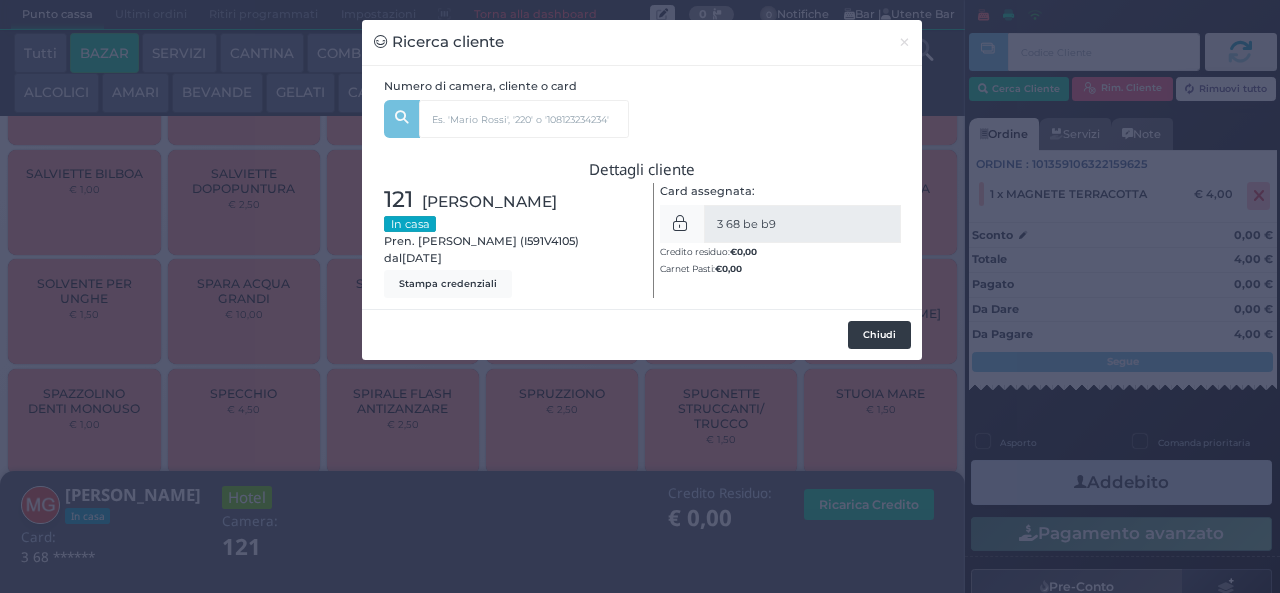 click on "Chiudi" at bounding box center [879, 335] 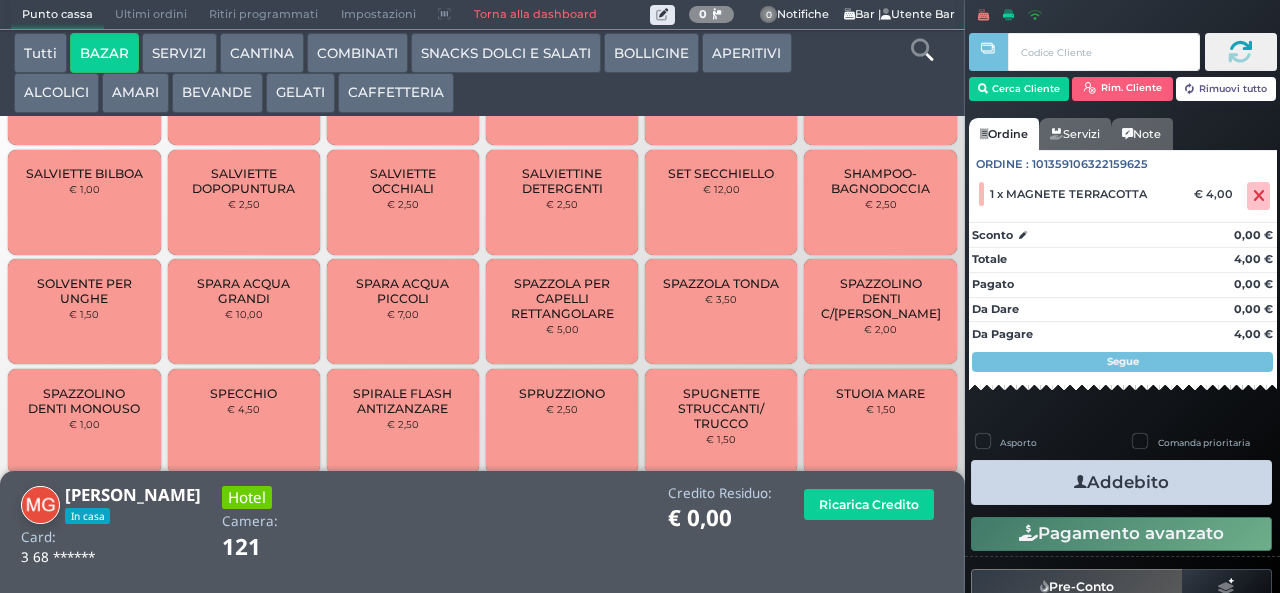 click at bounding box center [1080, 482] 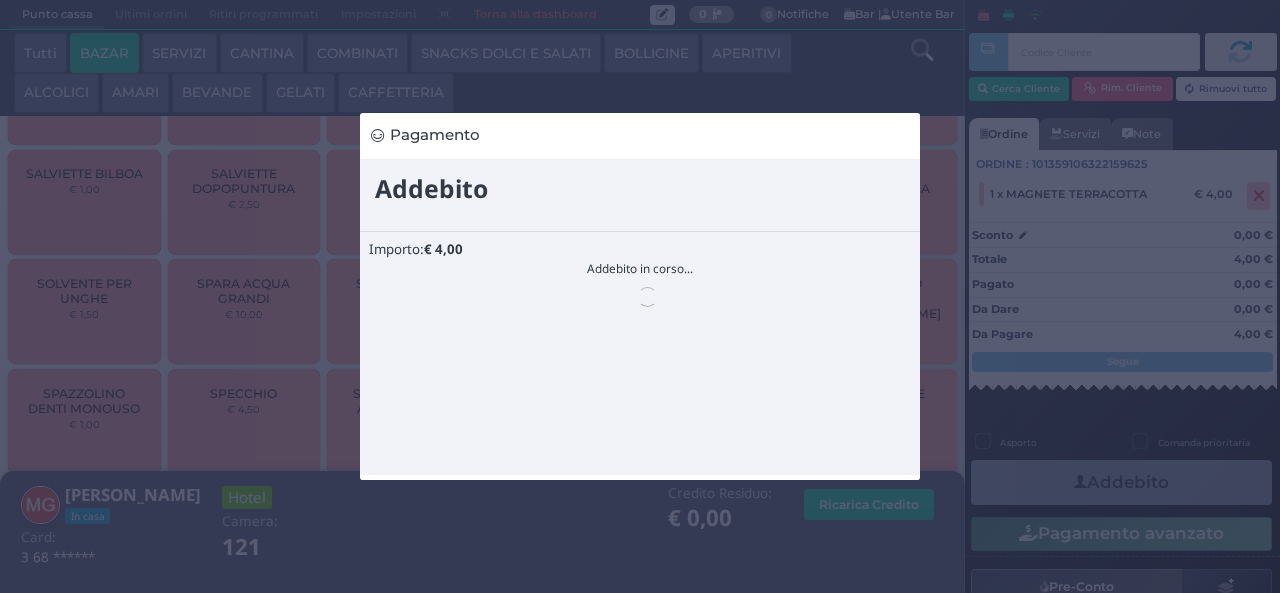 scroll, scrollTop: 0, scrollLeft: 0, axis: both 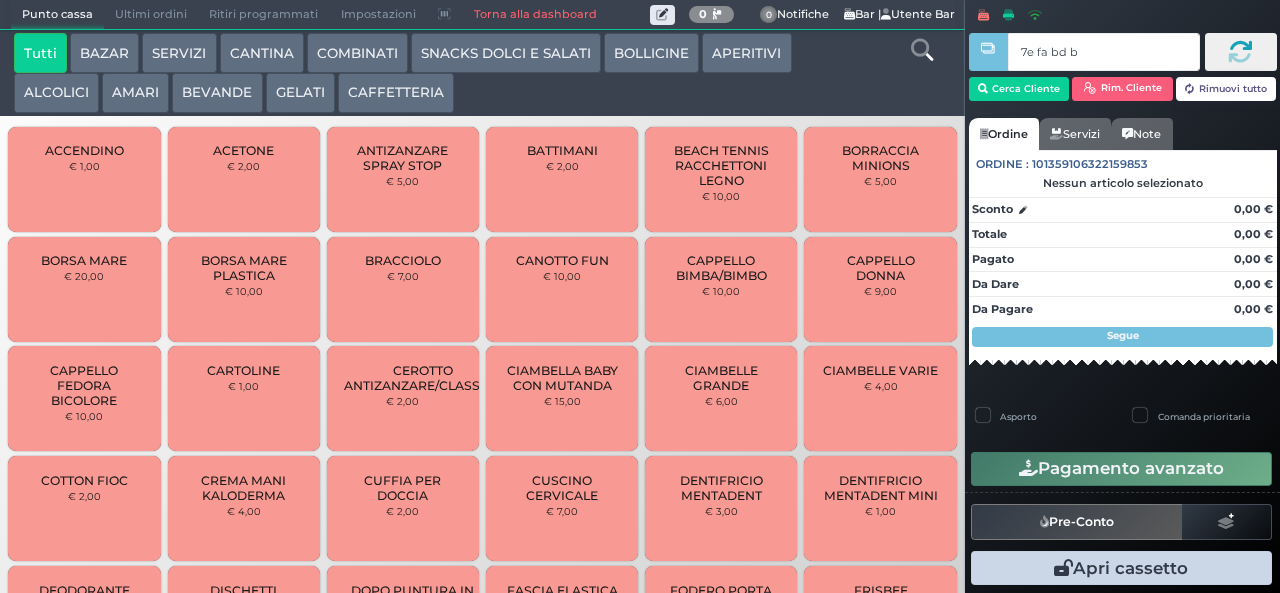 type on "7e fa bd b9" 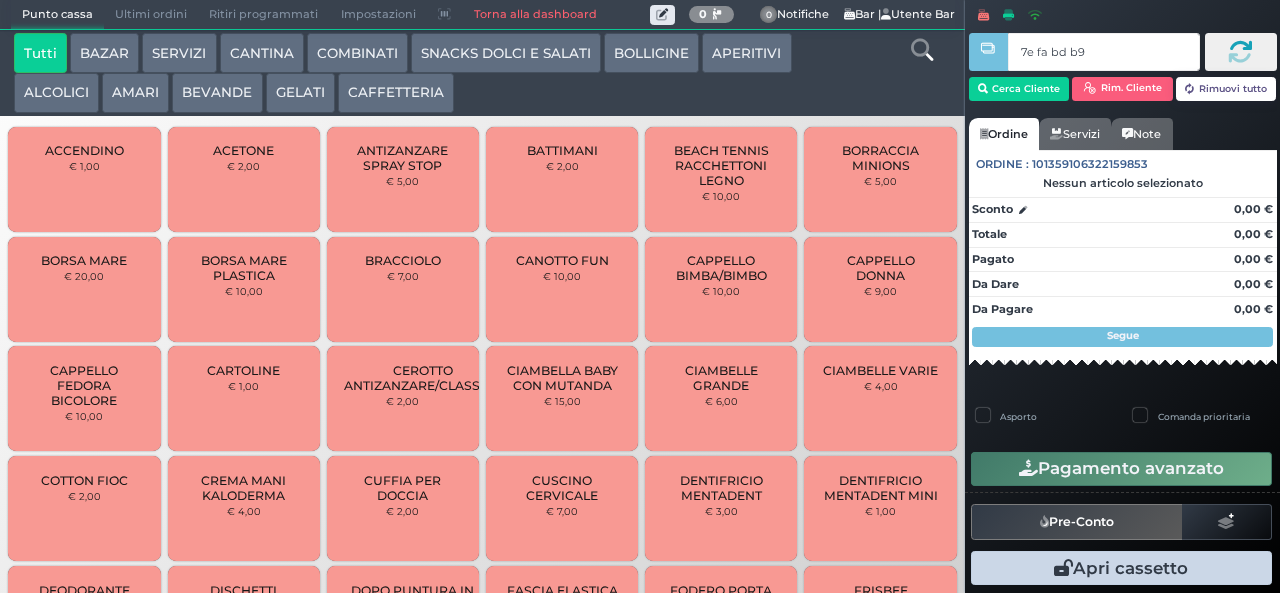 type 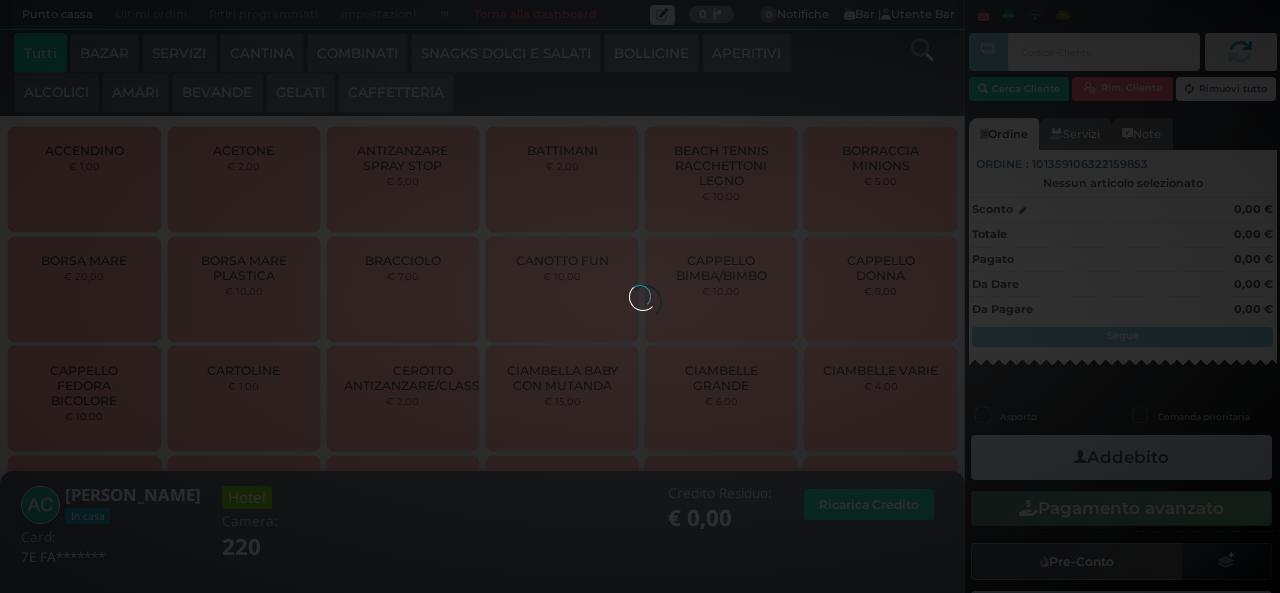 click on "APERITIVI" at bounding box center (746, 53) 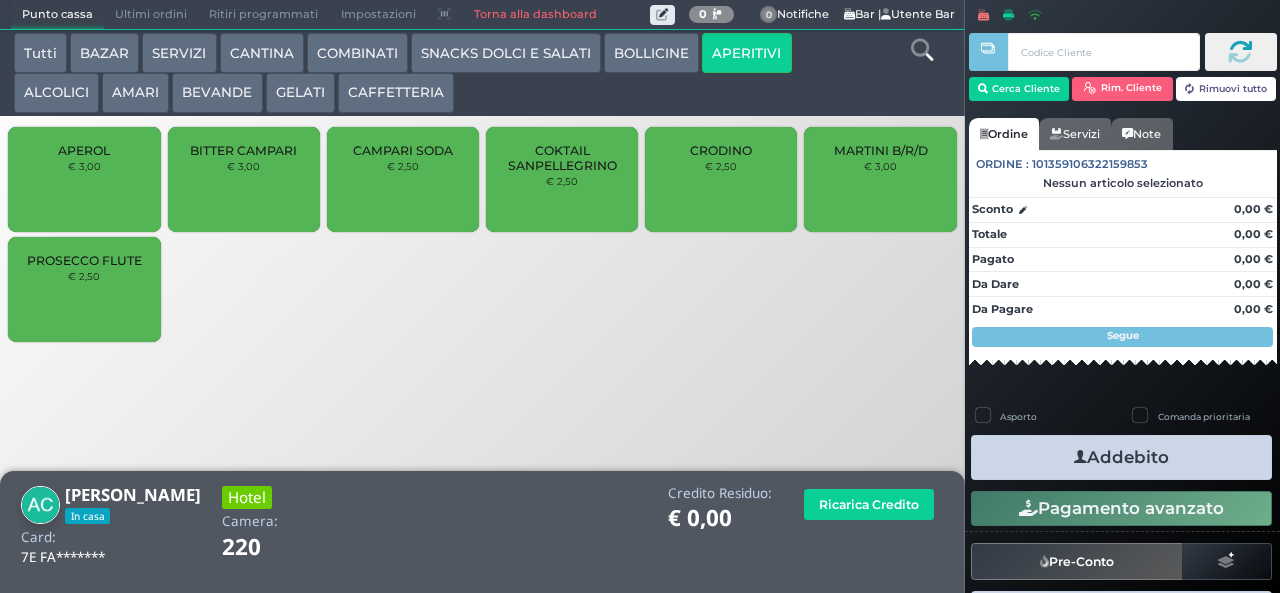 click on "COKTAIL SANPELLEGRINO" at bounding box center (562, 158) 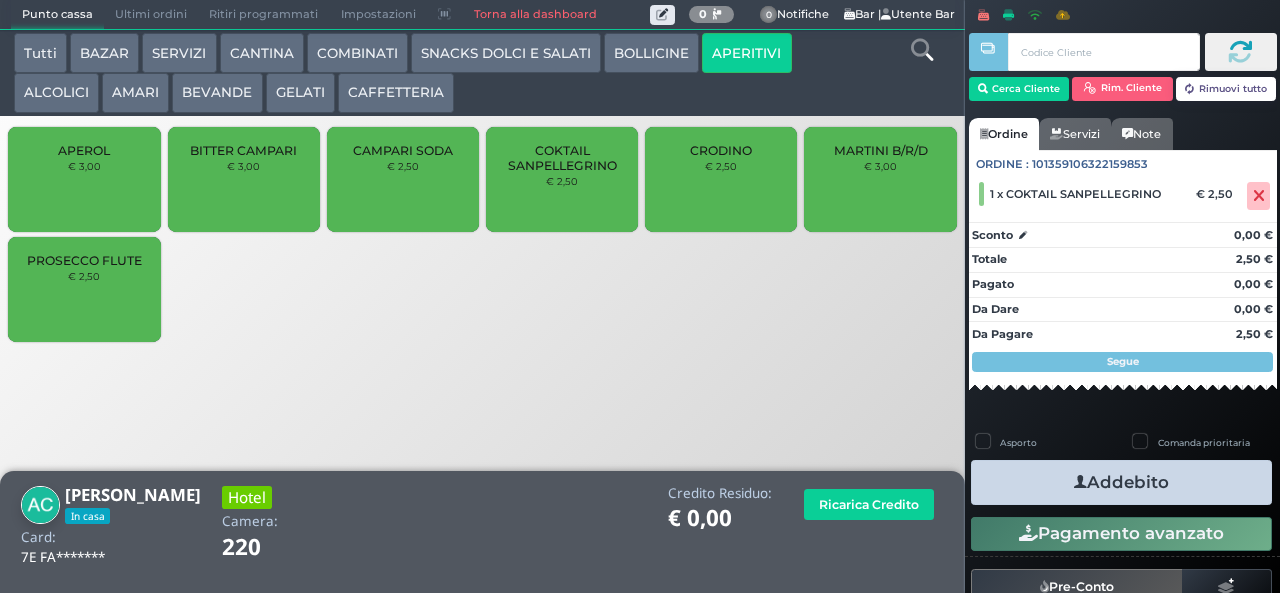 click on "Addebito" at bounding box center [1121, 482] 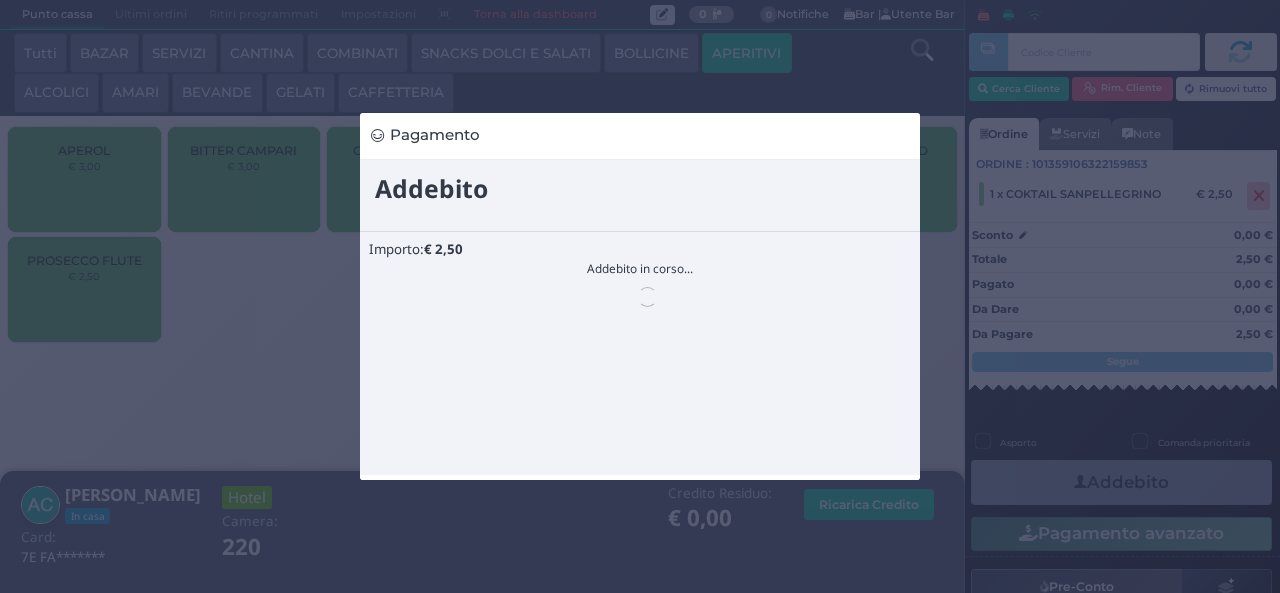 scroll, scrollTop: 0, scrollLeft: 0, axis: both 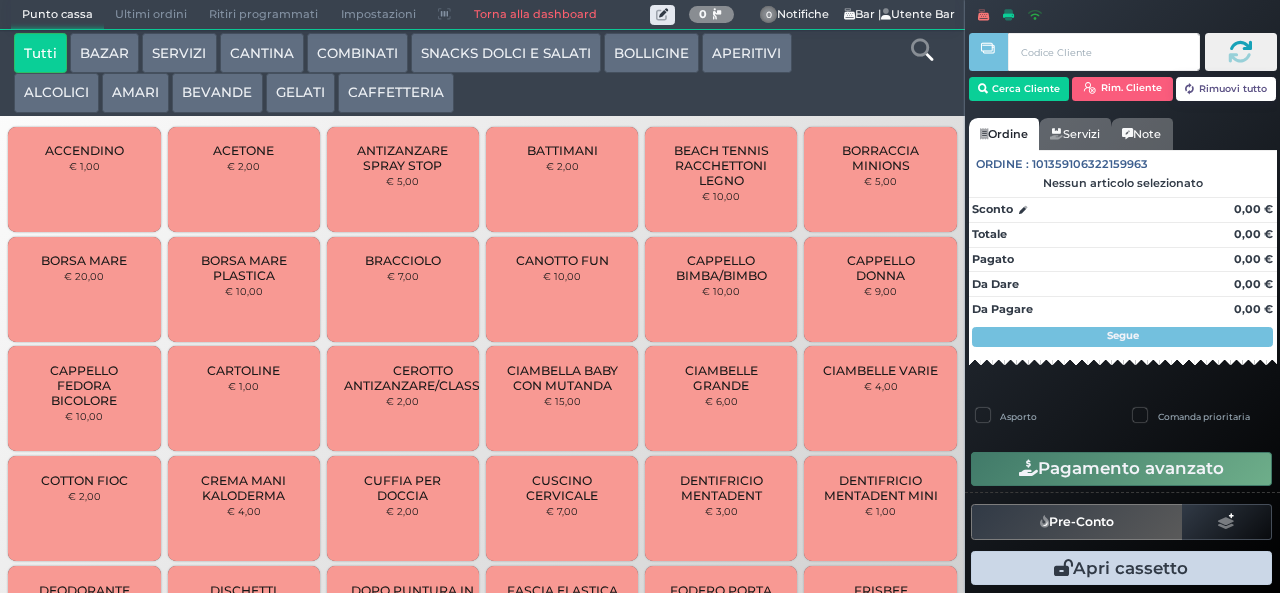click on "ALCOLICI" at bounding box center (56, 93) 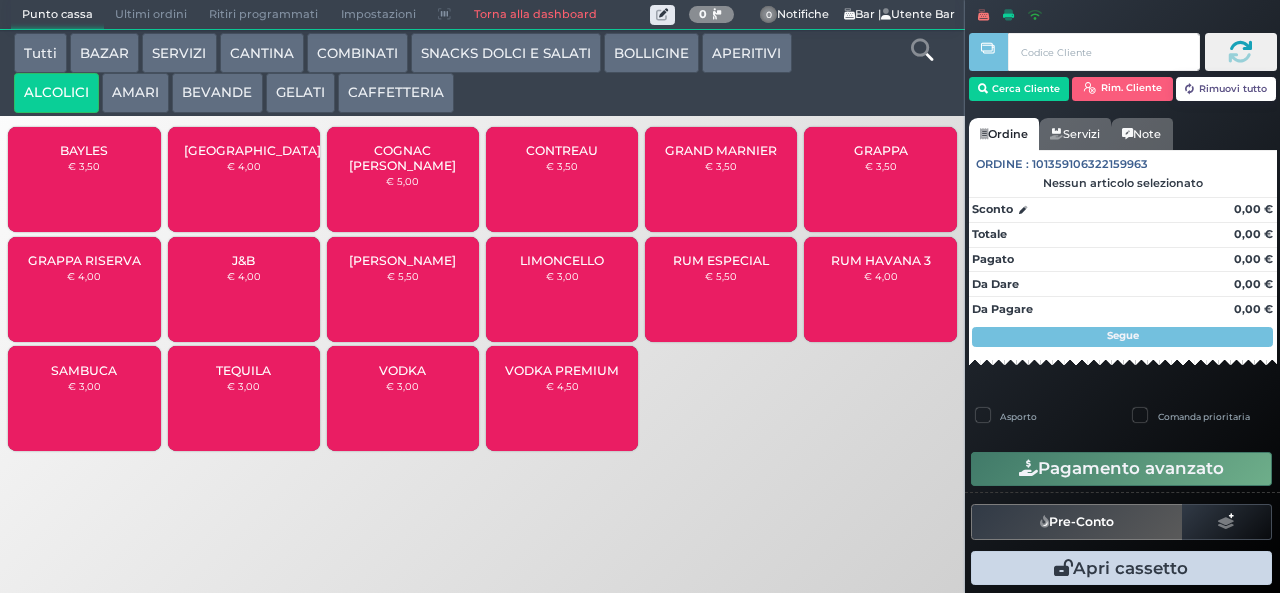 click on "BAYLES" at bounding box center [84, 150] 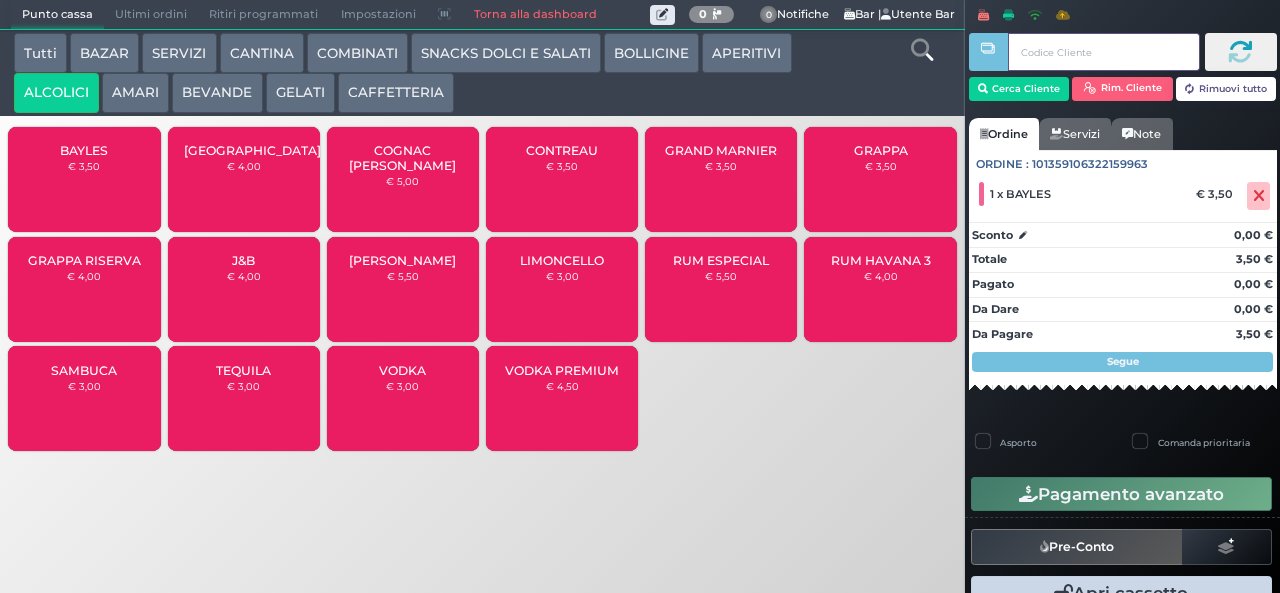 type 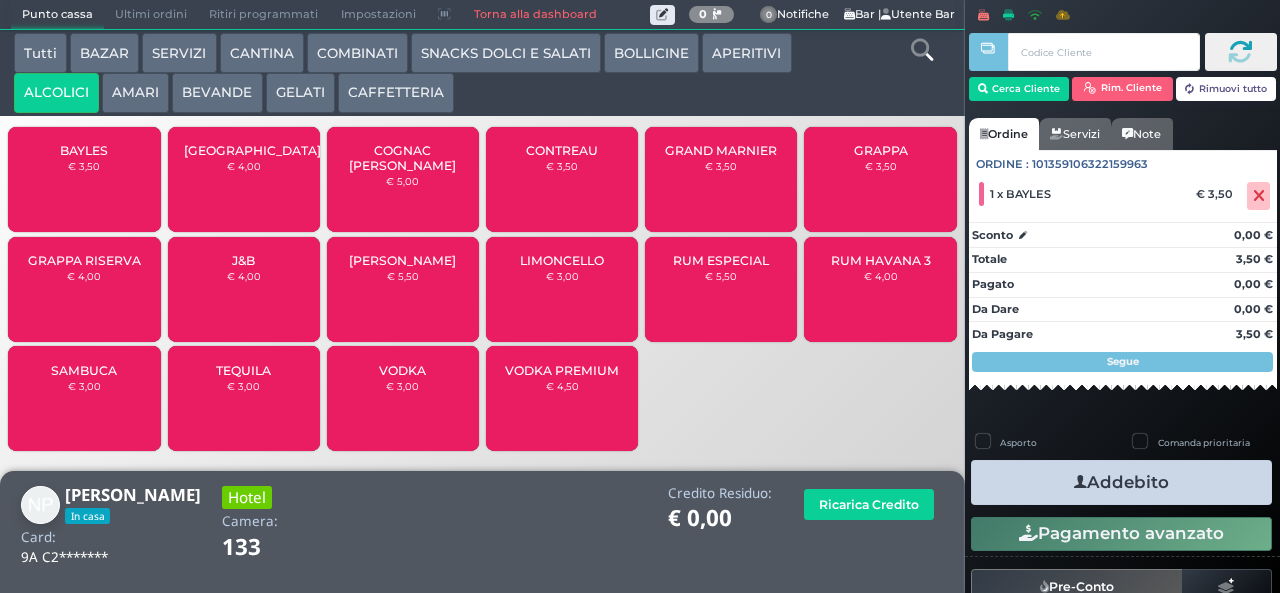click at bounding box center (1080, 482) 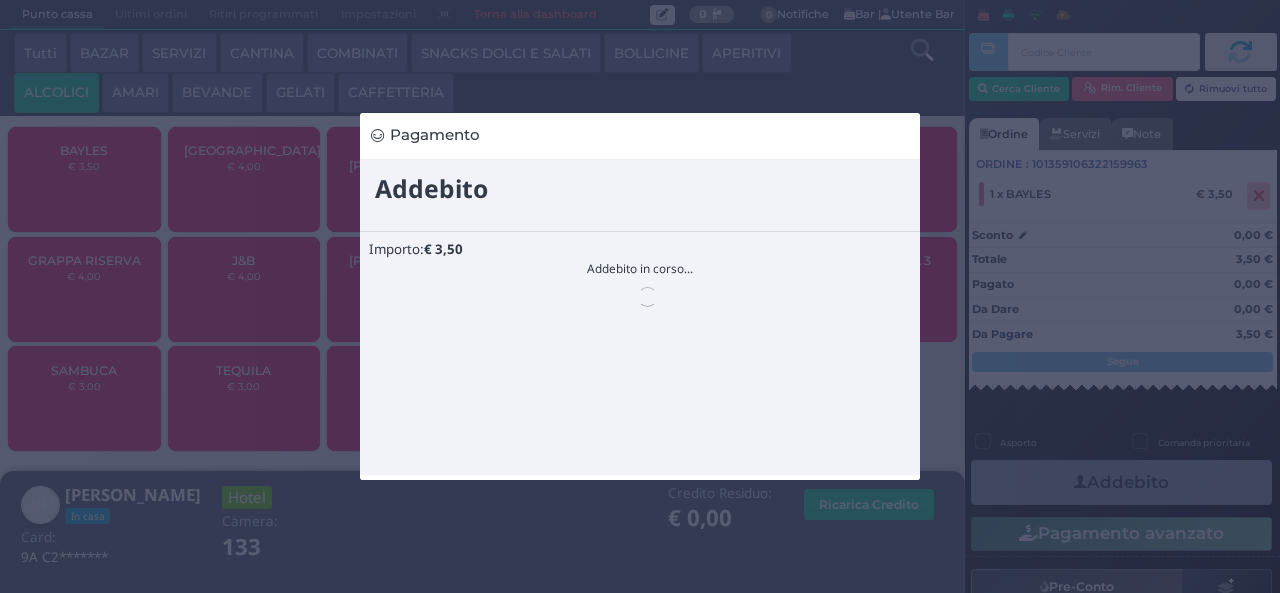 scroll, scrollTop: 0, scrollLeft: 0, axis: both 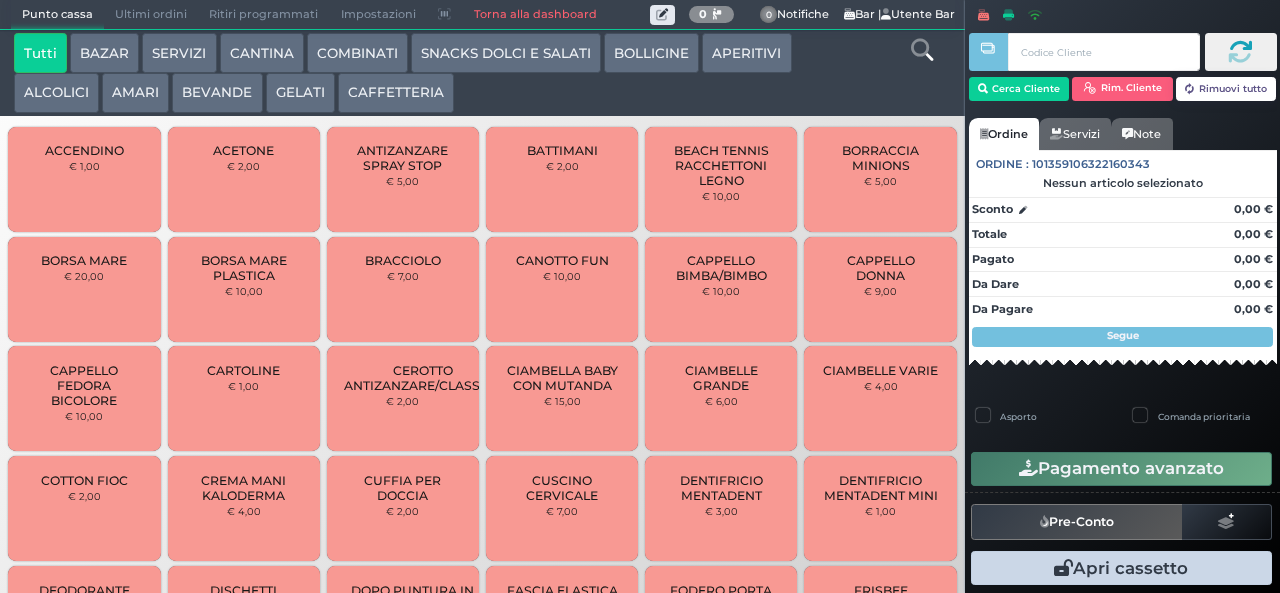 click on "CAFFETTERIA" at bounding box center (396, 93) 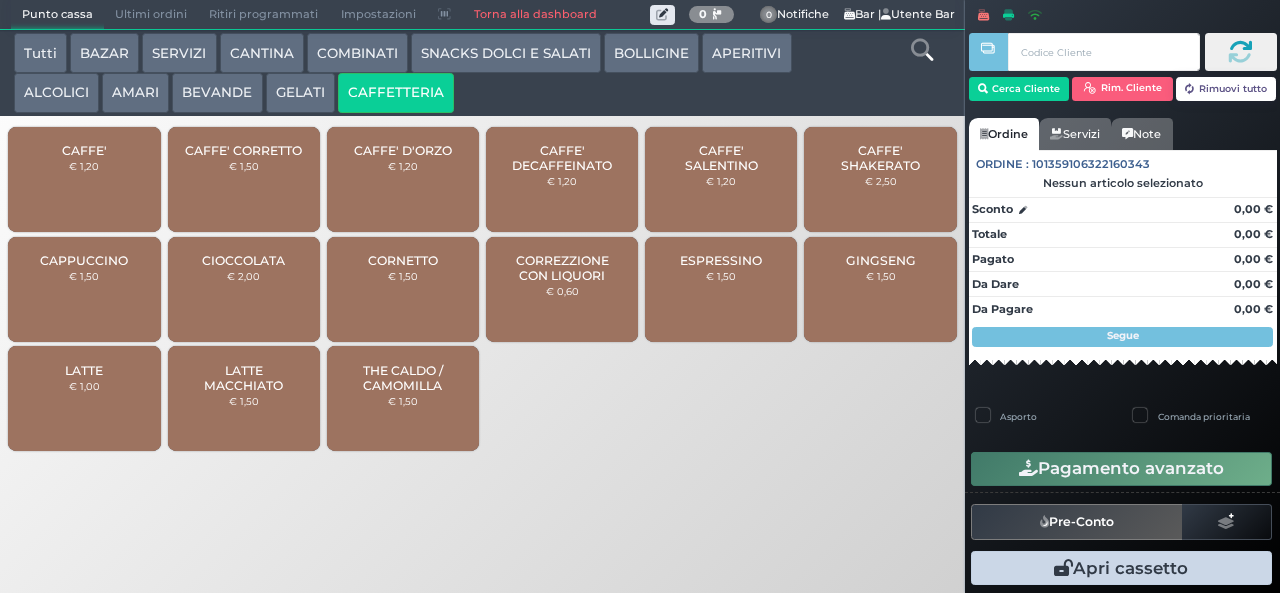 click on "CAFFE' SALENTINO" at bounding box center (721, 158) 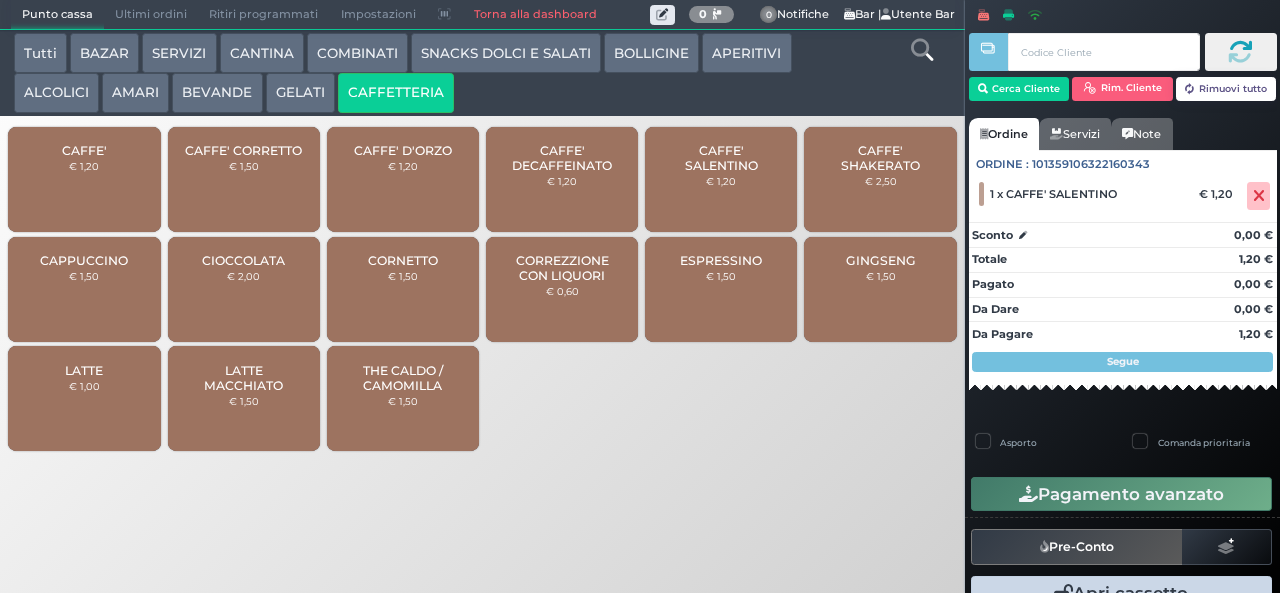 click on "CAFFE' SALENTINO" at bounding box center [721, 158] 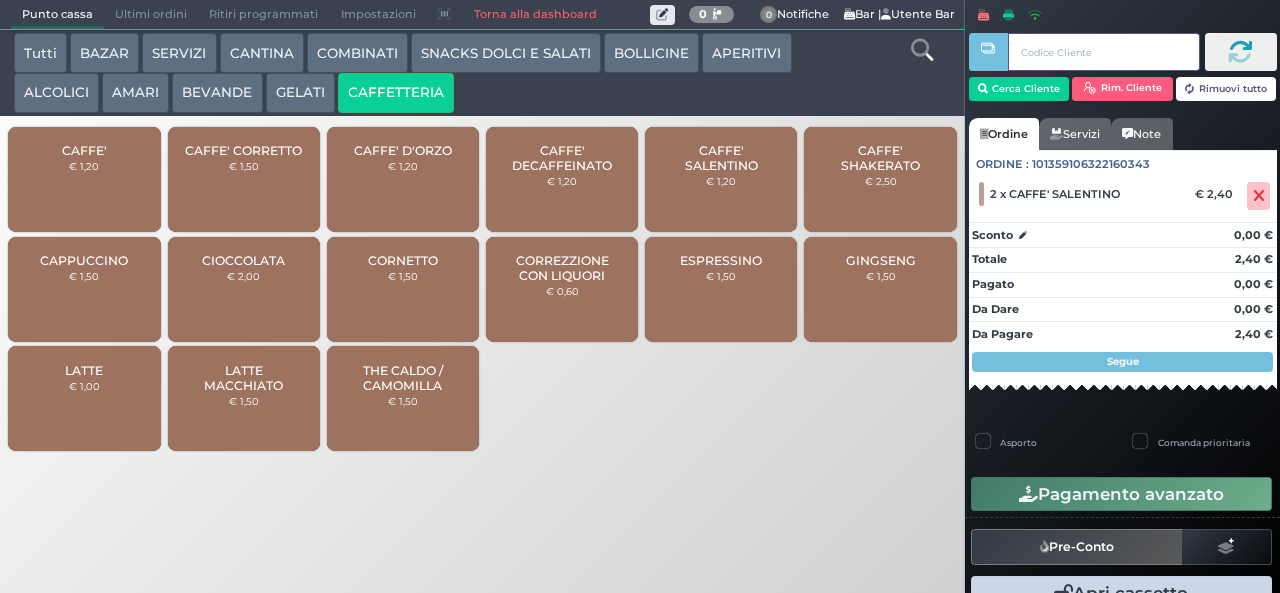 type 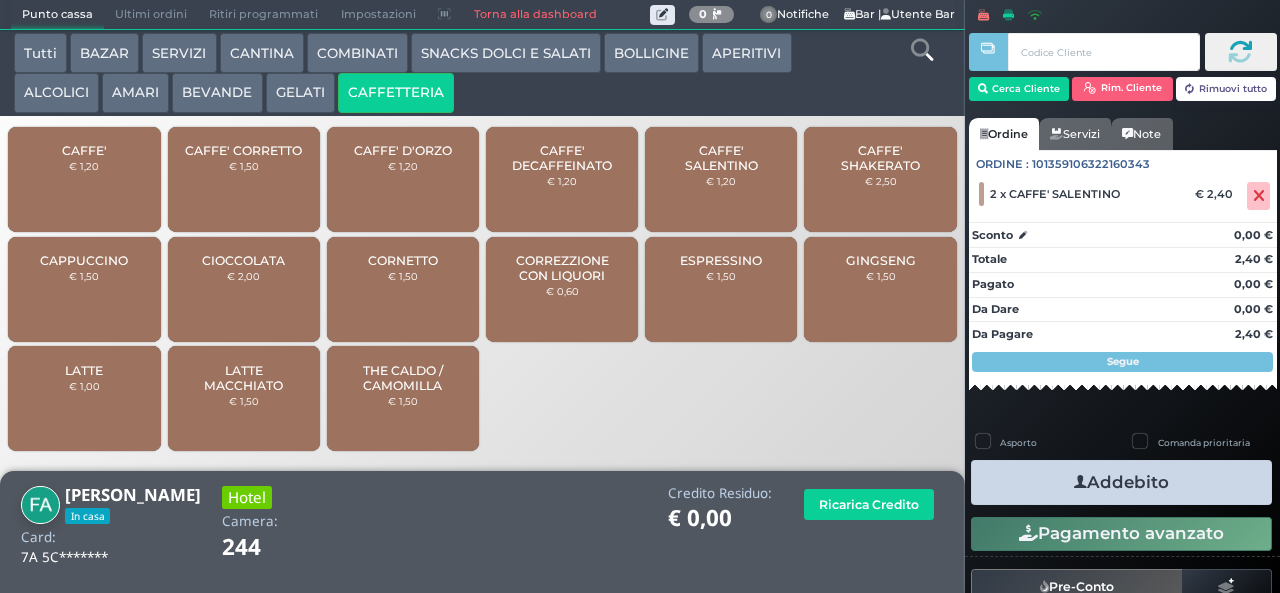 click at bounding box center [1080, 482] 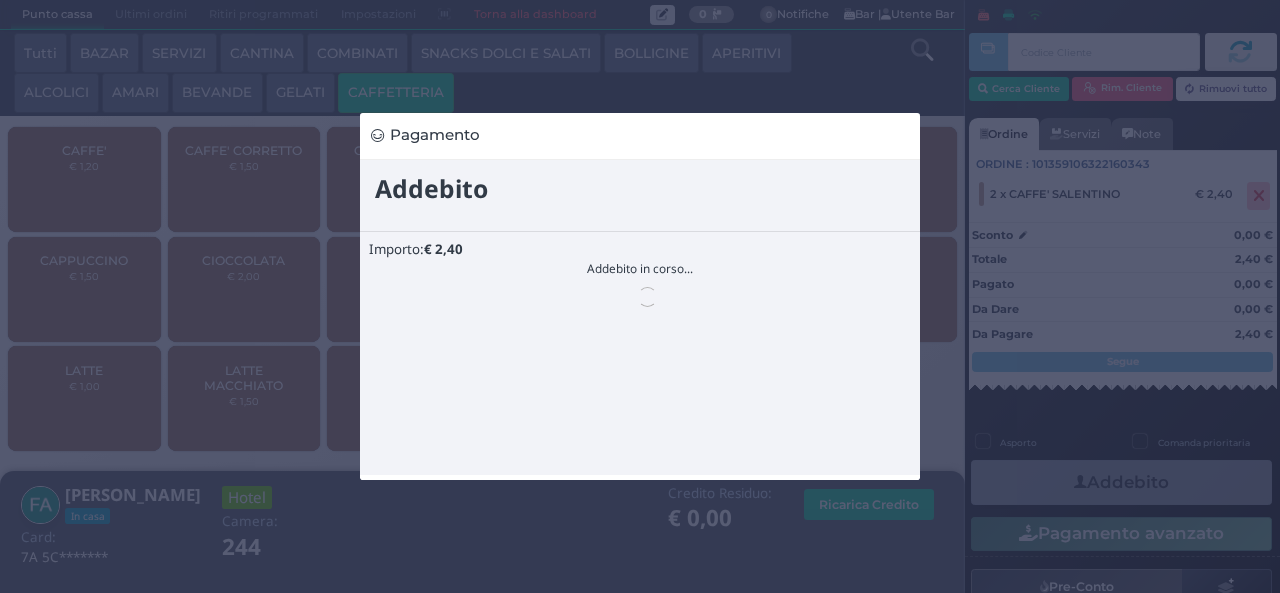 scroll, scrollTop: 0, scrollLeft: 0, axis: both 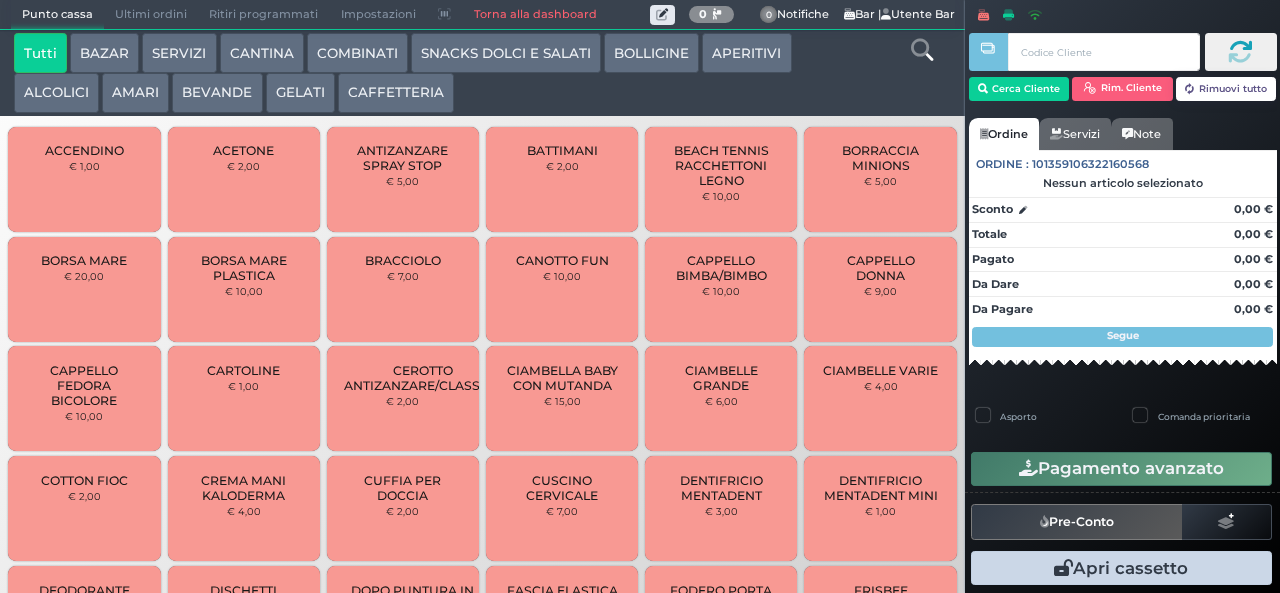 click on "DOPO PUNTURA IN [GEOGRAPHIC_DATA]
€ 6,00" at bounding box center [403, 618] 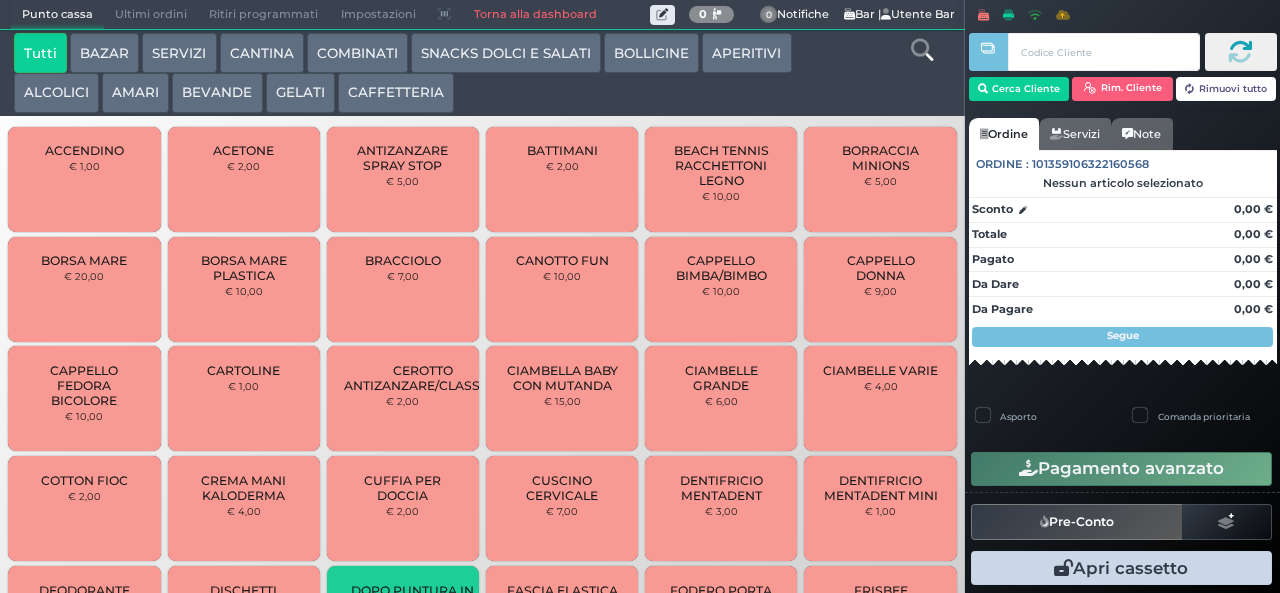click on "ALCOLICI" at bounding box center (56, 93) 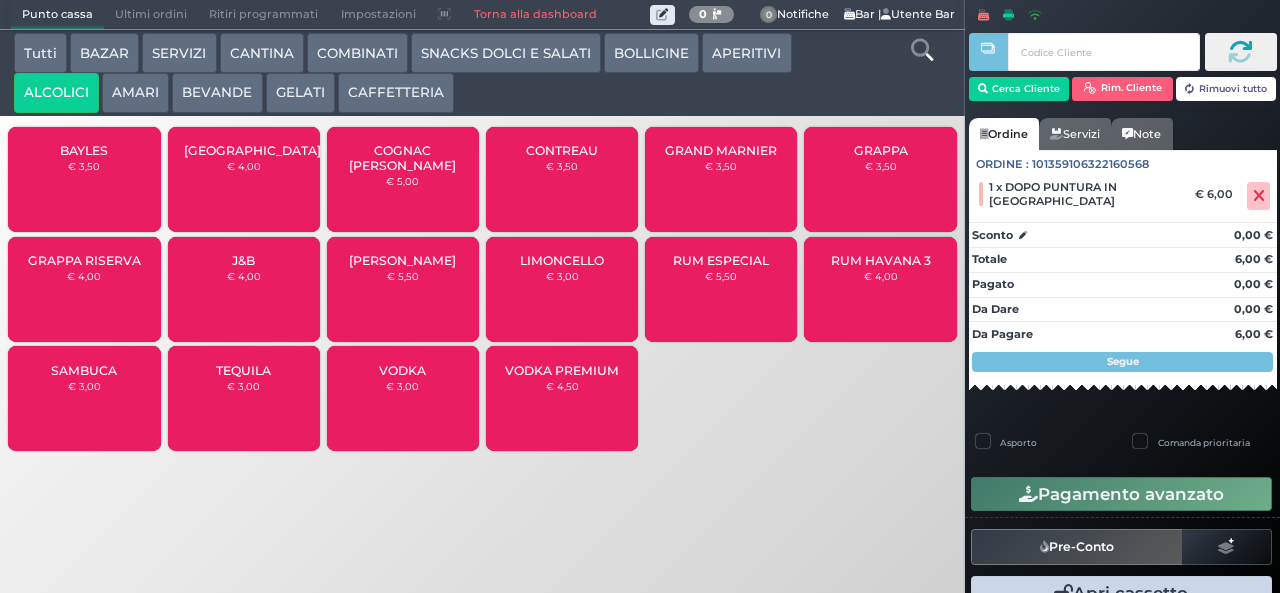 click on "COMBINATI" at bounding box center [357, 53] 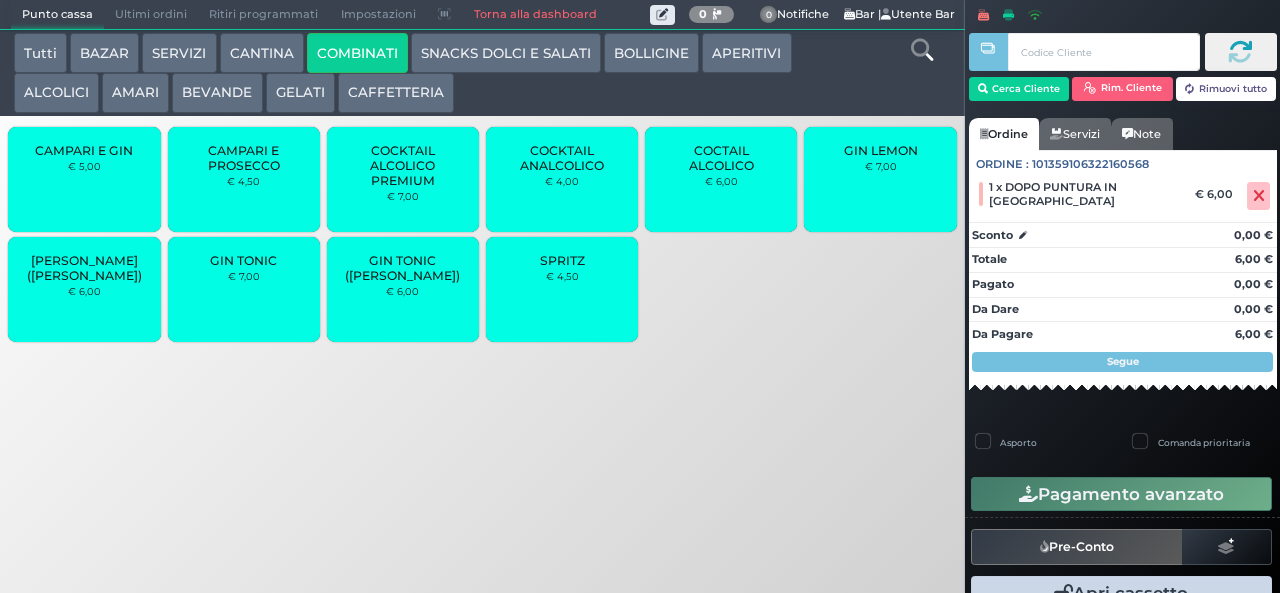 click on "COCKTAIL ALCOLICO PREMIUM" at bounding box center [403, 165] 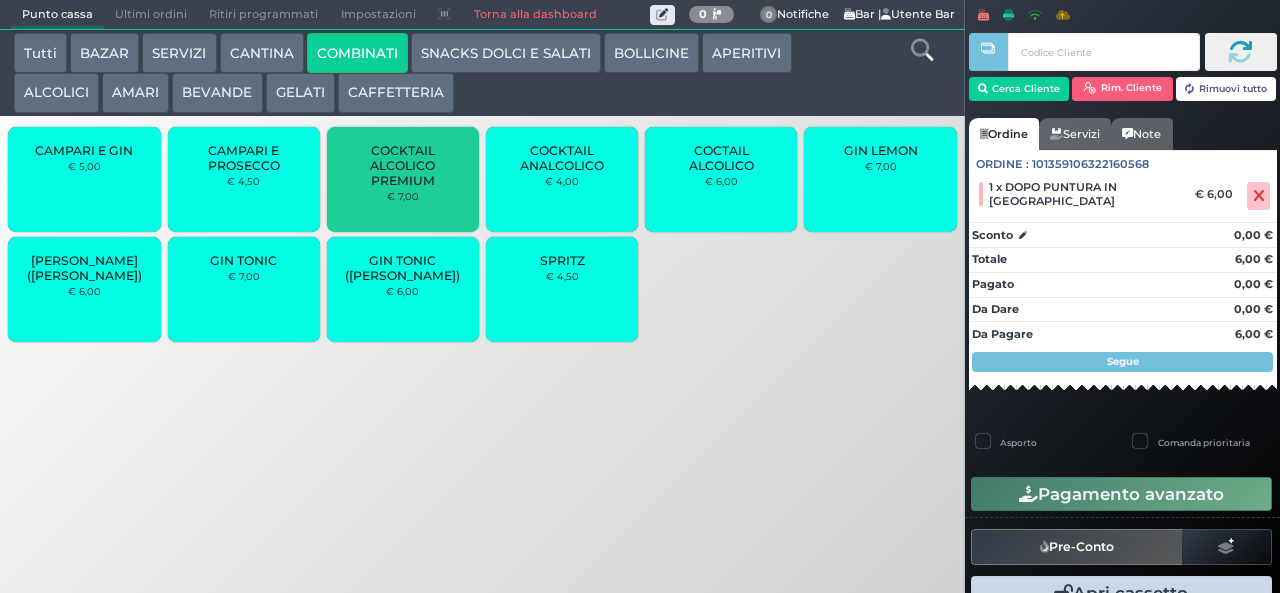 click on "COCTAIL ALCOLICO" at bounding box center (721, 158) 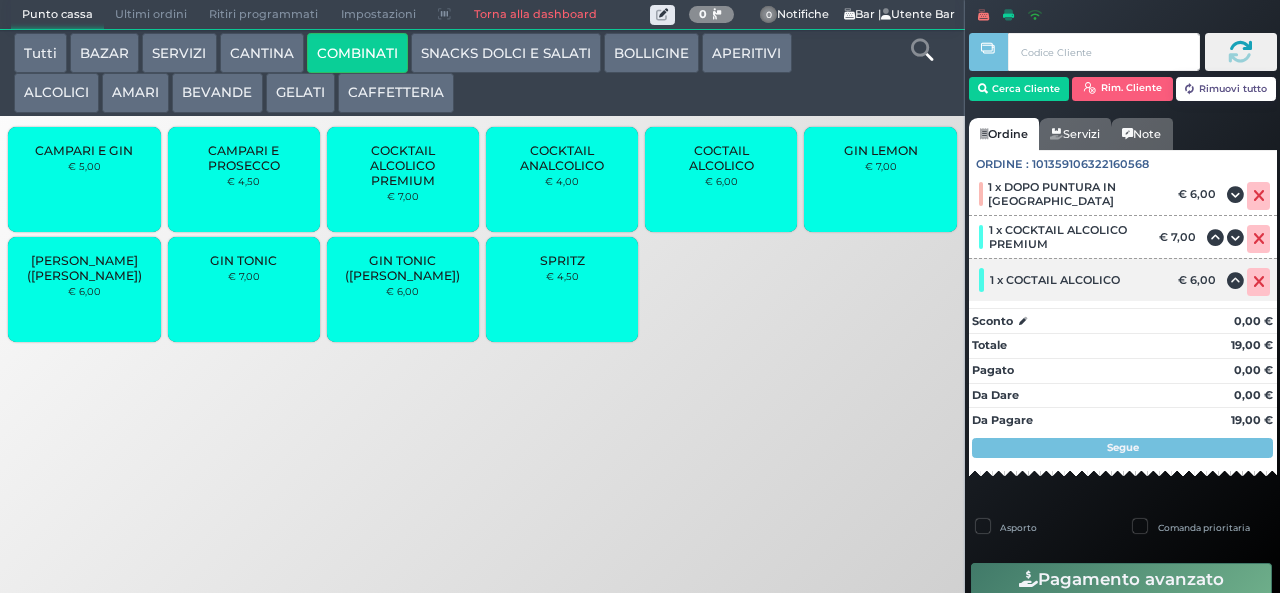 click at bounding box center (1235, 281) 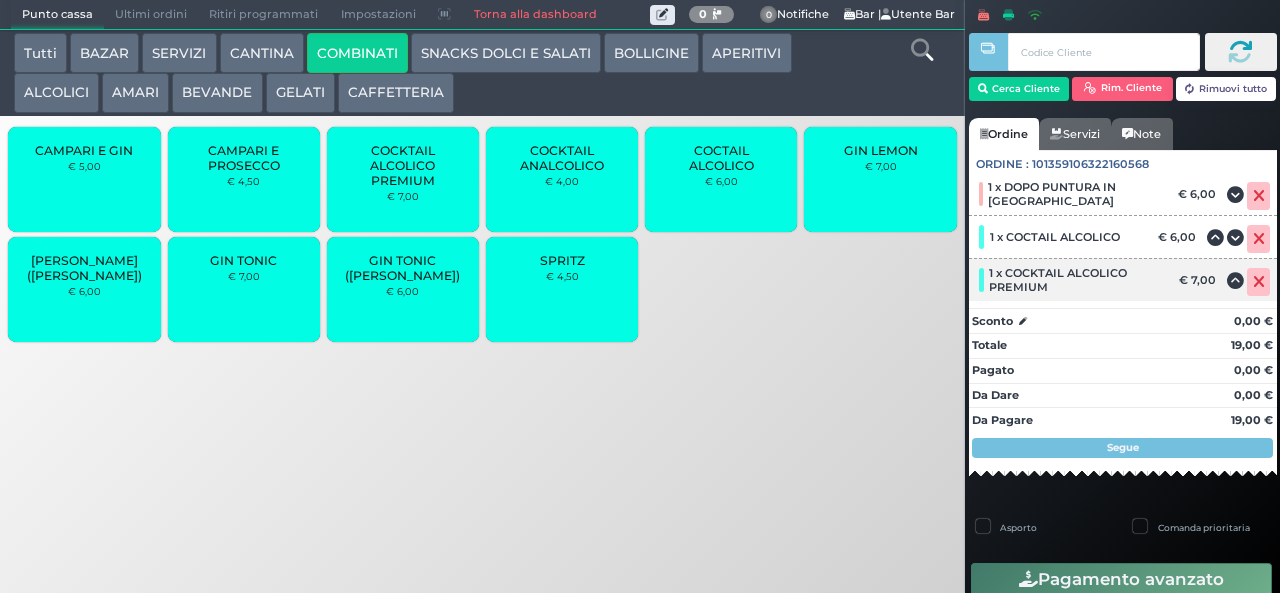click at bounding box center [1259, 282] 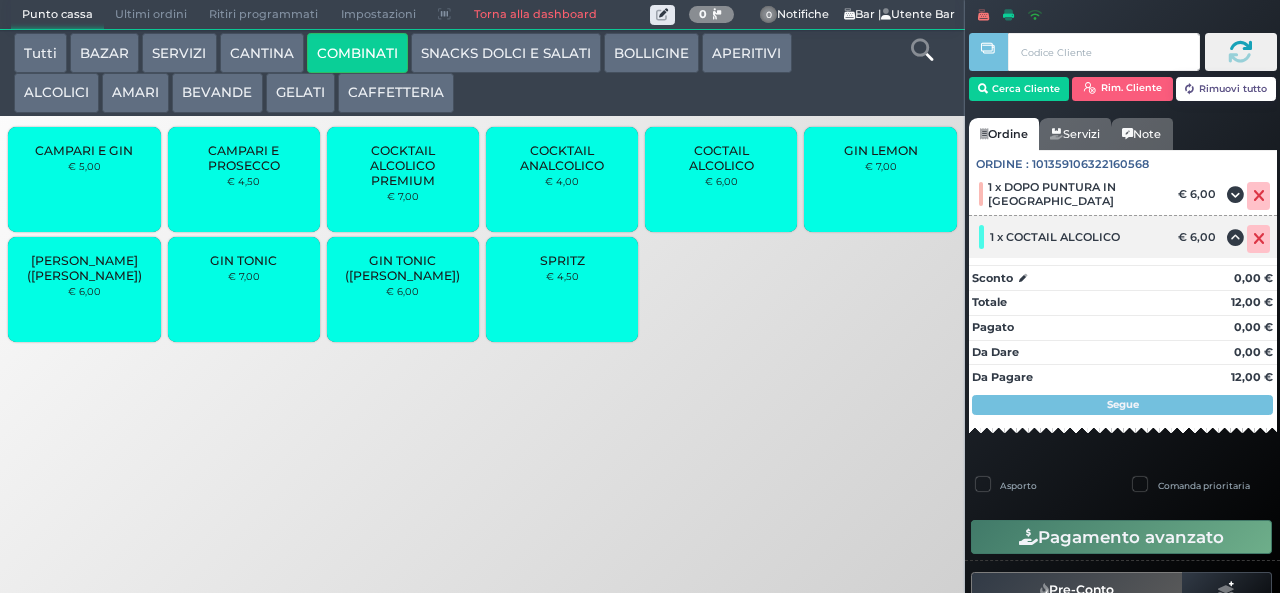 click at bounding box center (1235, 238) 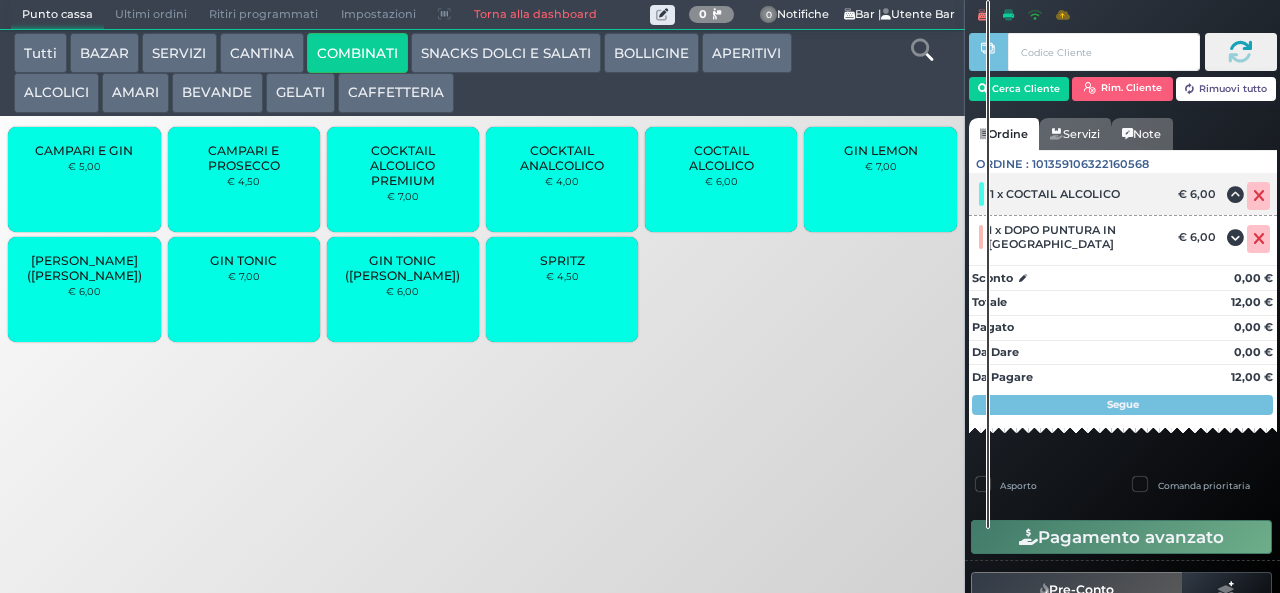 click at bounding box center [1259, 196] 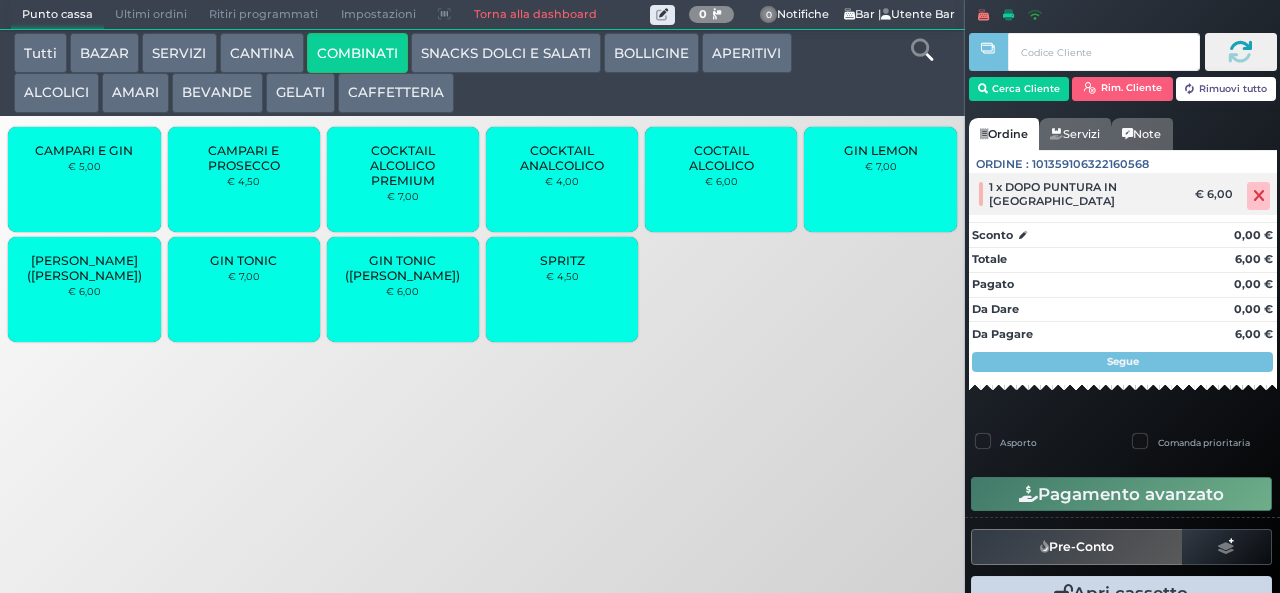 click at bounding box center [1259, 196] 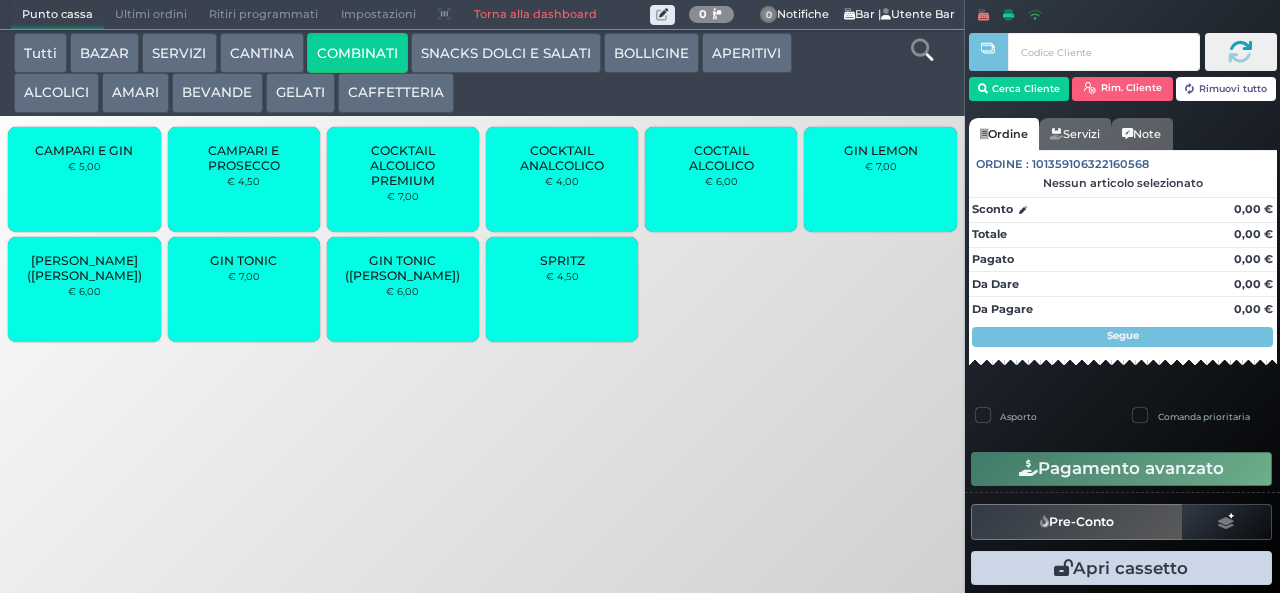 click on "COCKTAIL ALCOLICO PREMIUM" at bounding box center (403, 165) 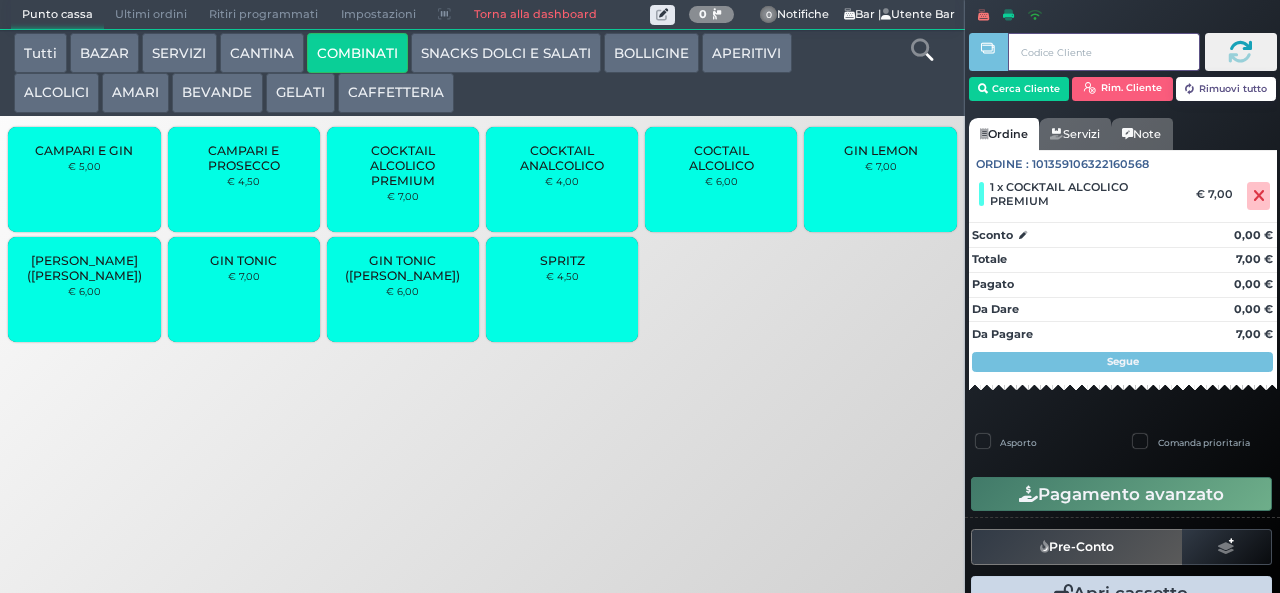 type 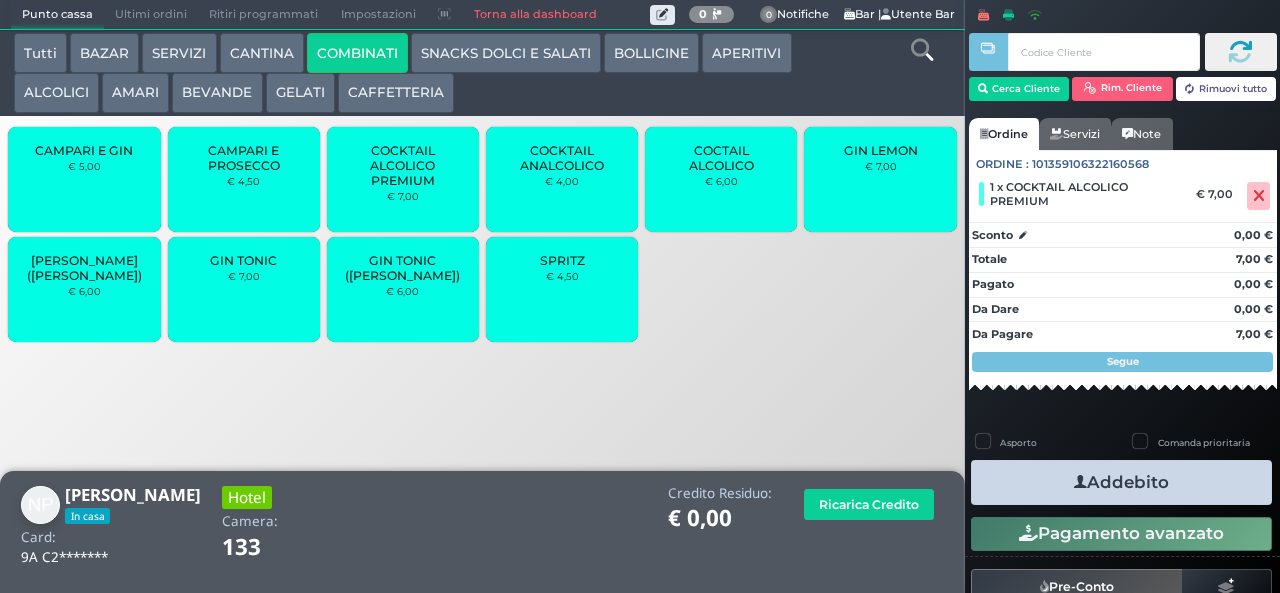 click at bounding box center (1080, 482) 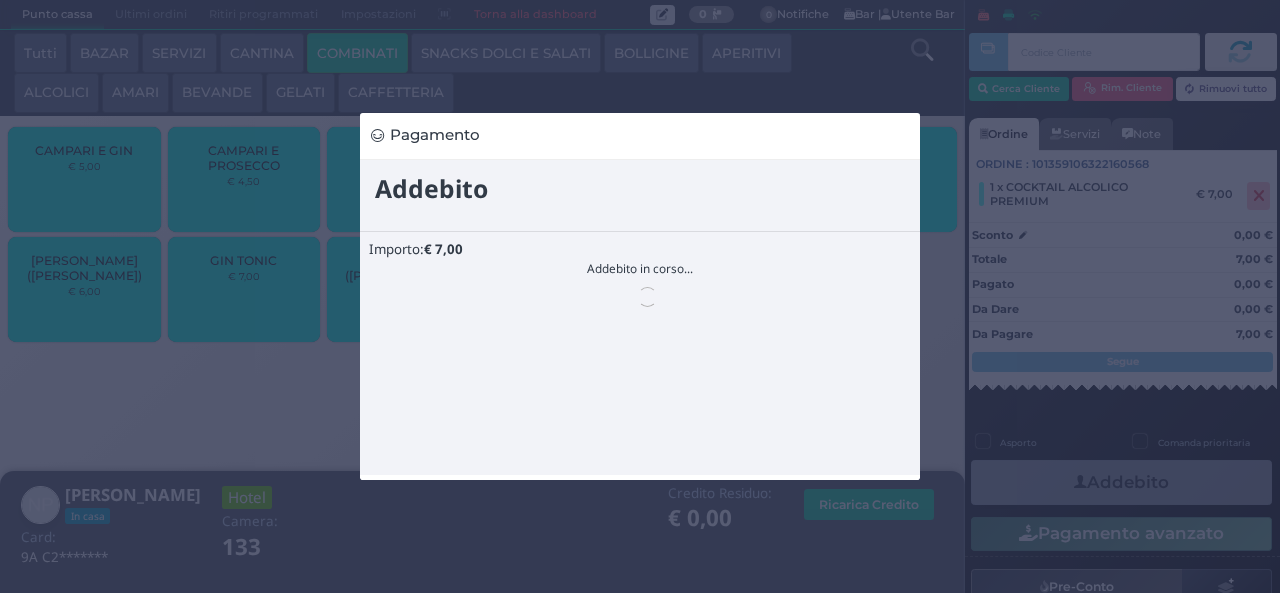 scroll, scrollTop: 0, scrollLeft: 0, axis: both 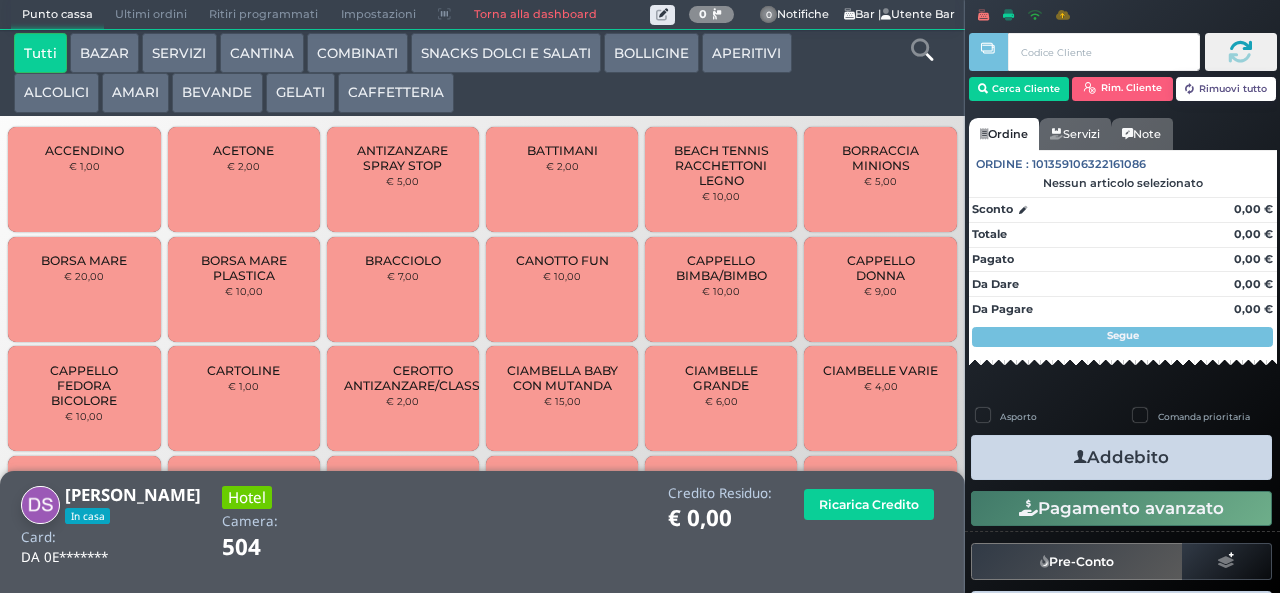 click on "GELATI" at bounding box center (300, 93) 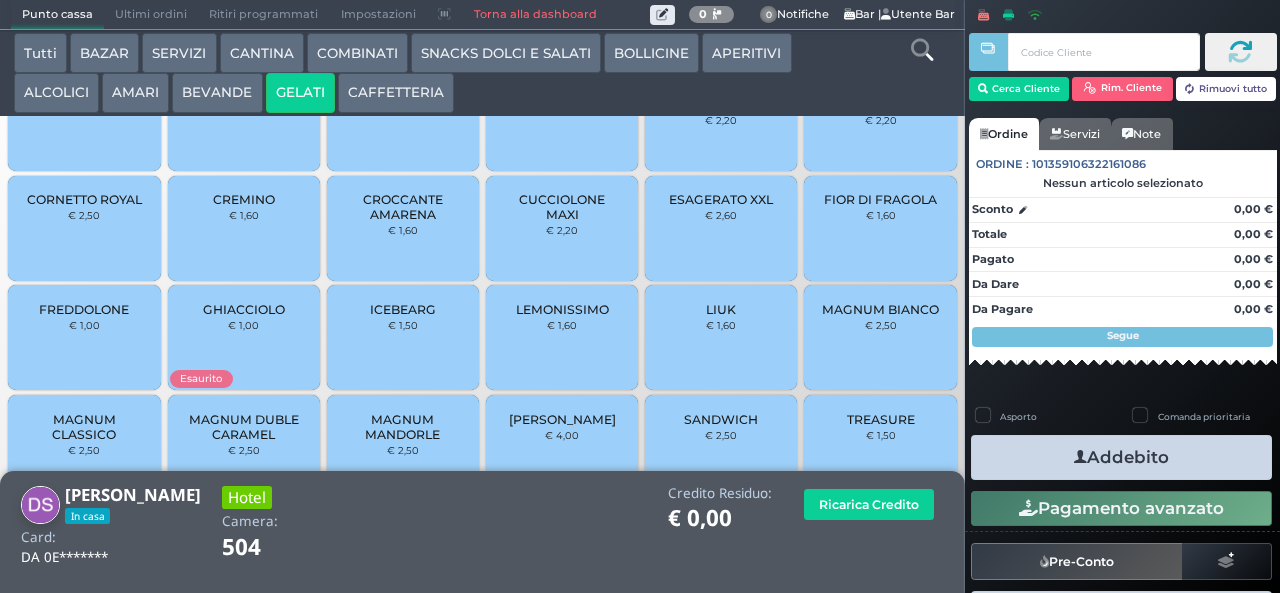 scroll, scrollTop: 133, scrollLeft: 0, axis: vertical 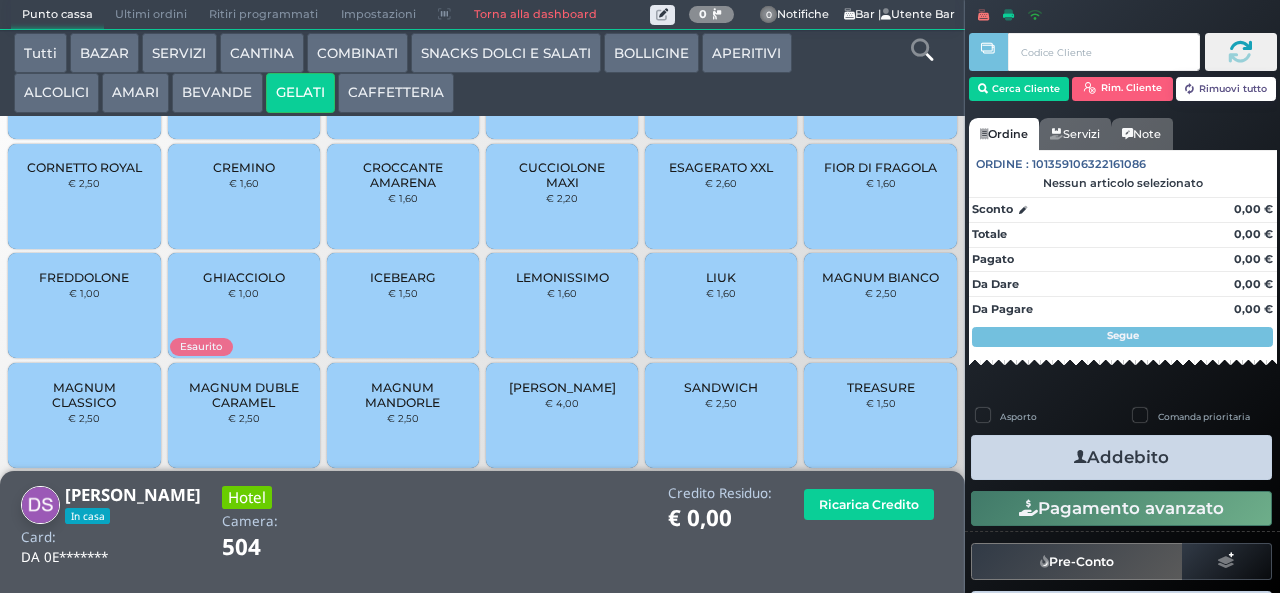 click on "PAN DAN
€ 4,00" at bounding box center [562, 415] 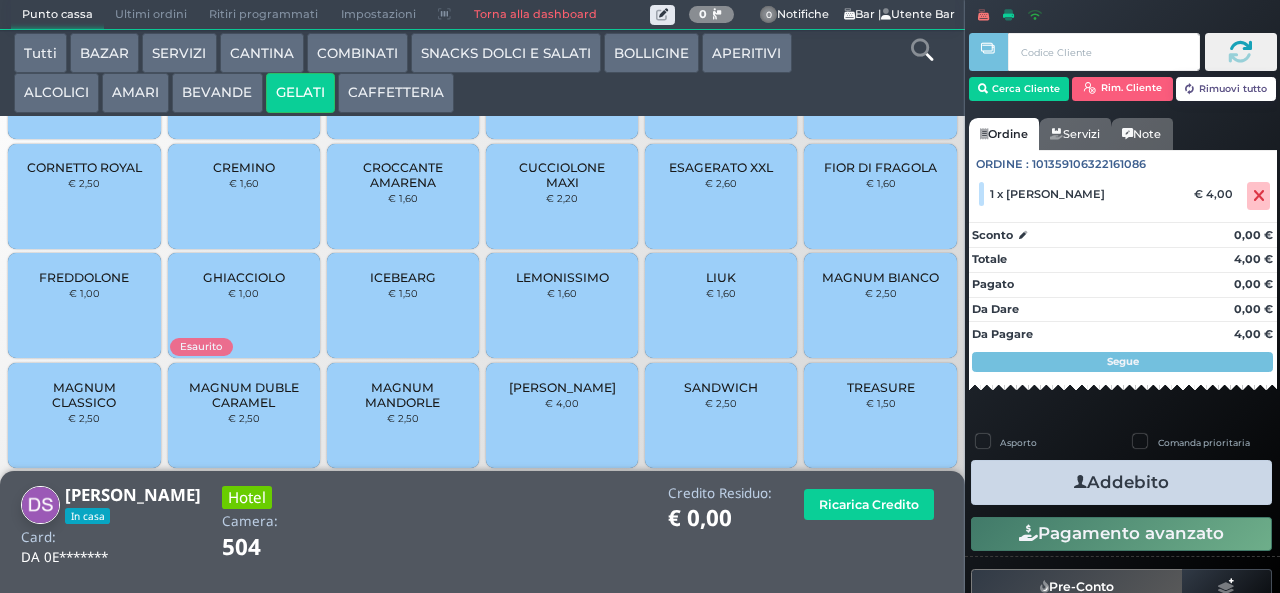 click on "Addebito" at bounding box center (1121, 482) 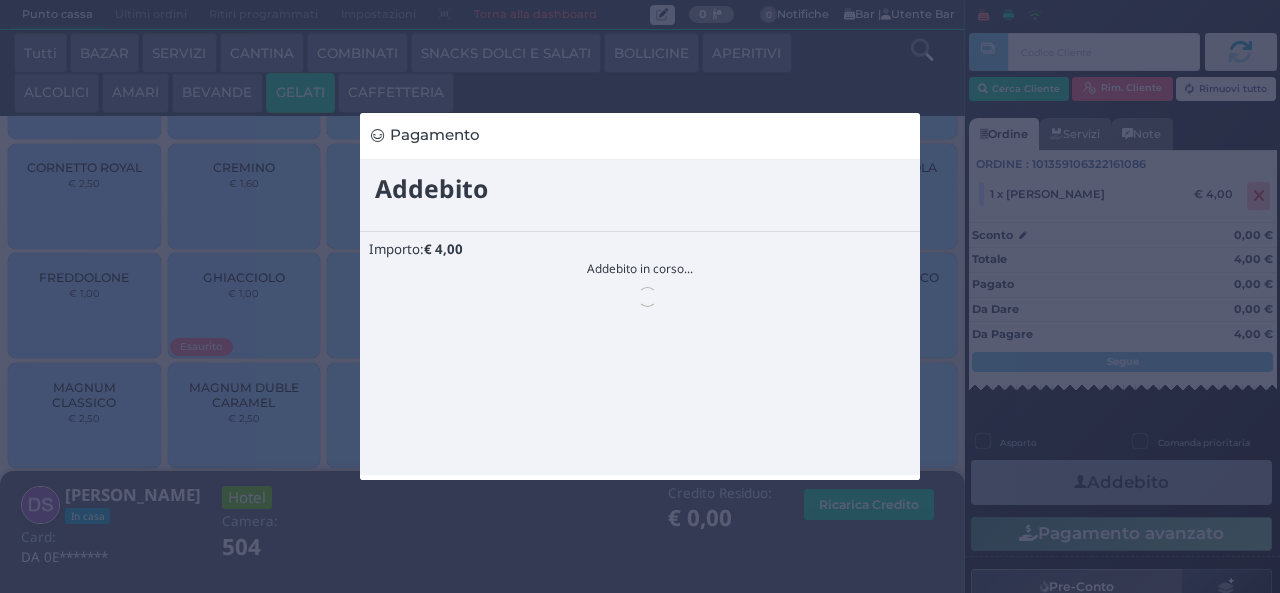 scroll, scrollTop: 0, scrollLeft: 0, axis: both 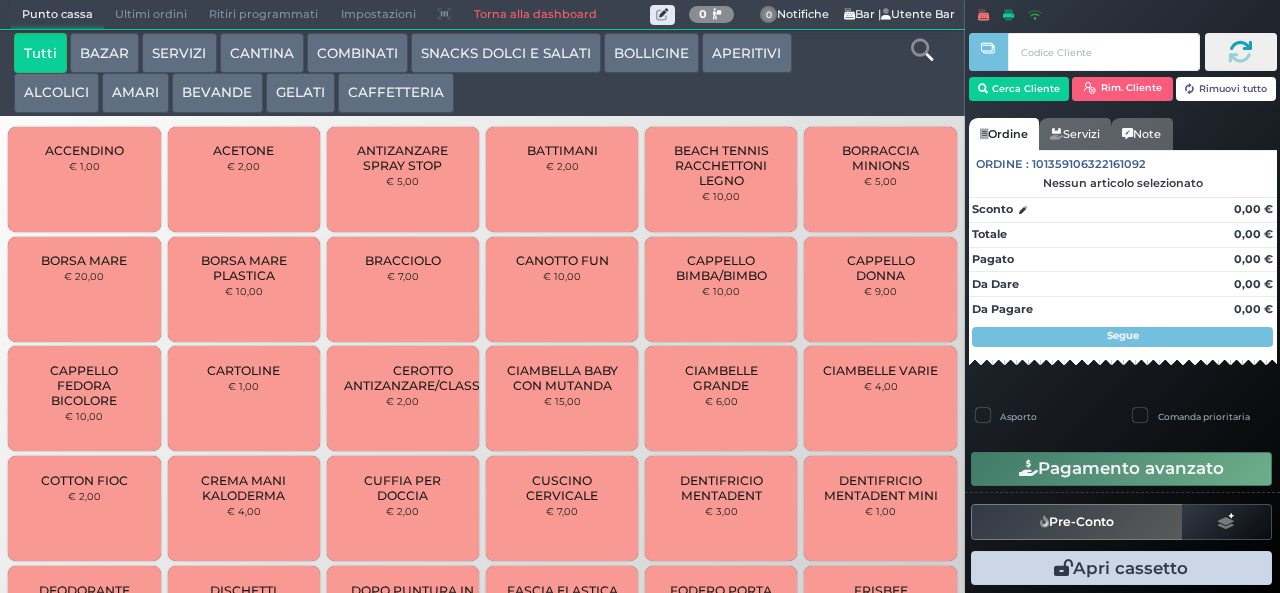 click on "BEVANDE" at bounding box center (217, 93) 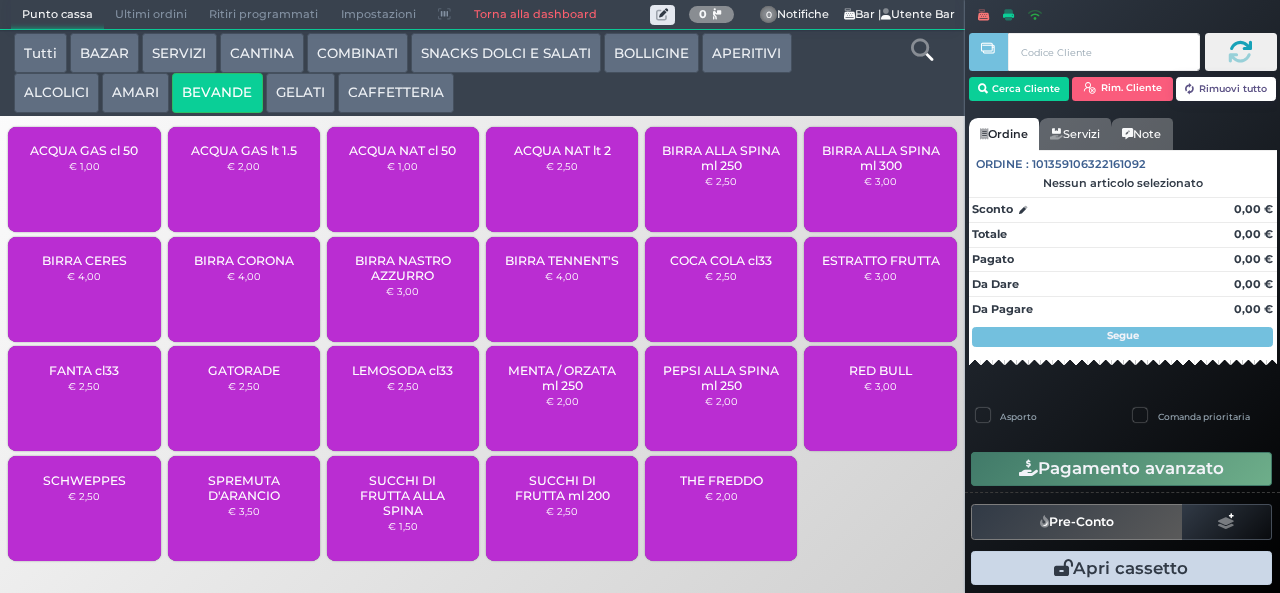 click on "ACQUA NAT cl 50
€ 1,00" at bounding box center (403, 179) 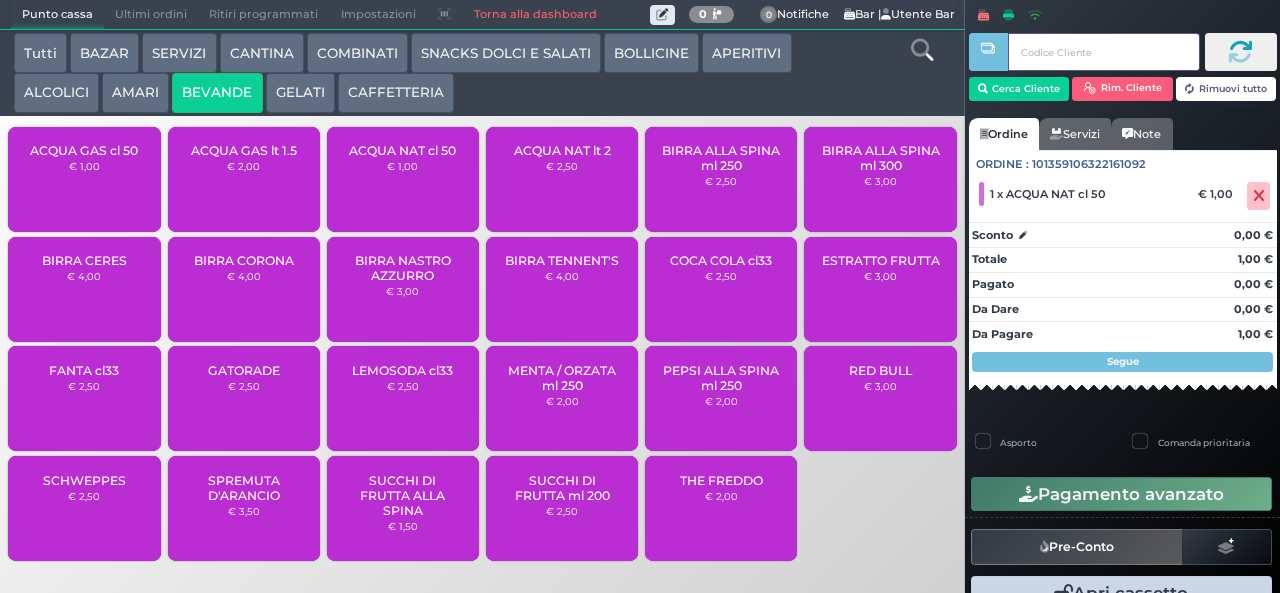 type 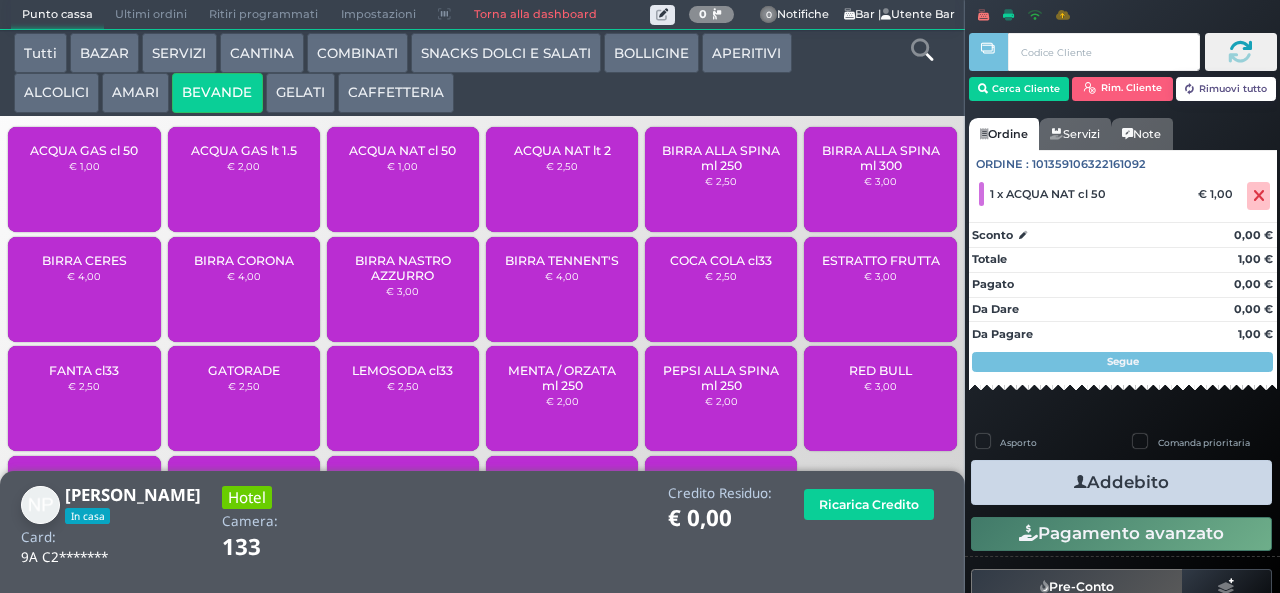 click on "Addebito" at bounding box center (1121, 482) 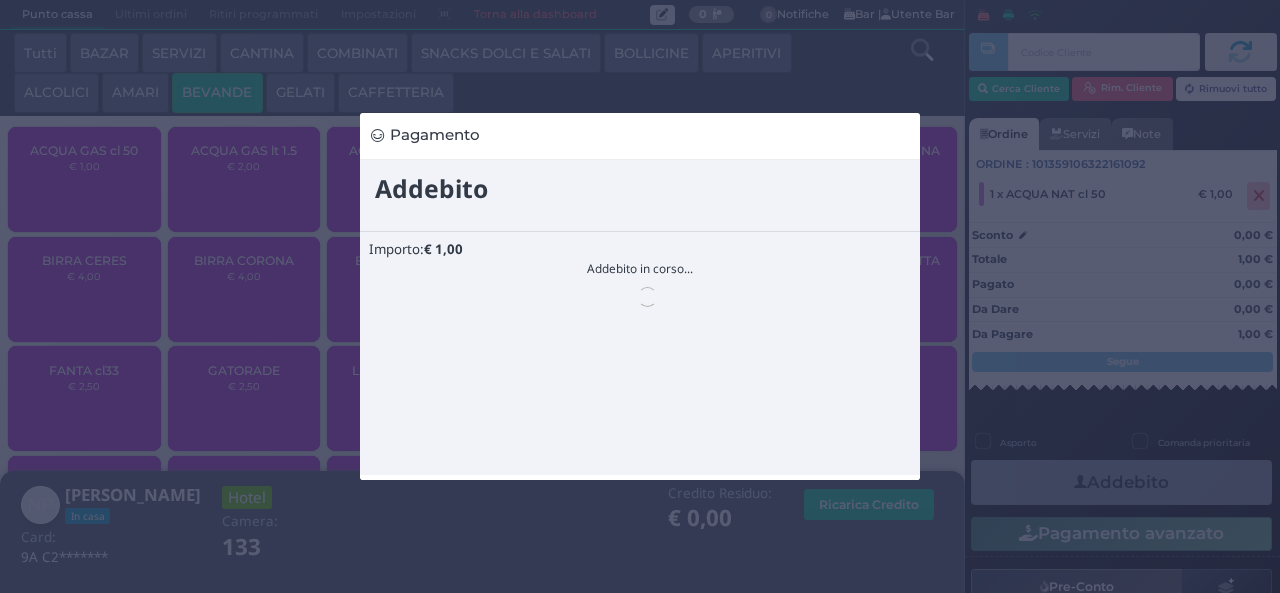 scroll, scrollTop: 0, scrollLeft: 0, axis: both 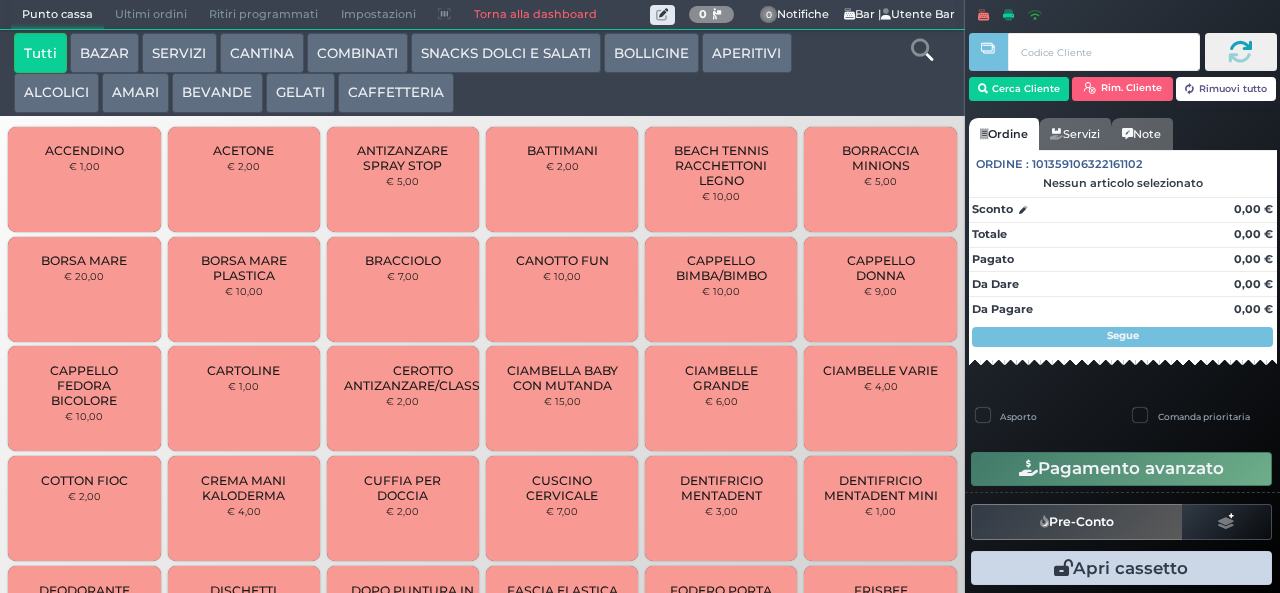 click on "COMBINATI" at bounding box center [357, 53] 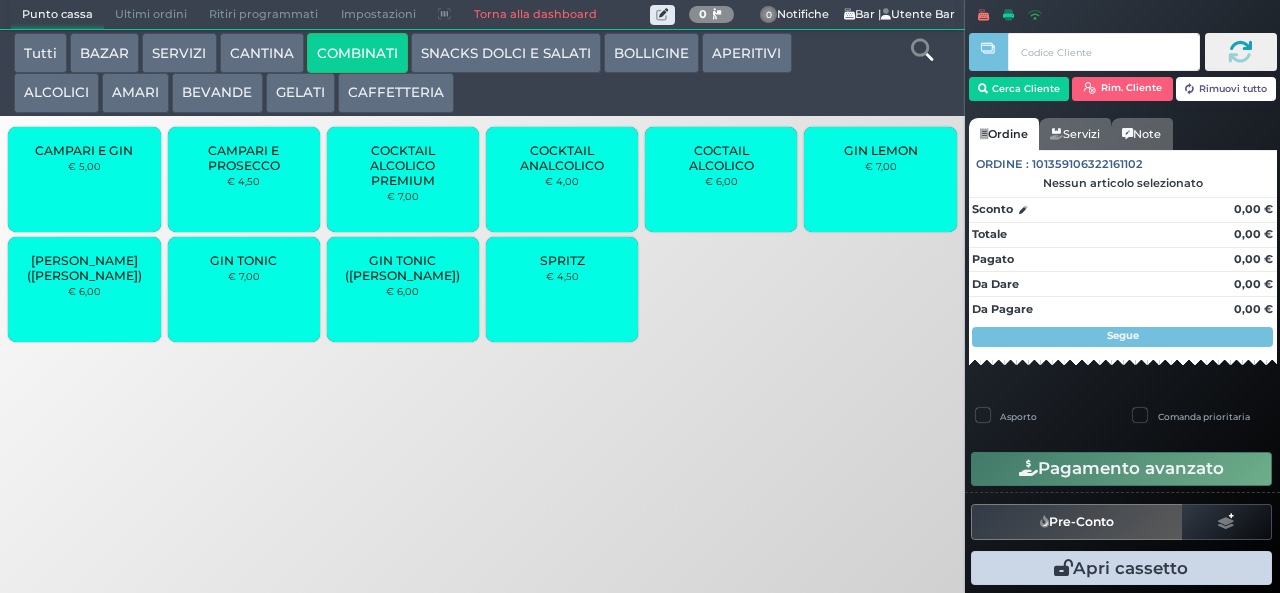 click on "COCKTAIL ALCOLICO PREMIUM" at bounding box center (403, 165) 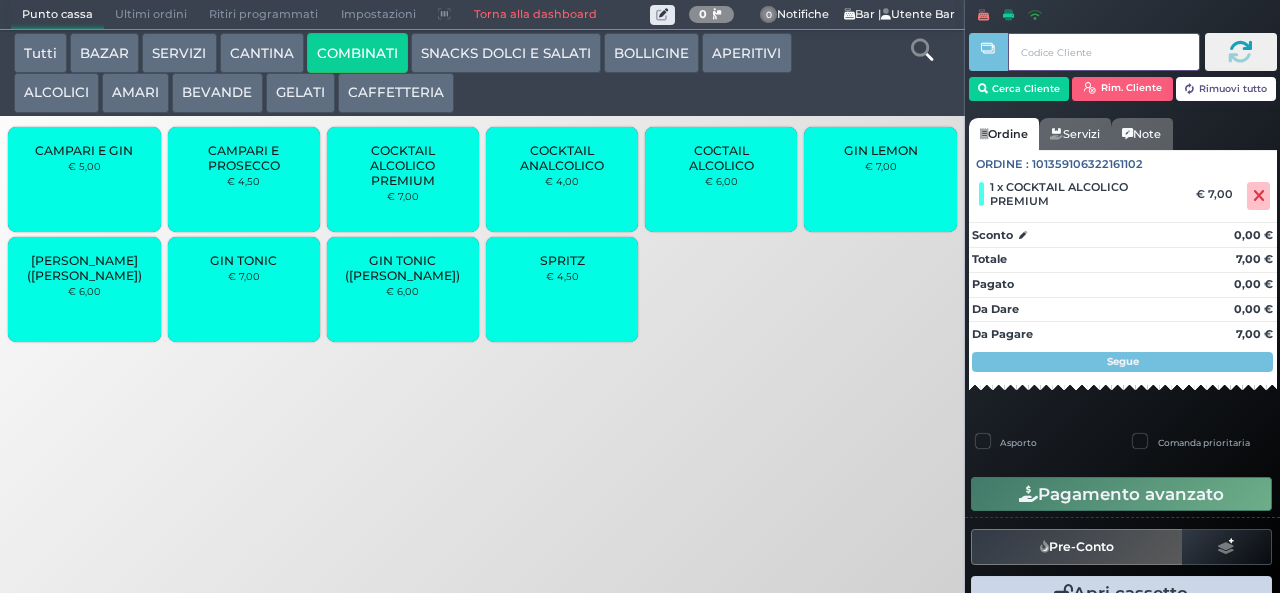 type 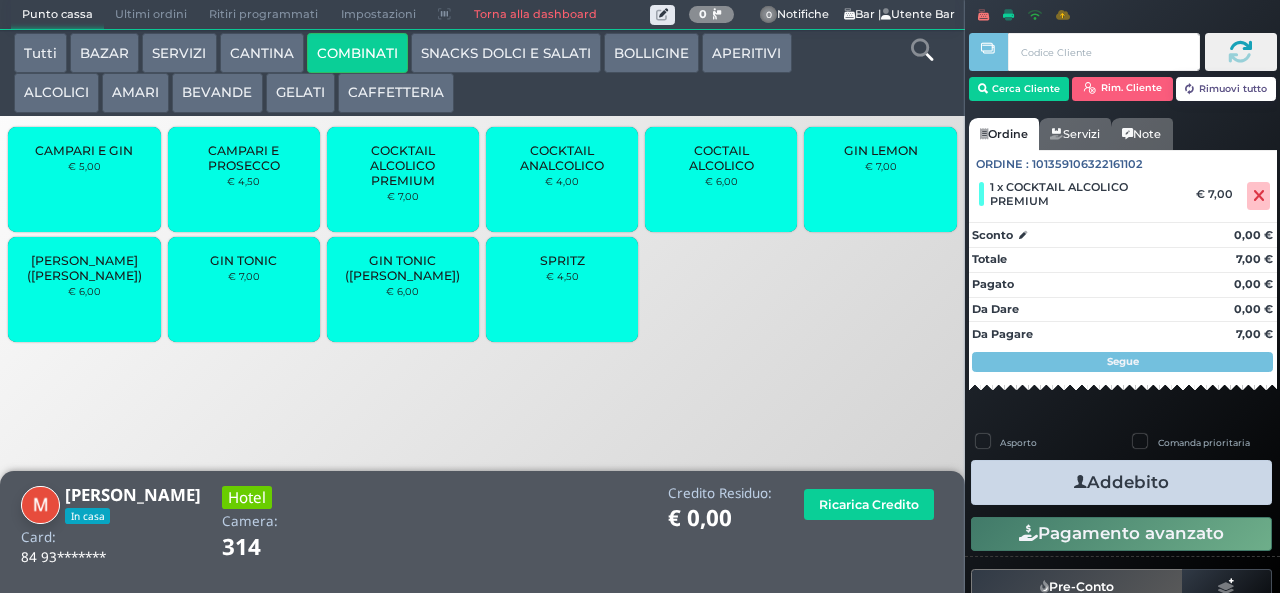 click at bounding box center (1080, 482) 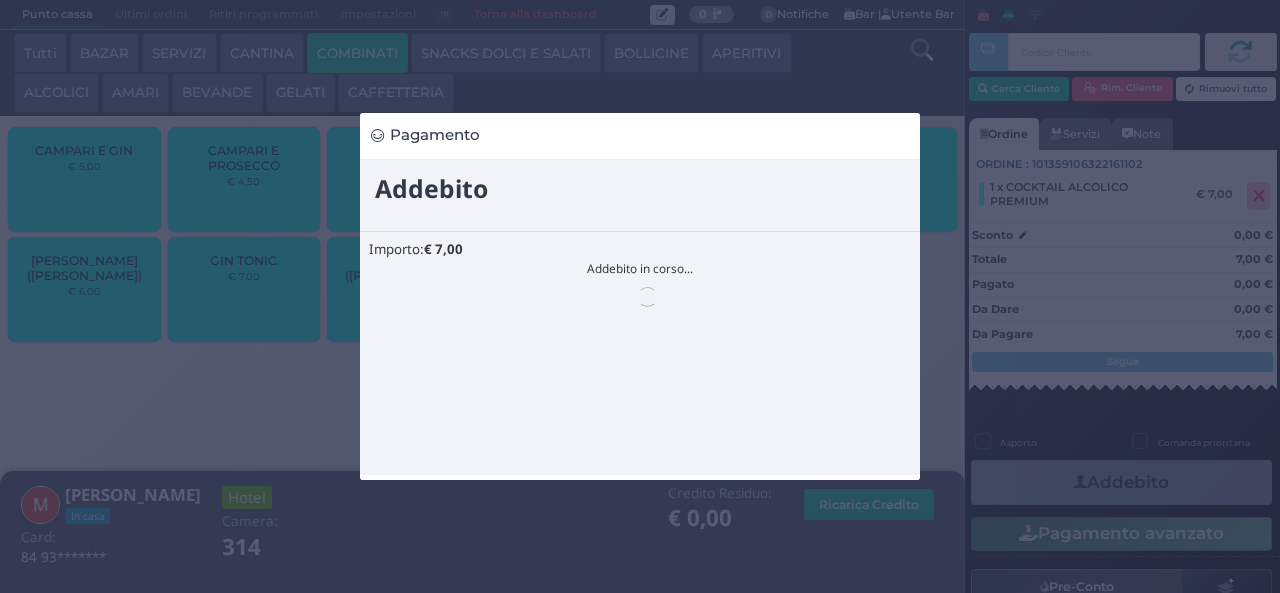 scroll, scrollTop: 0, scrollLeft: 0, axis: both 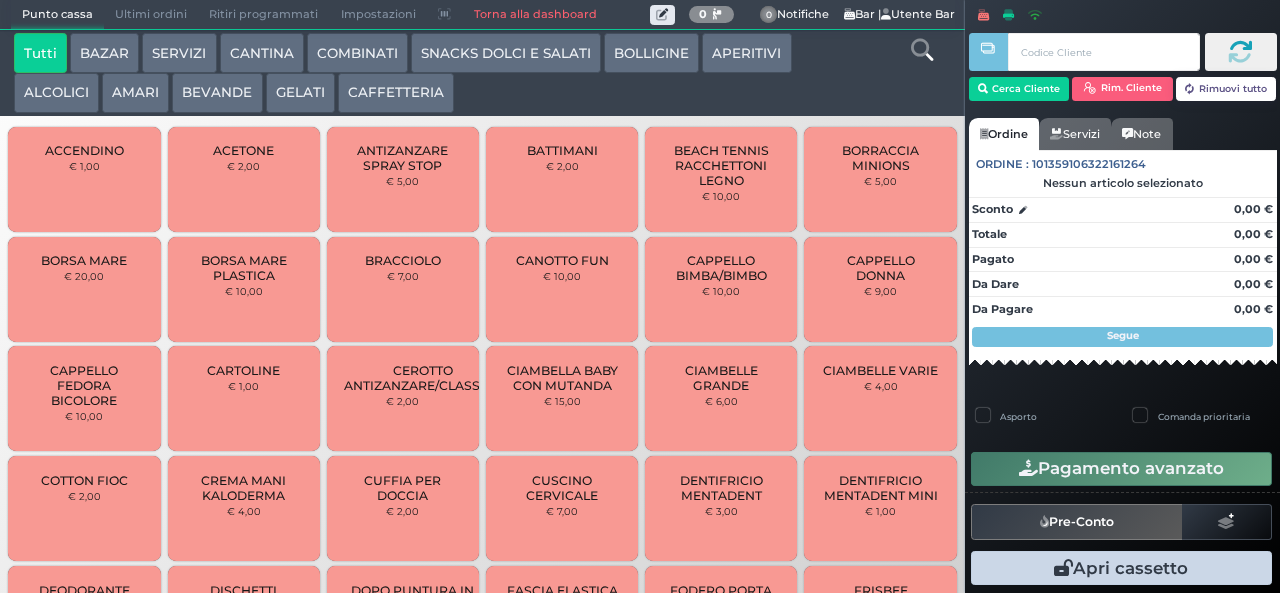 click on "SNACKS DOLCI E SALATI" at bounding box center [506, 53] 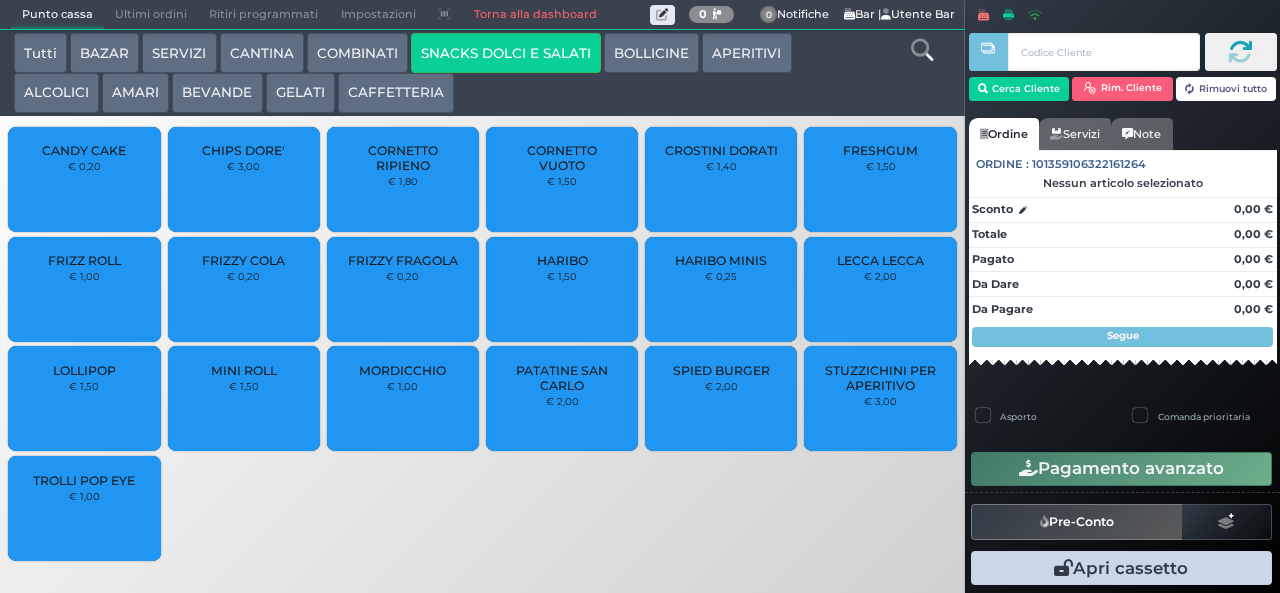 click on "PATATINE SAN CARLO" at bounding box center [562, 378] 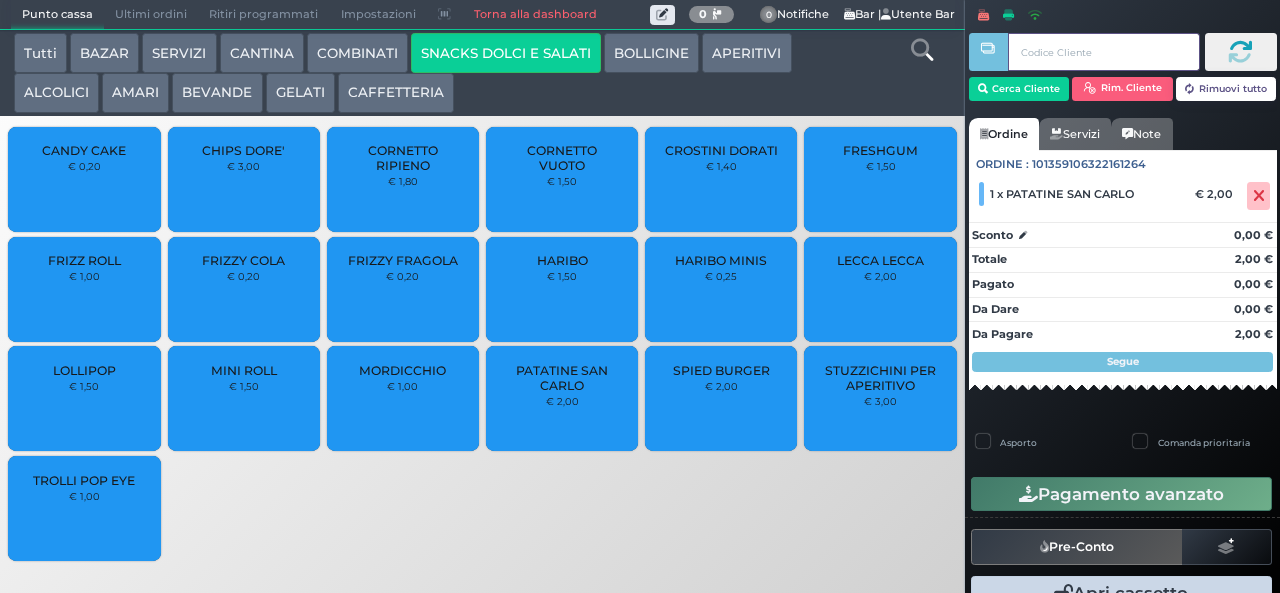 type 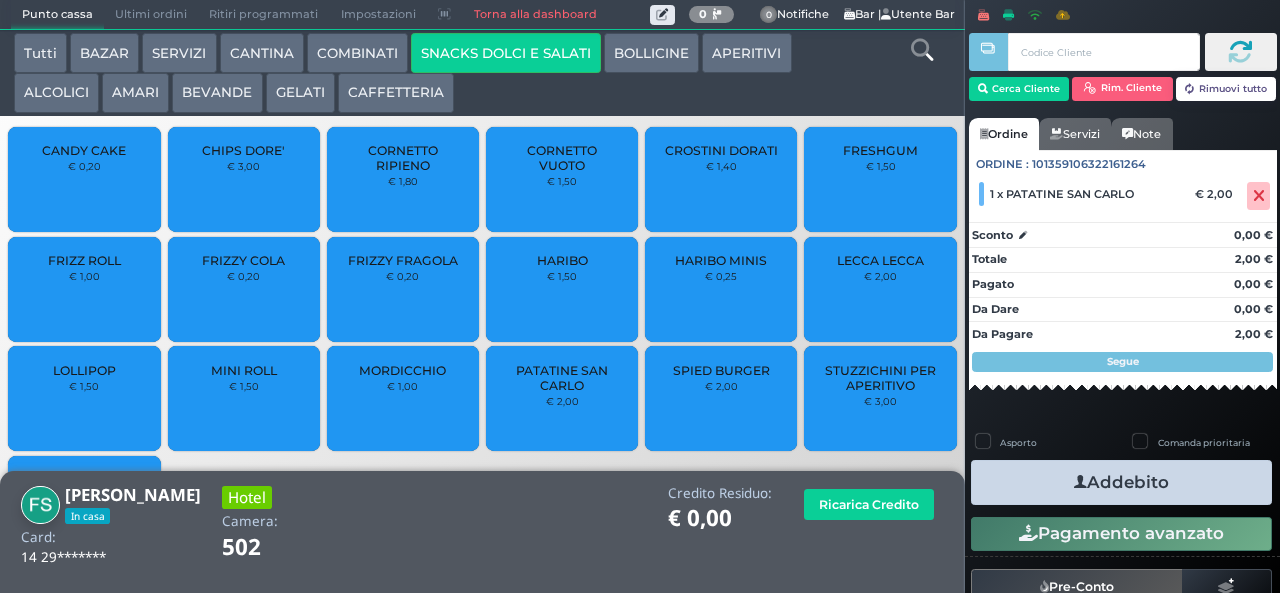 click on "Addebito" at bounding box center (1121, 482) 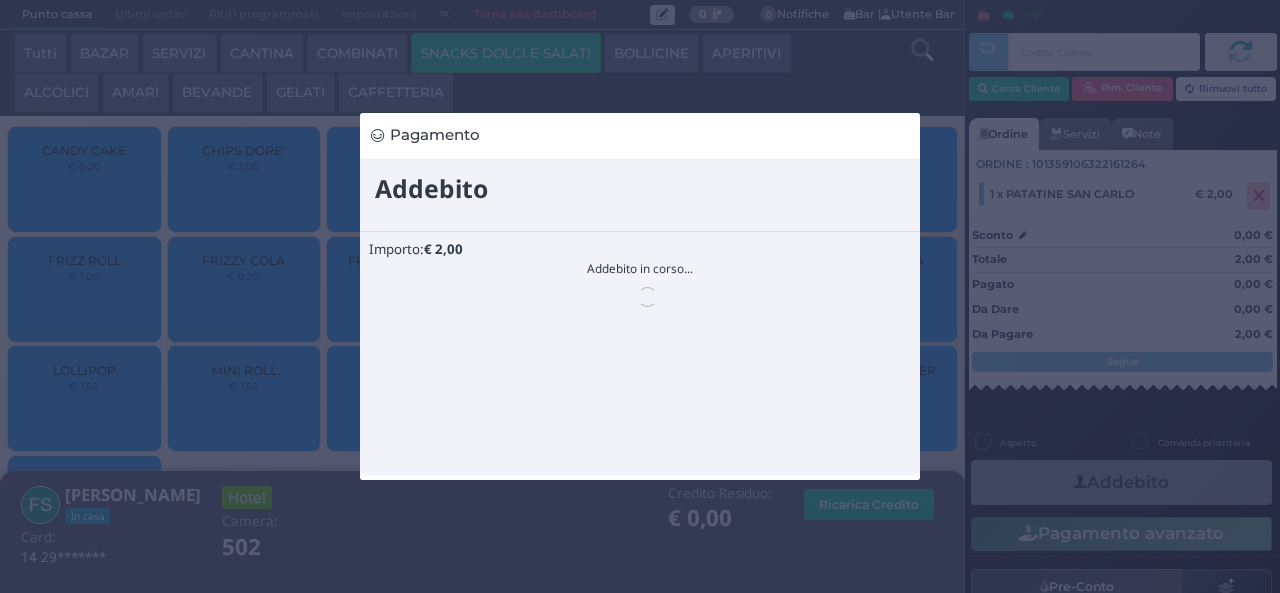 scroll, scrollTop: 0, scrollLeft: 0, axis: both 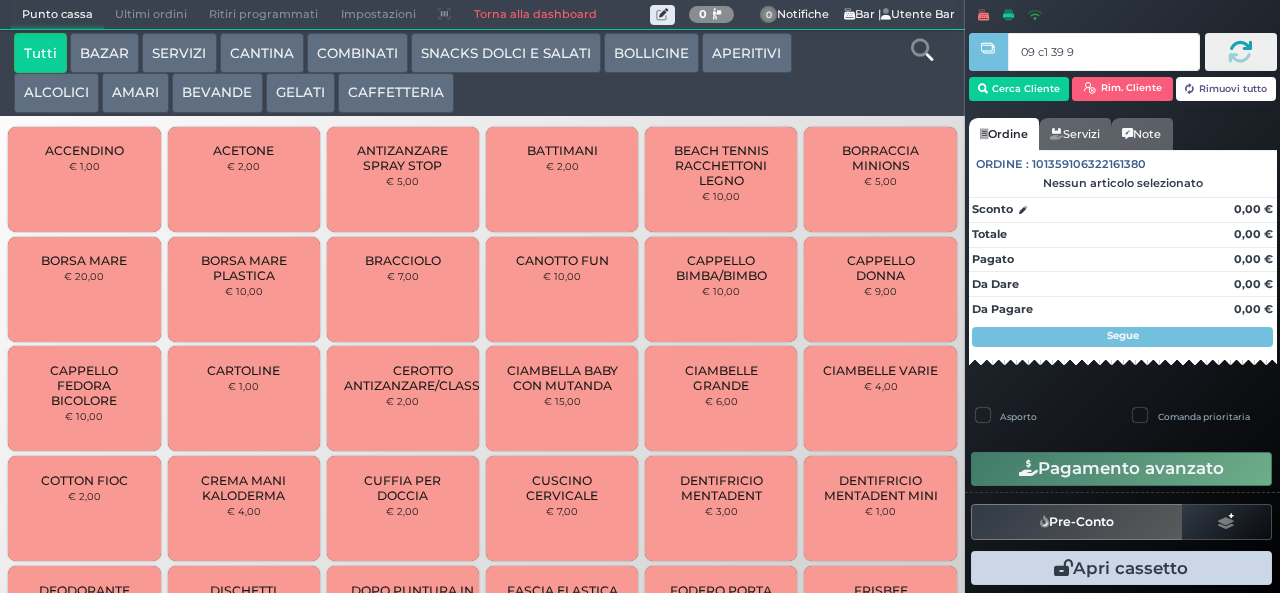 type on "09 c1 39 95" 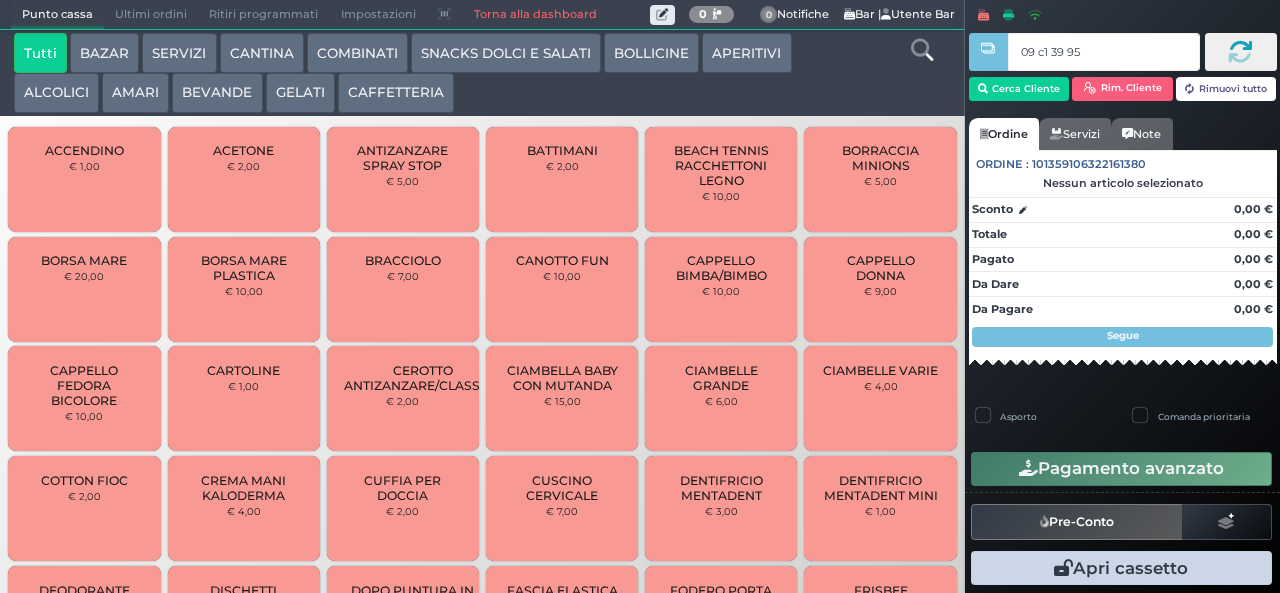 type 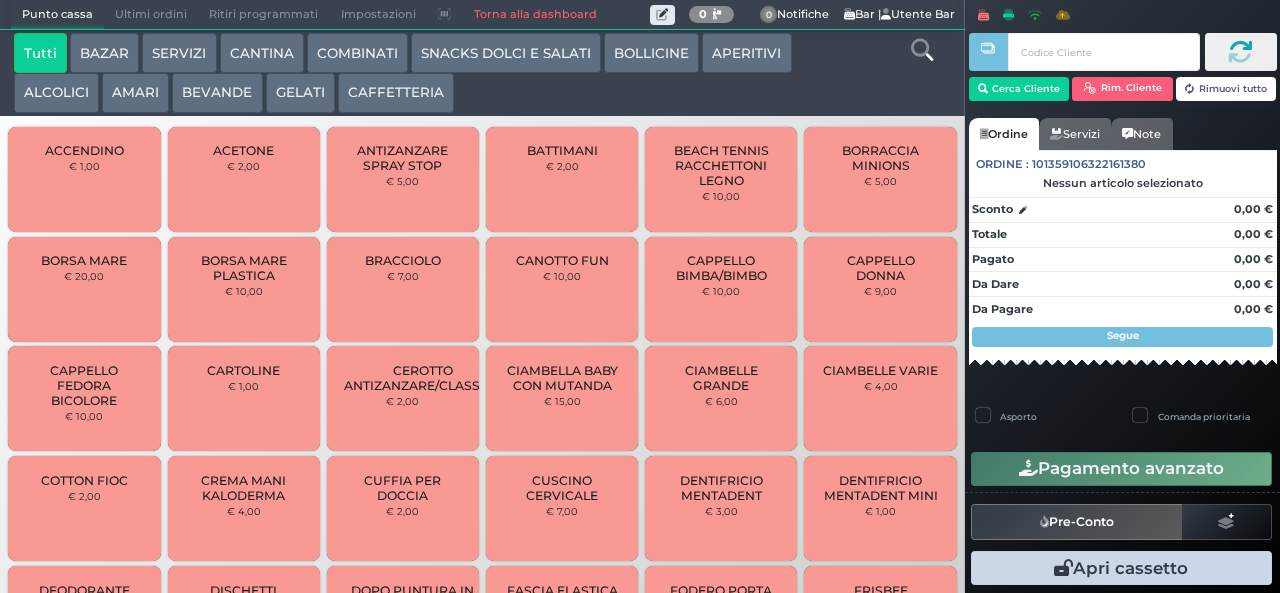 click on "AMARI" at bounding box center (135, 93) 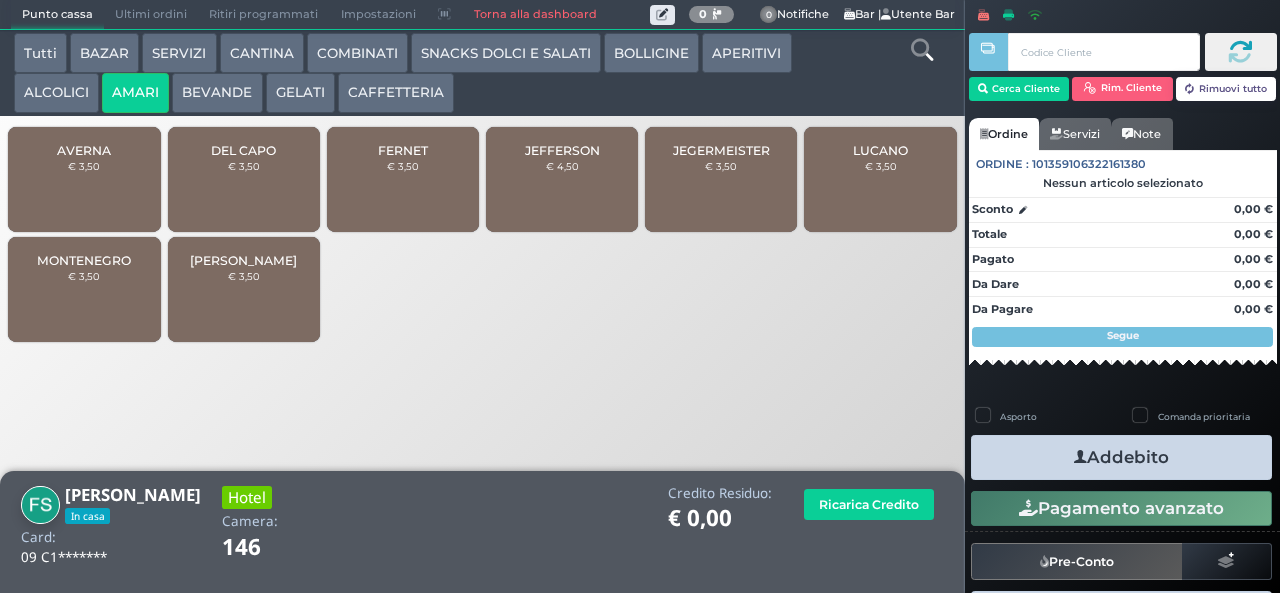 click on "DEL CAPO" at bounding box center (243, 150) 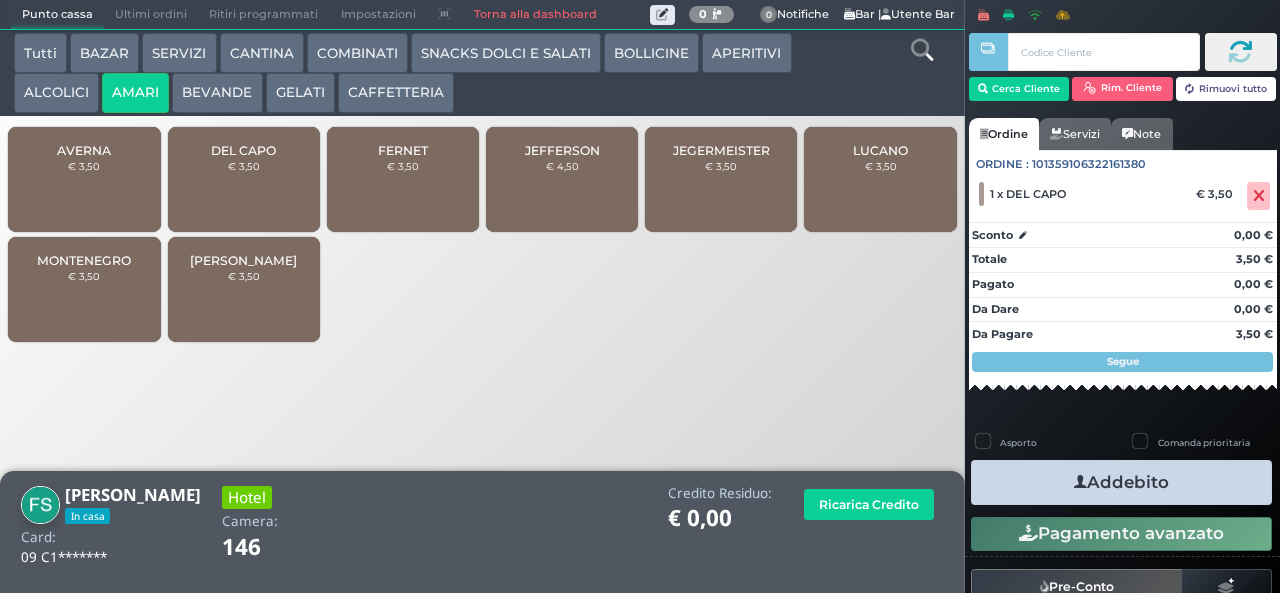 click on "Addebito" at bounding box center (1121, 482) 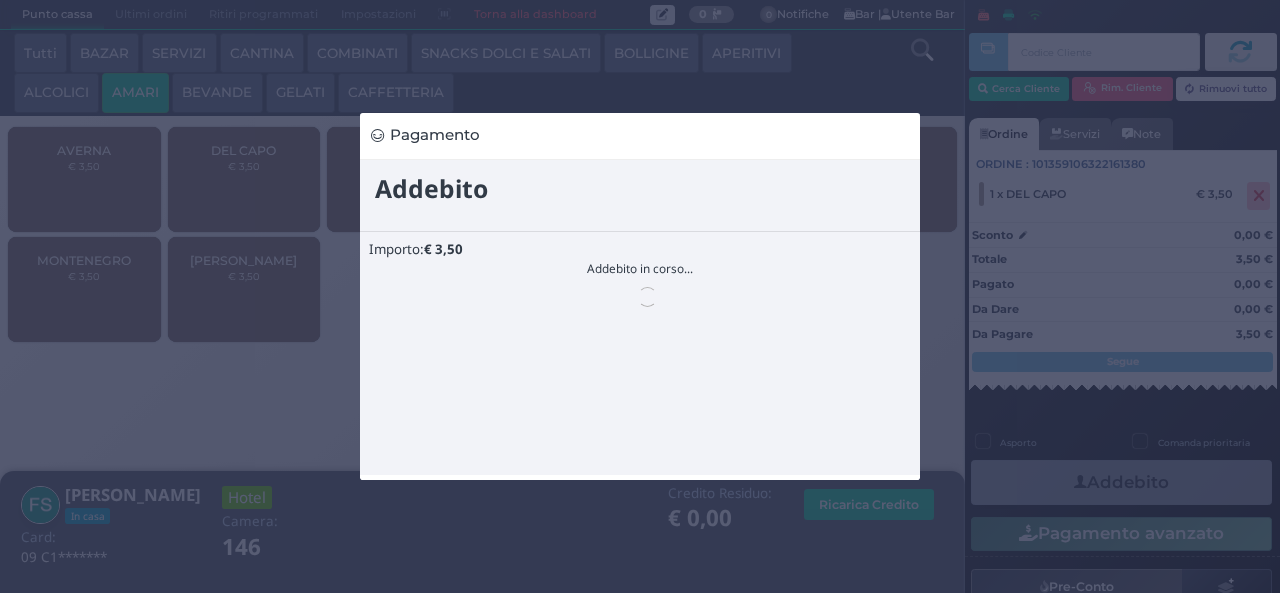 scroll, scrollTop: 0, scrollLeft: 0, axis: both 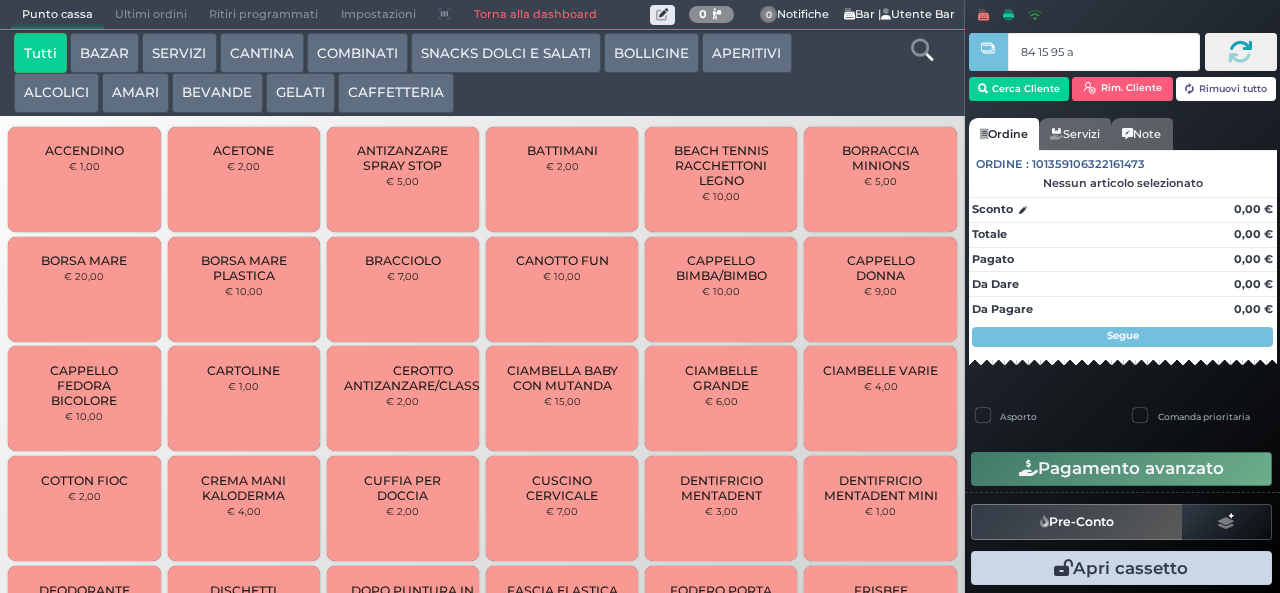 type on "84 15 95 af" 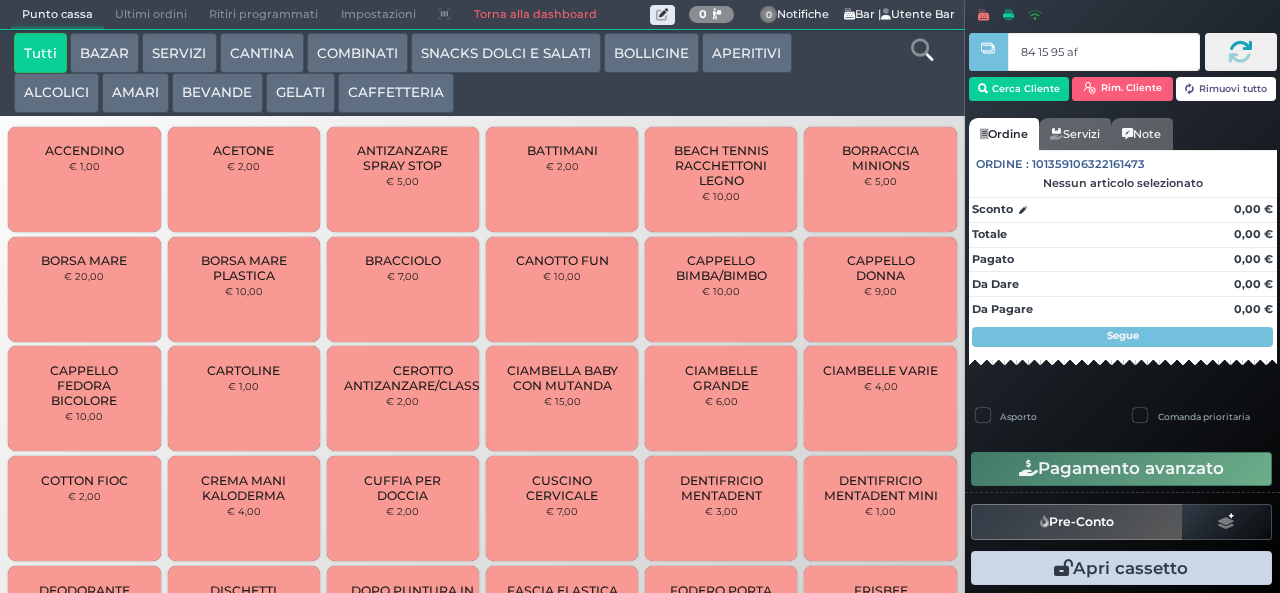 type 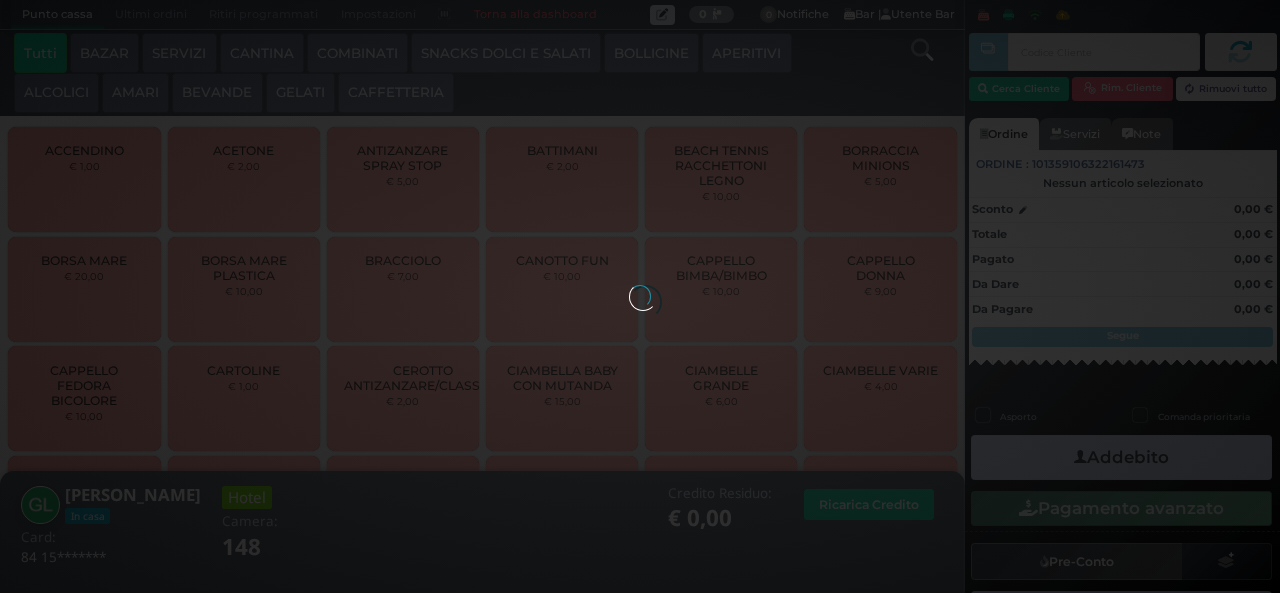 click at bounding box center [640, 296] 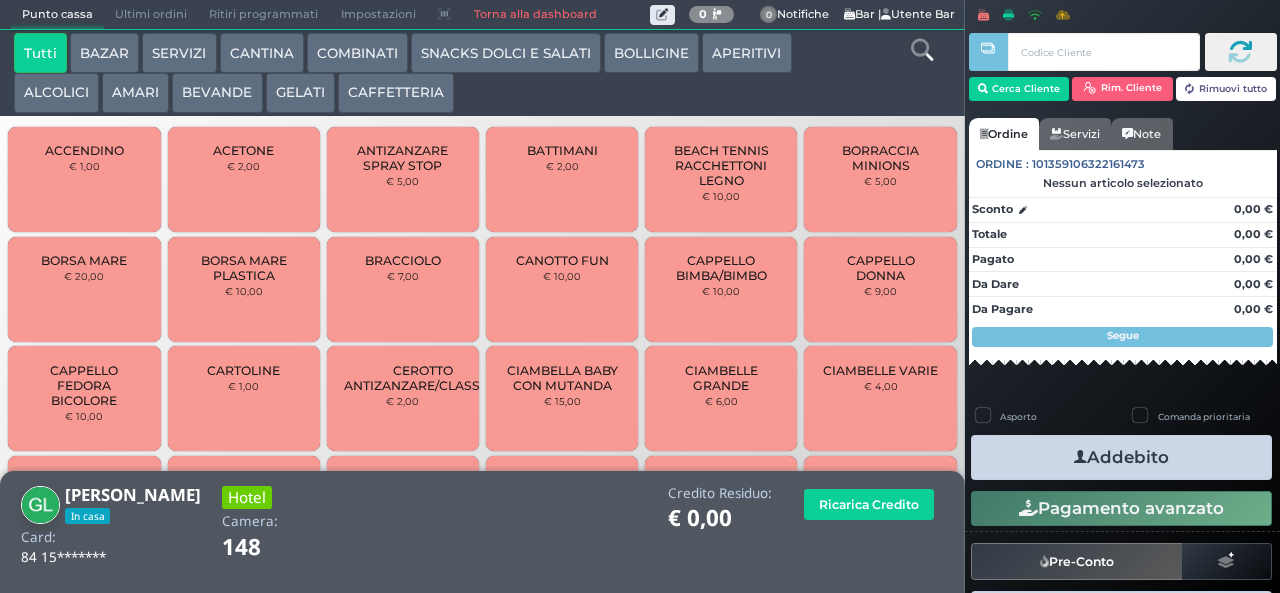 click on "GELATI" at bounding box center (300, 93) 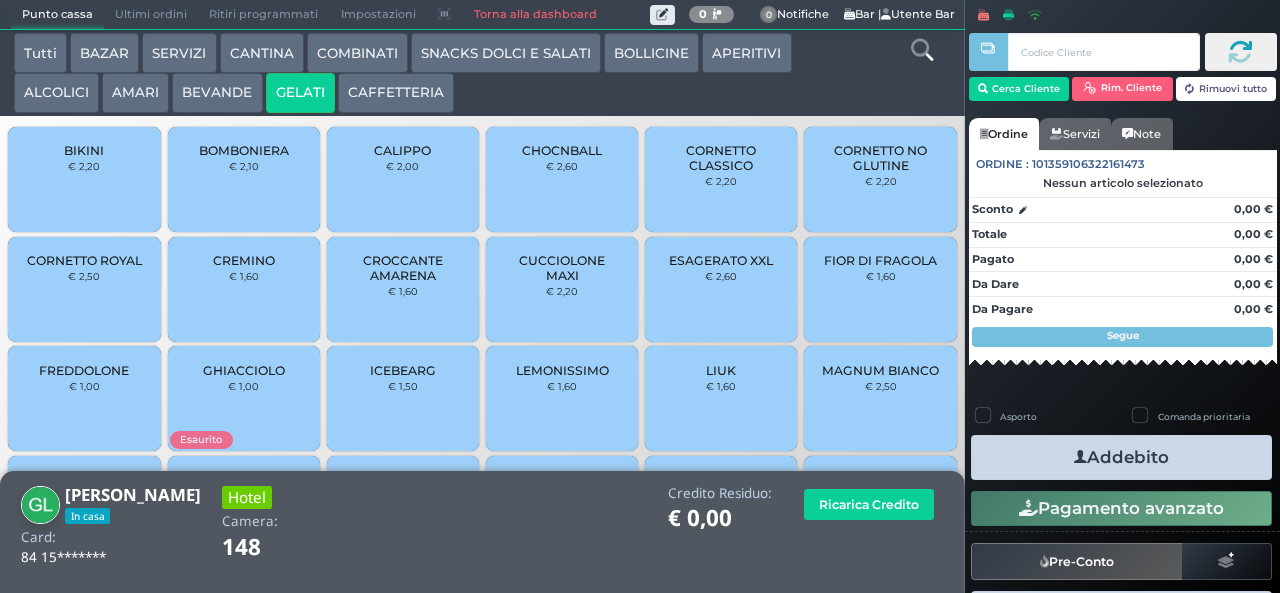 click on "CORNETTO CLASSICO" at bounding box center [721, 158] 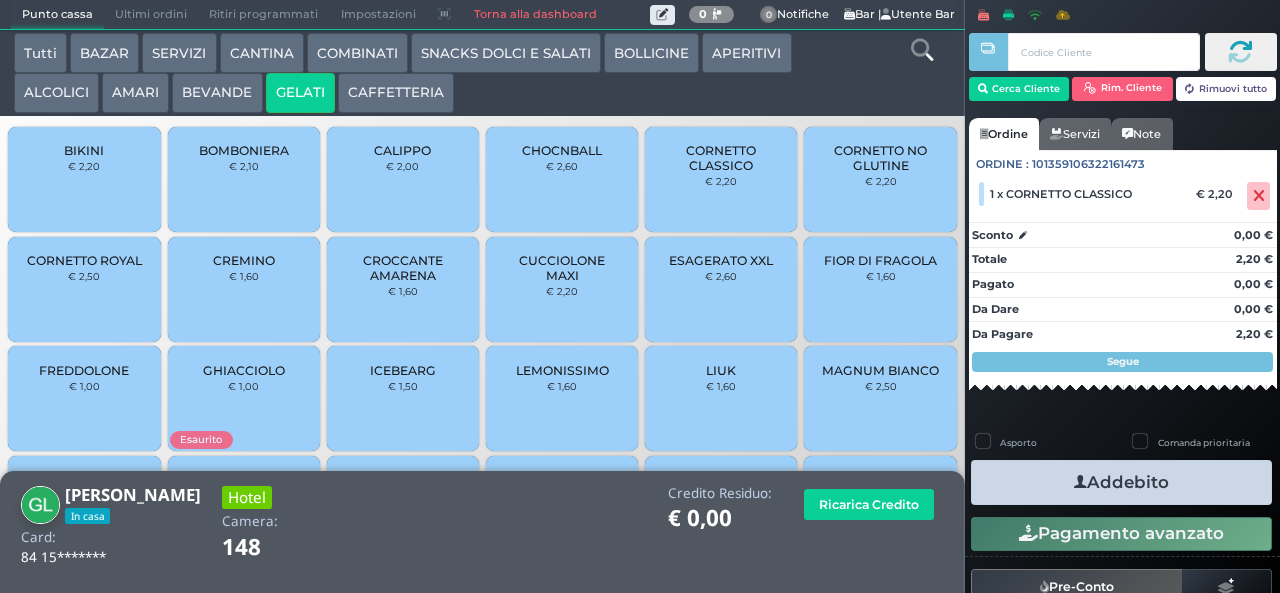 click on "Addebito" at bounding box center (1121, 482) 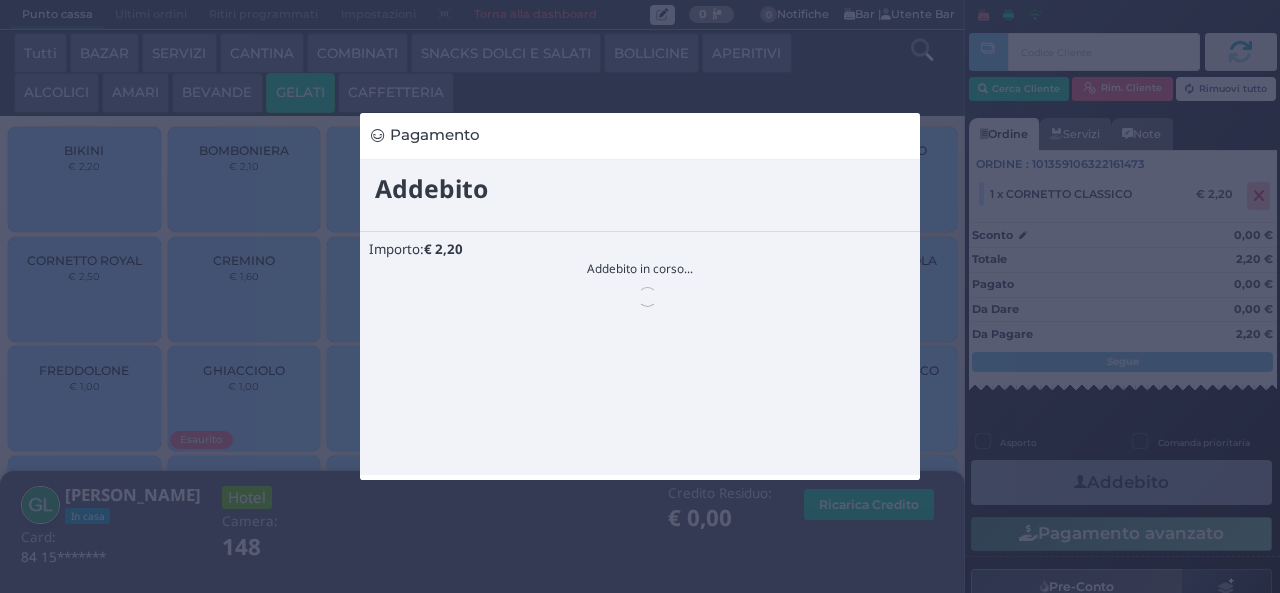 scroll, scrollTop: 0, scrollLeft: 0, axis: both 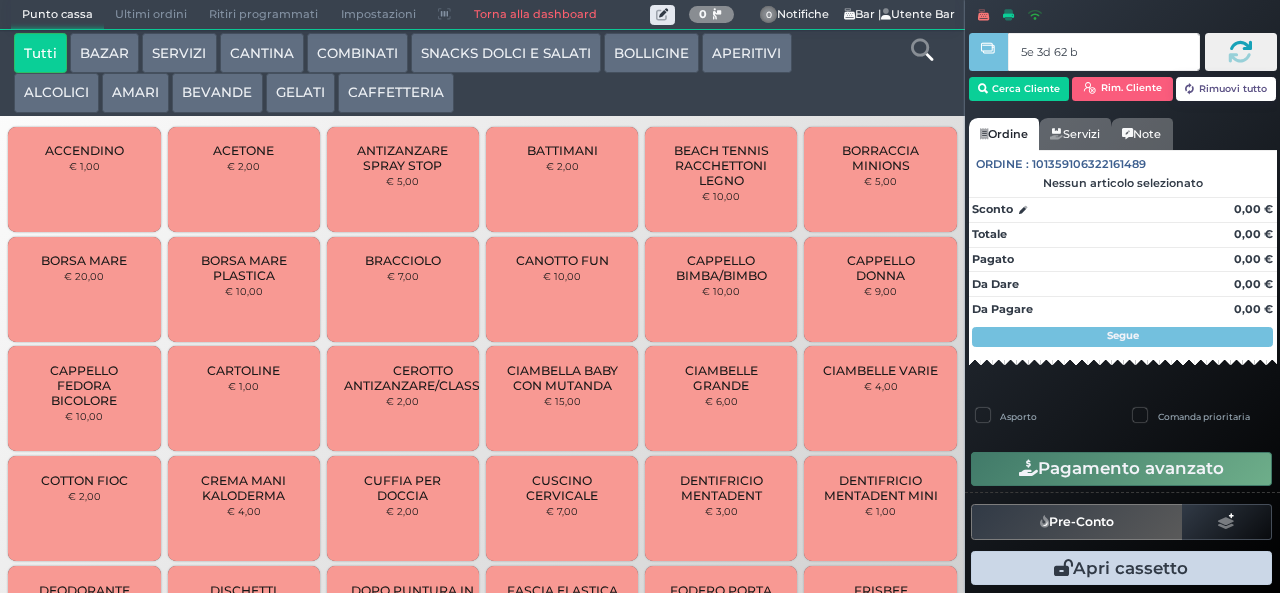 type on "5e 3d 62 b9" 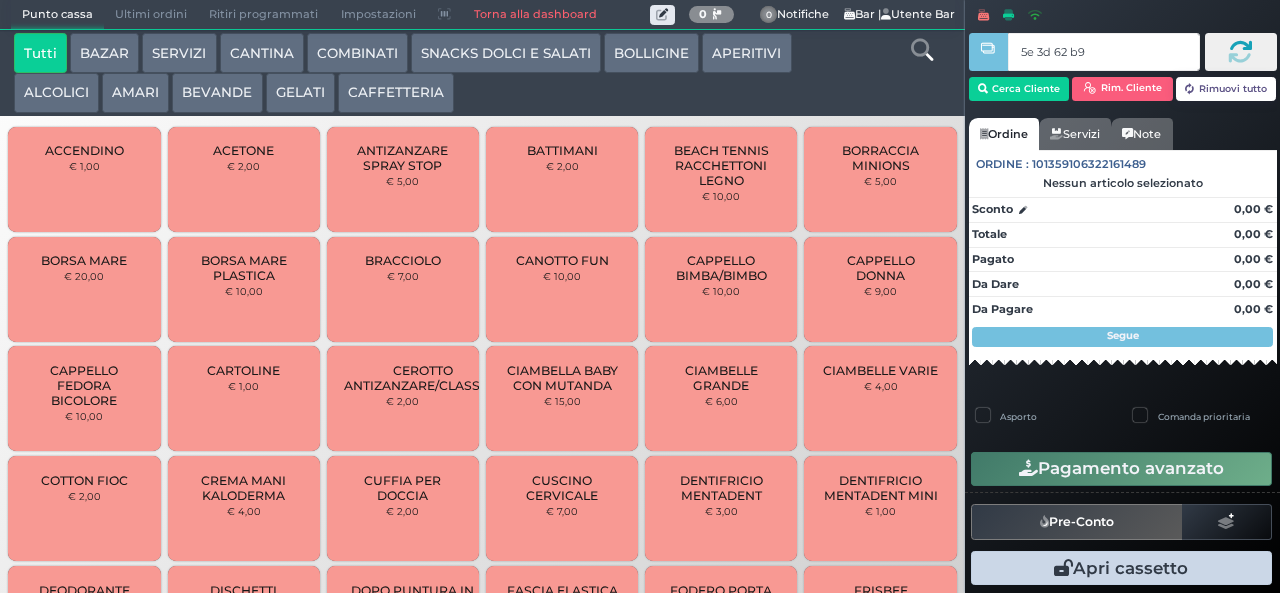 type 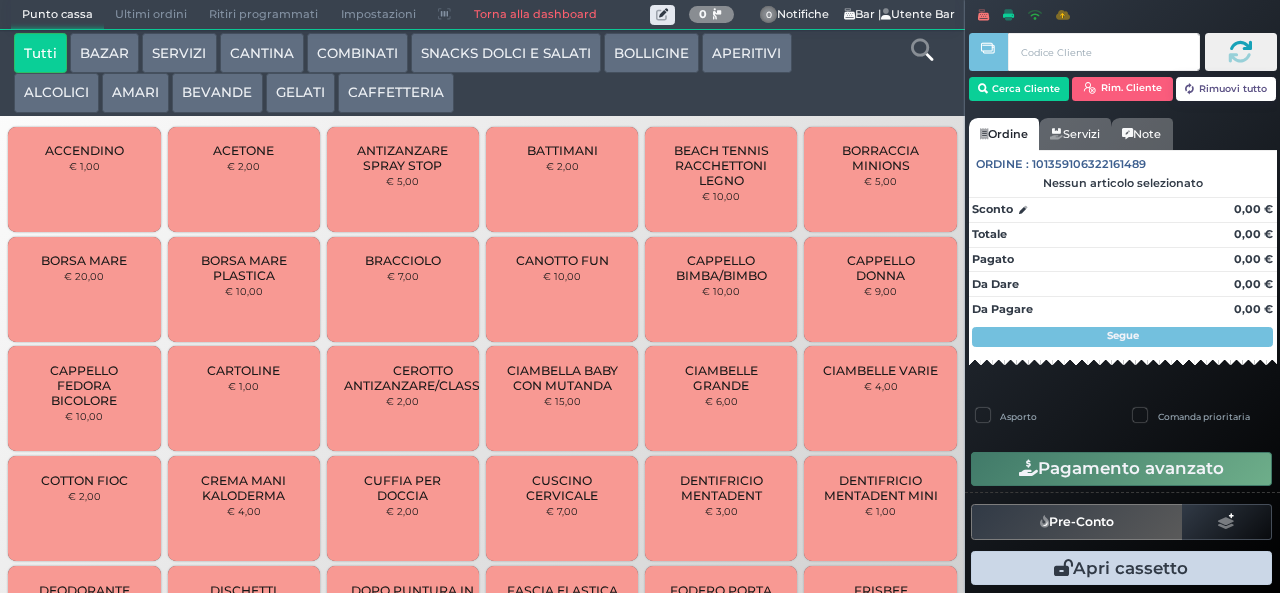 click at bounding box center [0, 0] 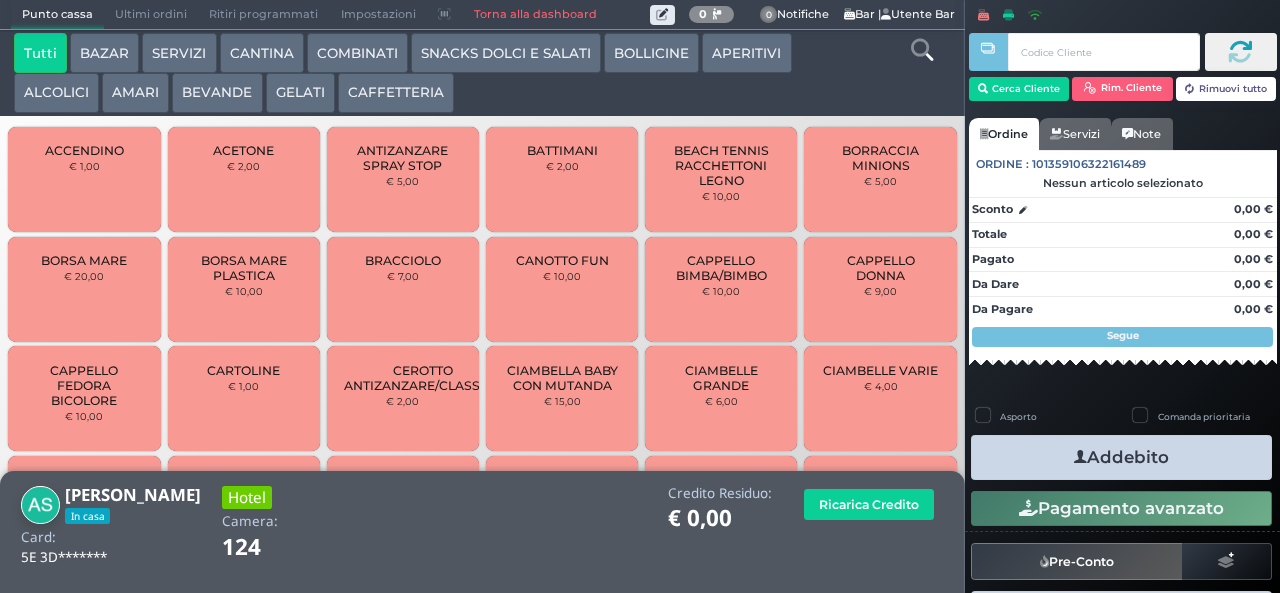 click on "AMARI" at bounding box center (135, 93) 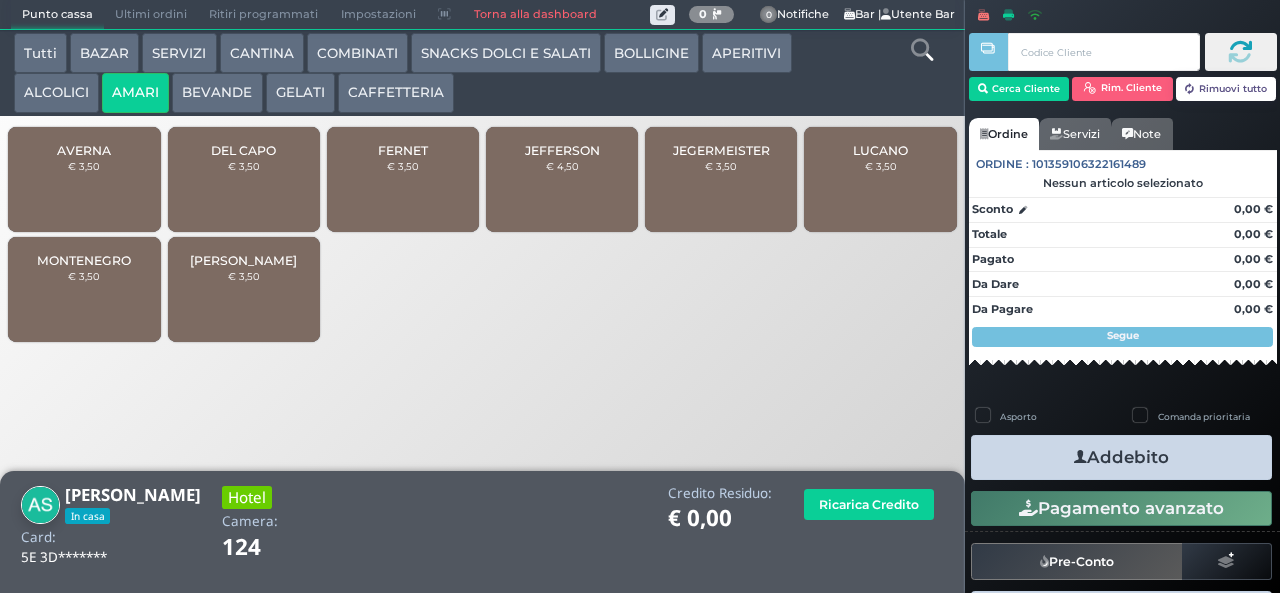 click on "JEFFERSON
€ 4,50" at bounding box center (562, 179) 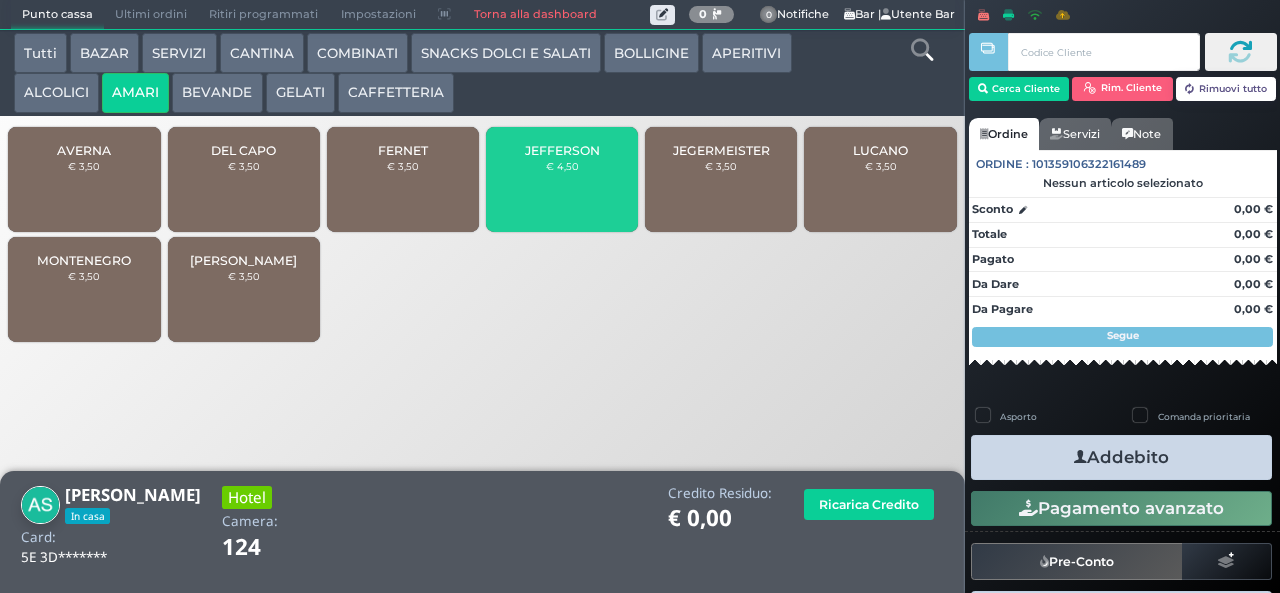 click on "JEFFERSON
€ 4,50" at bounding box center (562, 179) 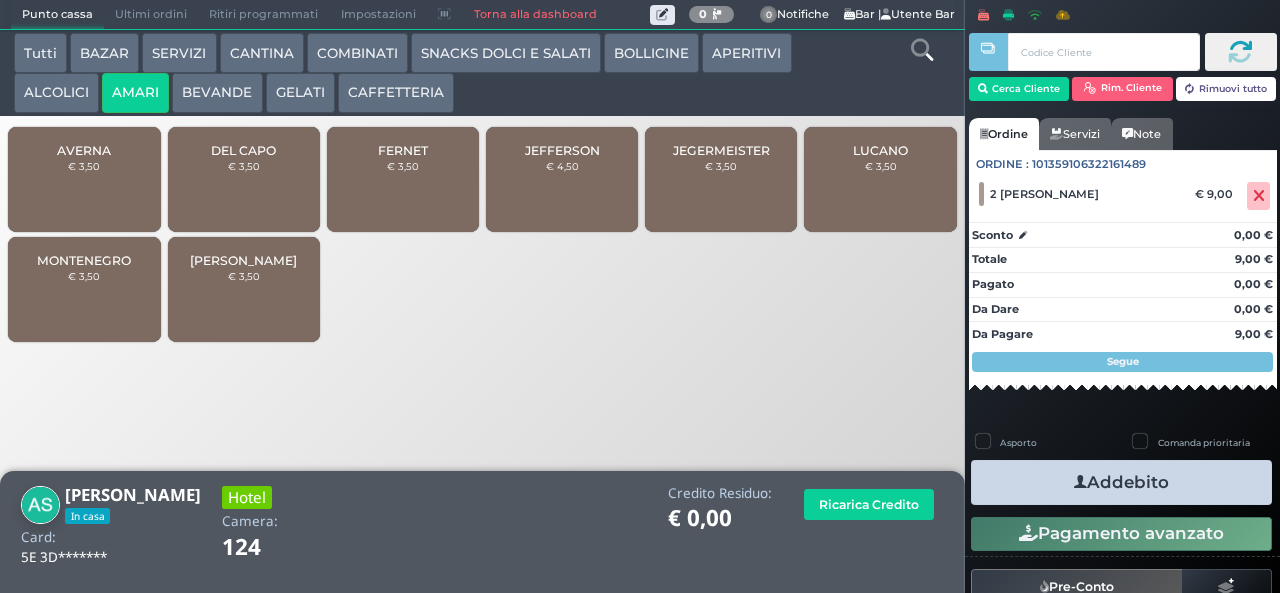 click on "Addebito" at bounding box center [1121, 482] 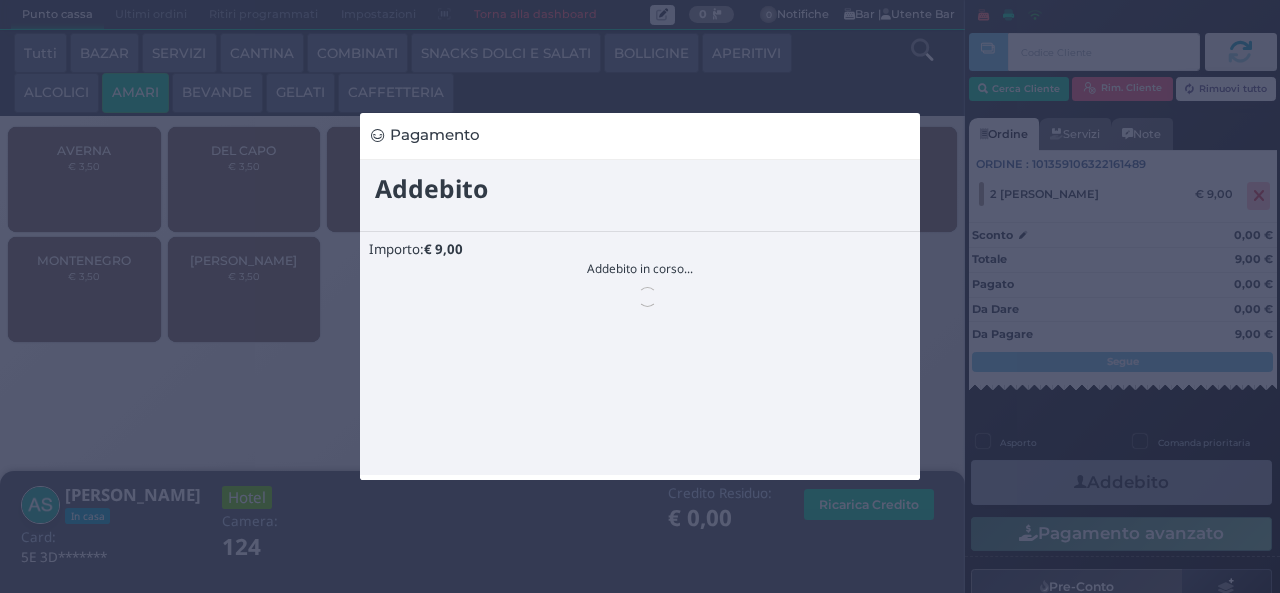 scroll, scrollTop: 0, scrollLeft: 0, axis: both 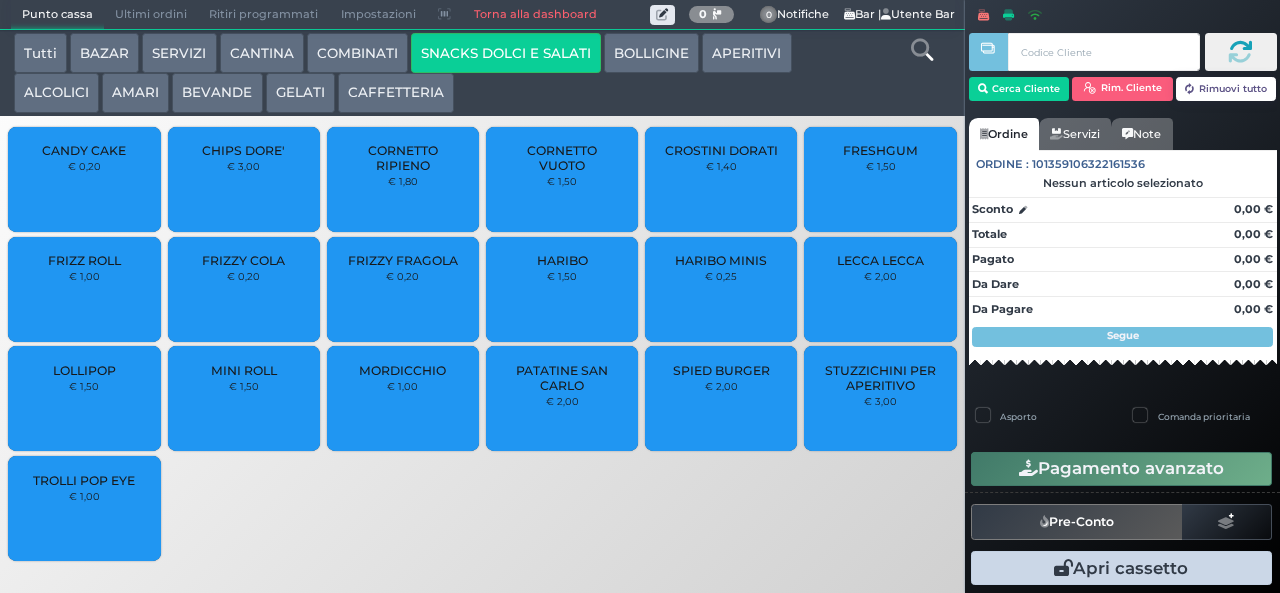 click on "FRIZZY FRAGOLA" at bounding box center (403, 260) 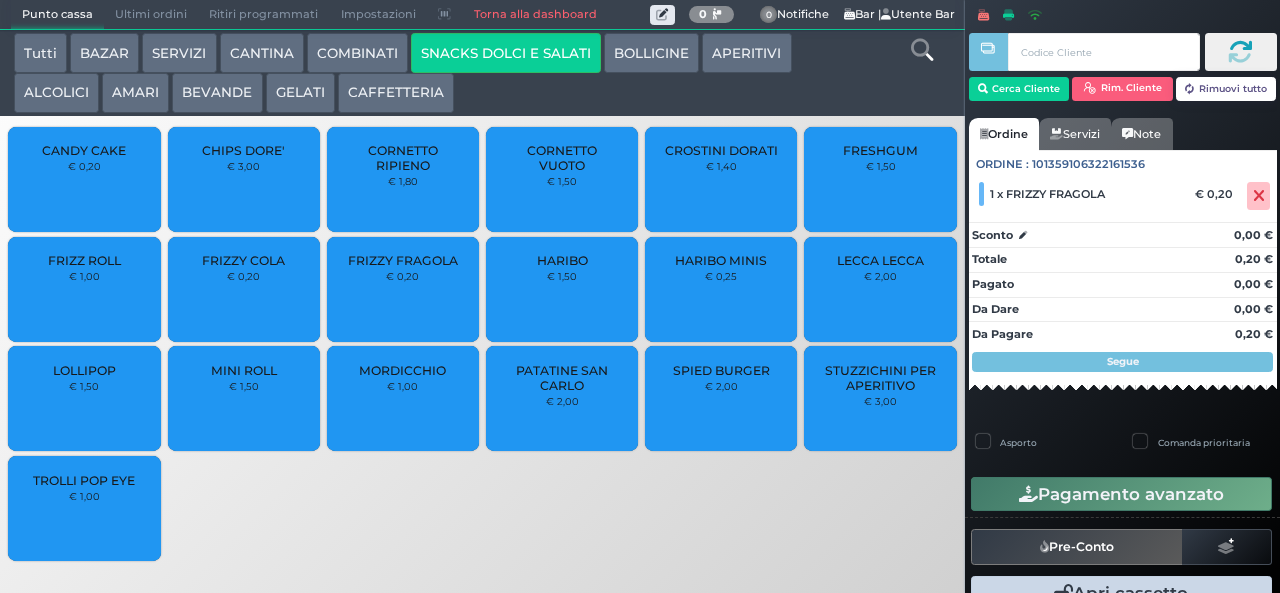 click on "SPIED BURGER
€ 2,00" at bounding box center [721, 398] 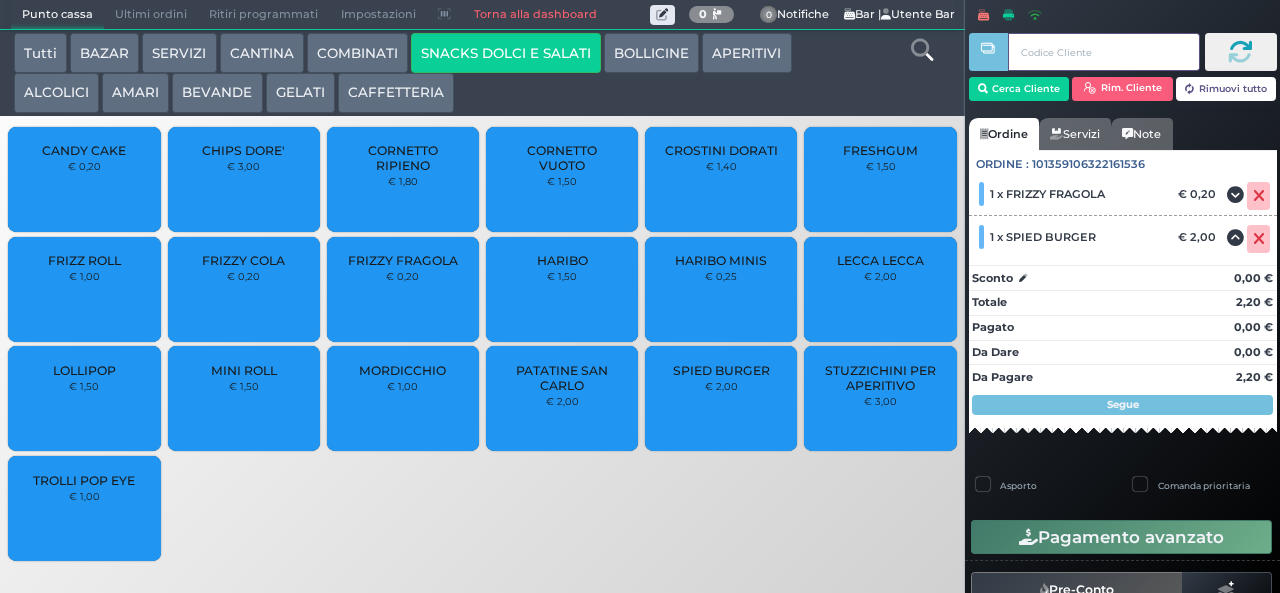 type 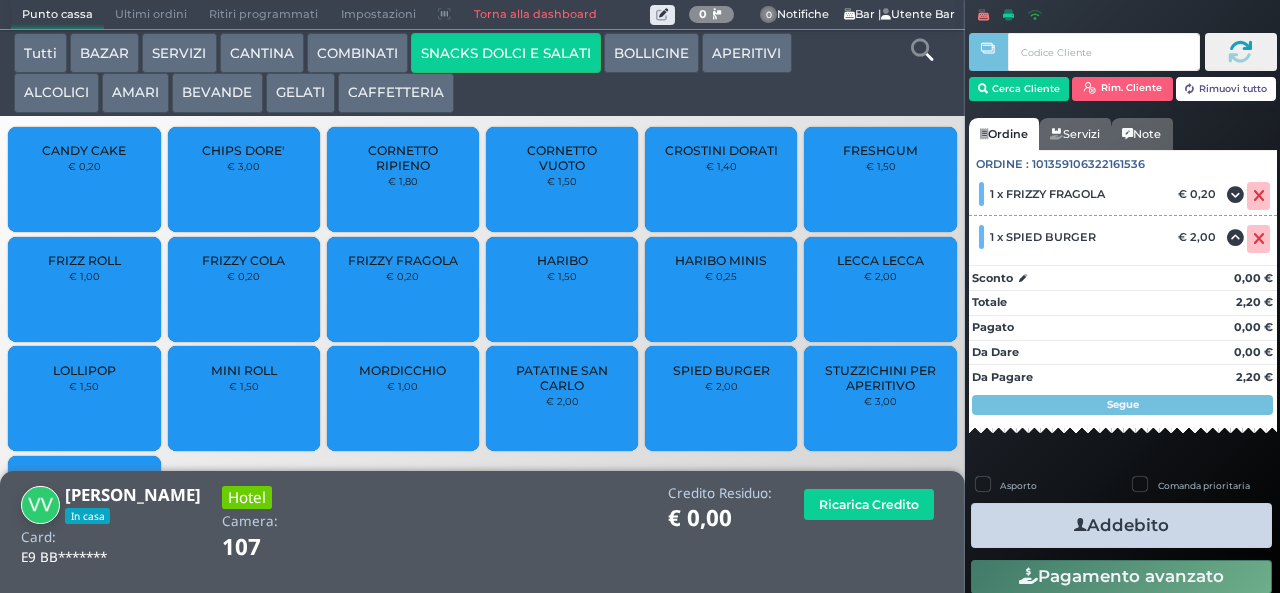click at bounding box center (1080, 525) 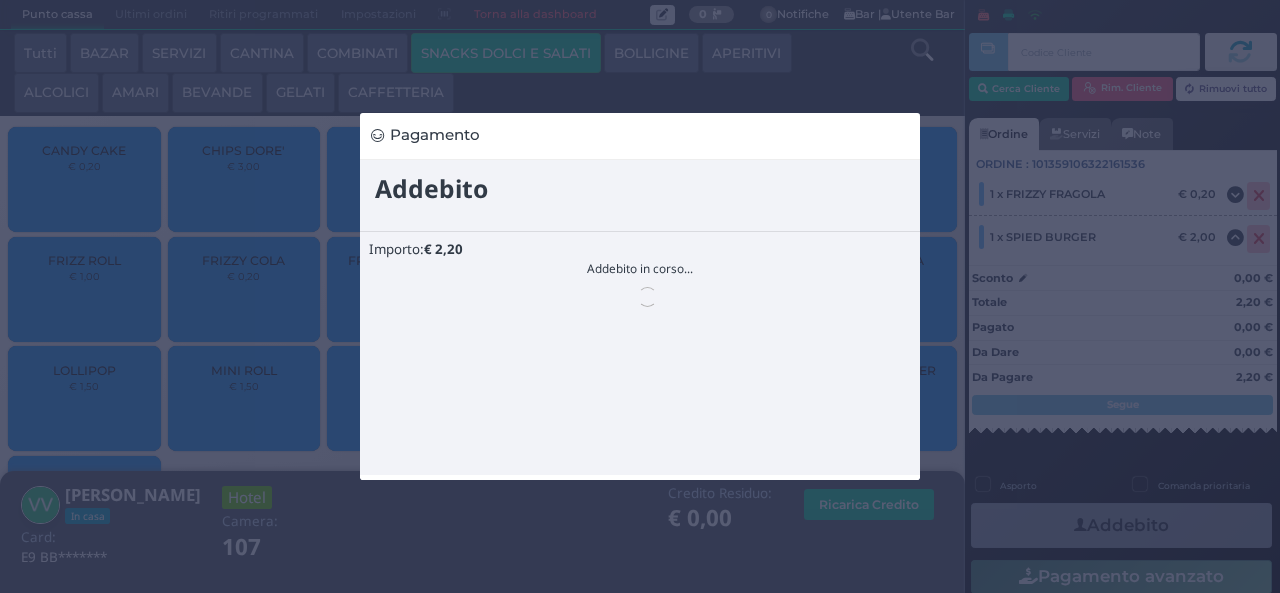 scroll, scrollTop: 0, scrollLeft: 0, axis: both 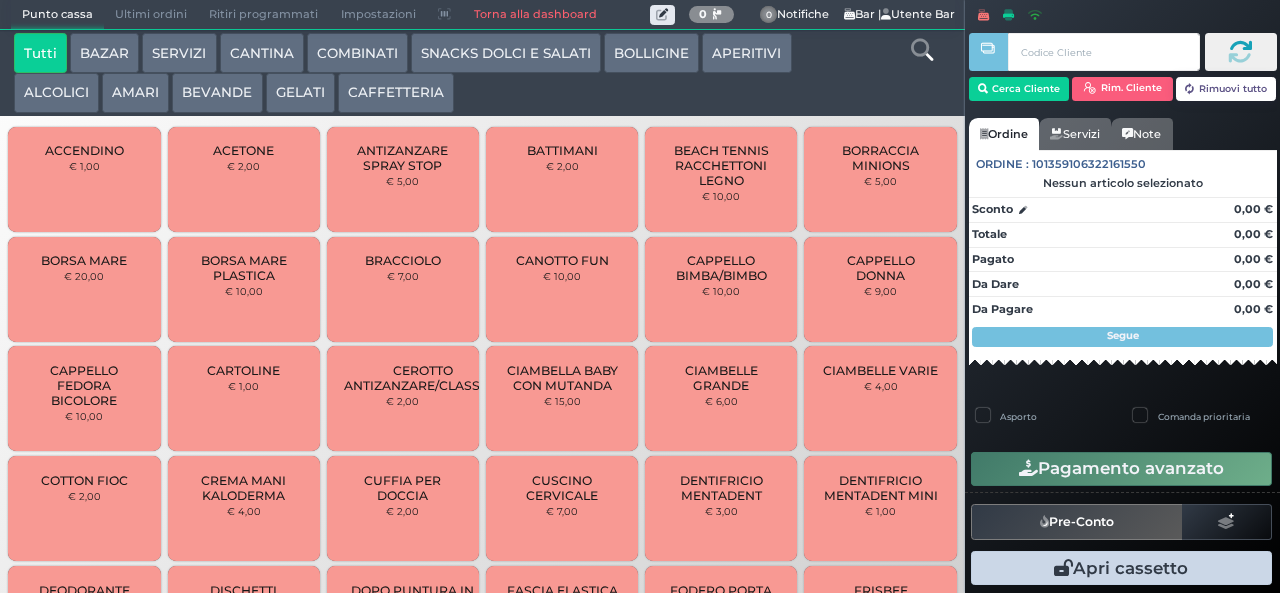 click on "GELATI" at bounding box center [300, 93] 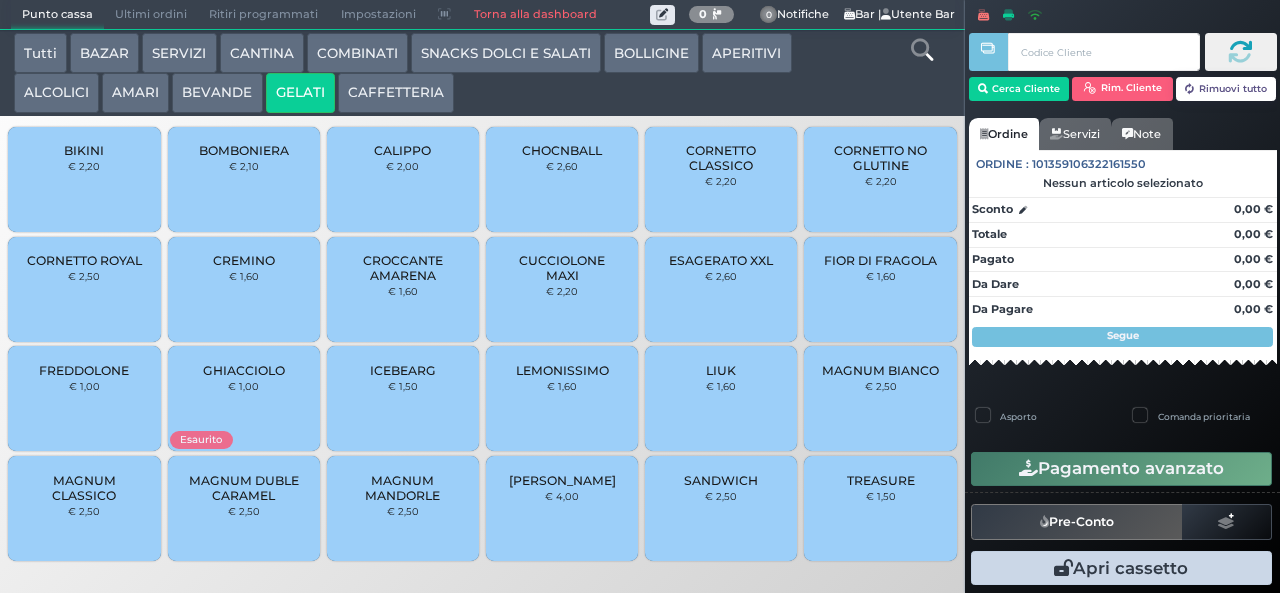 click on "CUCCIOLONE MAXI" at bounding box center (562, 268) 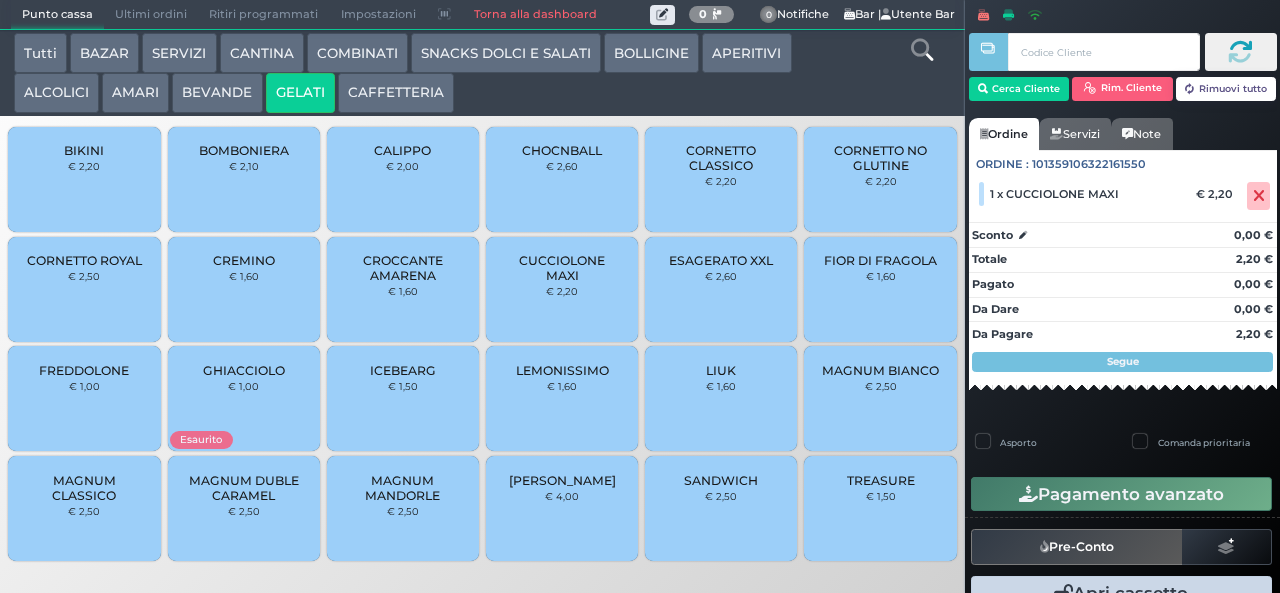 click on "CUCCIOLONE MAXI" at bounding box center (562, 268) 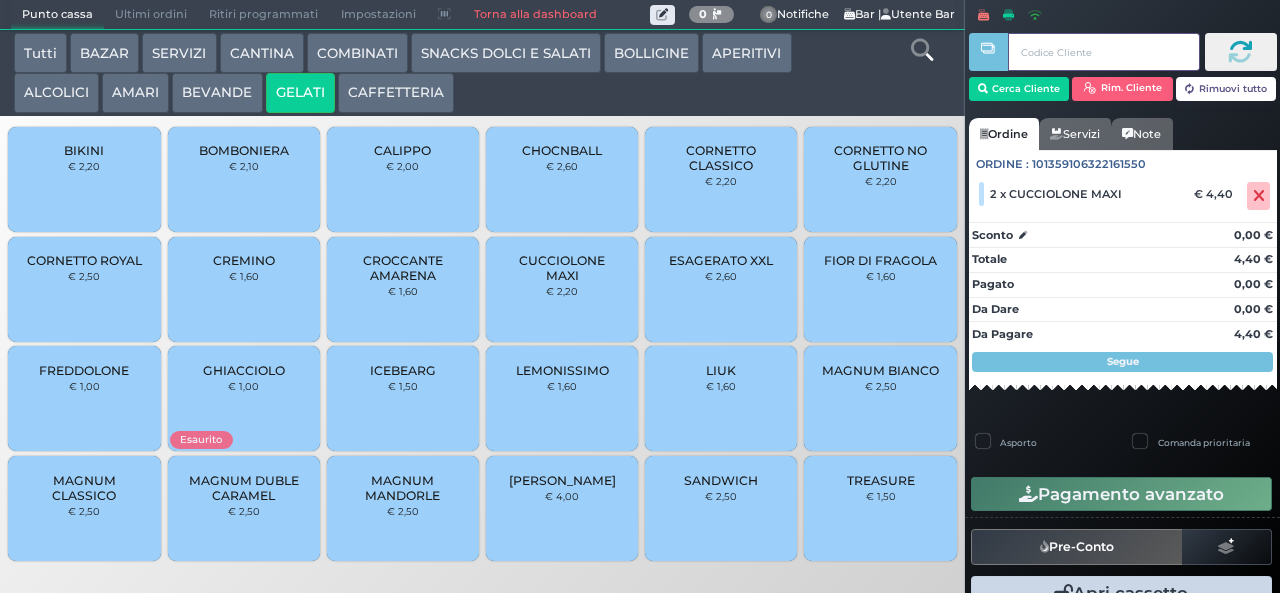 type 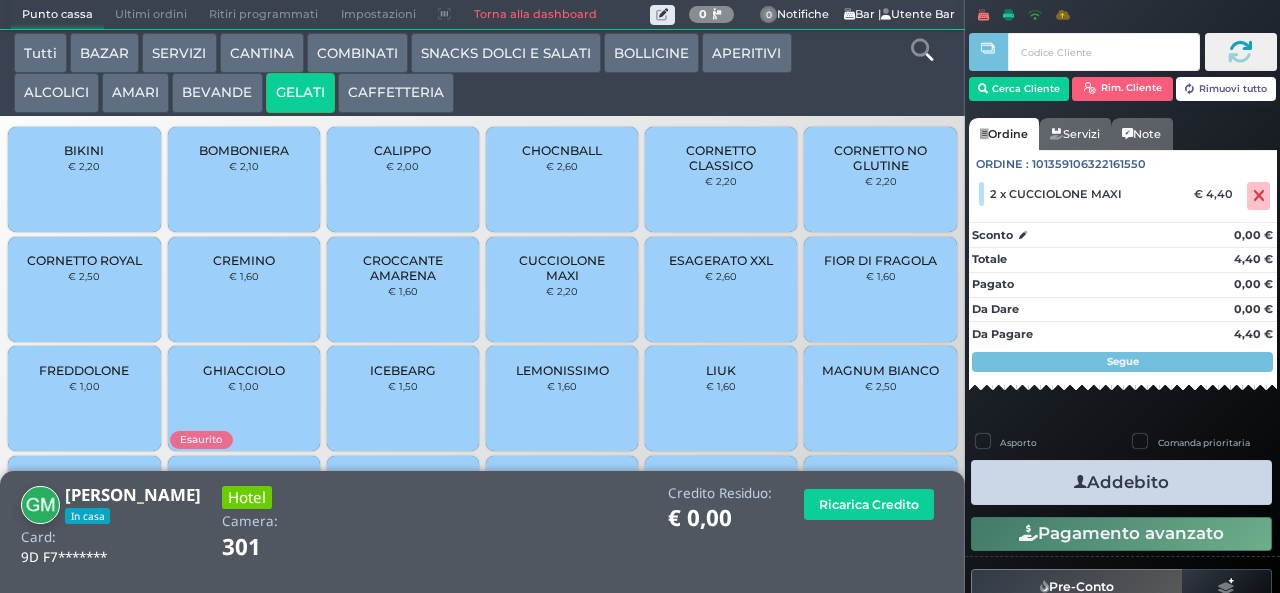 click at bounding box center [1080, 482] 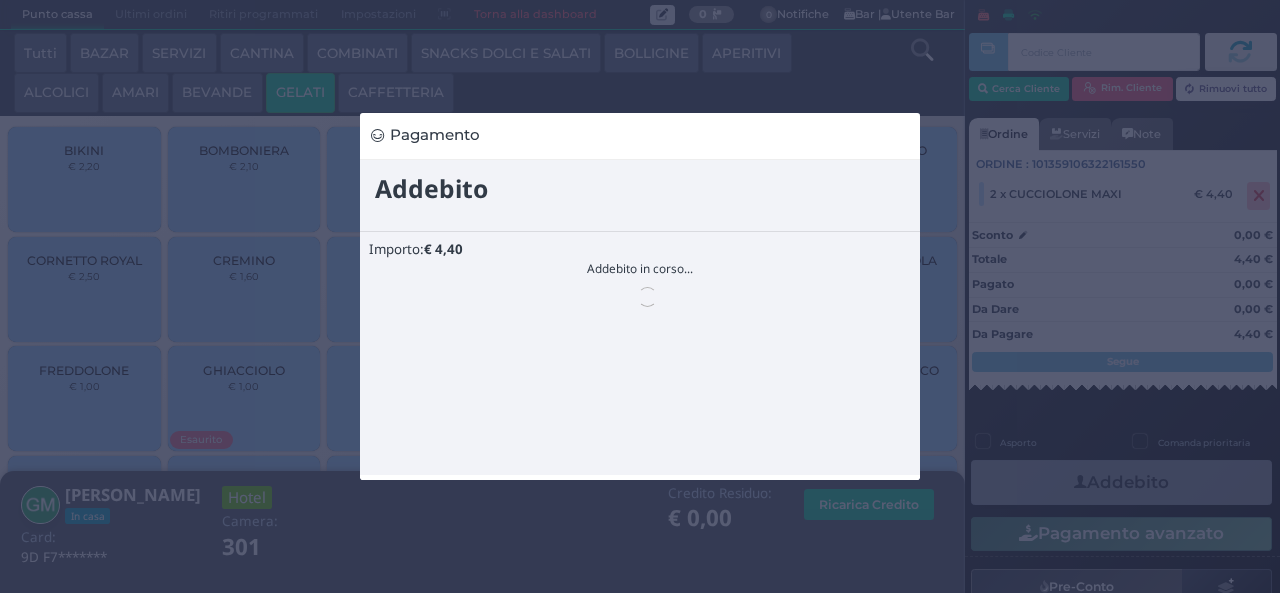 scroll, scrollTop: 0, scrollLeft: 0, axis: both 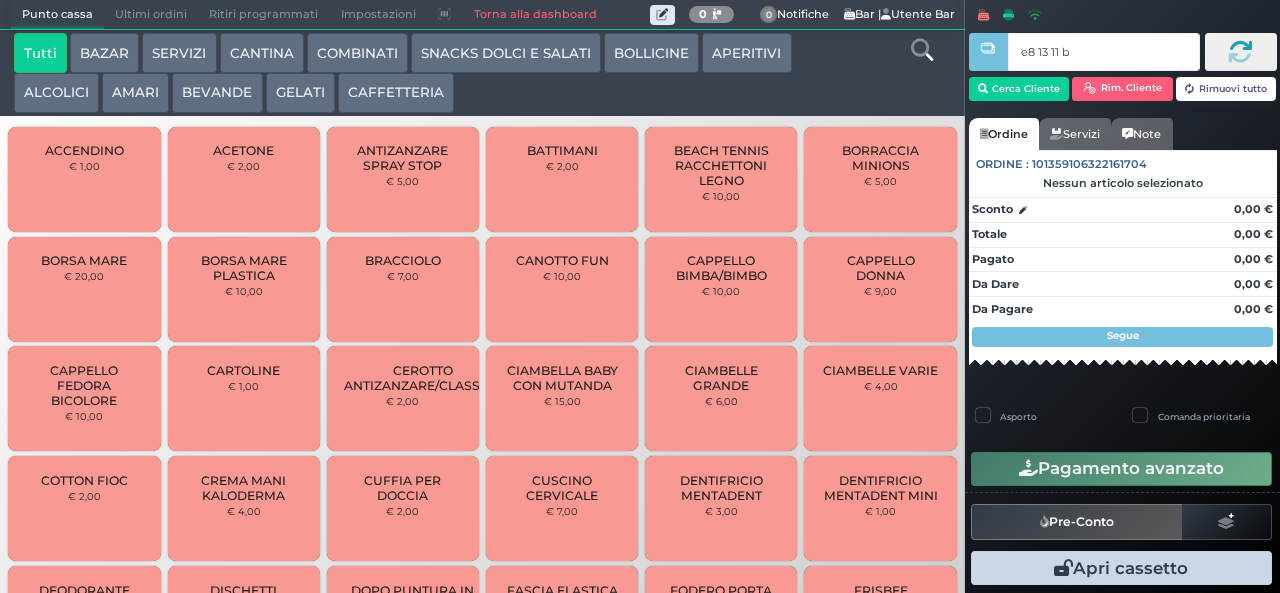 type on "e8 13 11 b9" 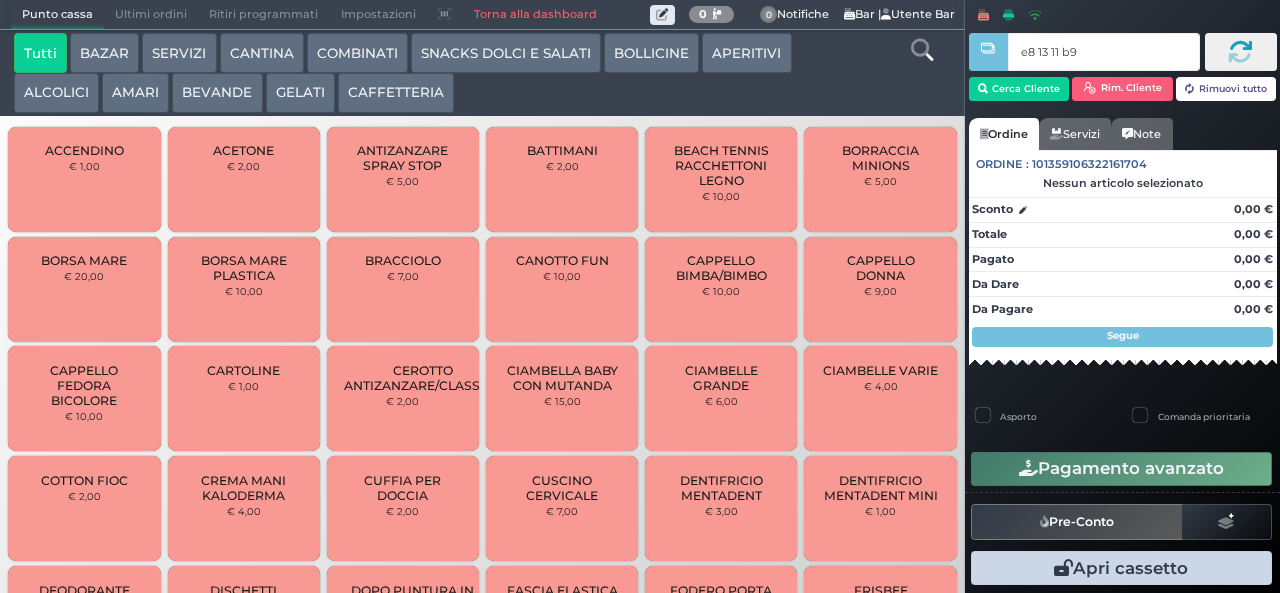 type 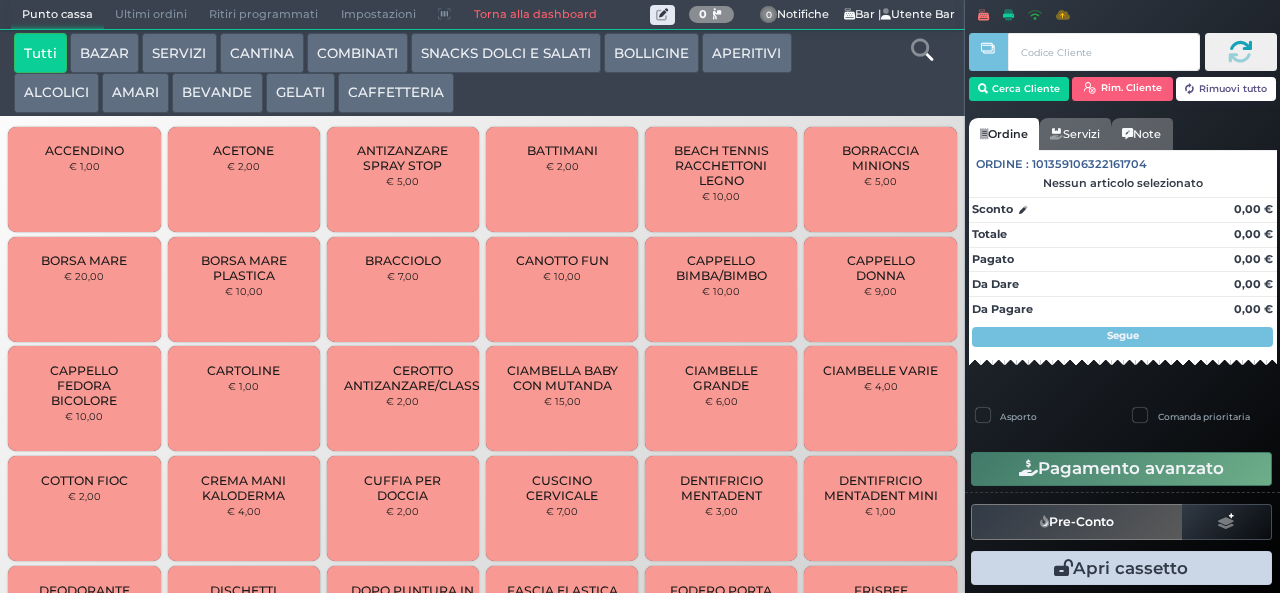 click at bounding box center [0, 0] 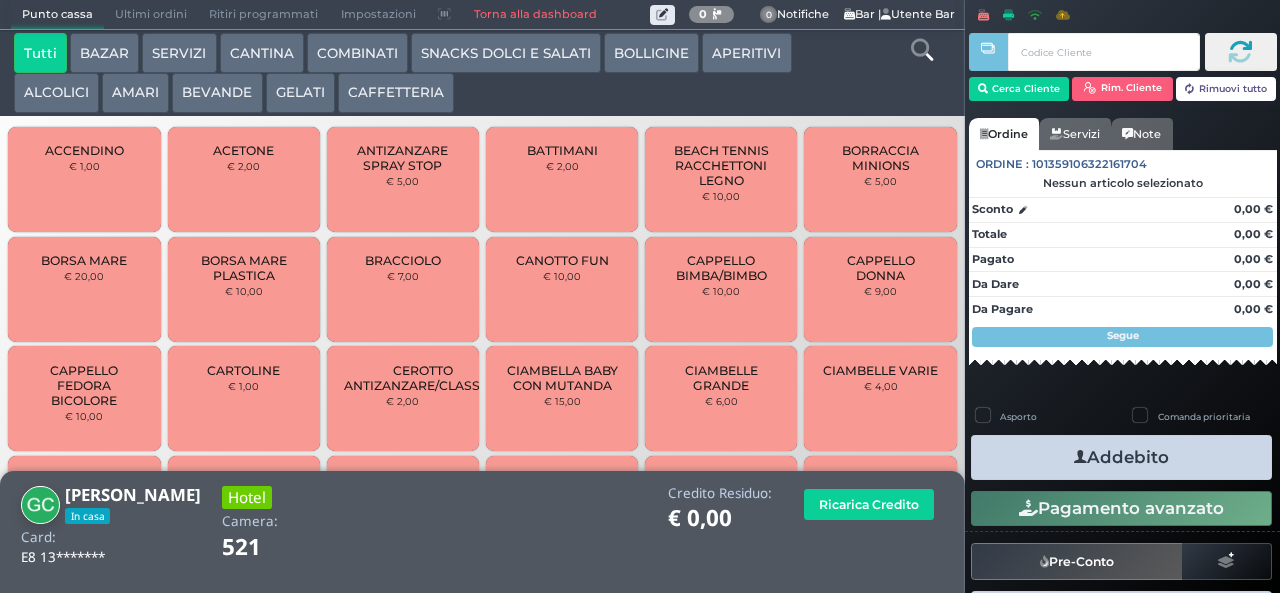click on "GELATI" at bounding box center [300, 93] 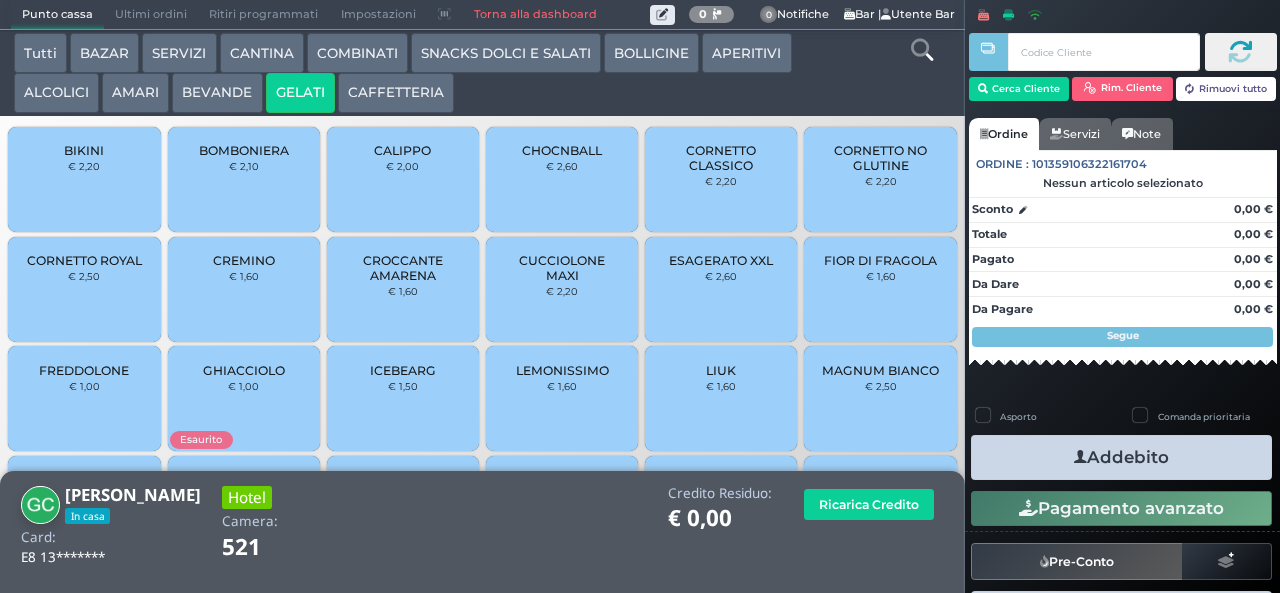 click on "BIKINI" at bounding box center [84, 150] 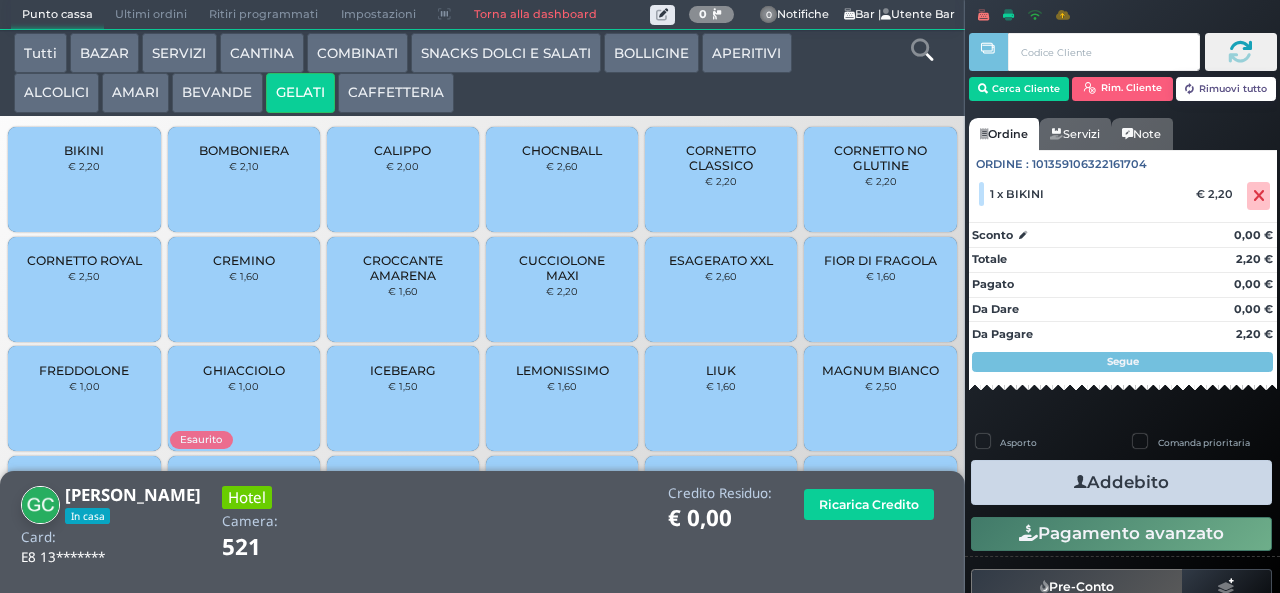 click on "Addebito" at bounding box center [1121, 482] 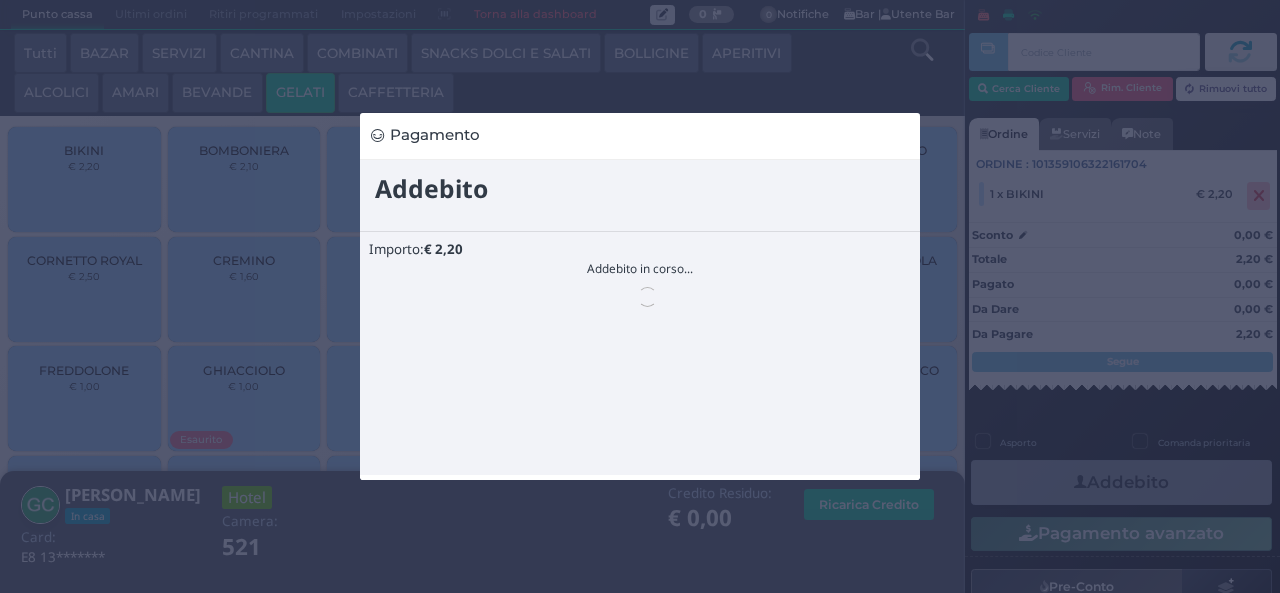 scroll, scrollTop: 0, scrollLeft: 0, axis: both 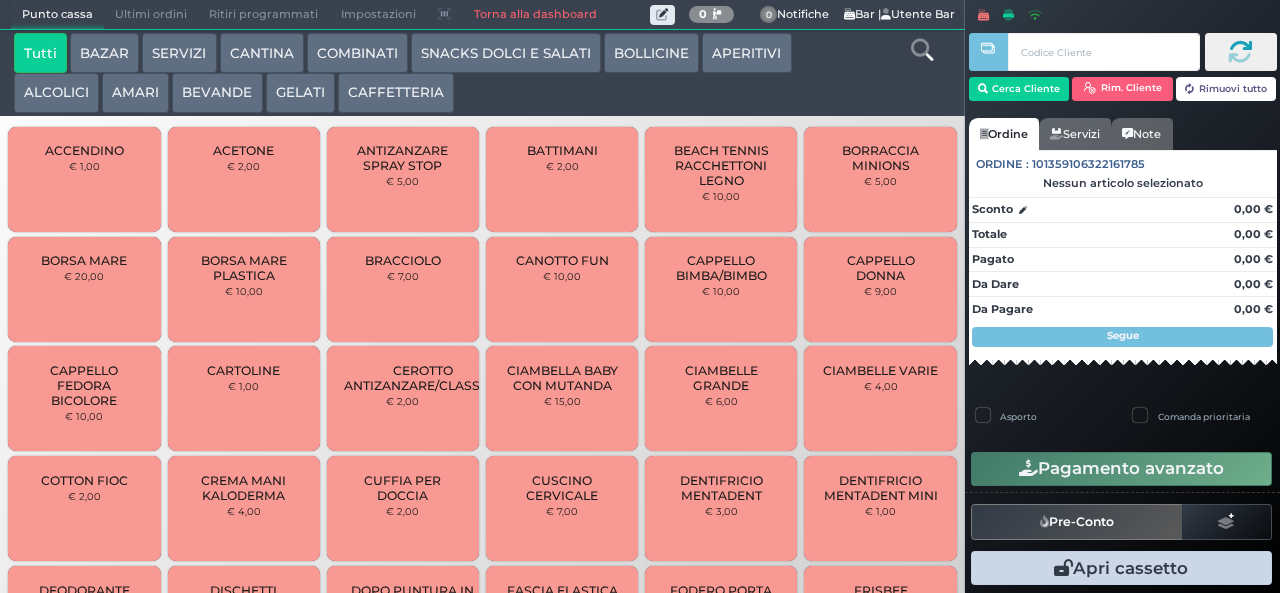 click on "GELATI" at bounding box center (300, 93) 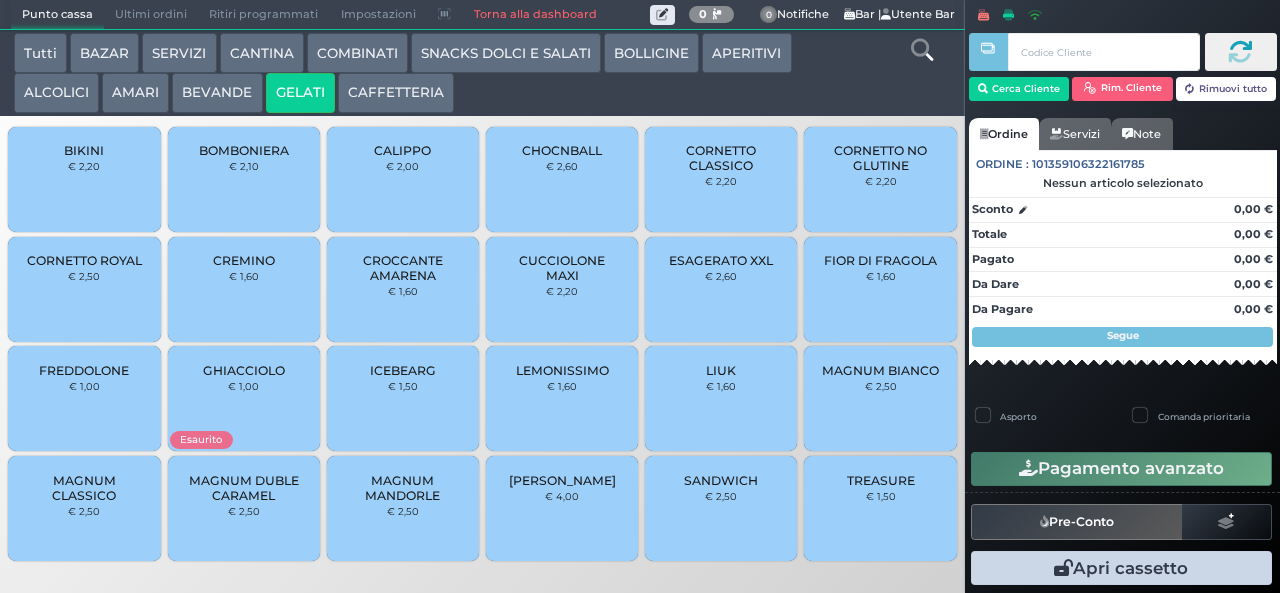 click on "CORNETTO CLASSICO" at bounding box center [721, 158] 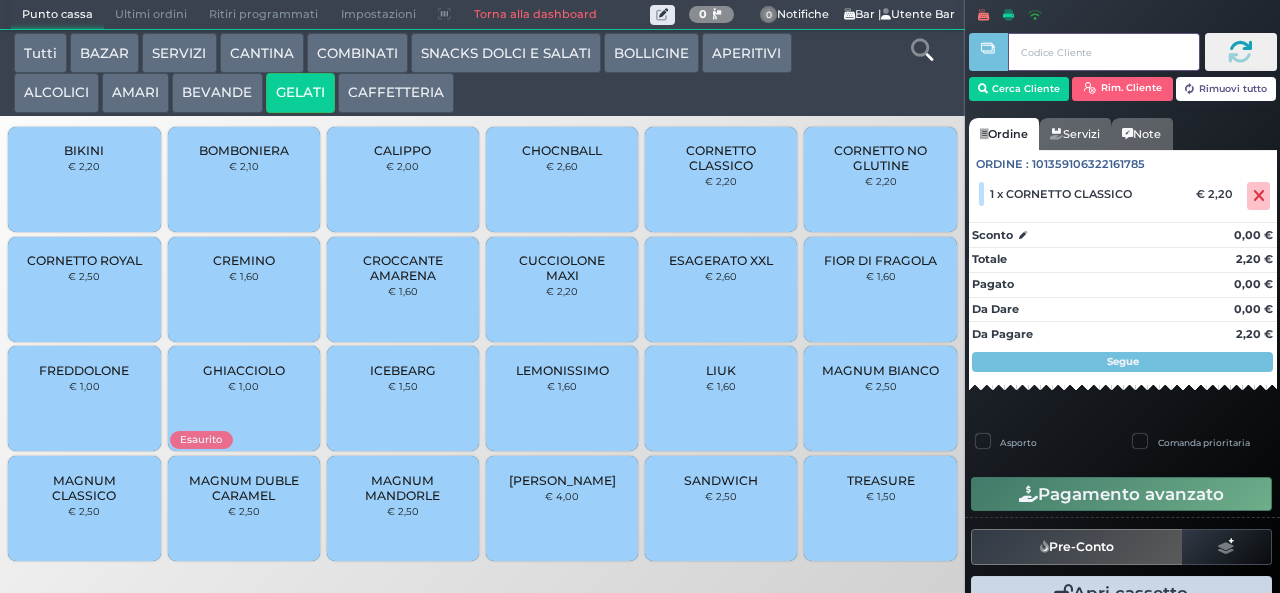 type 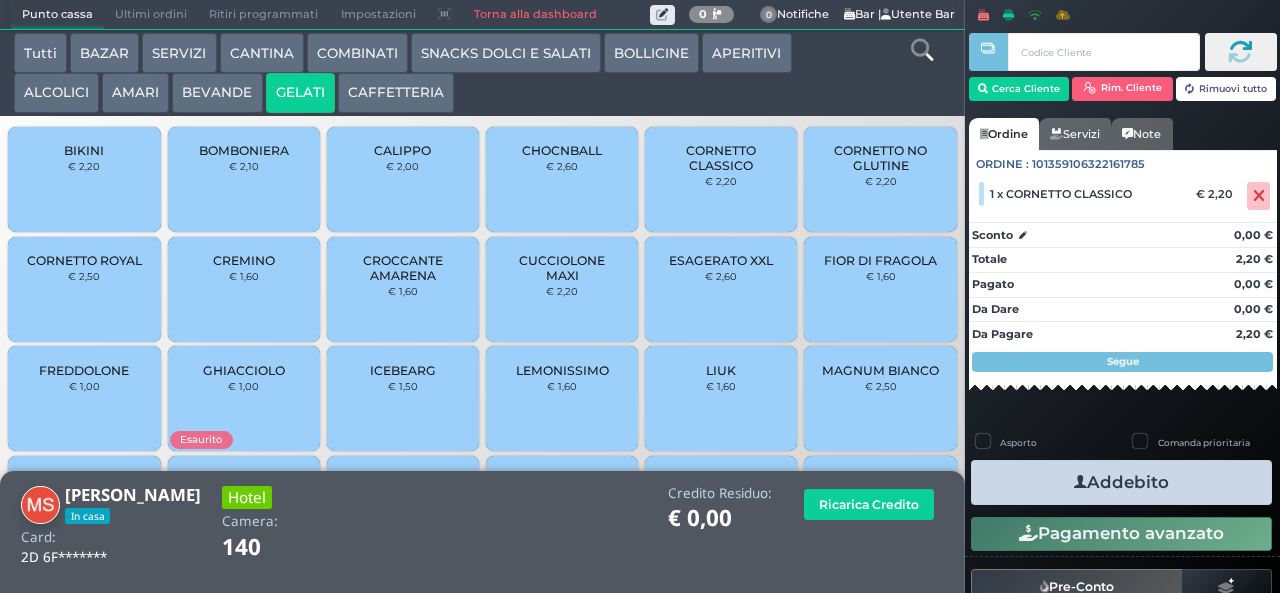 click on "Addebito" at bounding box center [1121, 482] 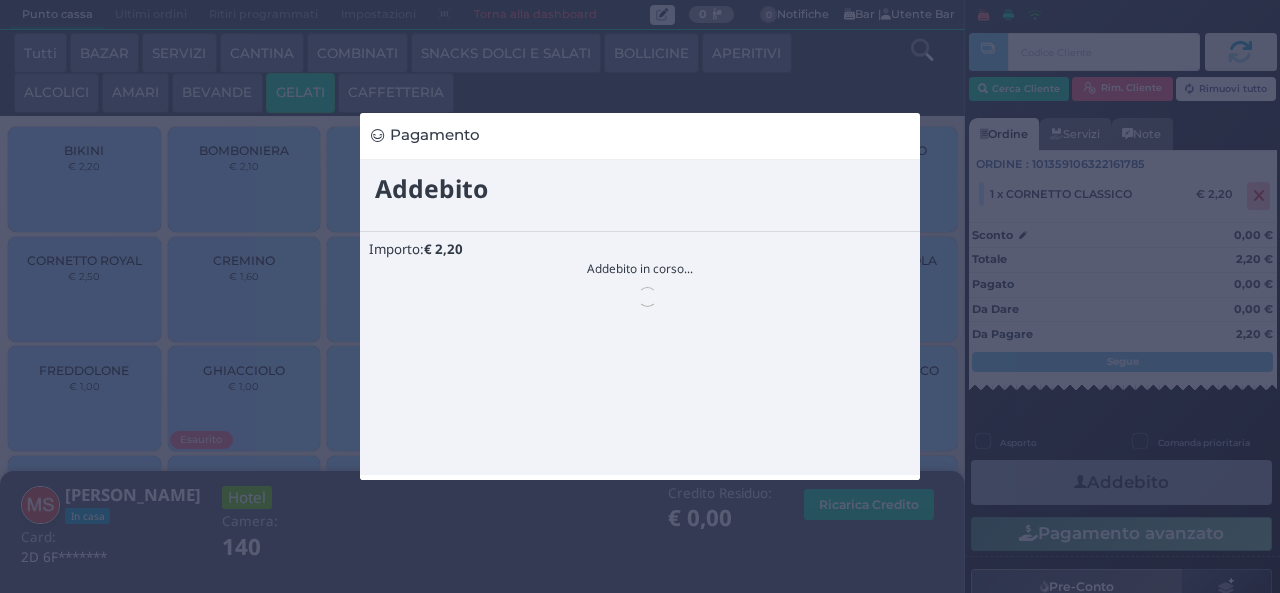 scroll, scrollTop: 0, scrollLeft: 0, axis: both 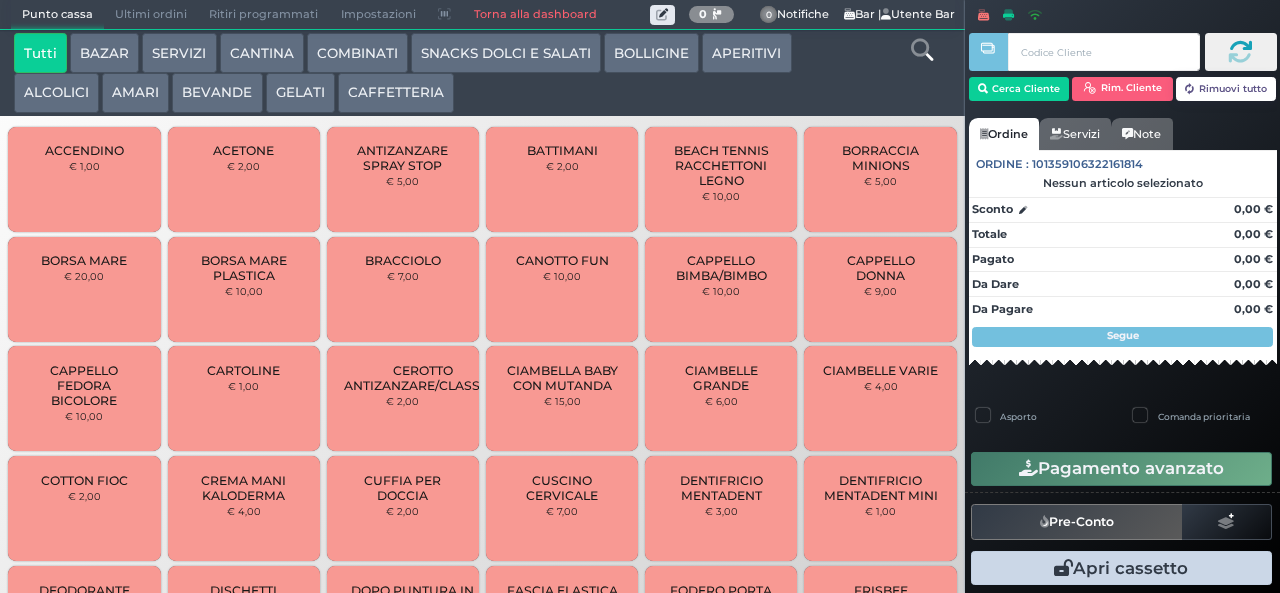 click on "GELATI" at bounding box center (300, 93) 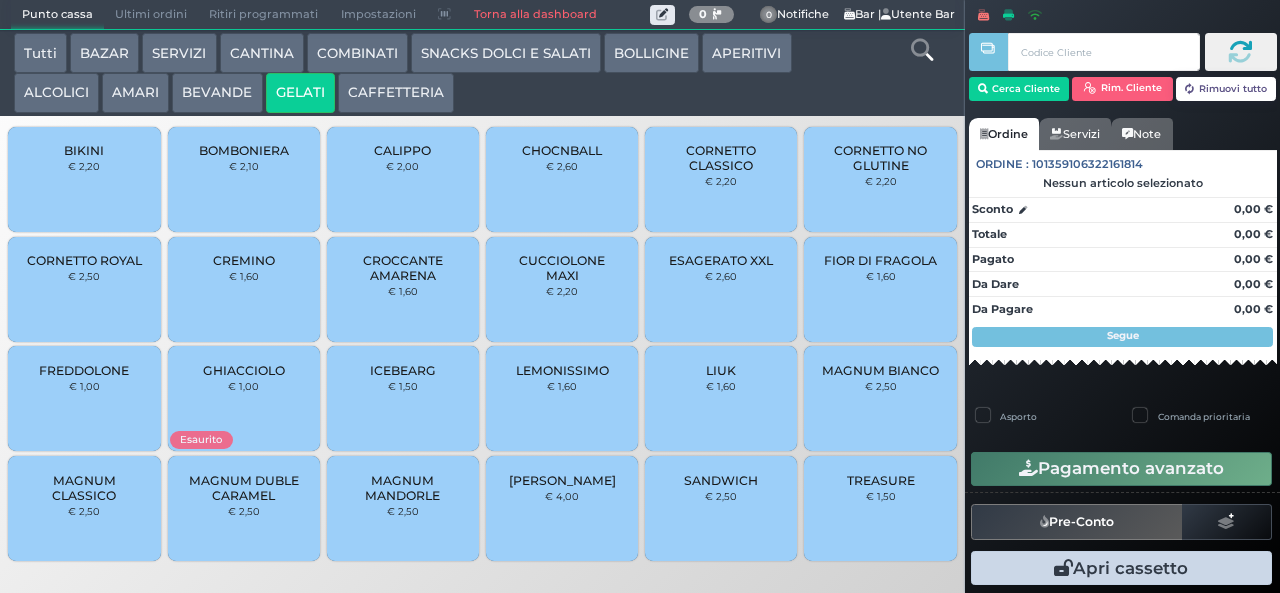 click on "CORNETTO CLASSICO" at bounding box center (721, 158) 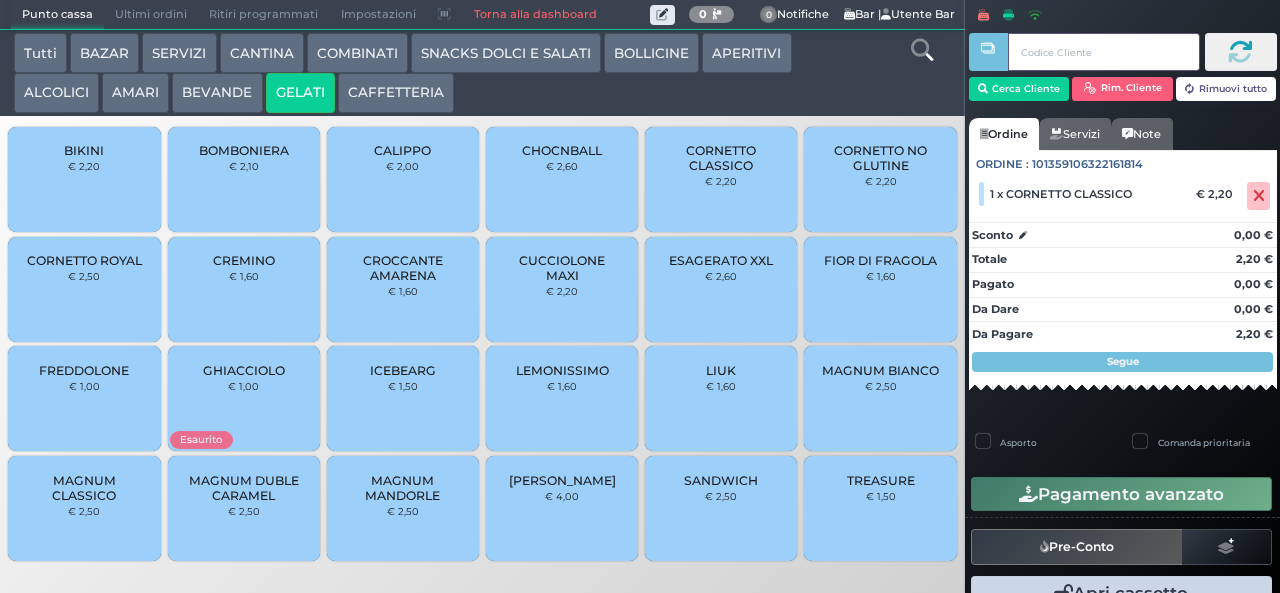 type 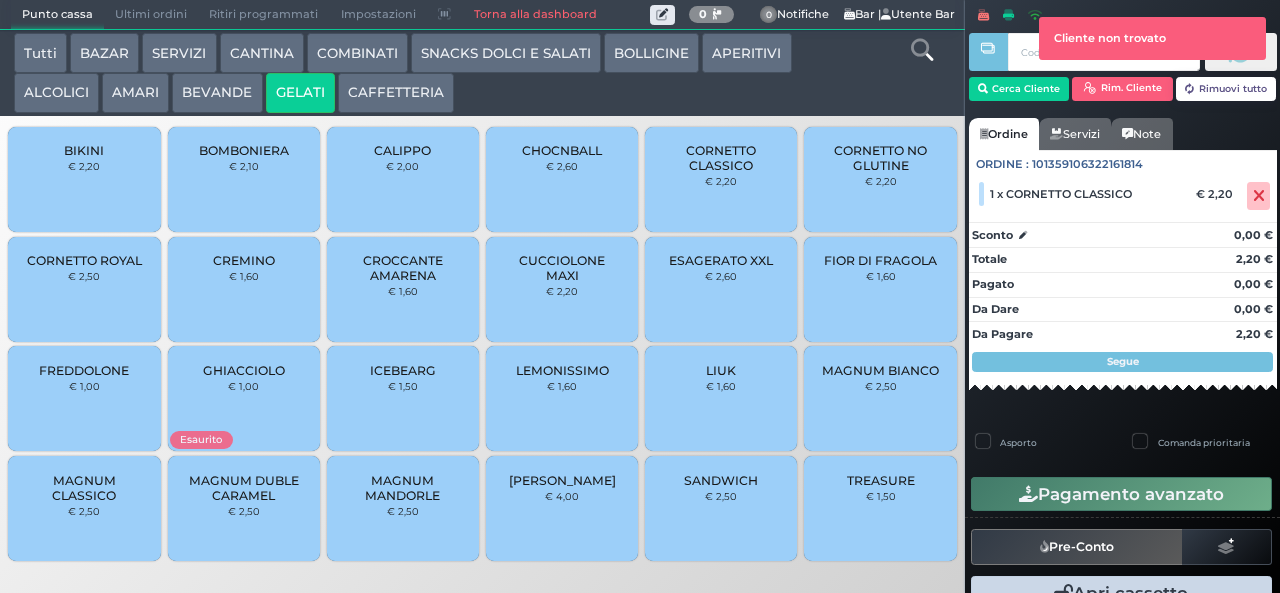 click on "Cliente non trovato" at bounding box center (1153, 38) 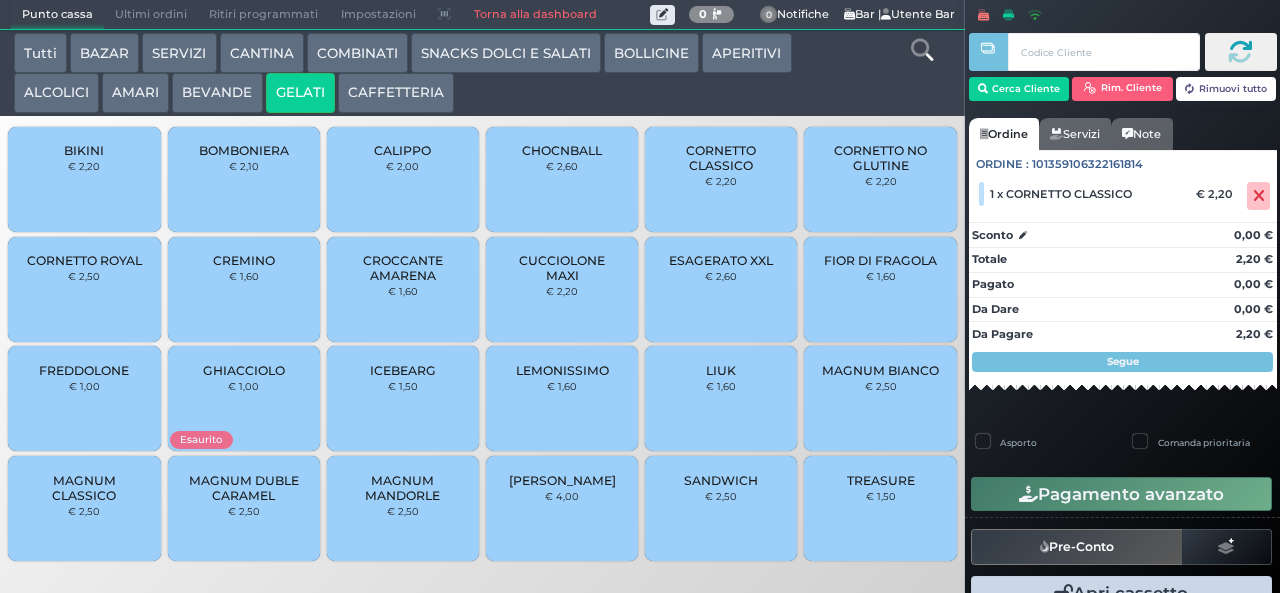 click at bounding box center [988, 282] 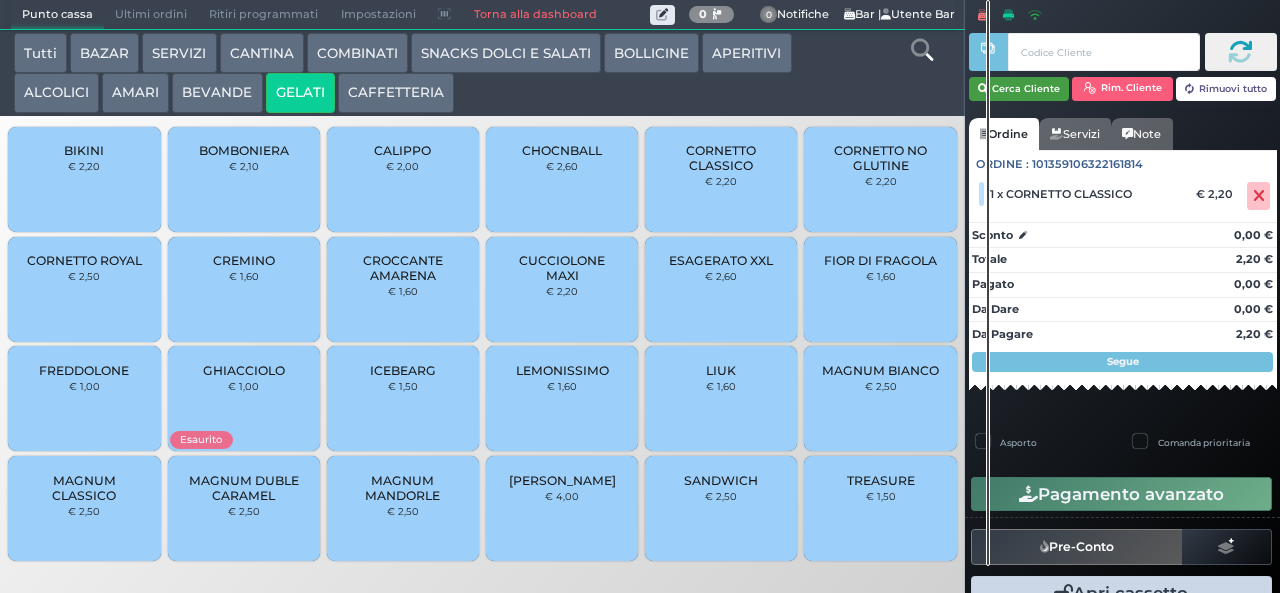 click on "Cerca Cliente" at bounding box center (1019, 89) 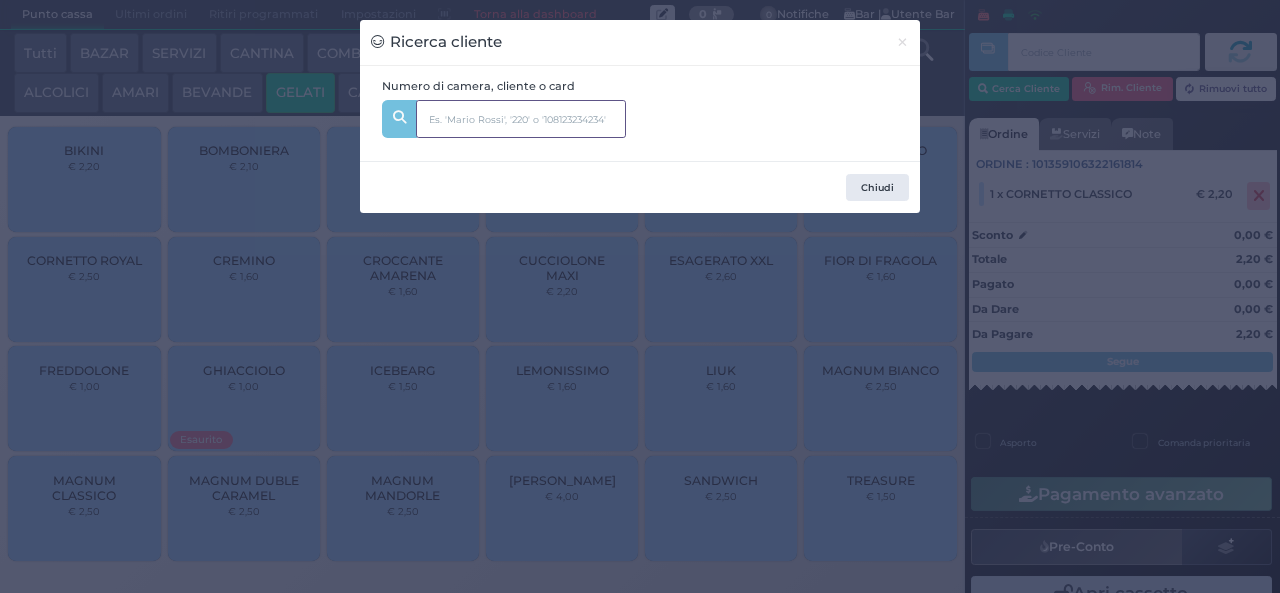 click at bounding box center [521, 119] 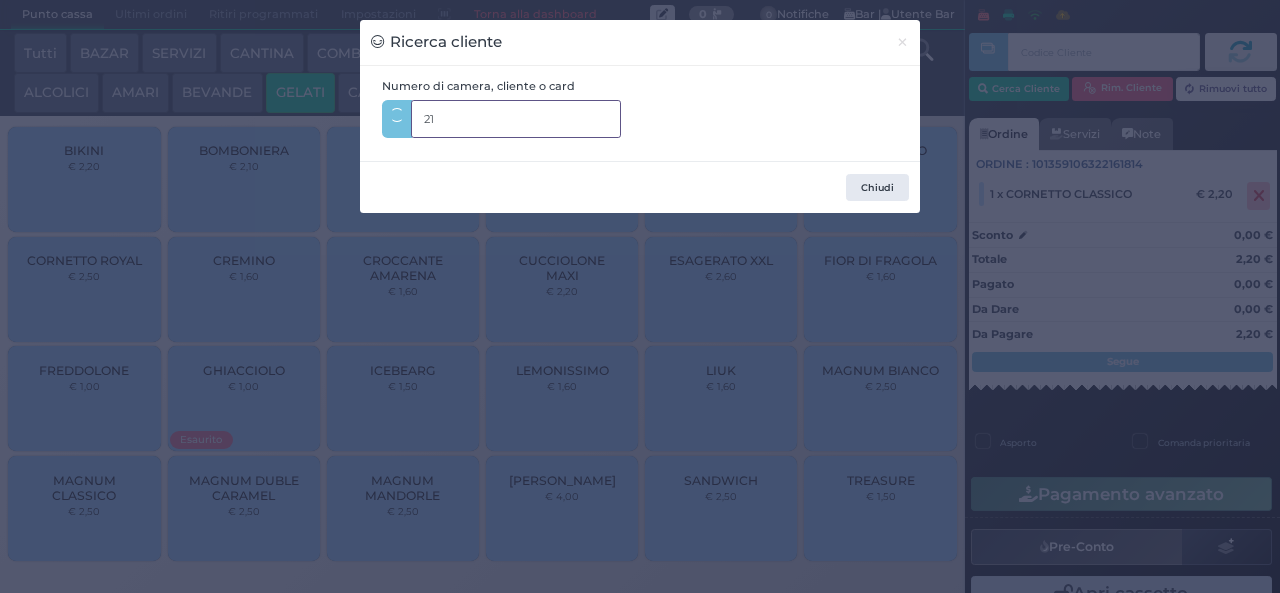 type on "218" 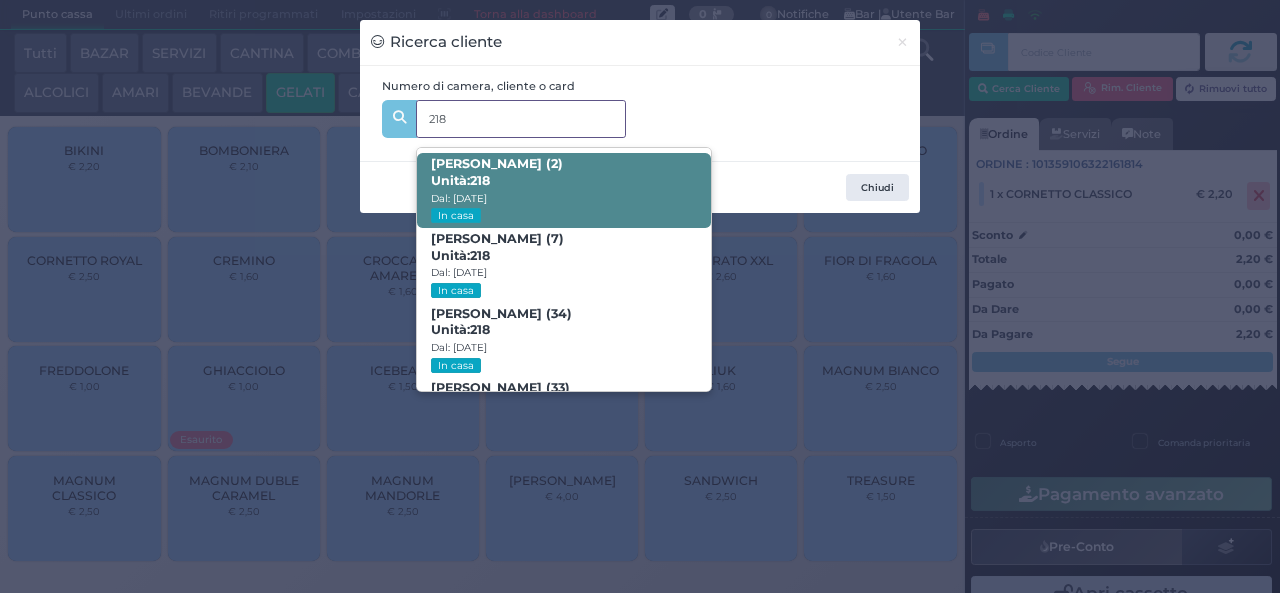click on "218" at bounding box center (480, 180) 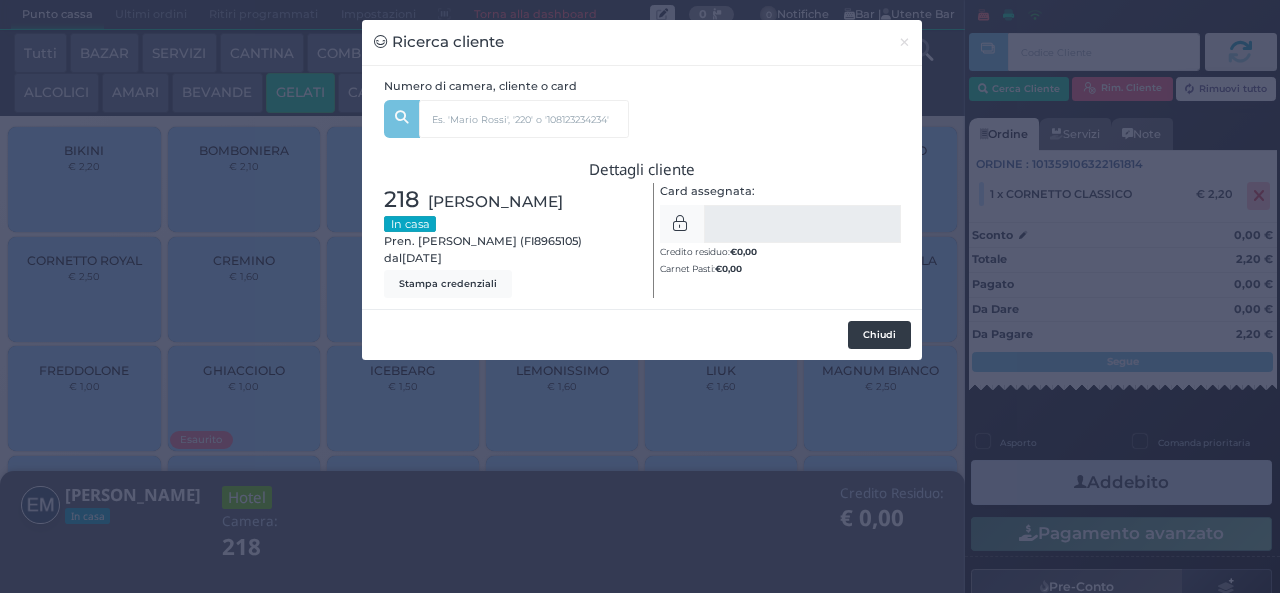 click on "Chiudi" at bounding box center (879, 335) 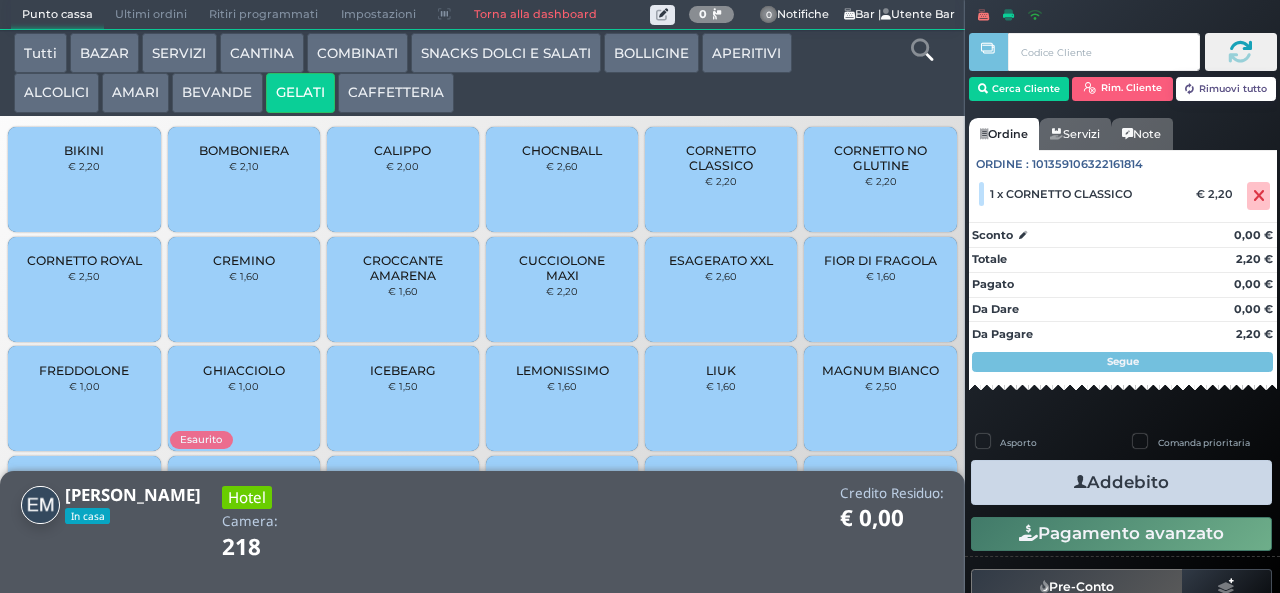 click at bounding box center [1080, 482] 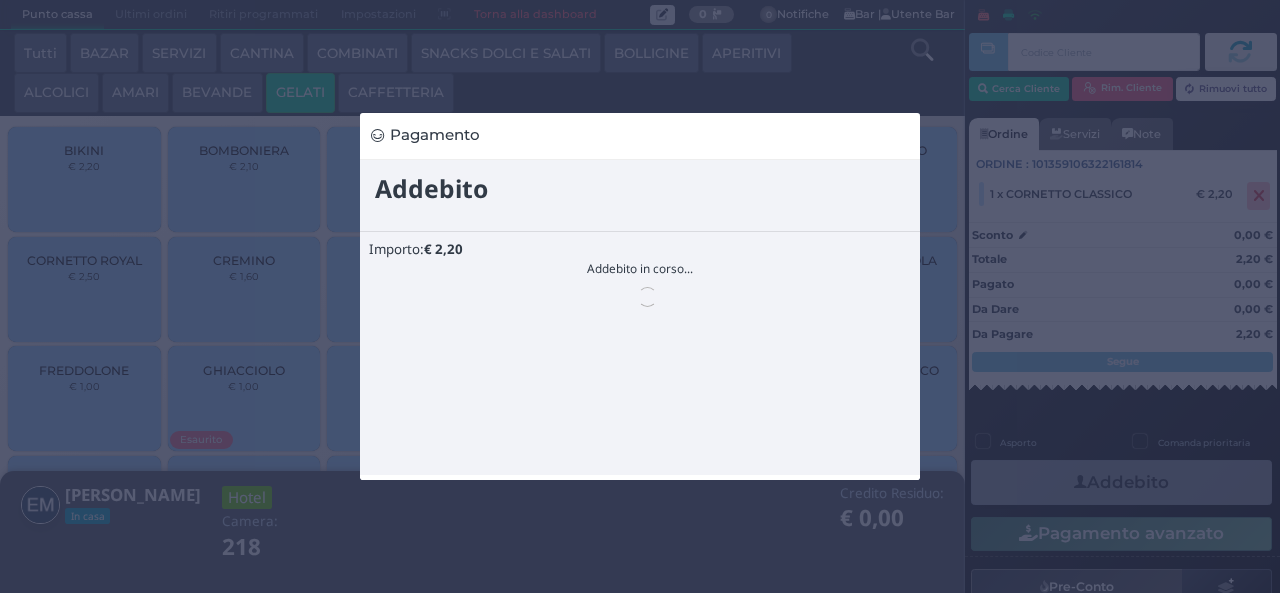 scroll, scrollTop: 0, scrollLeft: 0, axis: both 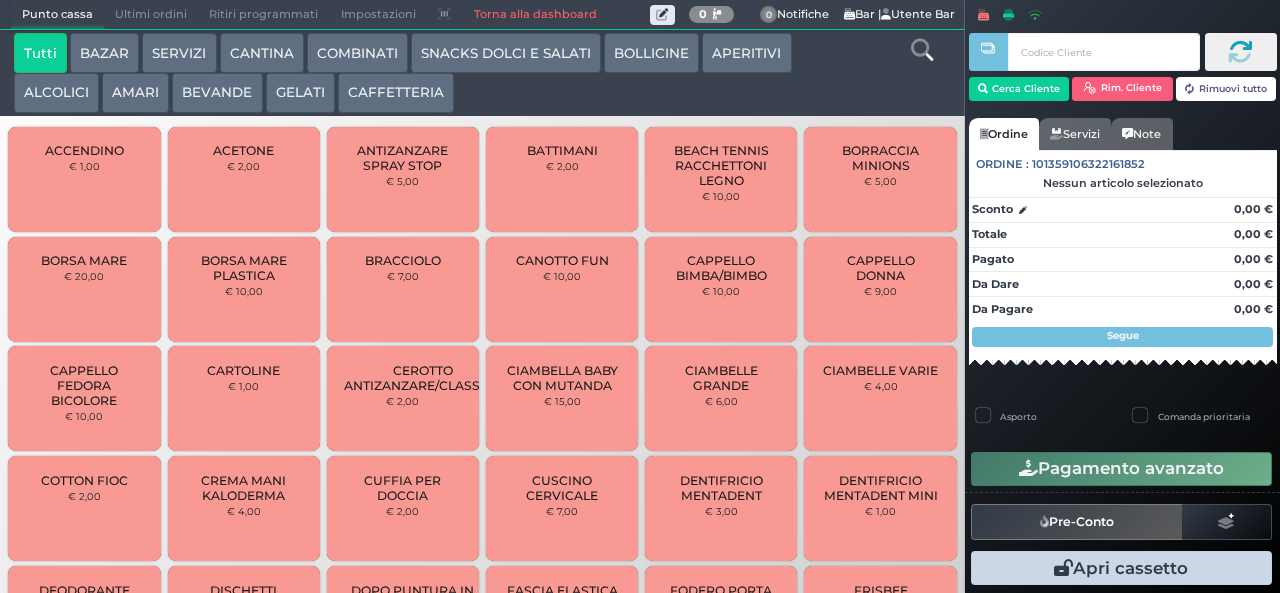 click on "GELATI" at bounding box center (300, 93) 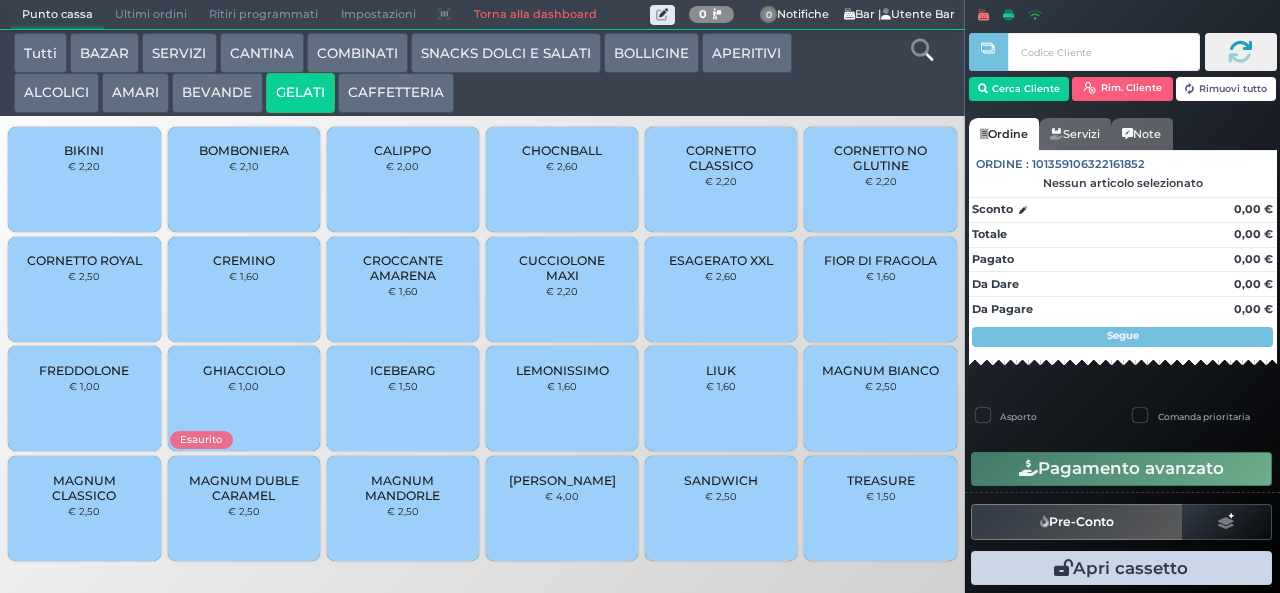 click on "CORNETTO CLASSICO" at bounding box center [721, 158] 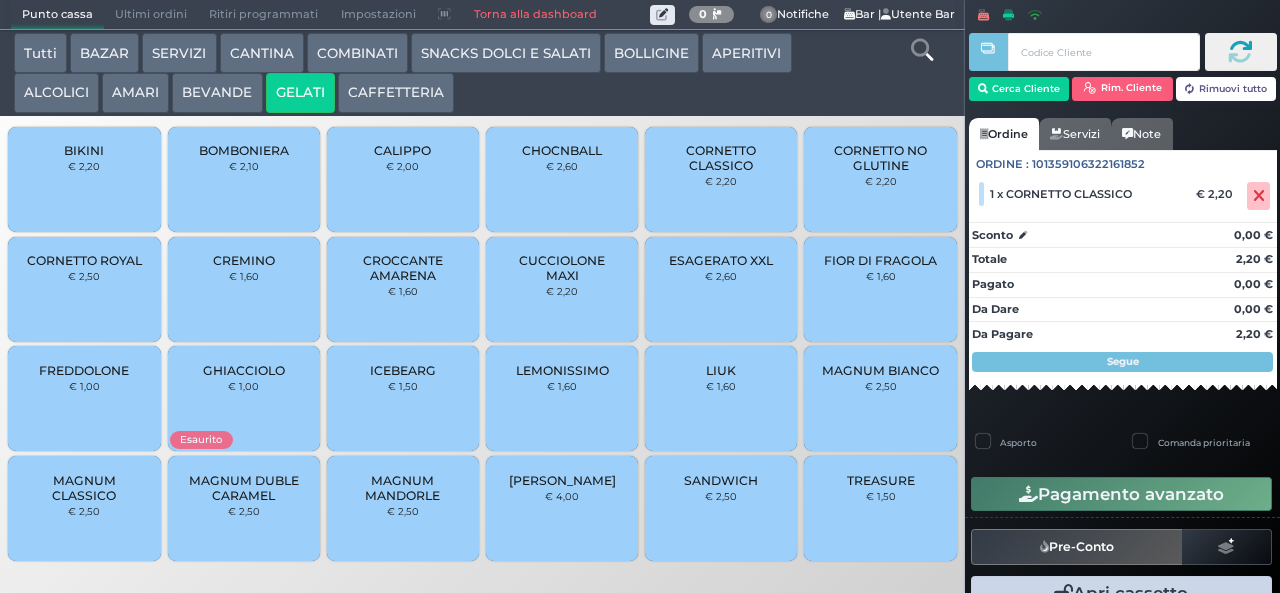 click on "CREMINO" at bounding box center [244, 260] 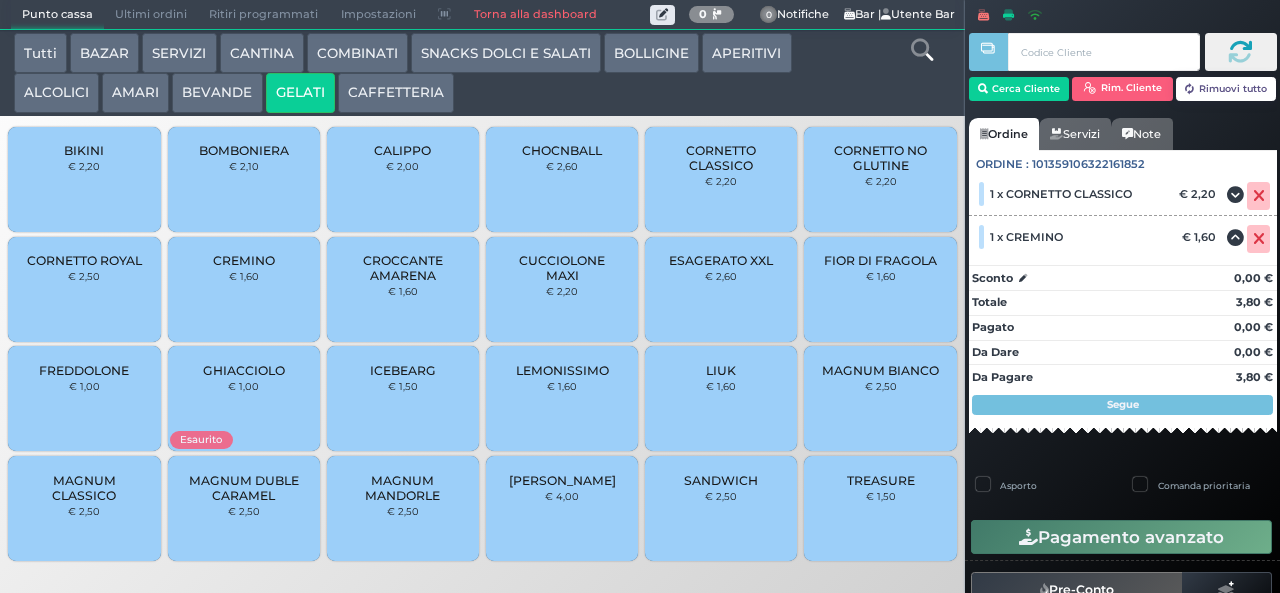 click on "MAGNUM CLASSICO" at bounding box center [84, 488] 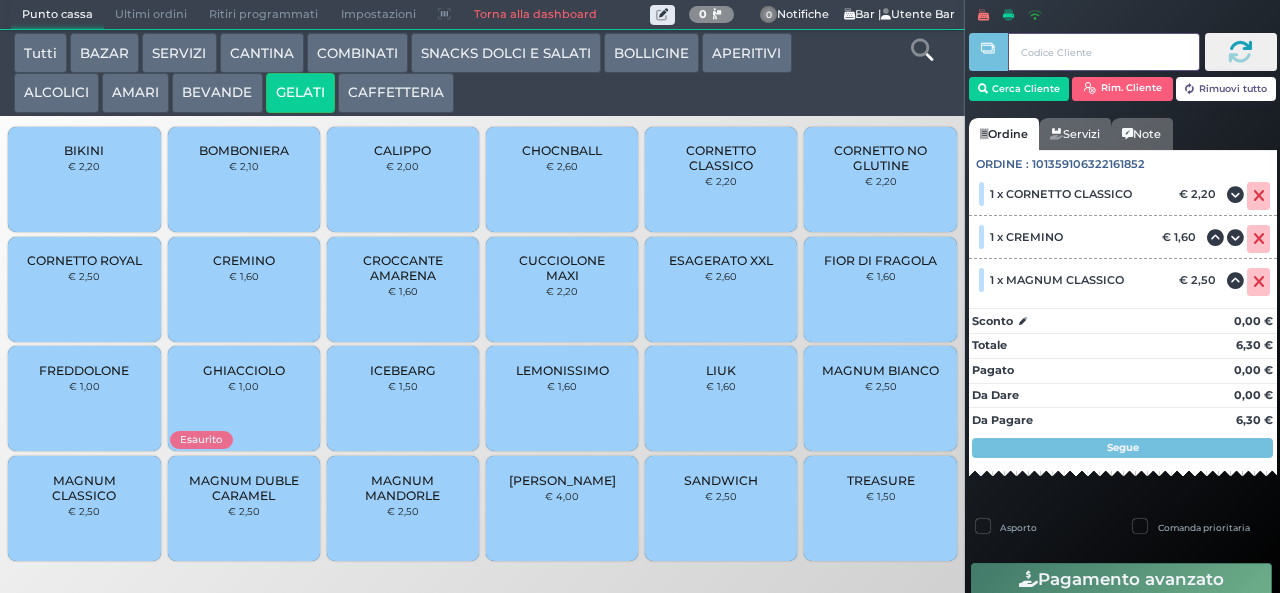 type 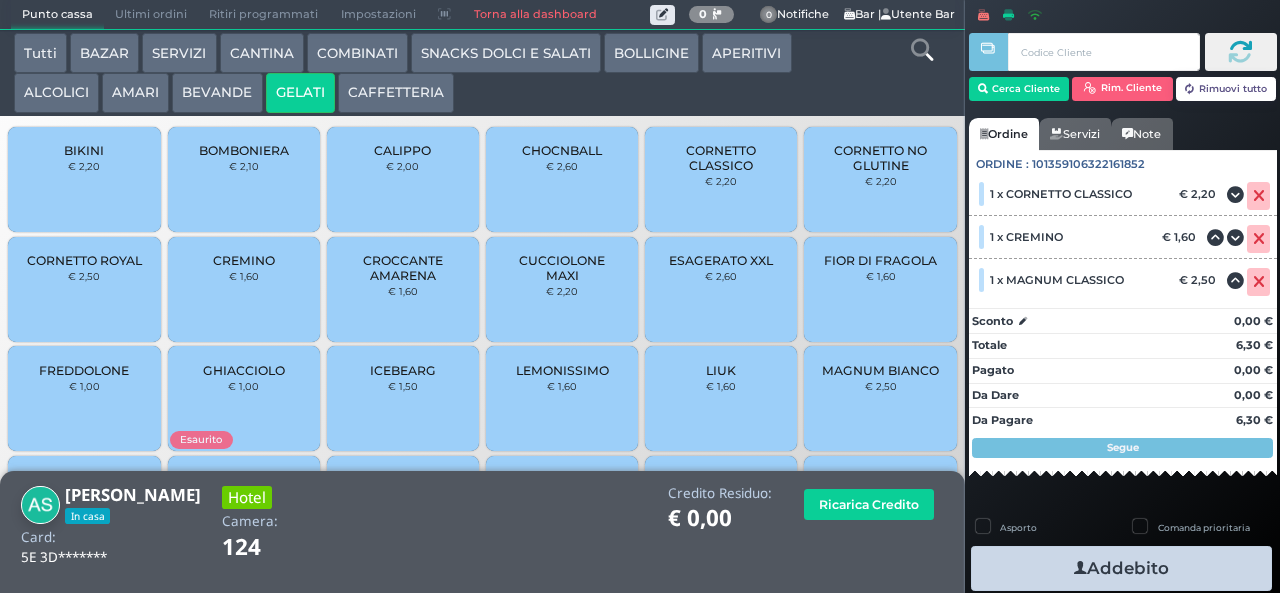 click on "Addebito" at bounding box center (1121, 568) 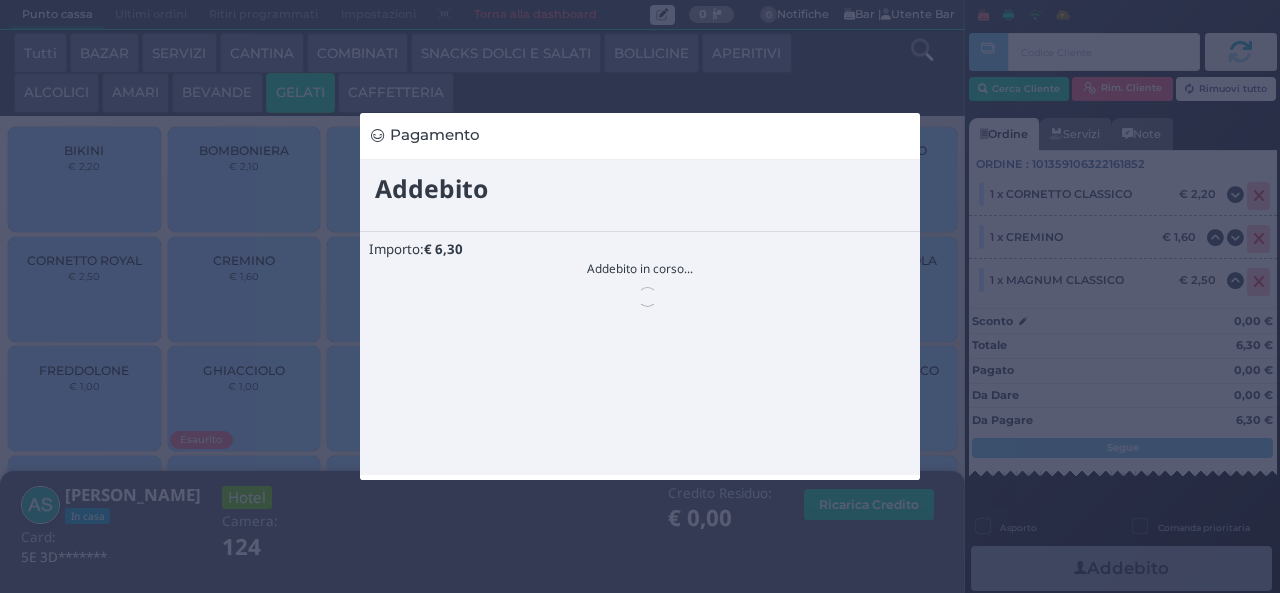 scroll, scrollTop: 0, scrollLeft: 0, axis: both 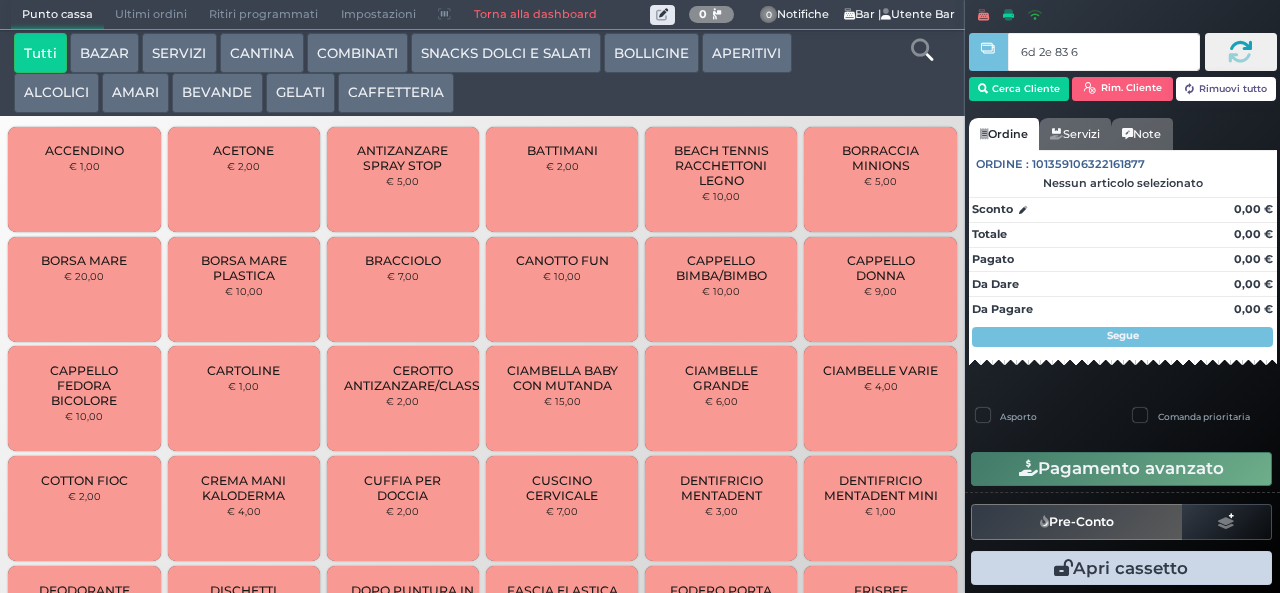 type on "6d 2e 83 66" 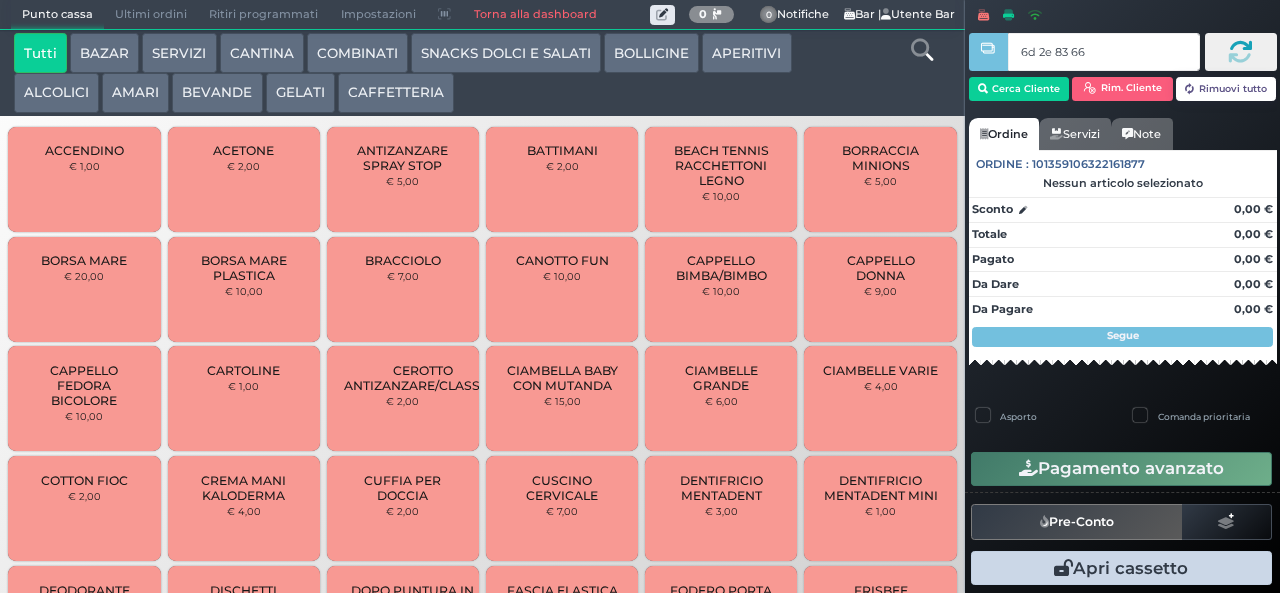 type 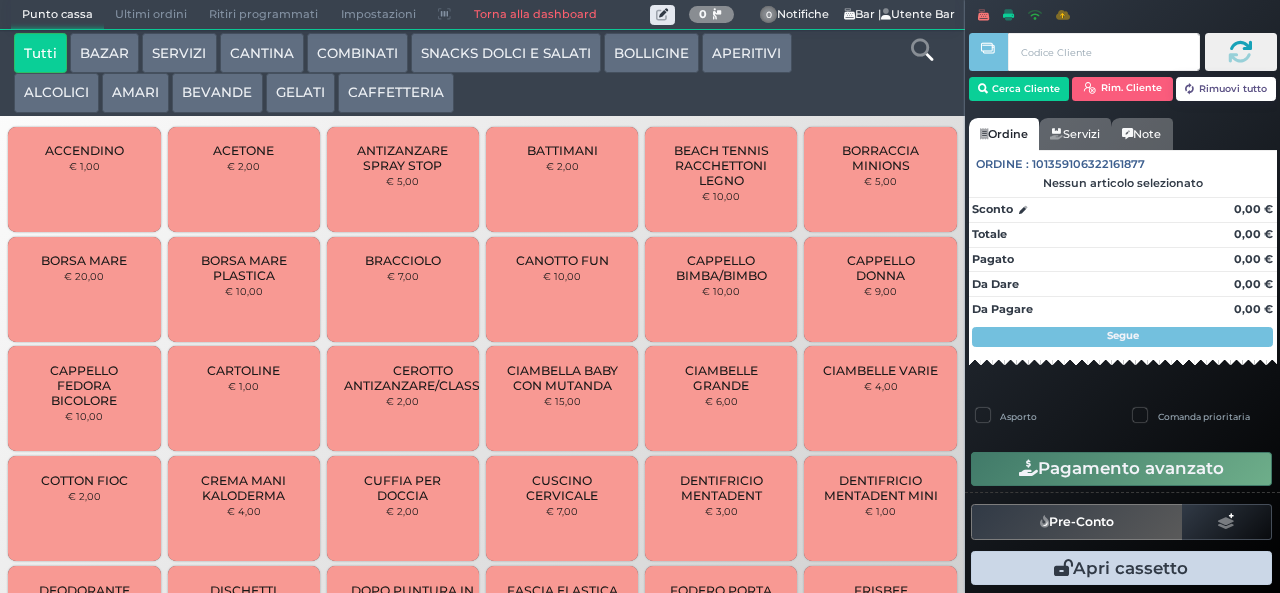 click at bounding box center (0, 0) 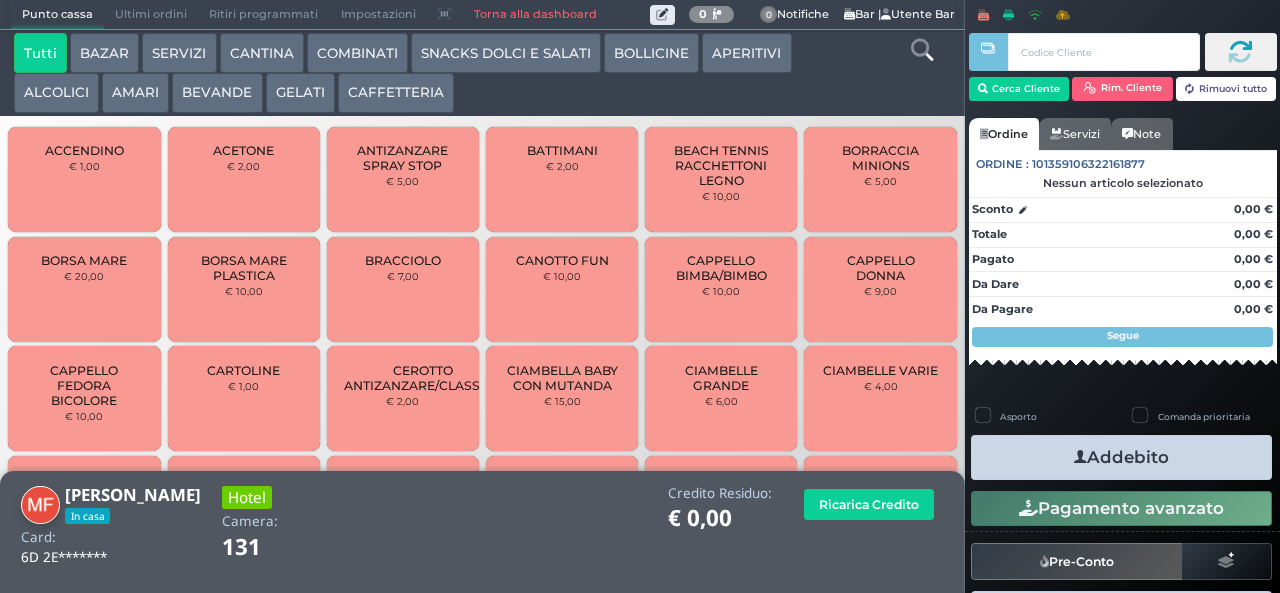 click on "BEVANDE" at bounding box center [217, 93] 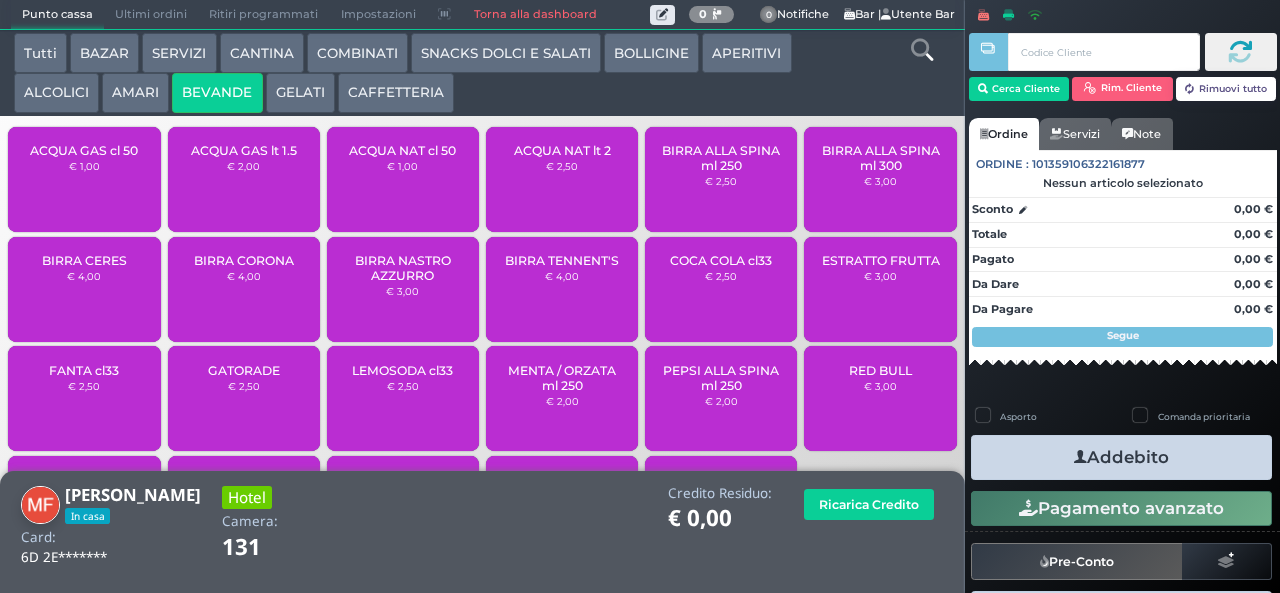 click on "ACQUA NAT cl 50" at bounding box center [402, 150] 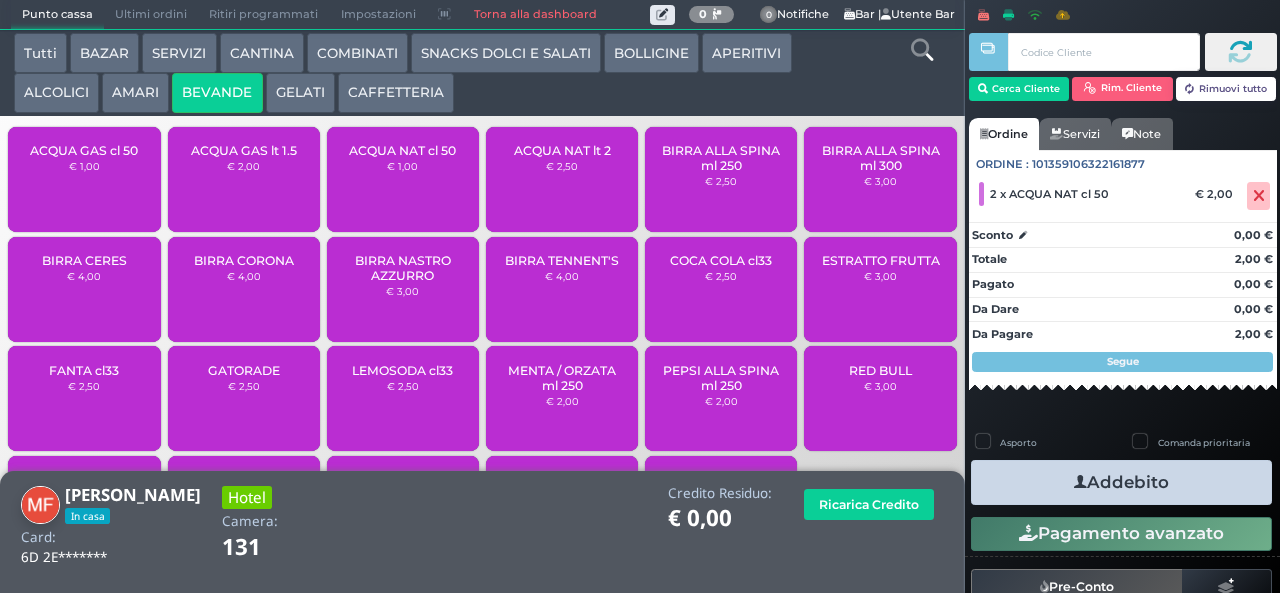 click on "Addebito" at bounding box center (1121, 482) 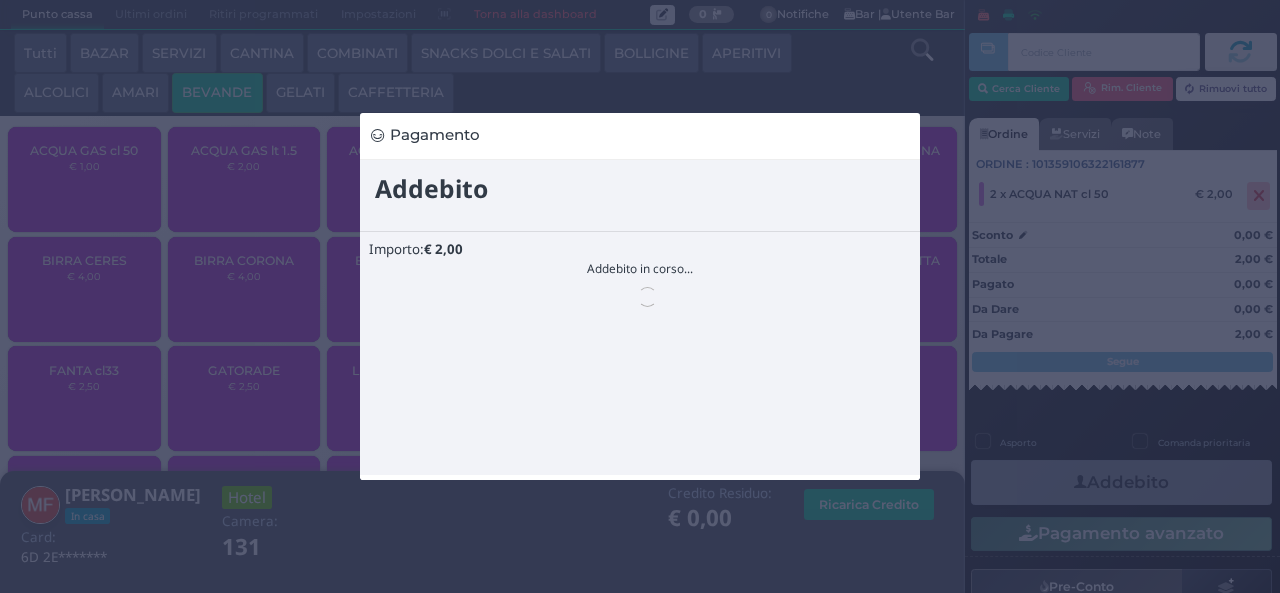 scroll, scrollTop: 0, scrollLeft: 0, axis: both 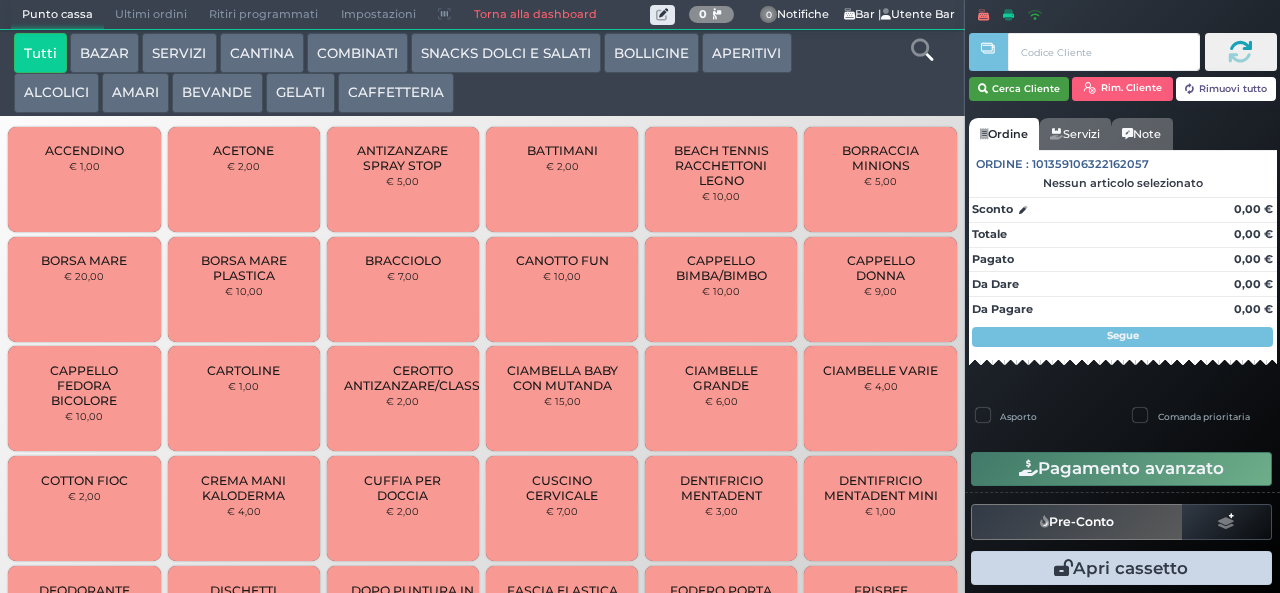 click on "Cerca Cliente" at bounding box center [1019, 89] 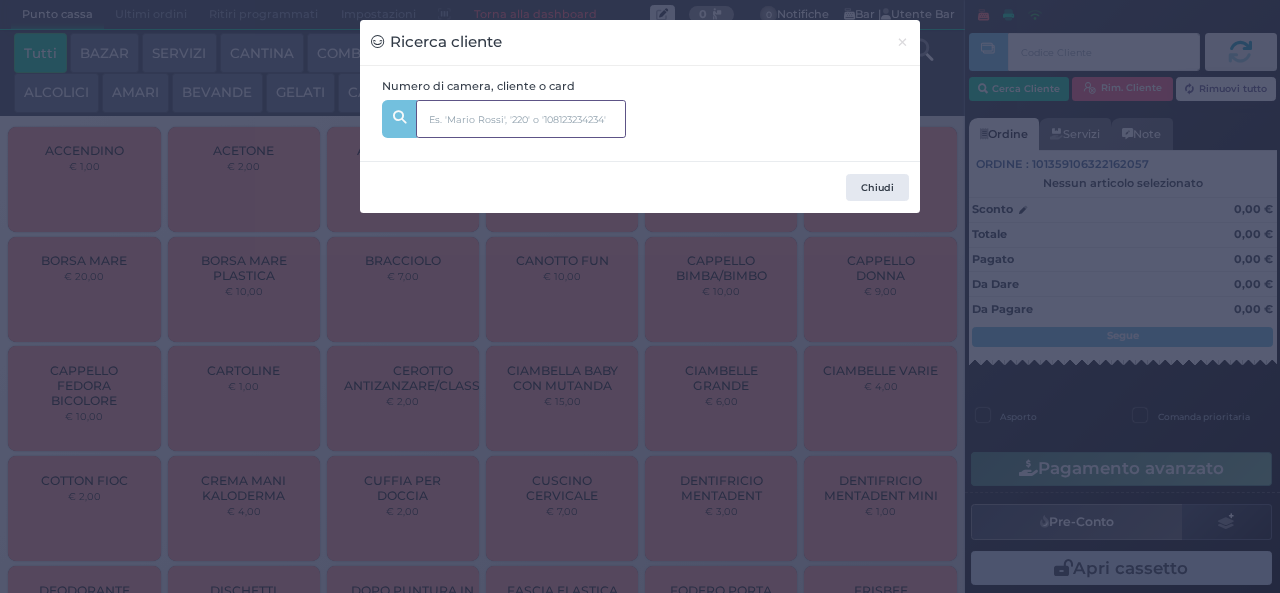 click at bounding box center [521, 119] 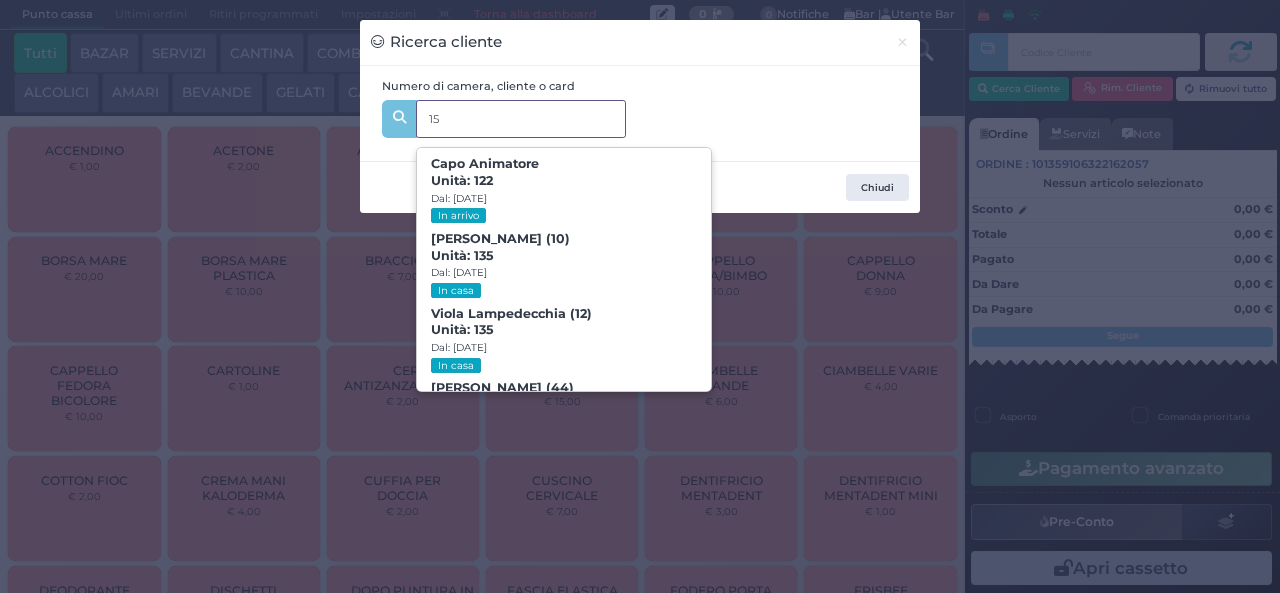 type on "151" 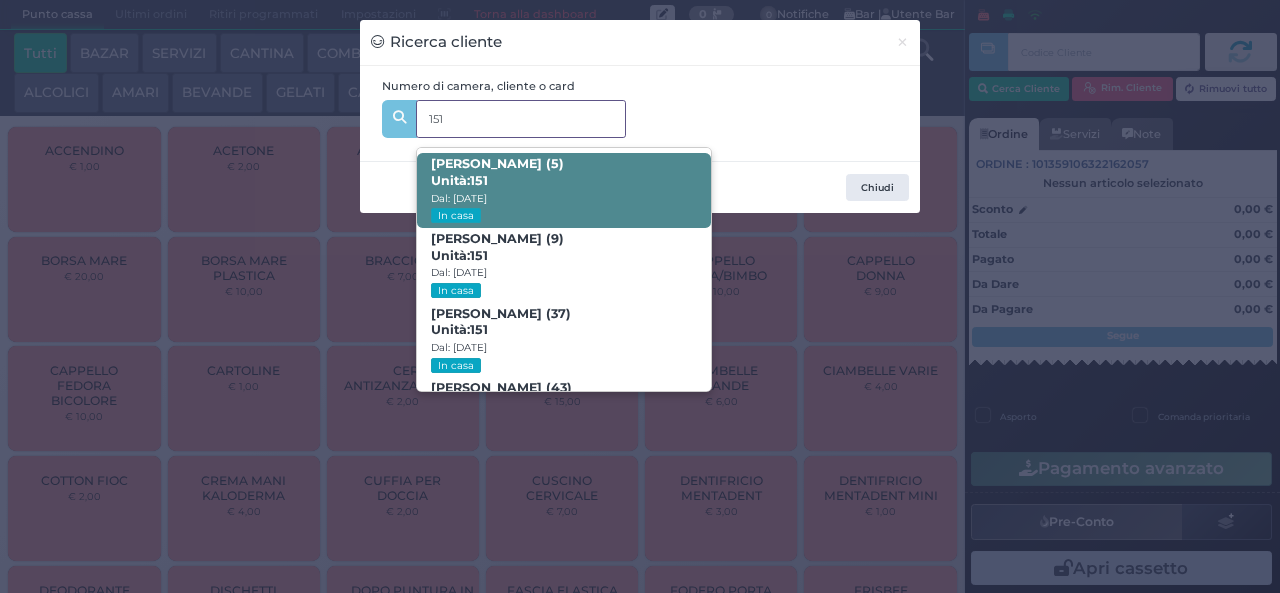 click on "Tommaso Pascucci (5) Unità:  151 Dal: 13/07/2025 In casa" at bounding box center (563, 190) 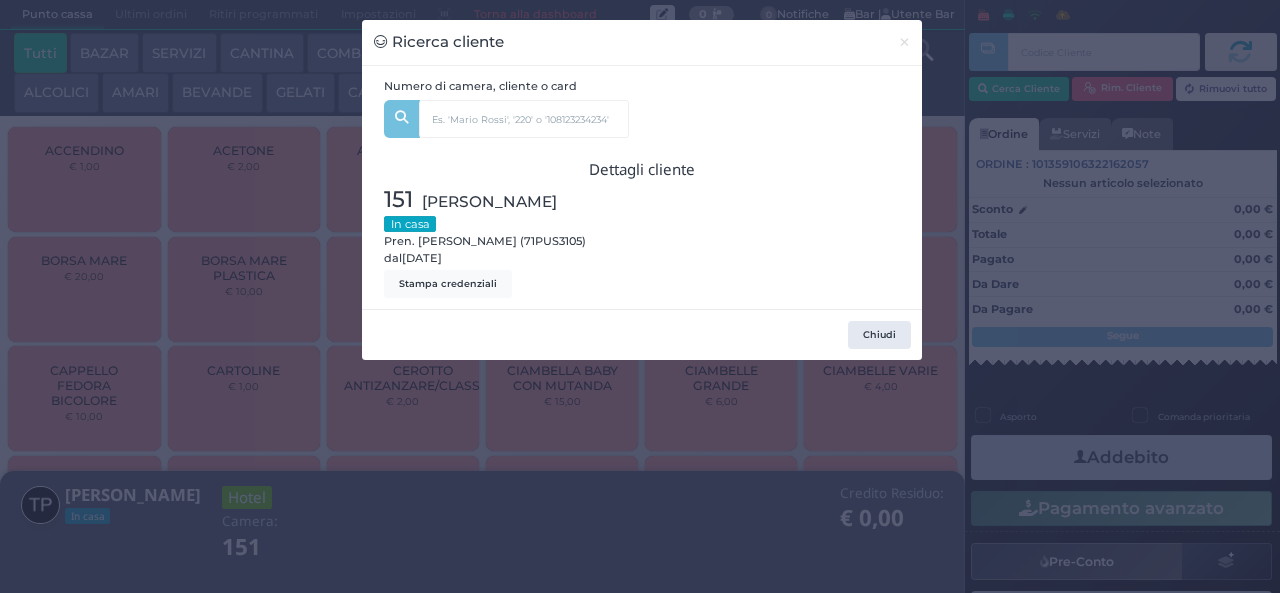 click at bounding box center (776, 240) 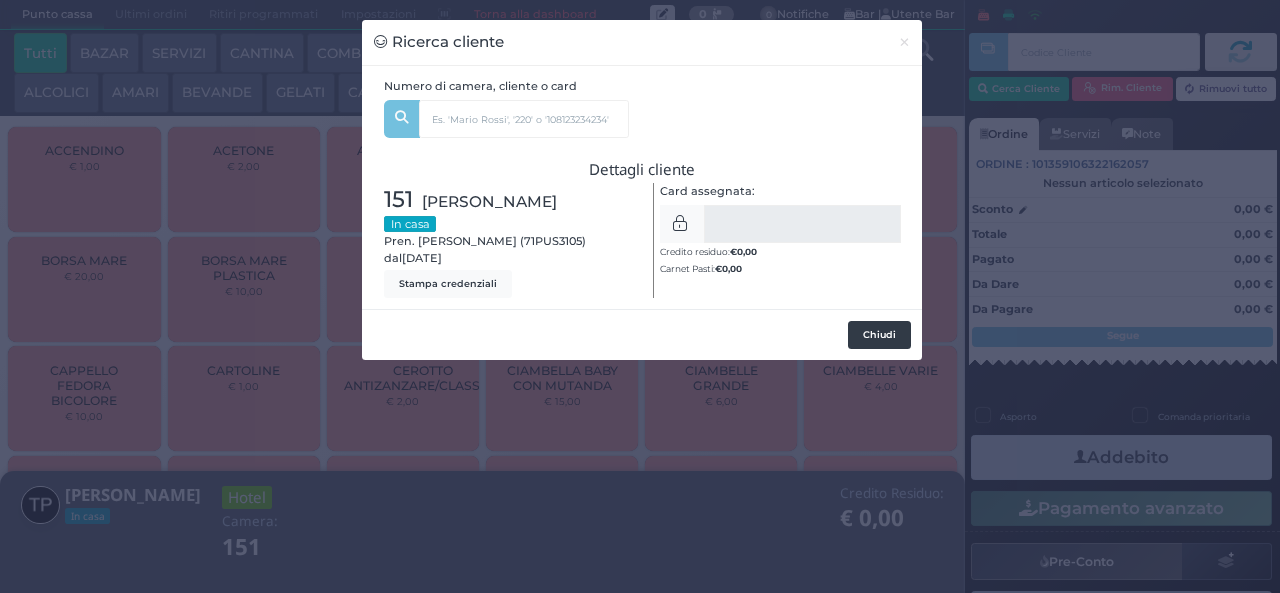 click on "Chiudi" at bounding box center (879, 335) 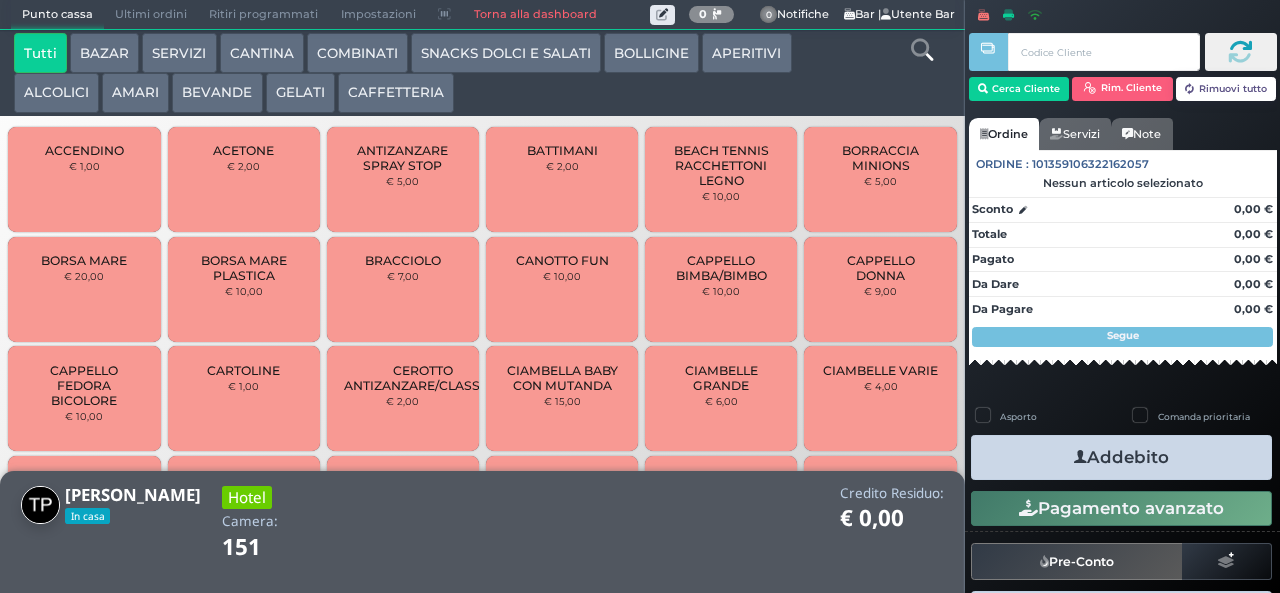 click on "GELATI" at bounding box center (300, 93) 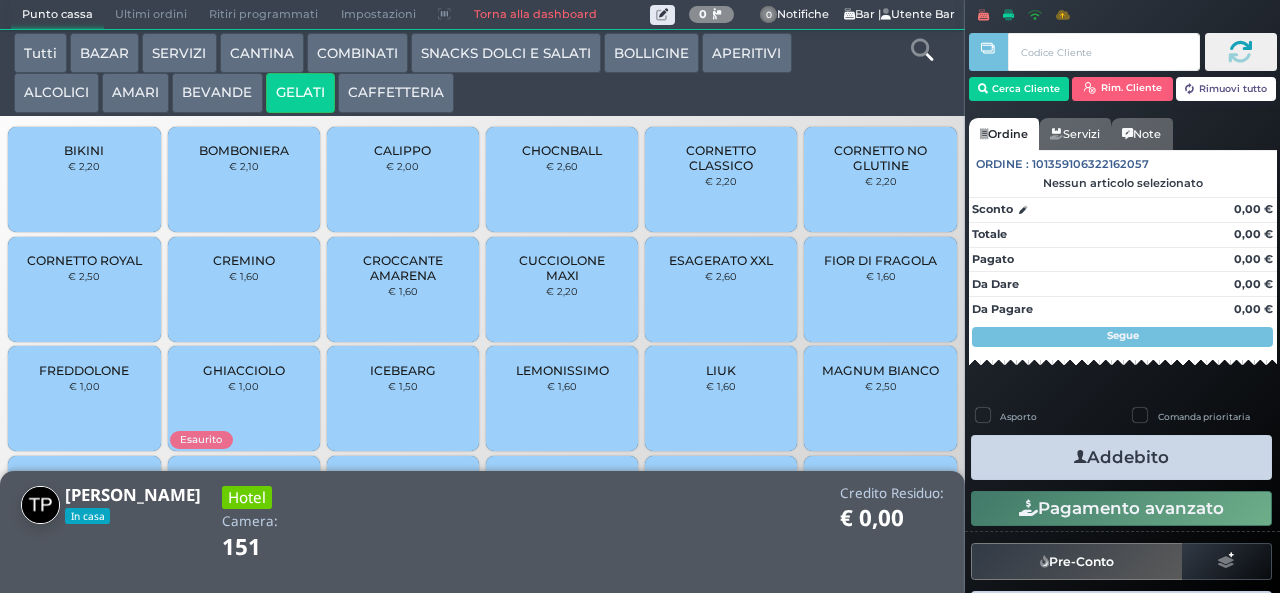 click on "BEVANDE" at bounding box center (217, 93) 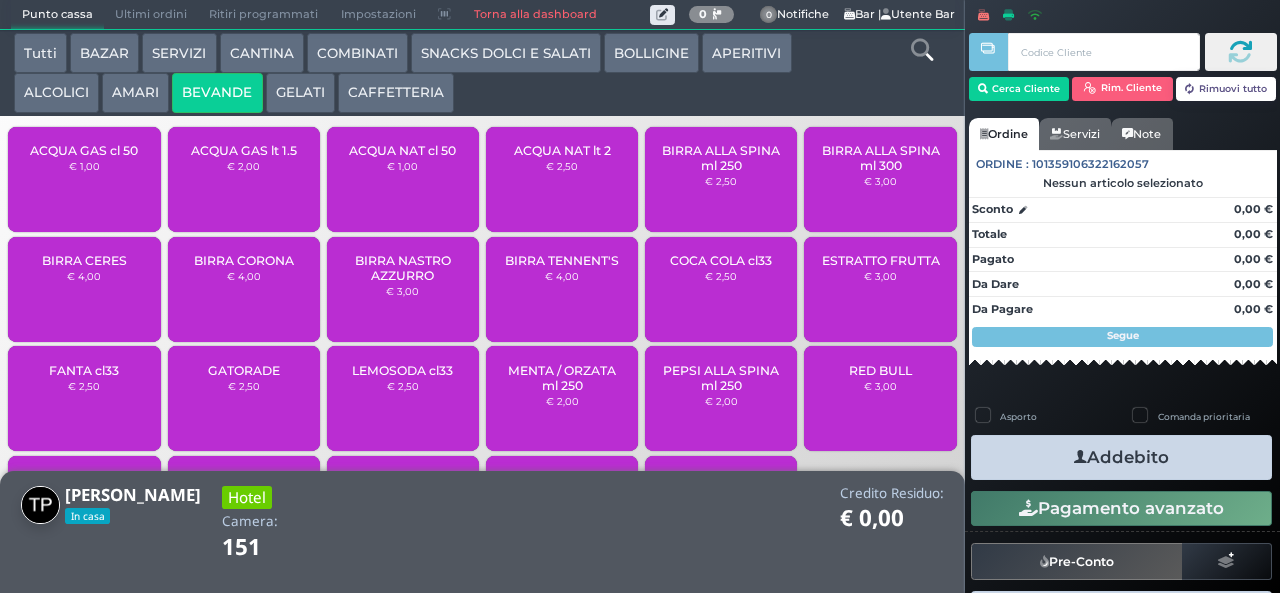 click on "ACQUA NAT lt 2" at bounding box center [562, 150] 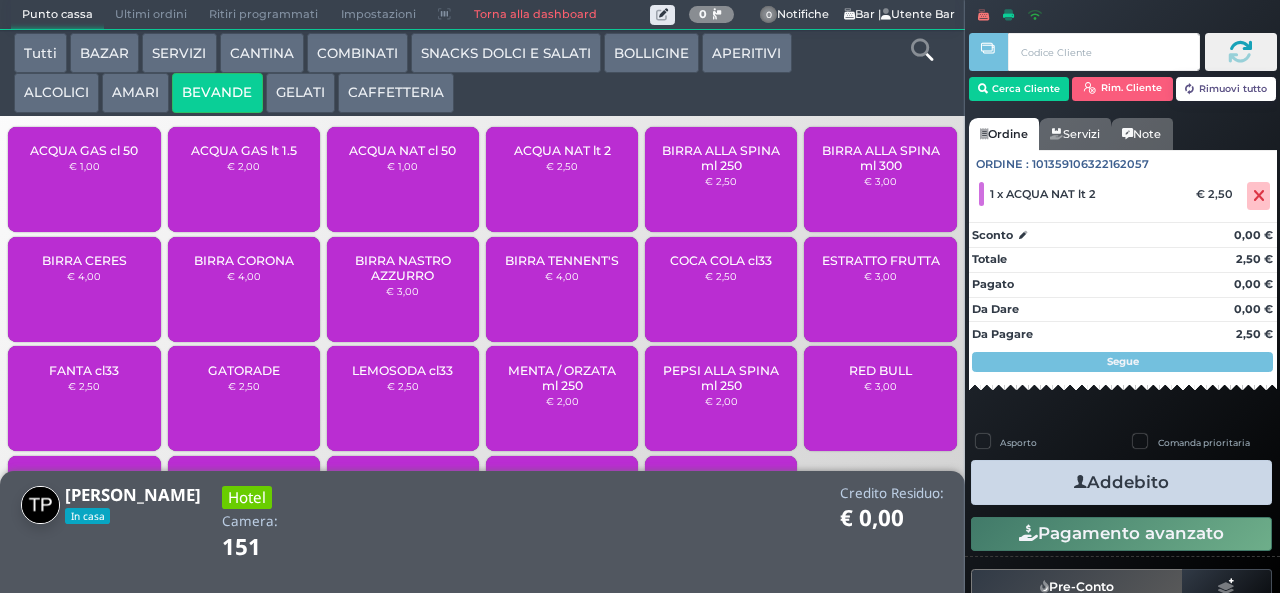 click on "Addebito" at bounding box center (1121, 482) 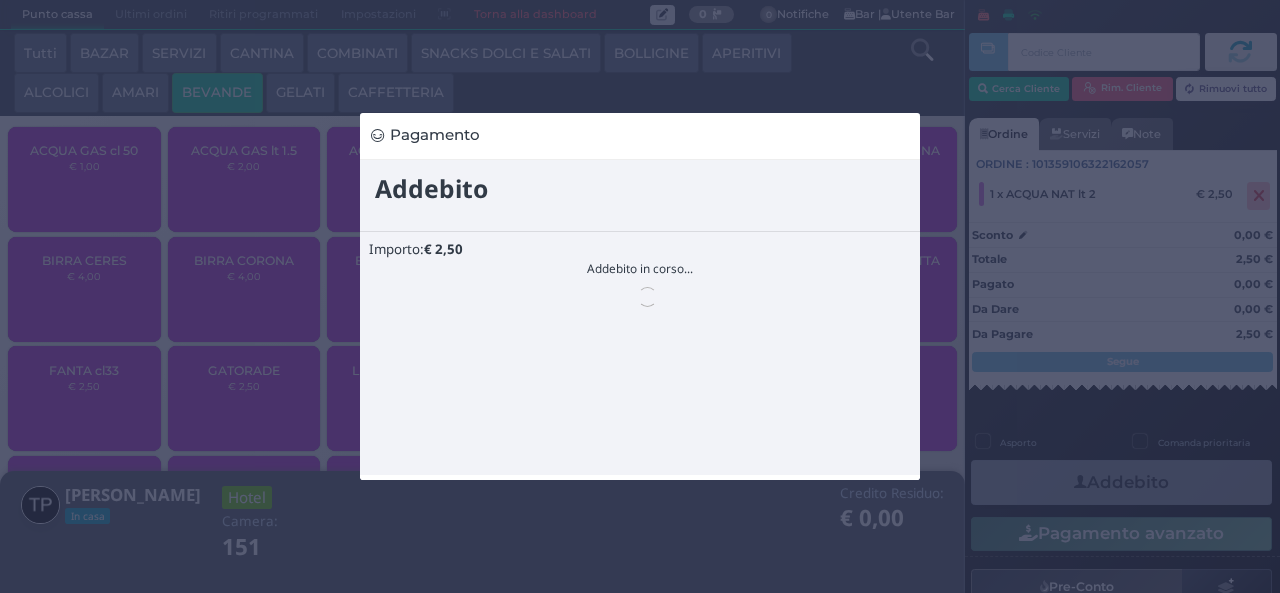 scroll, scrollTop: 0, scrollLeft: 0, axis: both 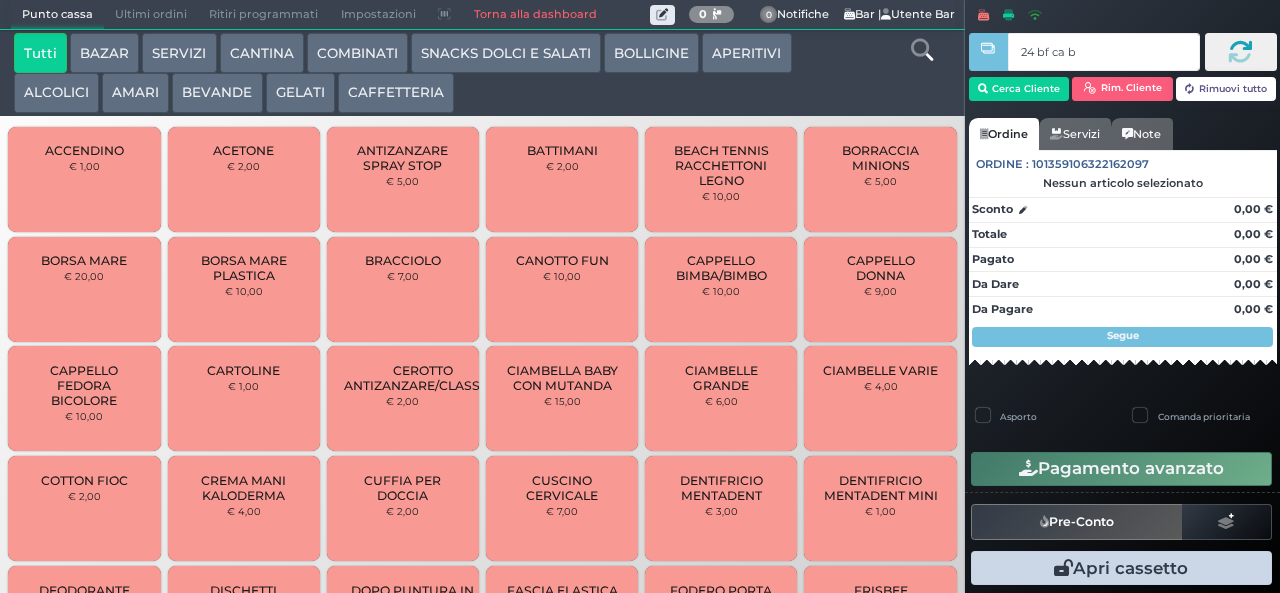 type on "24 bf ca b0" 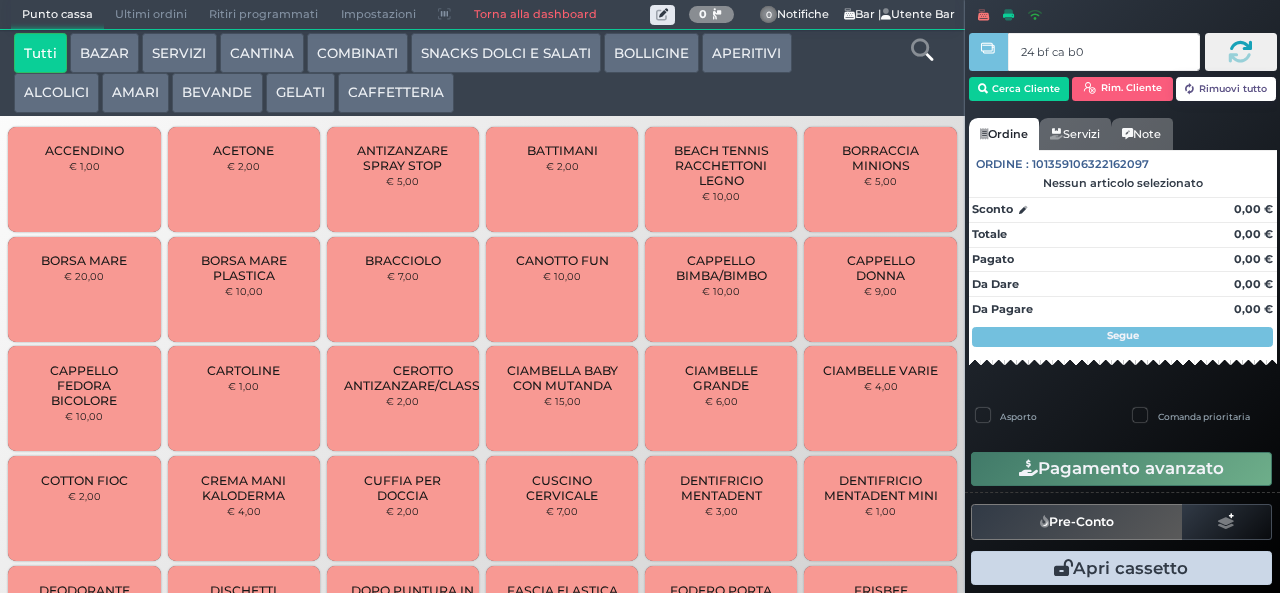 type 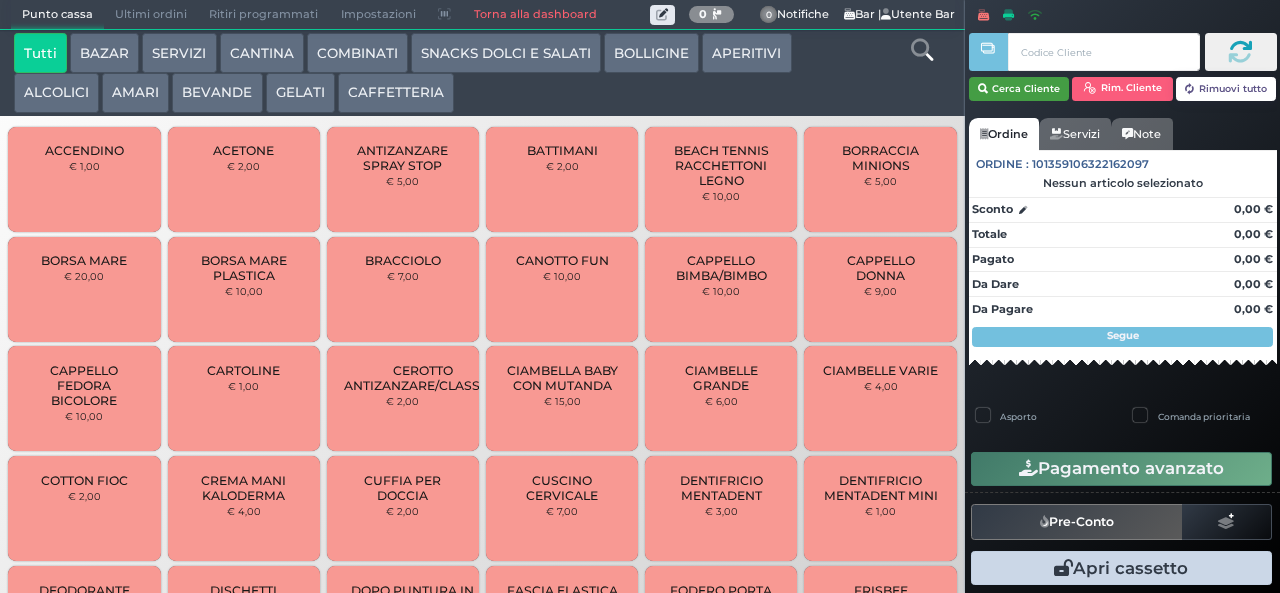 click on "Cerca Cliente" at bounding box center (1019, 89) 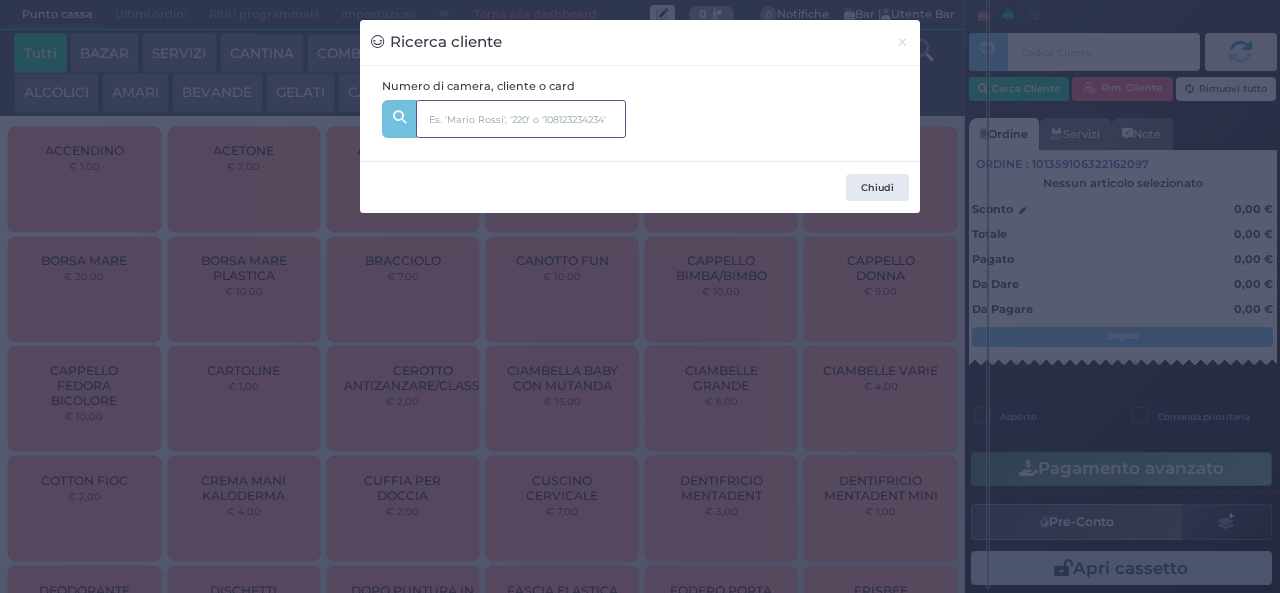 click at bounding box center [521, 119] 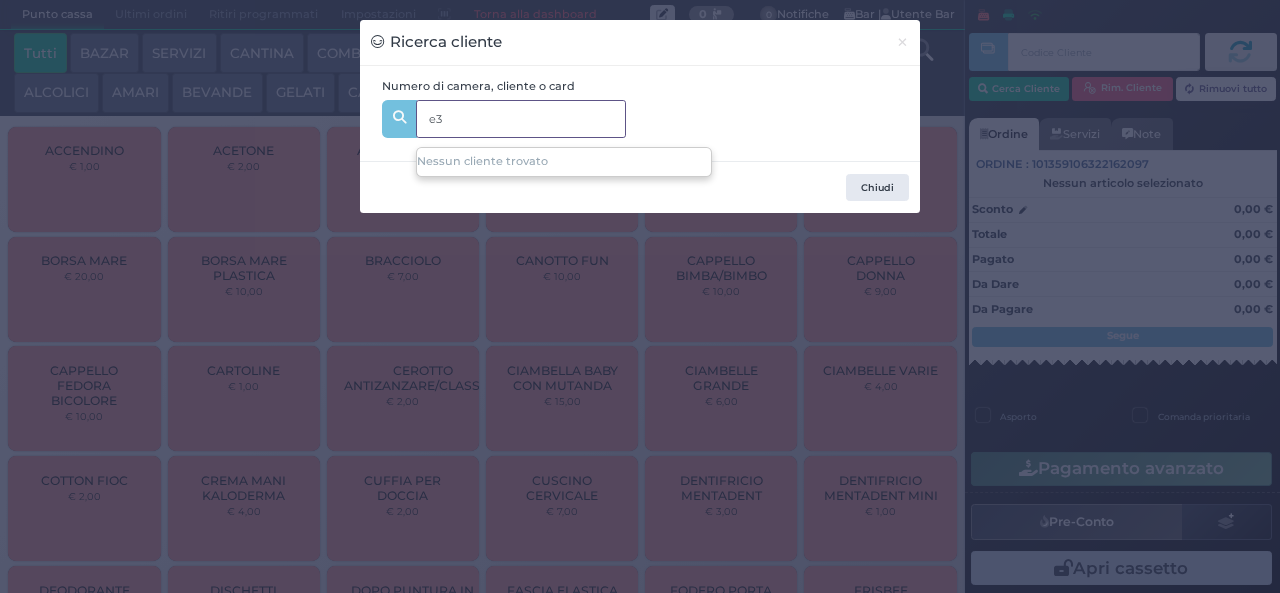 type on "e" 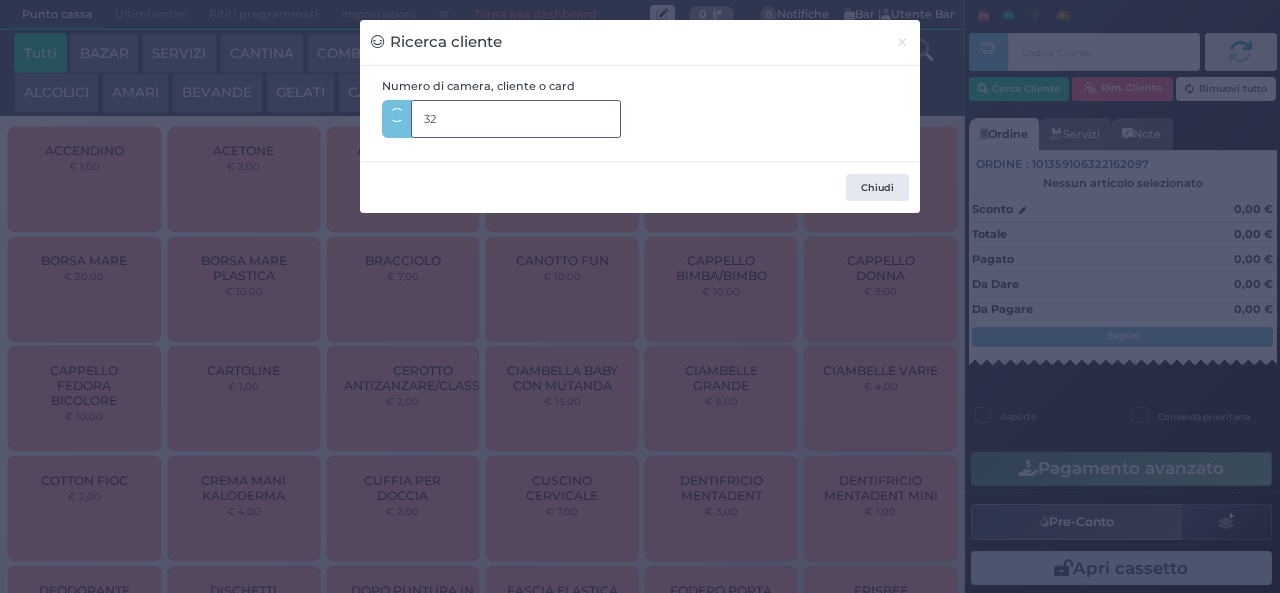 type on "320" 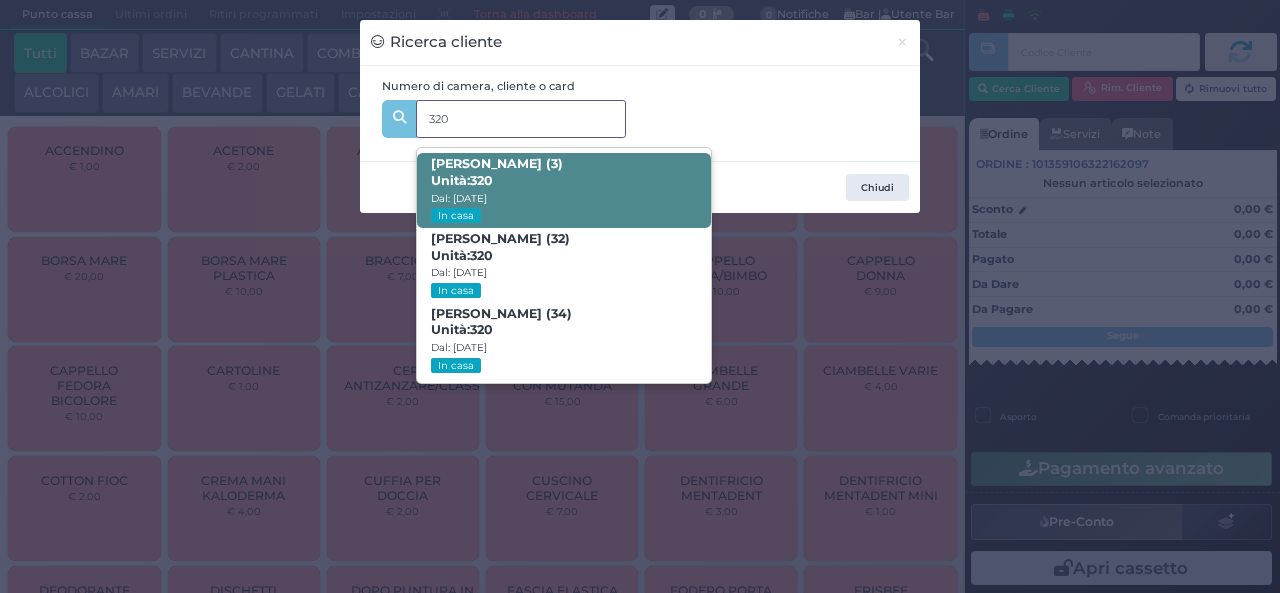 click on "Leonardo  Chianese  (3) Unità:  320 Dal: 12/07/2025 In casa" at bounding box center [563, 190] 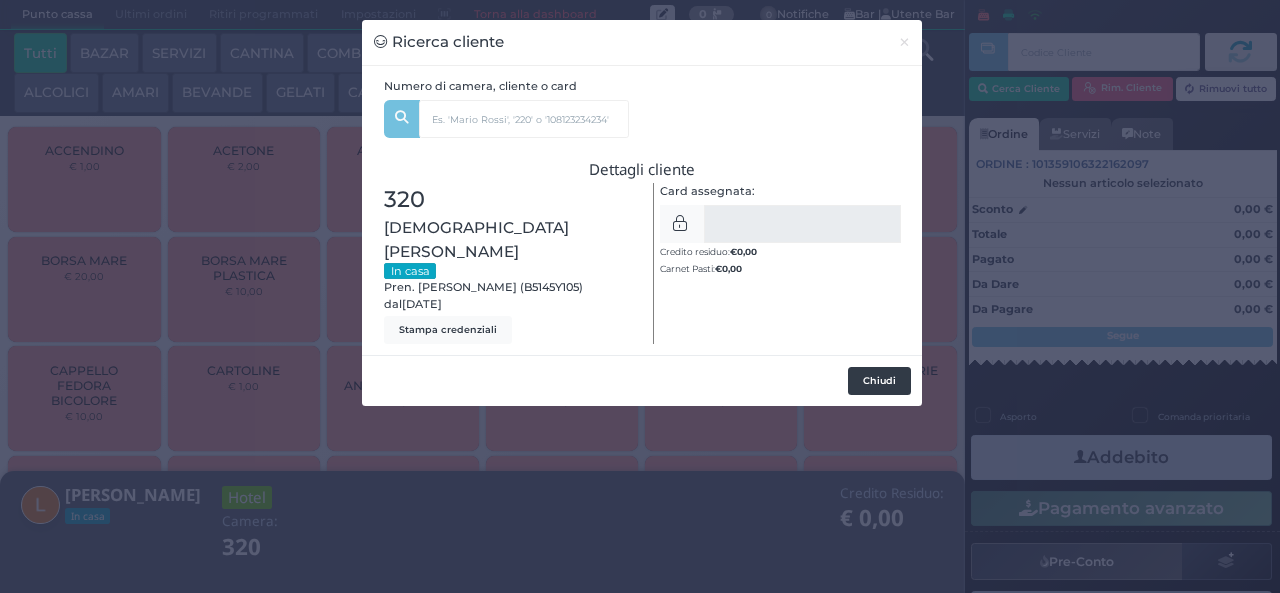click on "Chiudi" at bounding box center (879, 381) 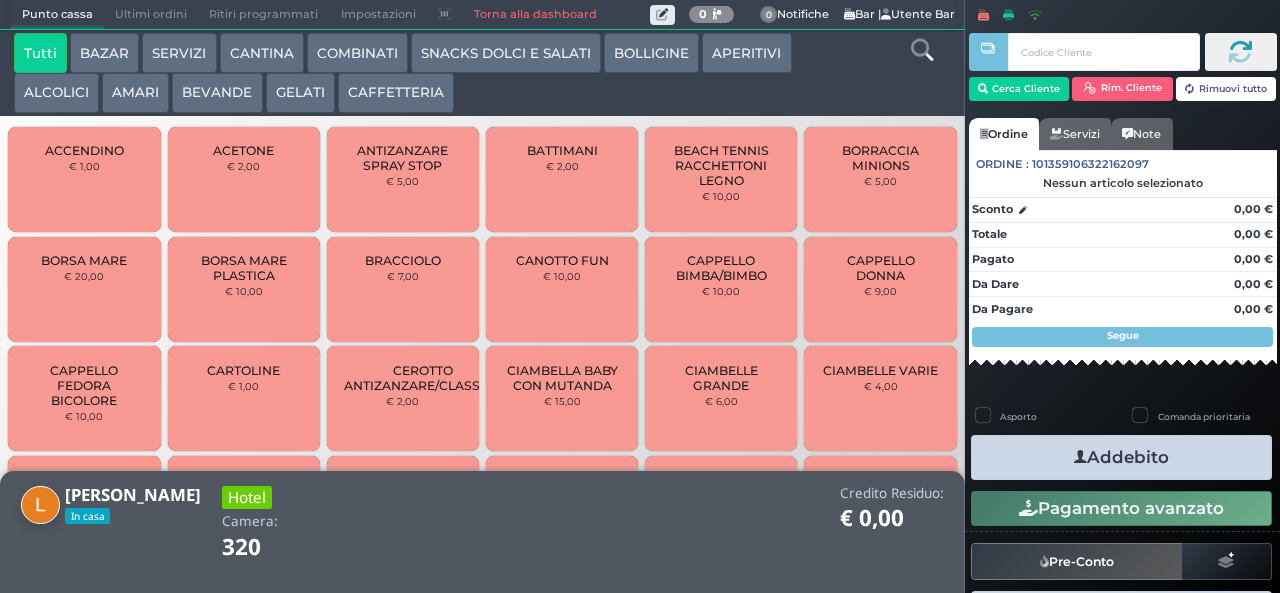 click on "CAFFETTERIA" at bounding box center (396, 93) 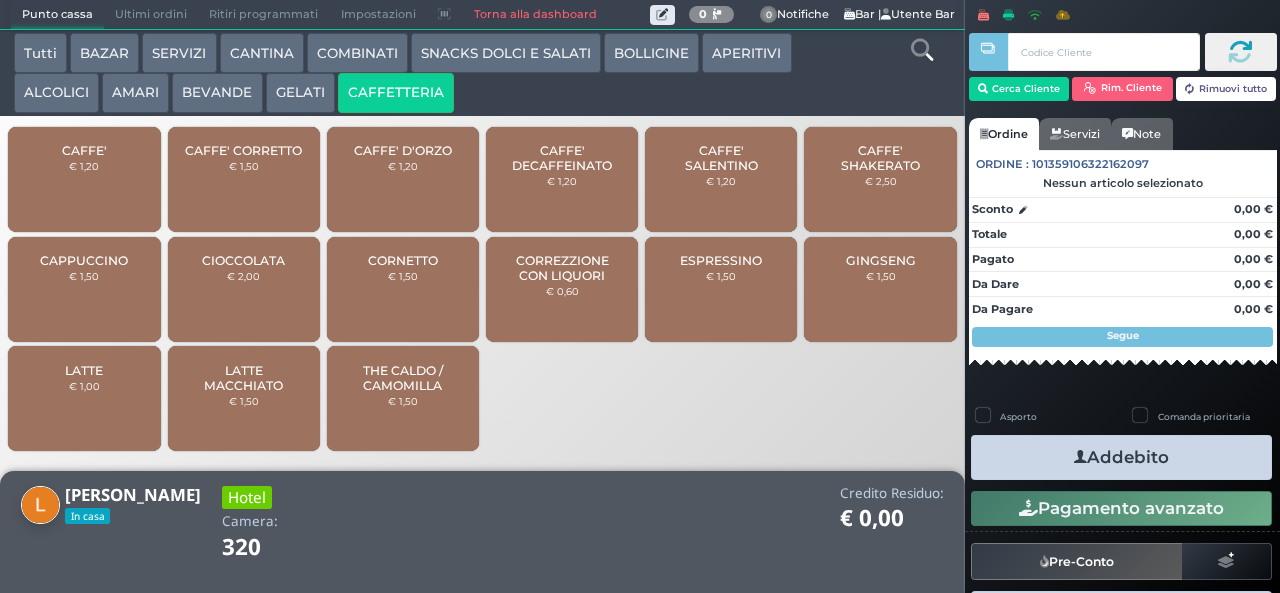 click on "GELATI" at bounding box center [300, 93] 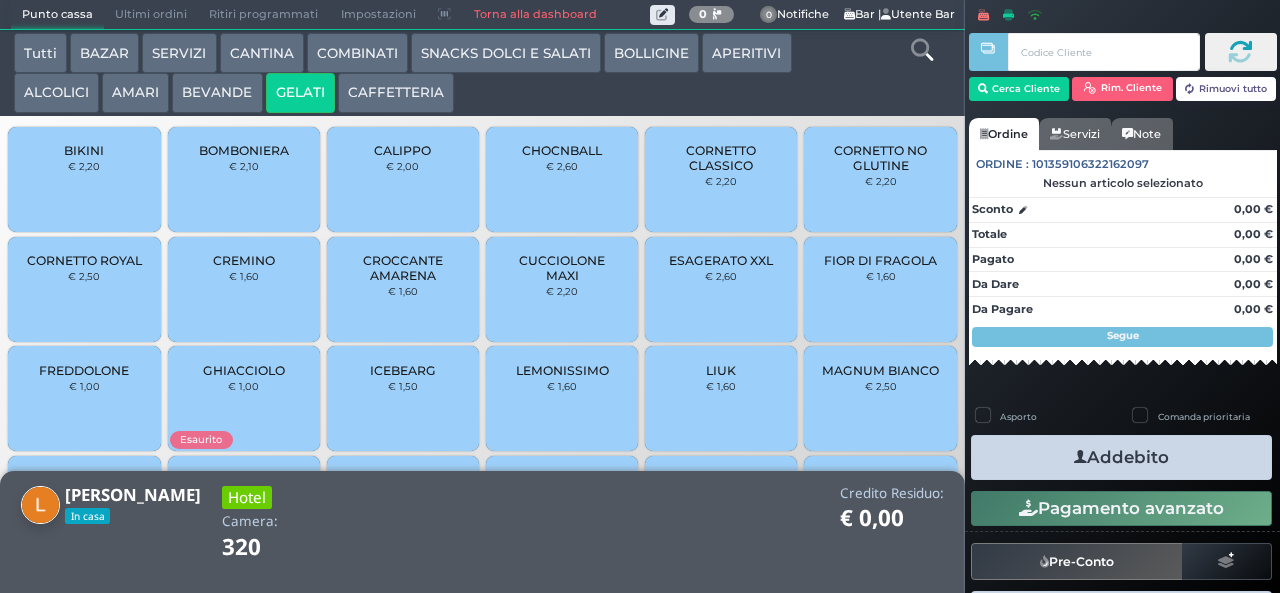 scroll, scrollTop: 133, scrollLeft: 0, axis: vertical 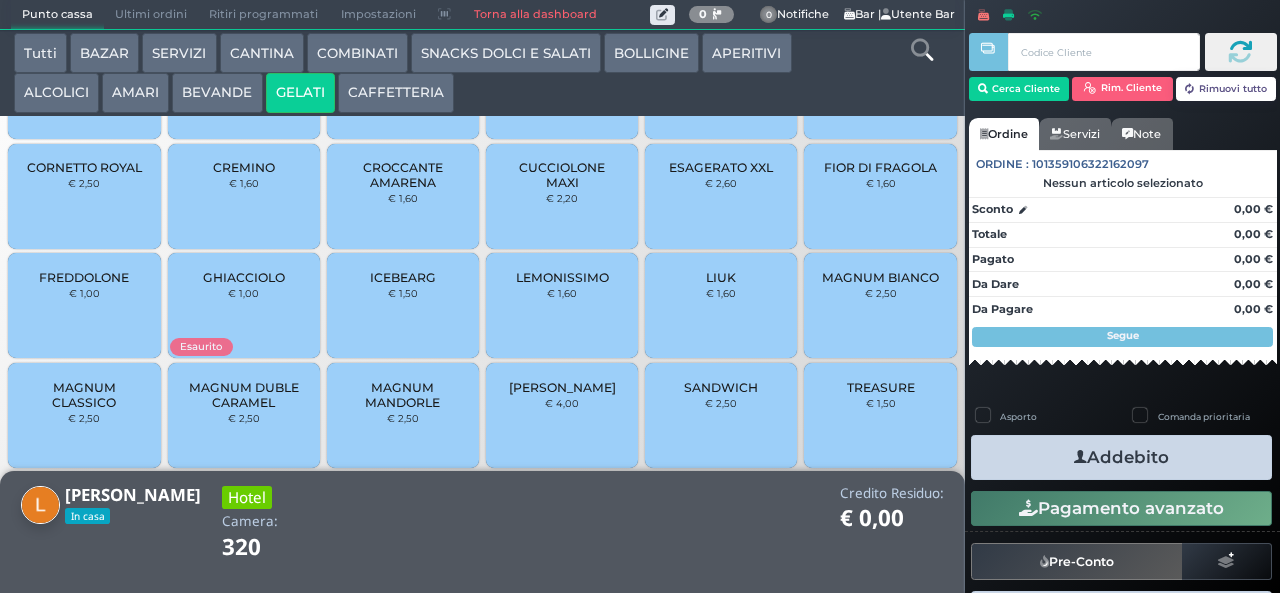 click on "TREASURE
€ 1,50" at bounding box center (880, 415) 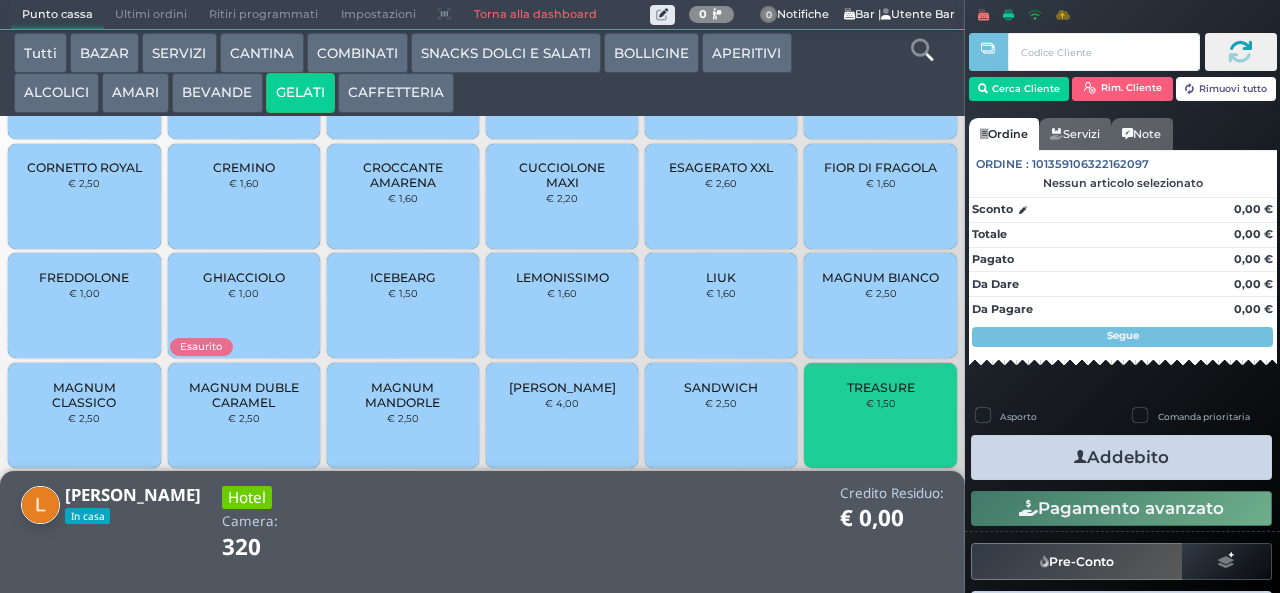 click on "COMBINATI" at bounding box center [357, 53] 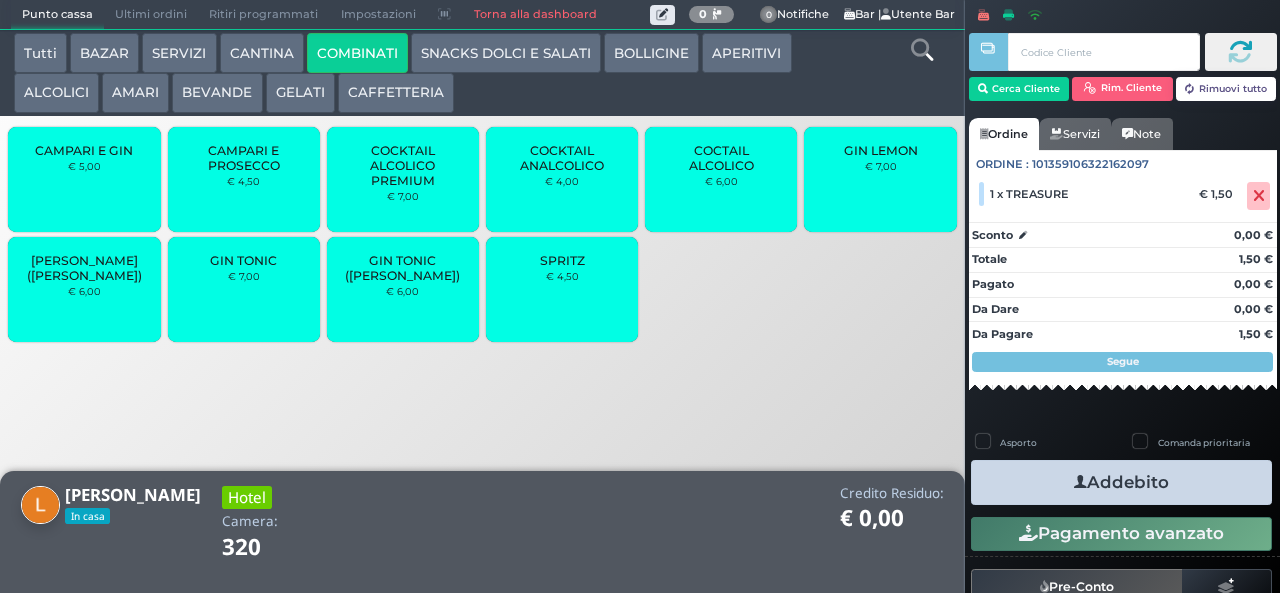 click on "GIN LEMON" at bounding box center [881, 150] 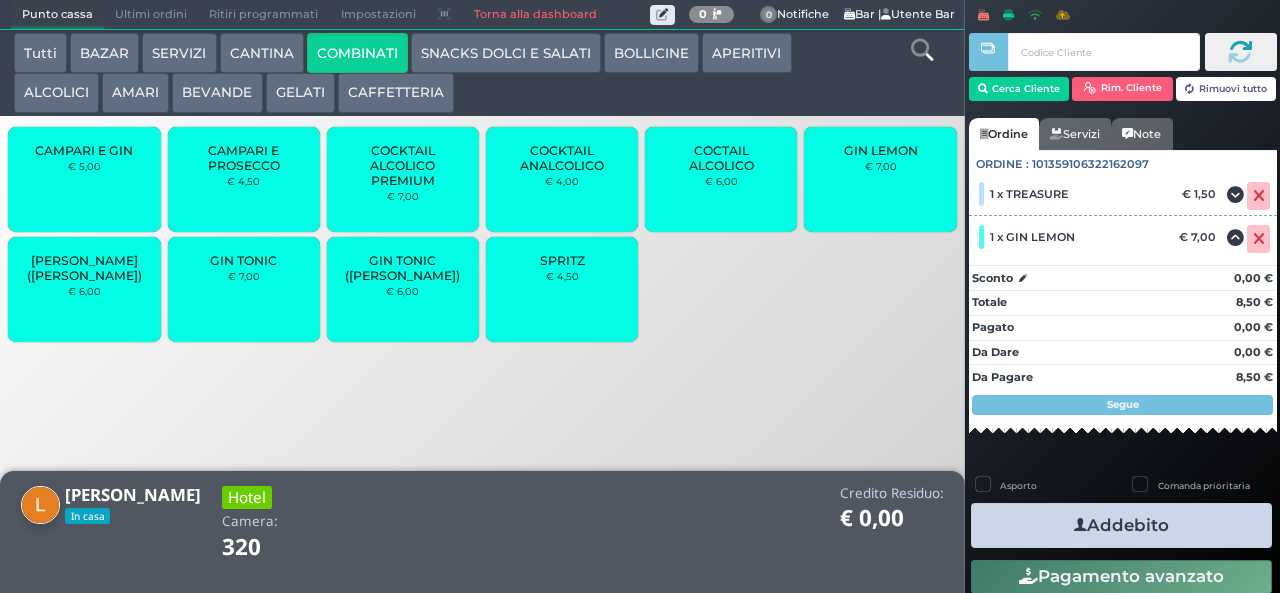 click on "Addebito" at bounding box center (1121, 525) 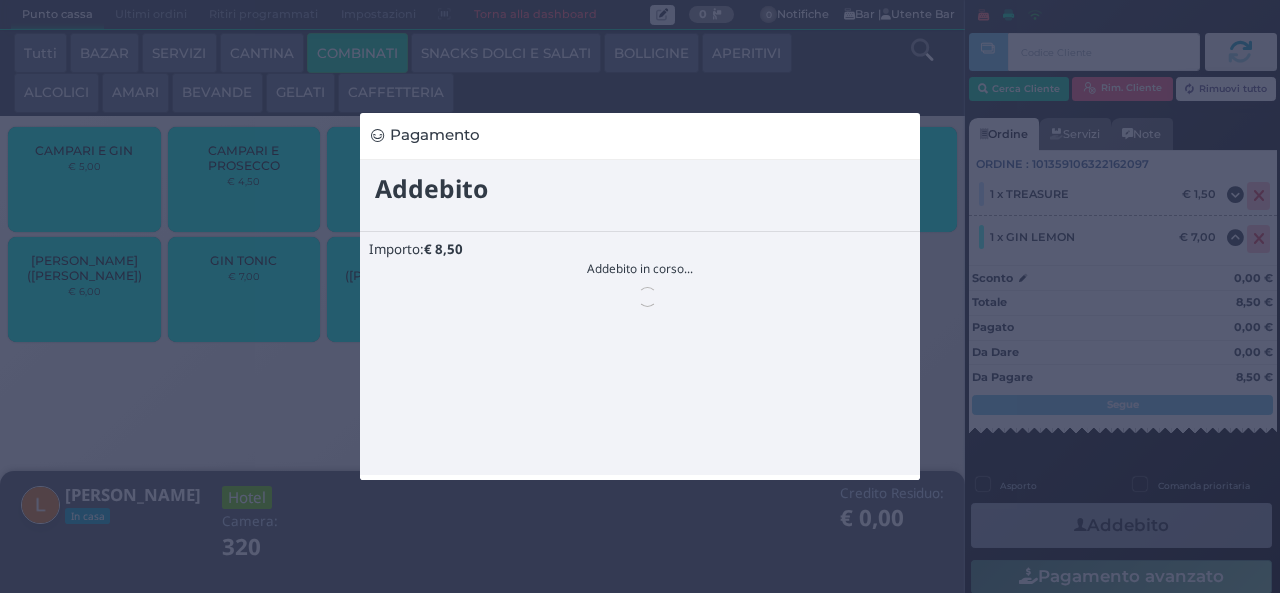 scroll, scrollTop: 0, scrollLeft: 0, axis: both 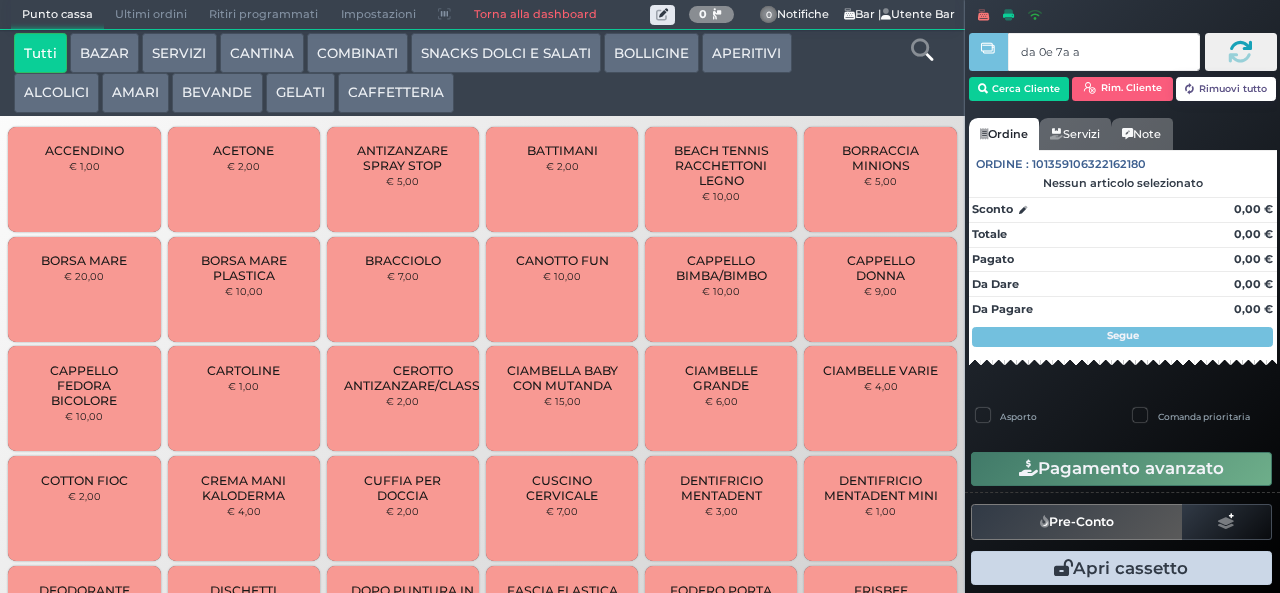 type on "da 0e 7a a4" 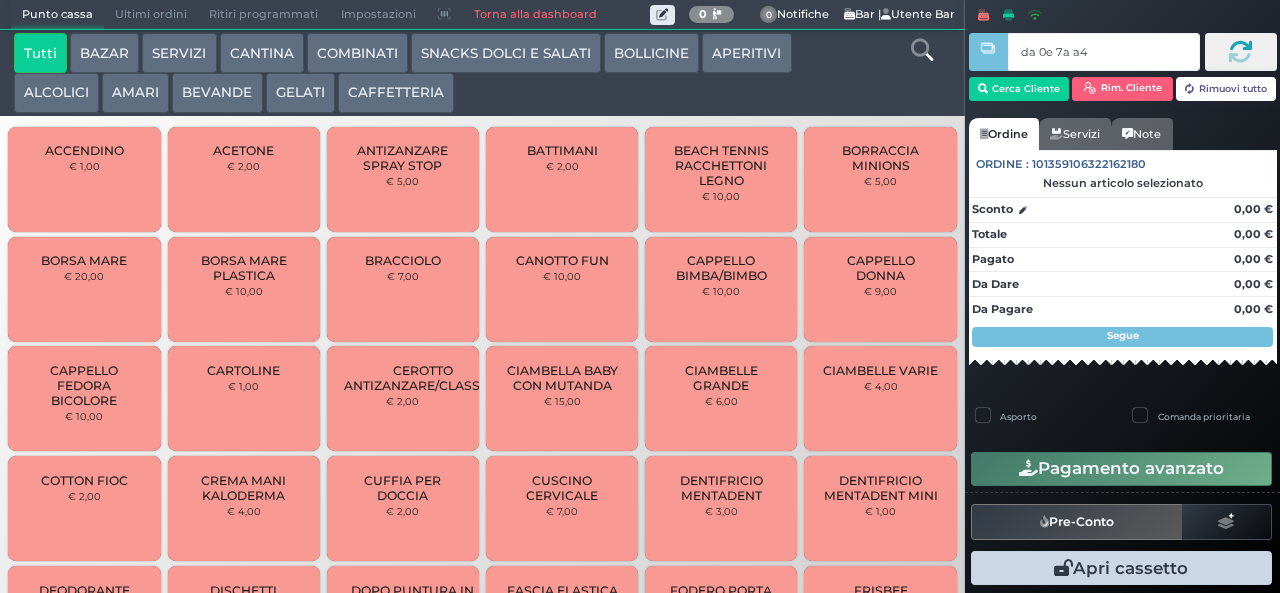 type 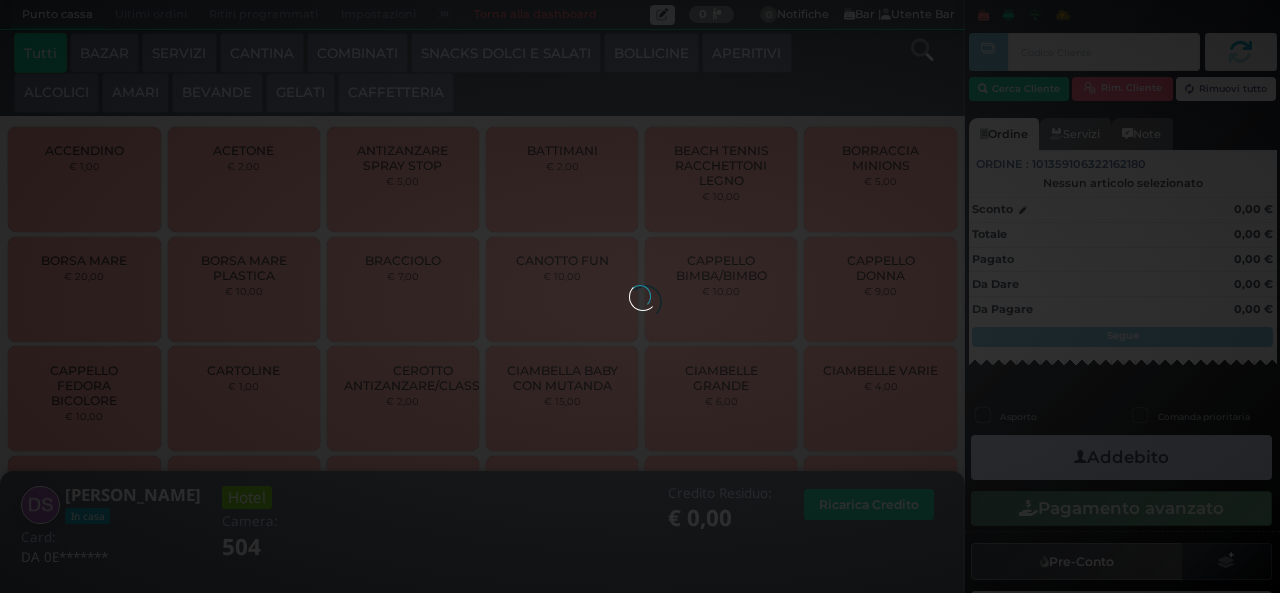 click at bounding box center (640, 296) 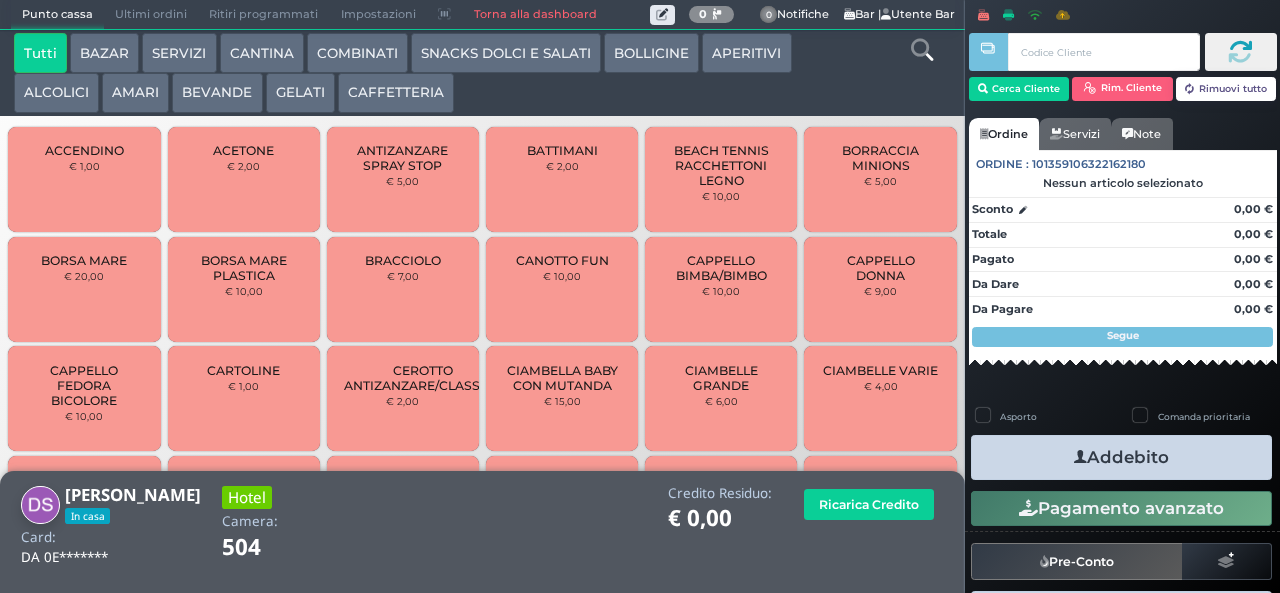 click on "BEVANDE" at bounding box center (217, 93) 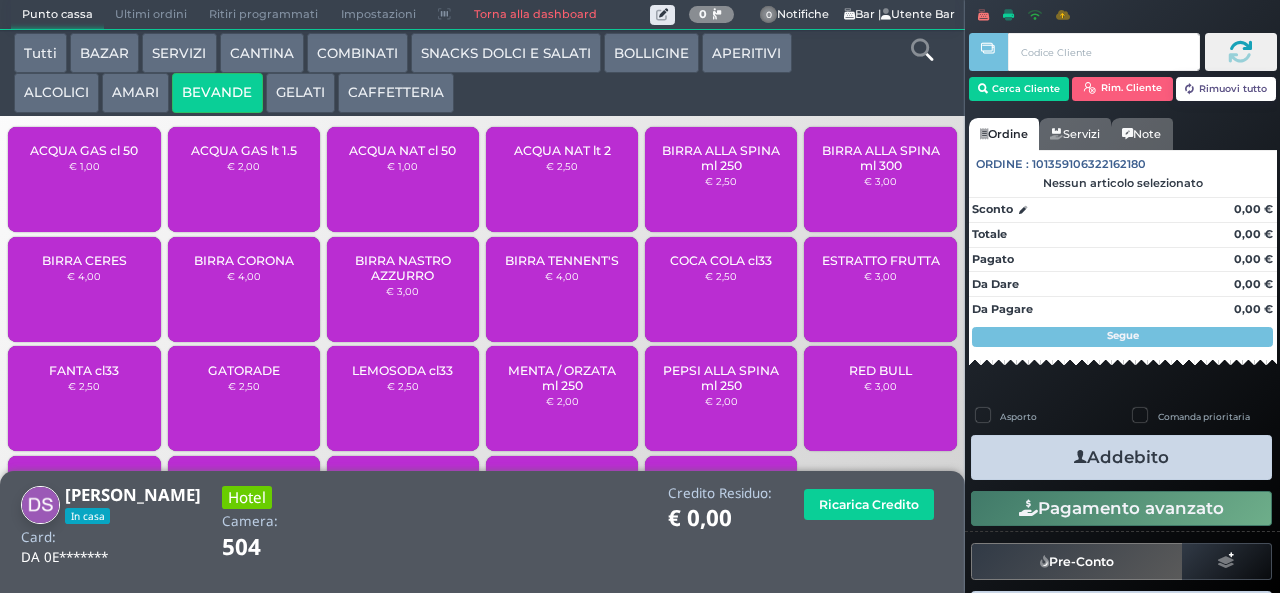 click on "AMARI" at bounding box center [135, 93] 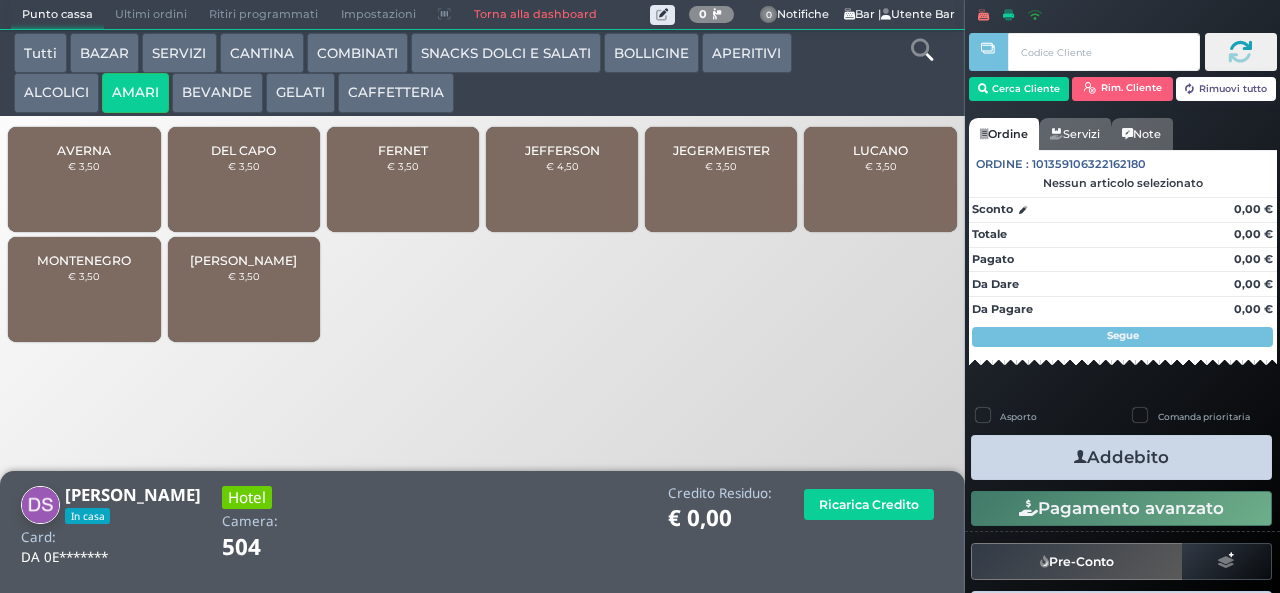 click on "DEL CAPO" at bounding box center [243, 150] 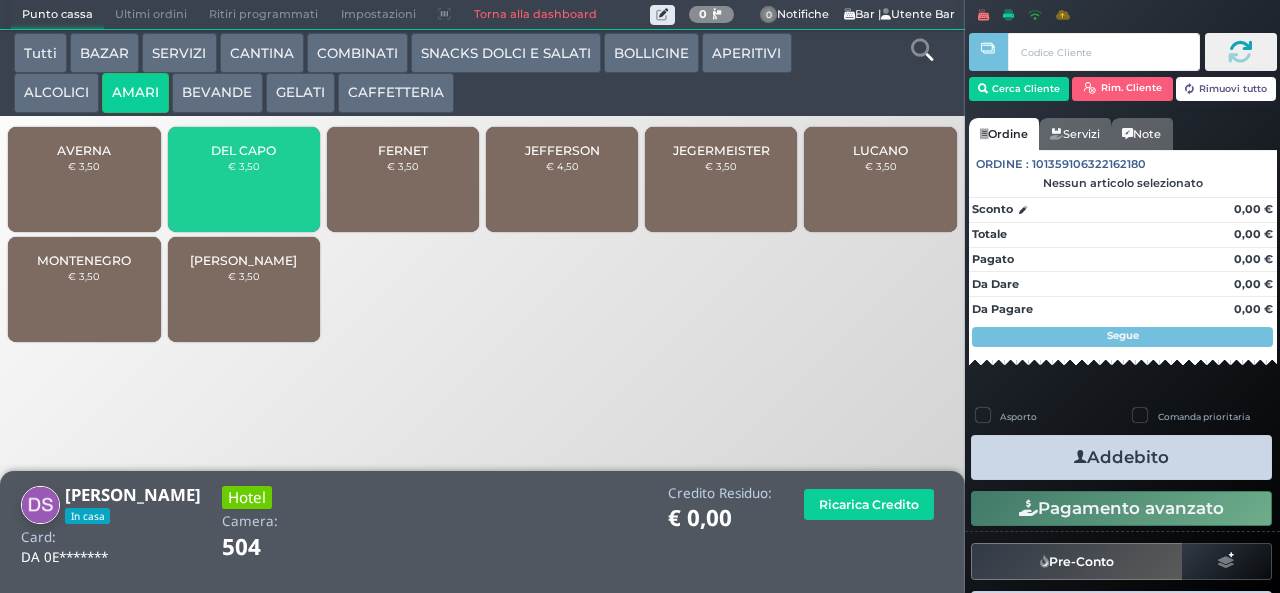click on "DEL CAPO" at bounding box center (243, 150) 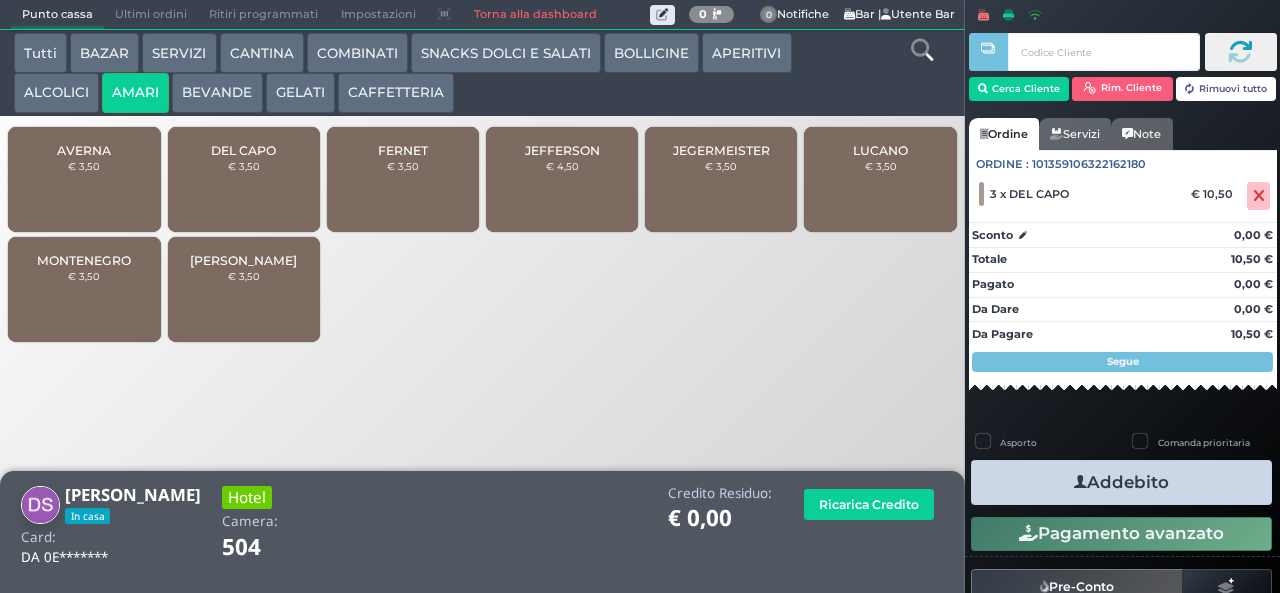 click on "Addebito" at bounding box center [1121, 482] 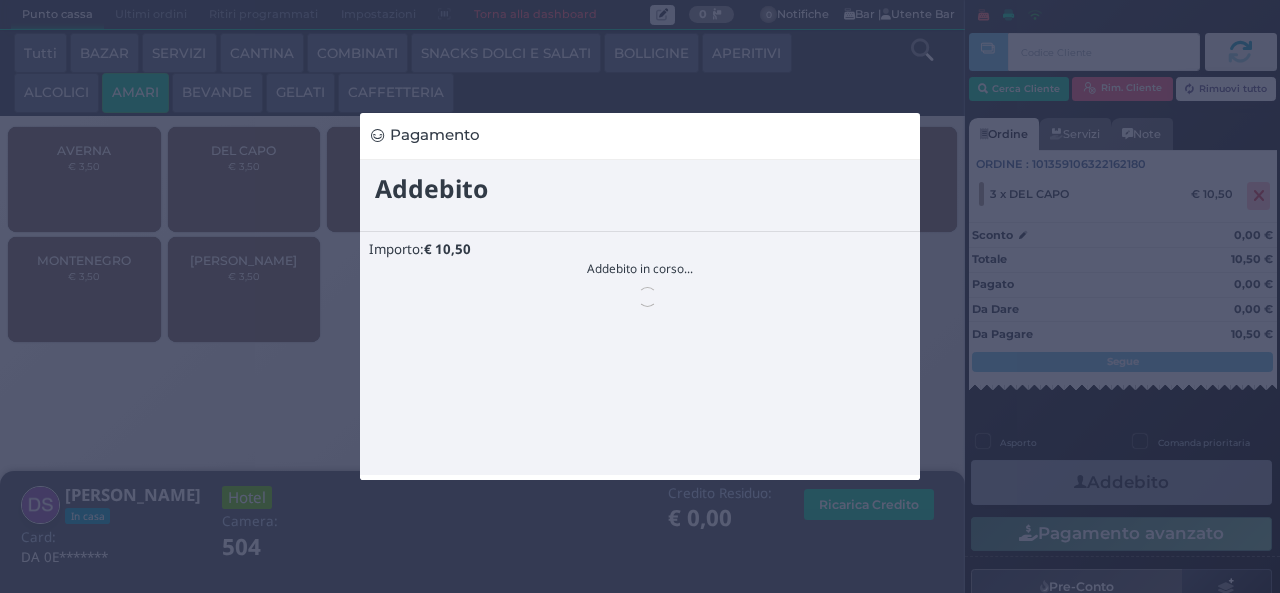 scroll, scrollTop: 0, scrollLeft: 0, axis: both 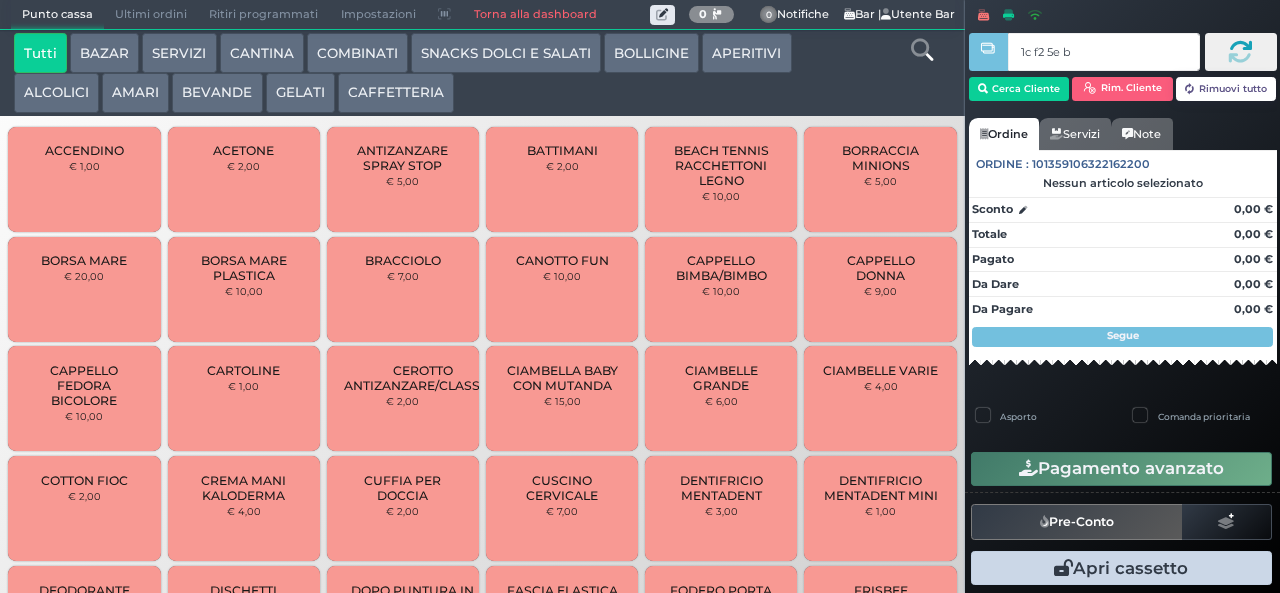 type on "1c f2 5e bb" 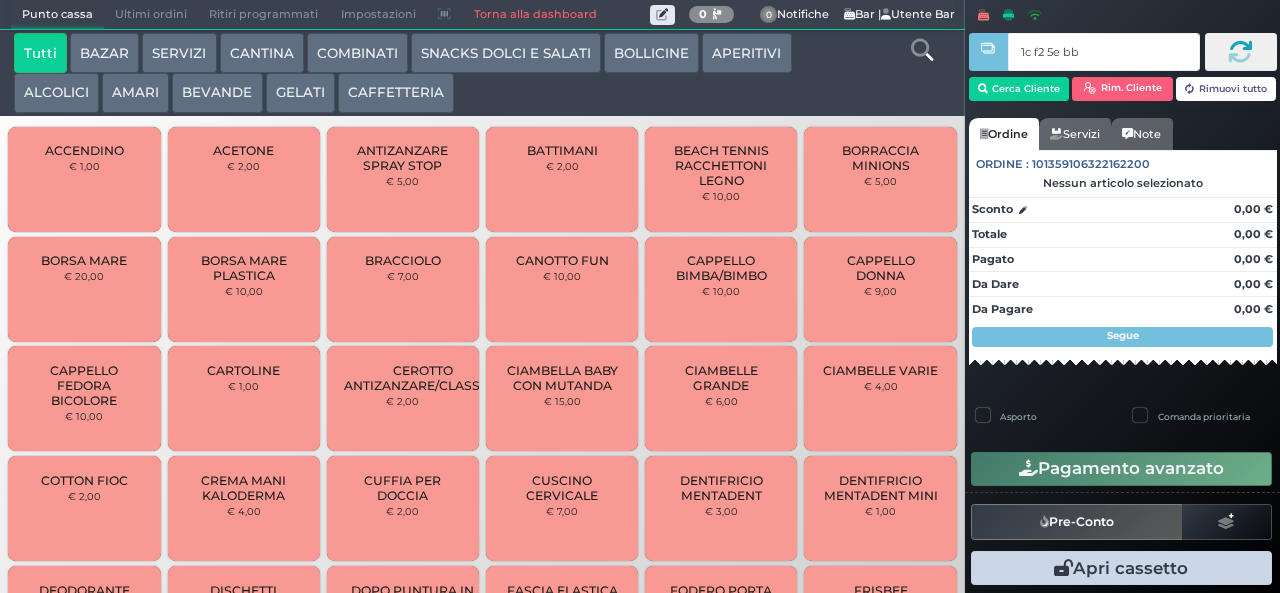 type 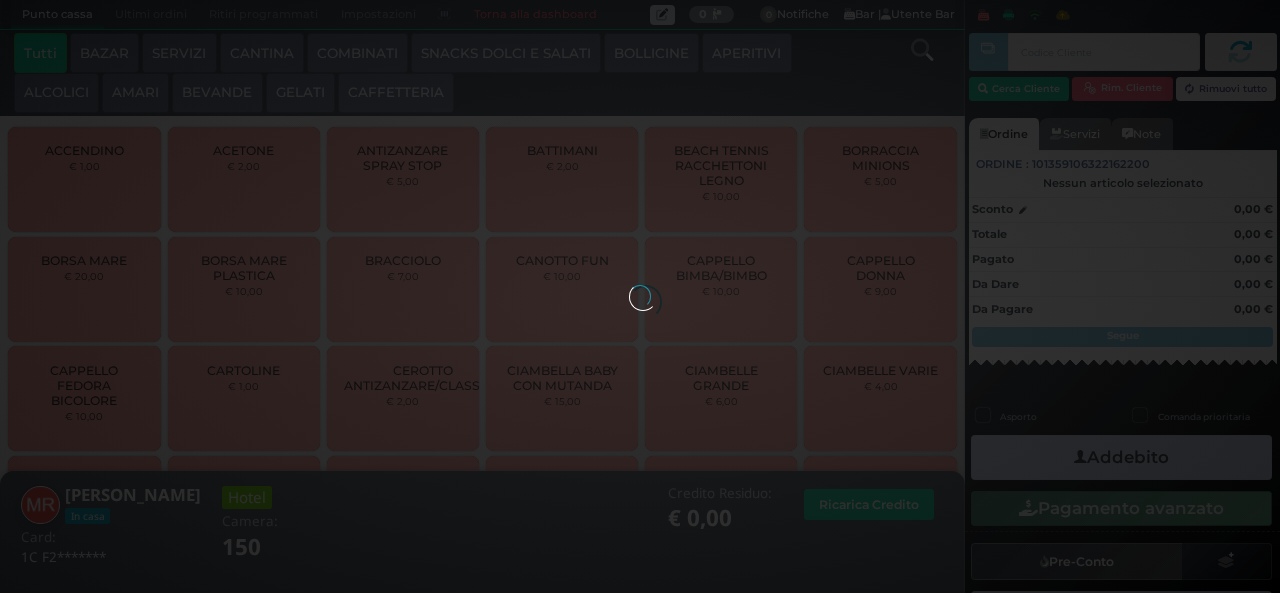 click on "BEVANDE" at bounding box center (217, 93) 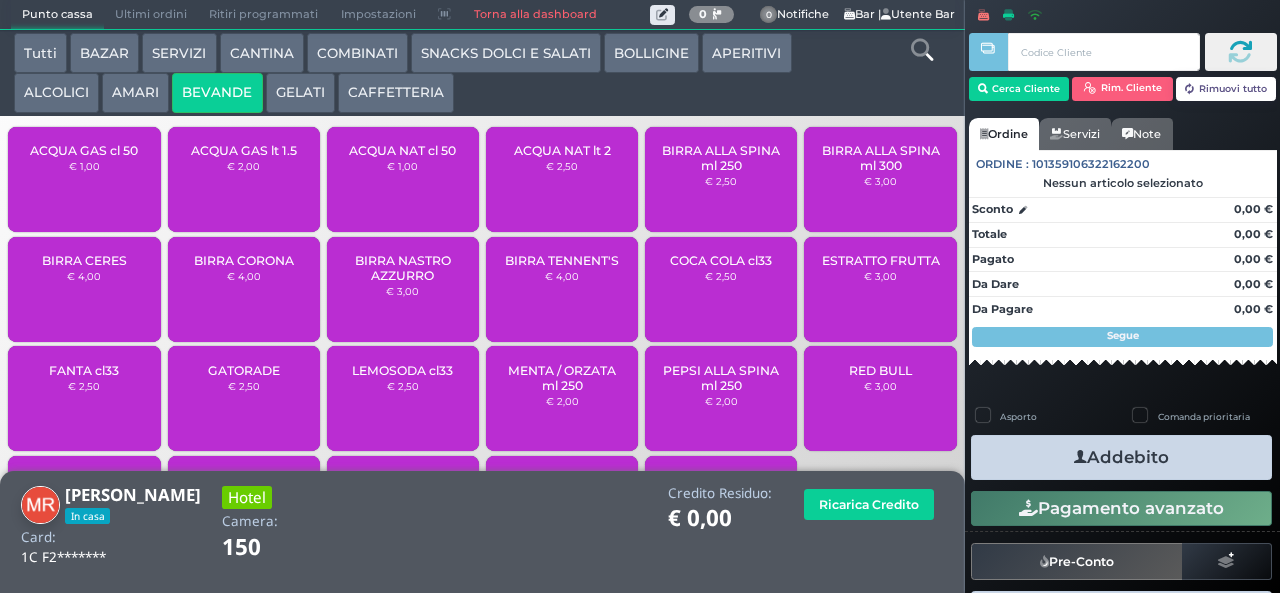 click on "ACQUA NAT cl 50" at bounding box center (402, 150) 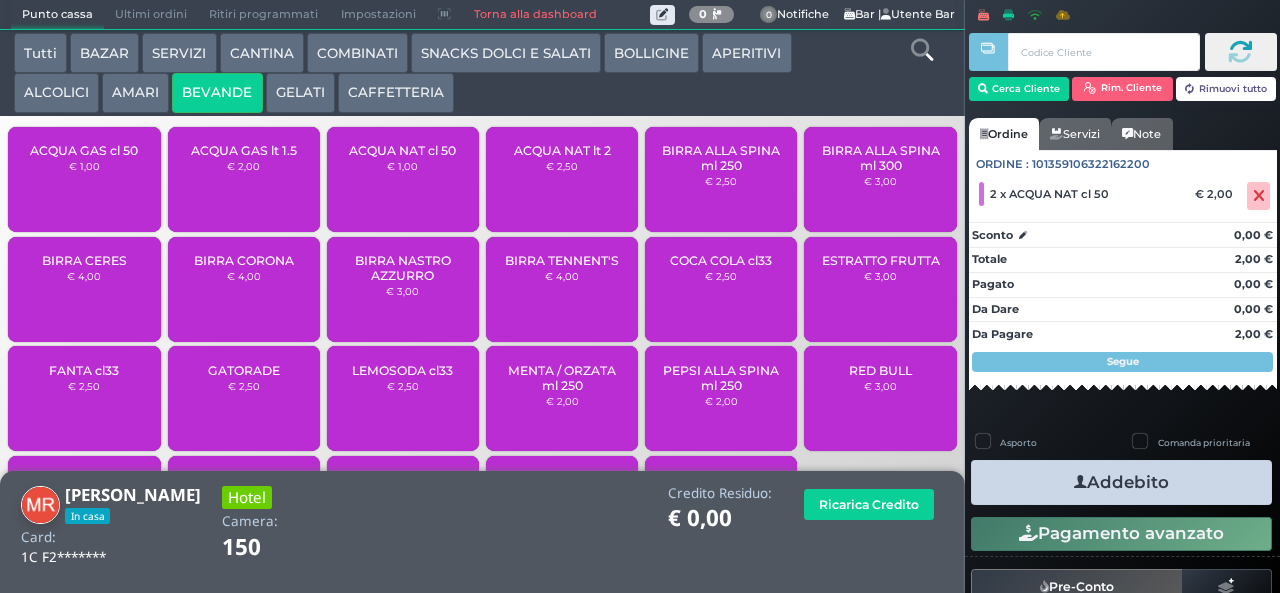 click on "Addebito" at bounding box center [1121, 482] 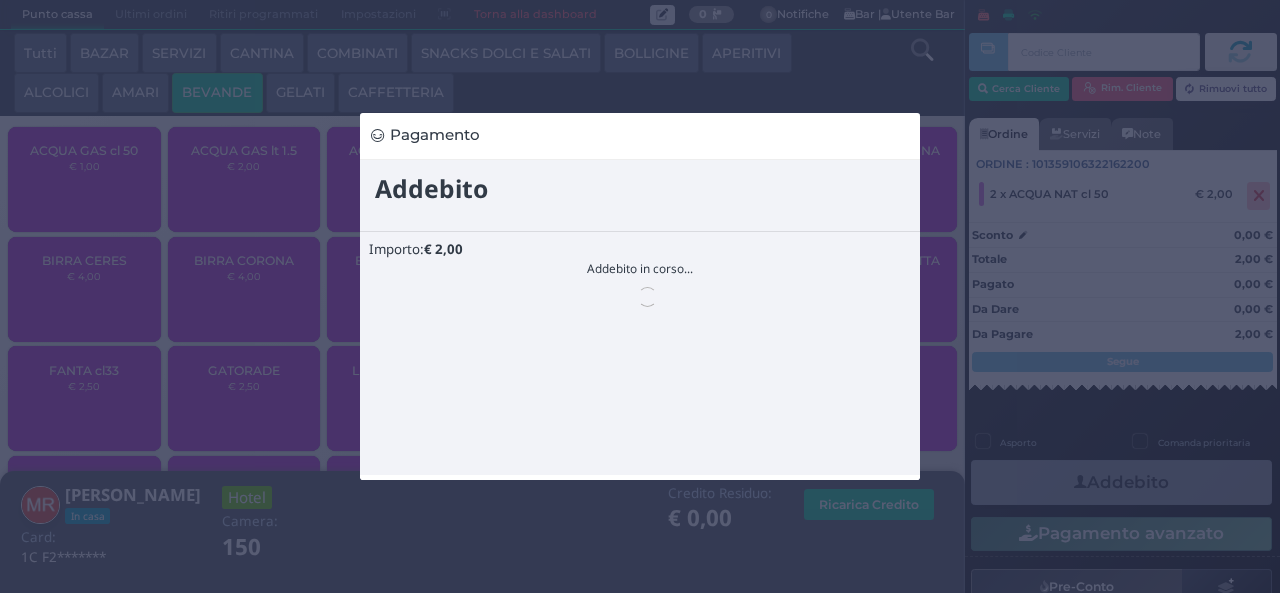 scroll, scrollTop: 0, scrollLeft: 0, axis: both 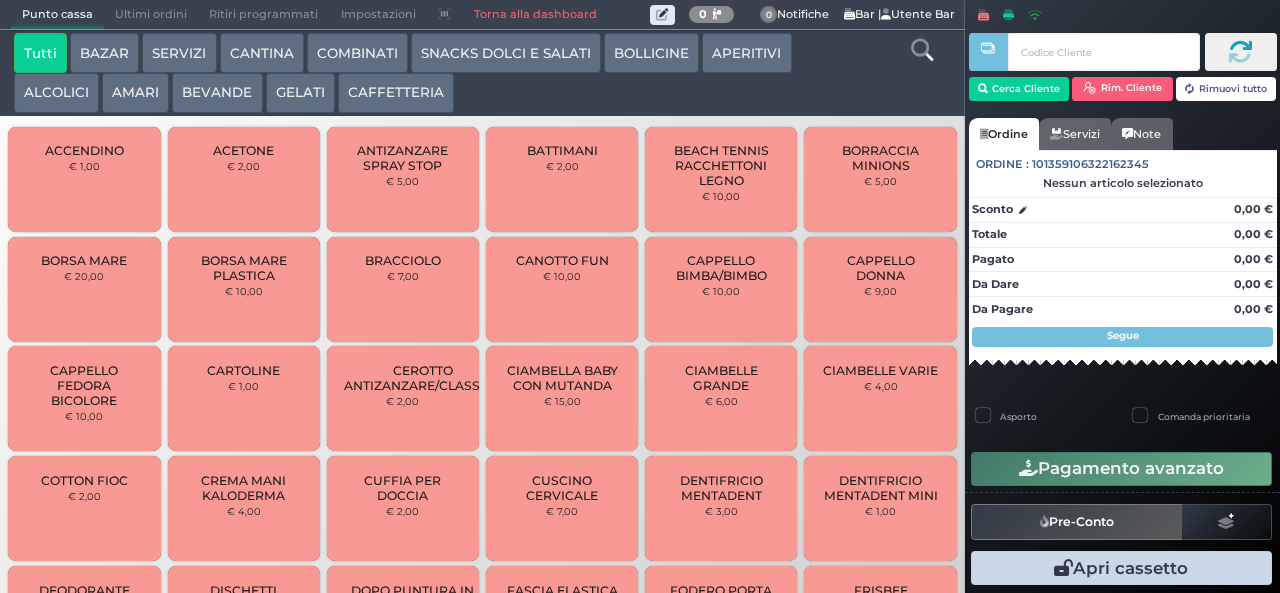 click on "COMBINATI" at bounding box center [357, 53] 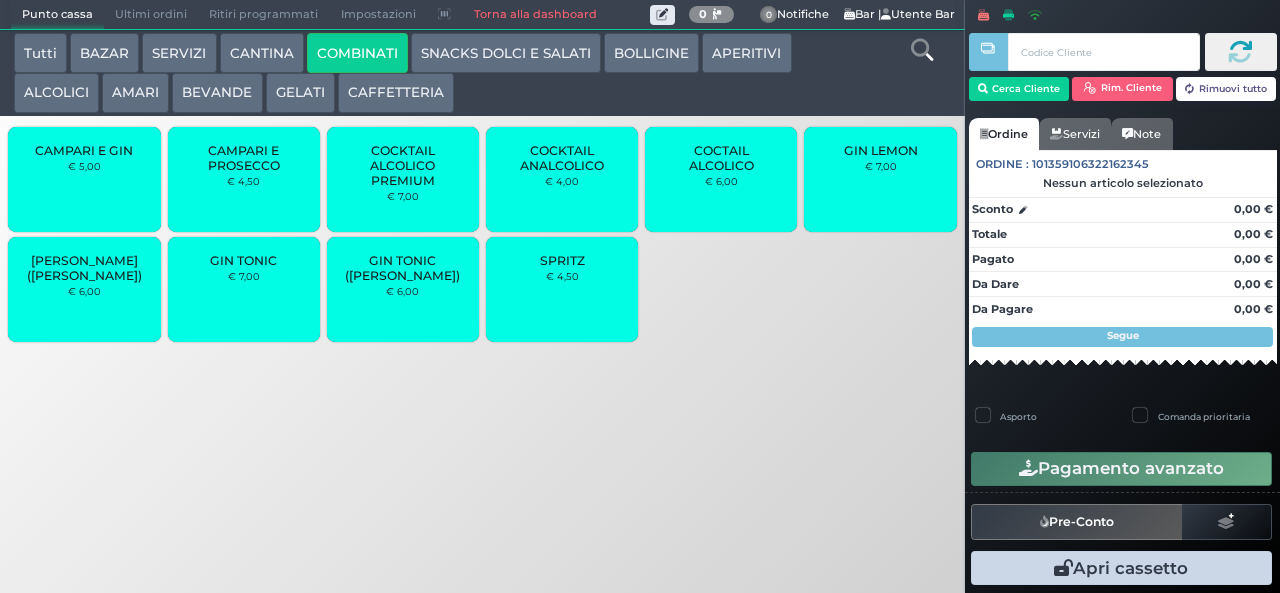 click on "[PERSON_NAME] ([PERSON_NAME])" at bounding box center [84, 268] 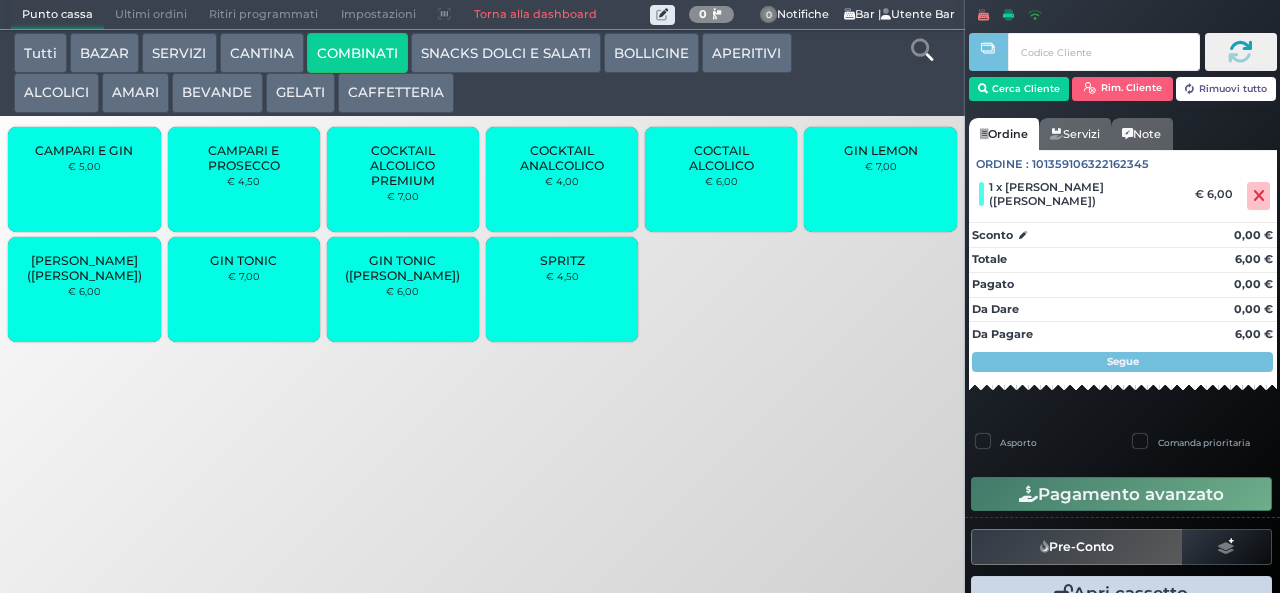 click on "GELATI" at bounding box center (300, 93) 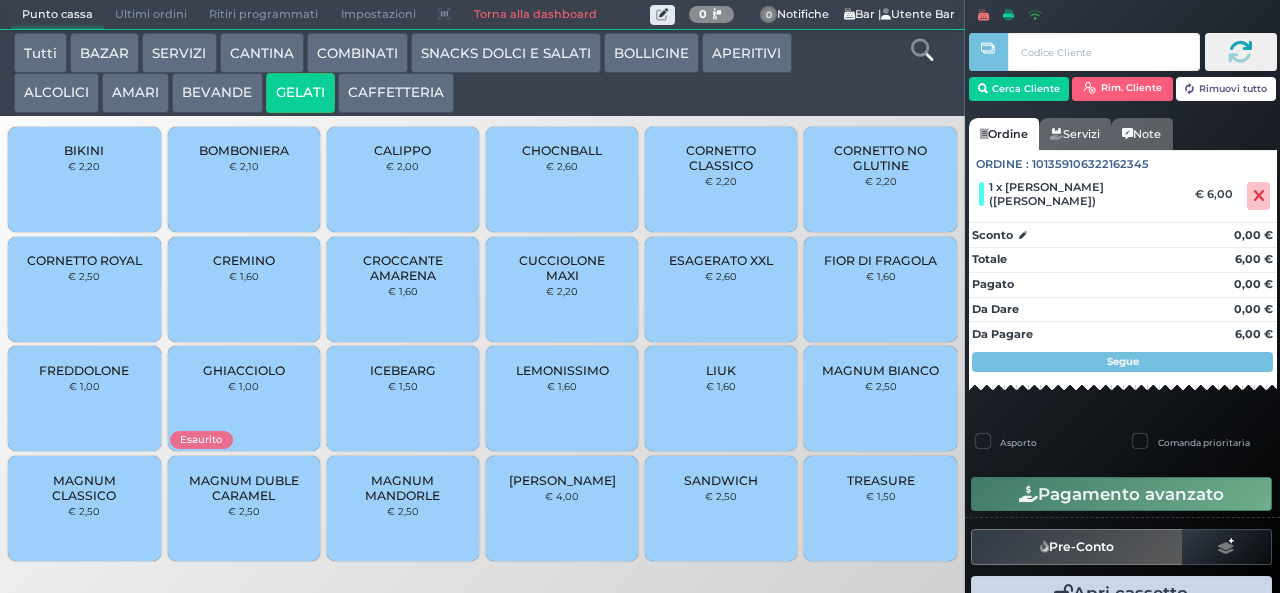 click on "CORNETTO CLASSICO" at bounding box center [721, 158] 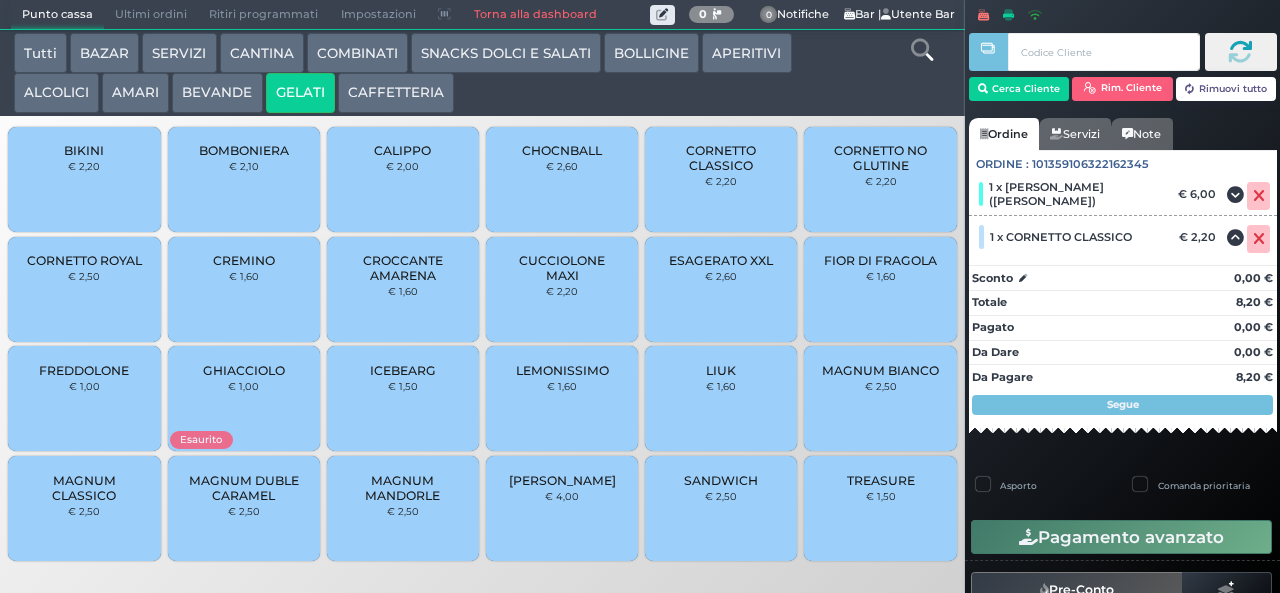 click on "CUCCIOLONE MAXI" at bounding box center [562, 268] 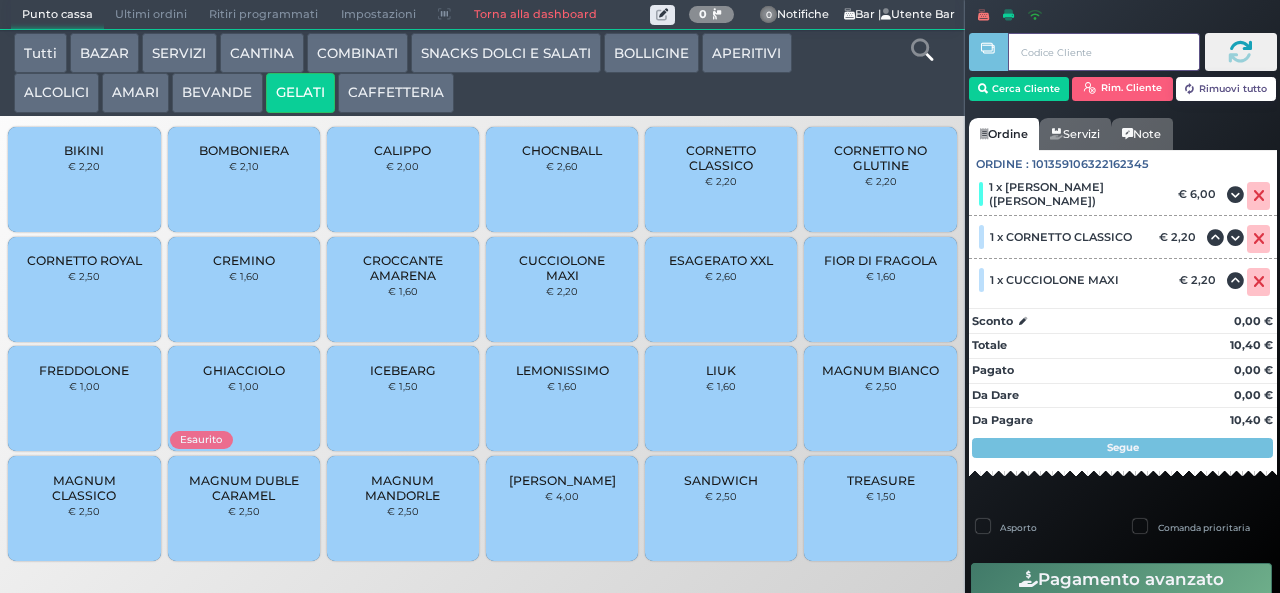 type 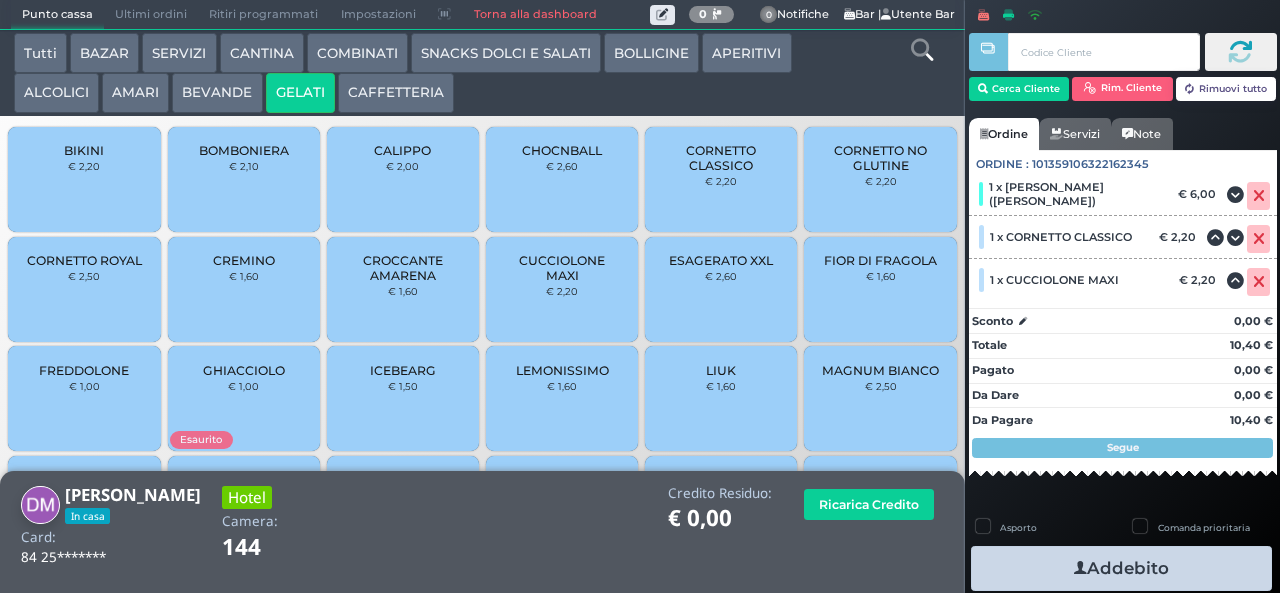 click at bounding box center (1080, 568) 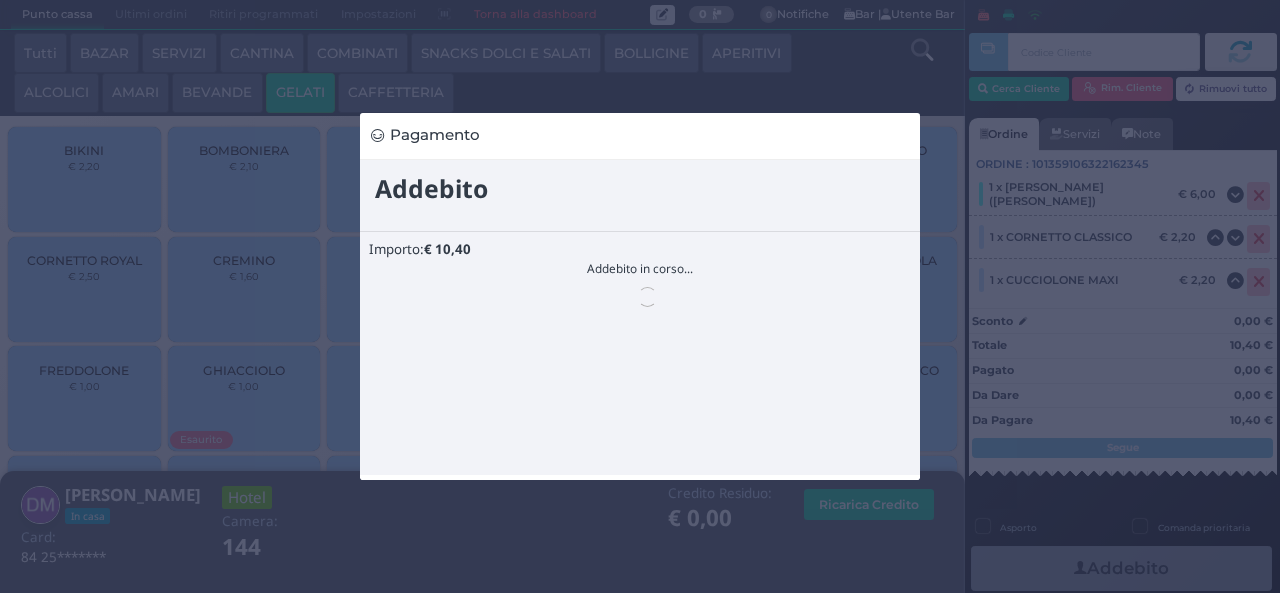 scroll, scrollTop: 0, scrollLeft: 0, axis: both 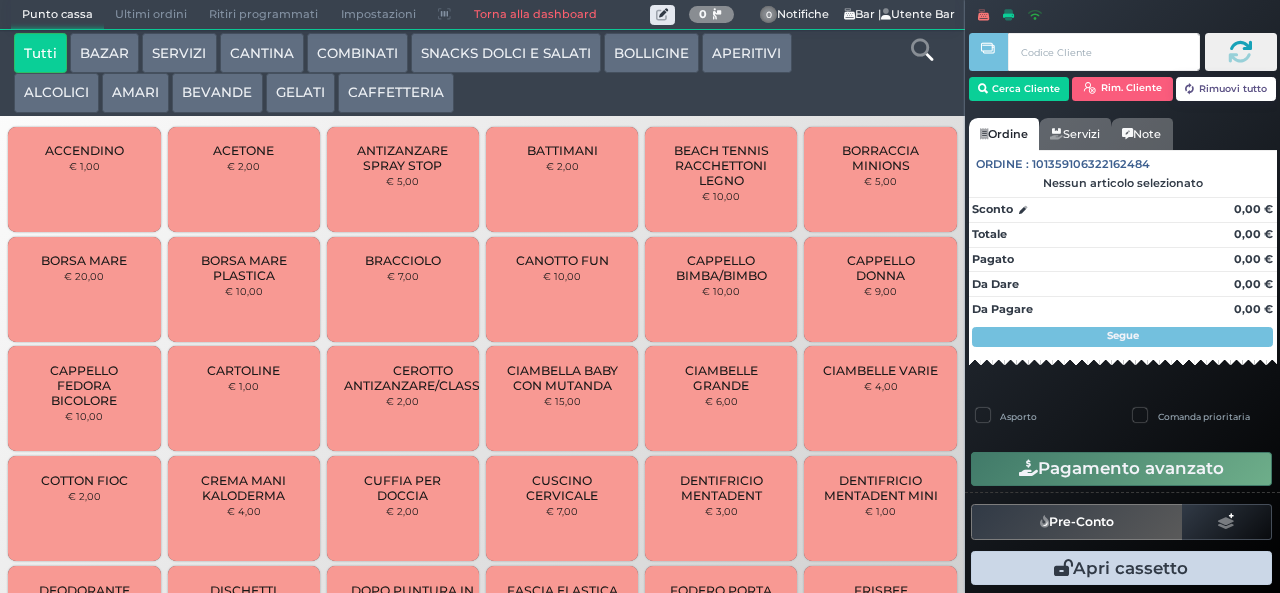 click on "GELATI" at bounding box center (300, 93) 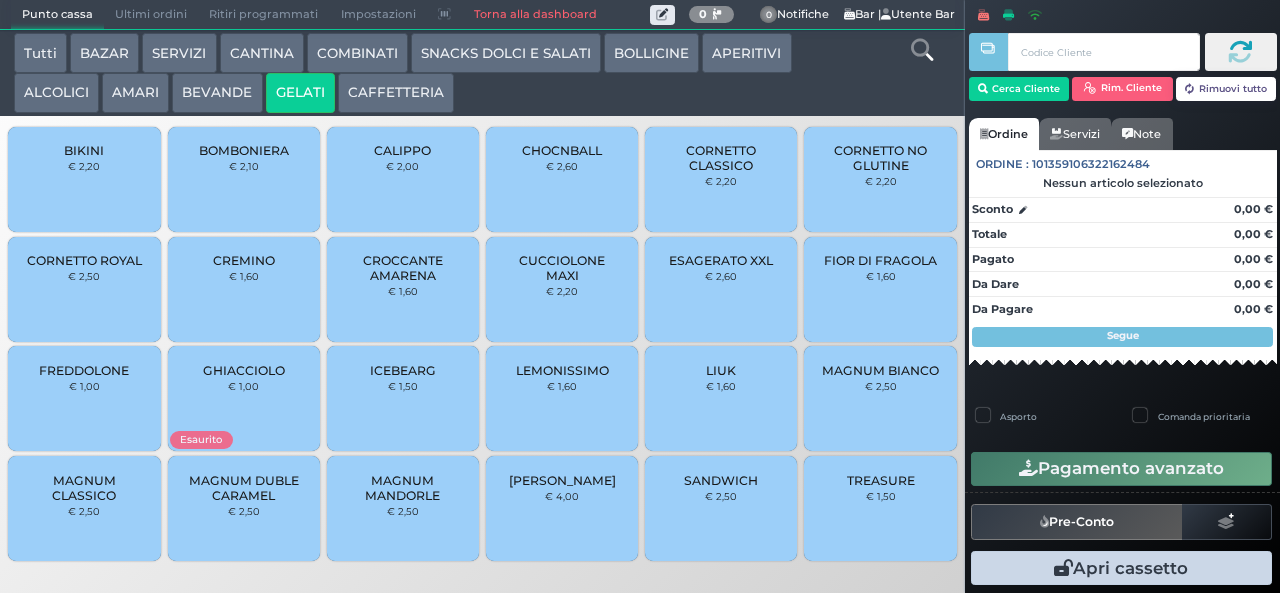 click on "MAGNUM MANDORLE" at bounding box center [403, 488] 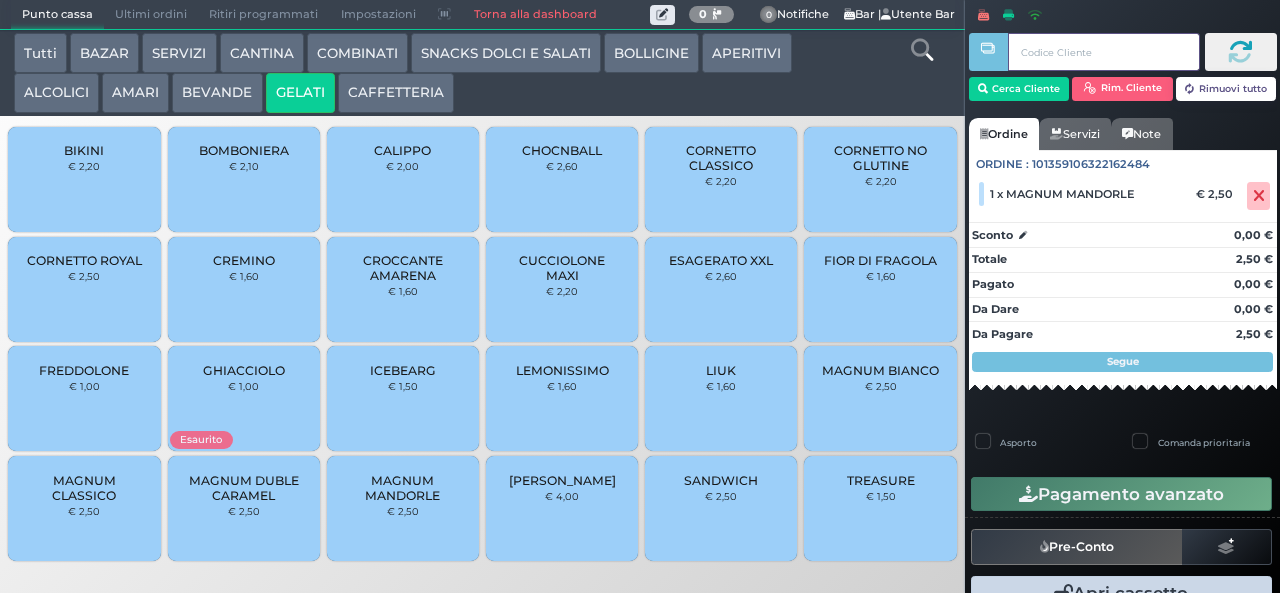 type 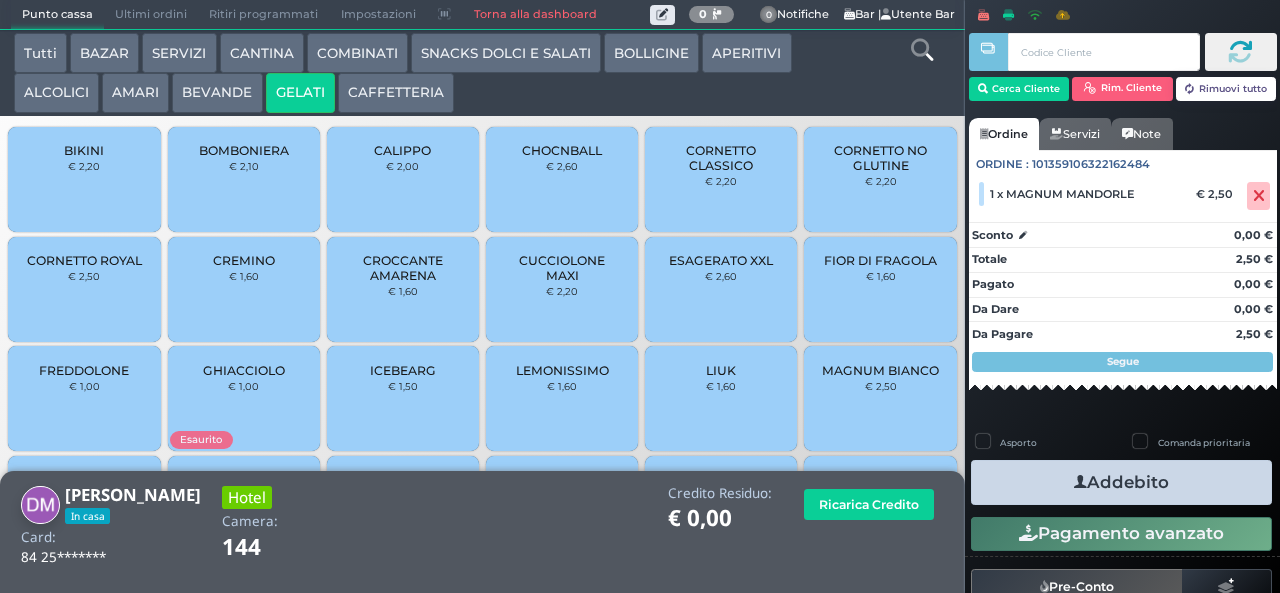 click on "Addebito" at bounding box center (1121, 482) 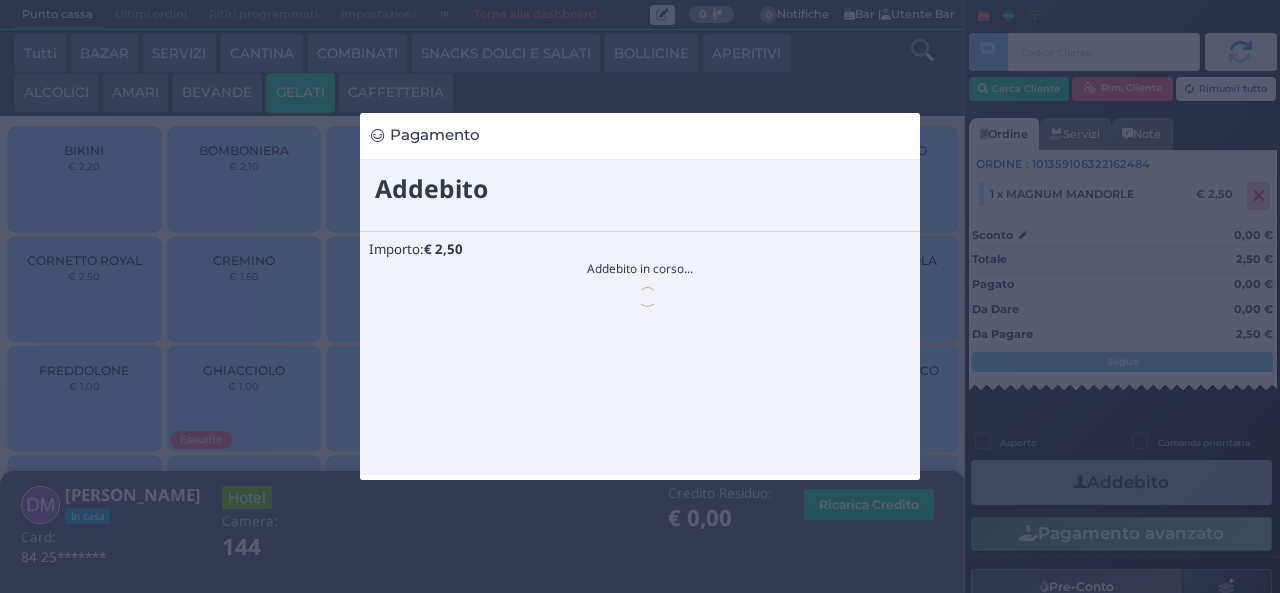 scroll, scrollTop: 0, scrollLeft: 0, axis: both 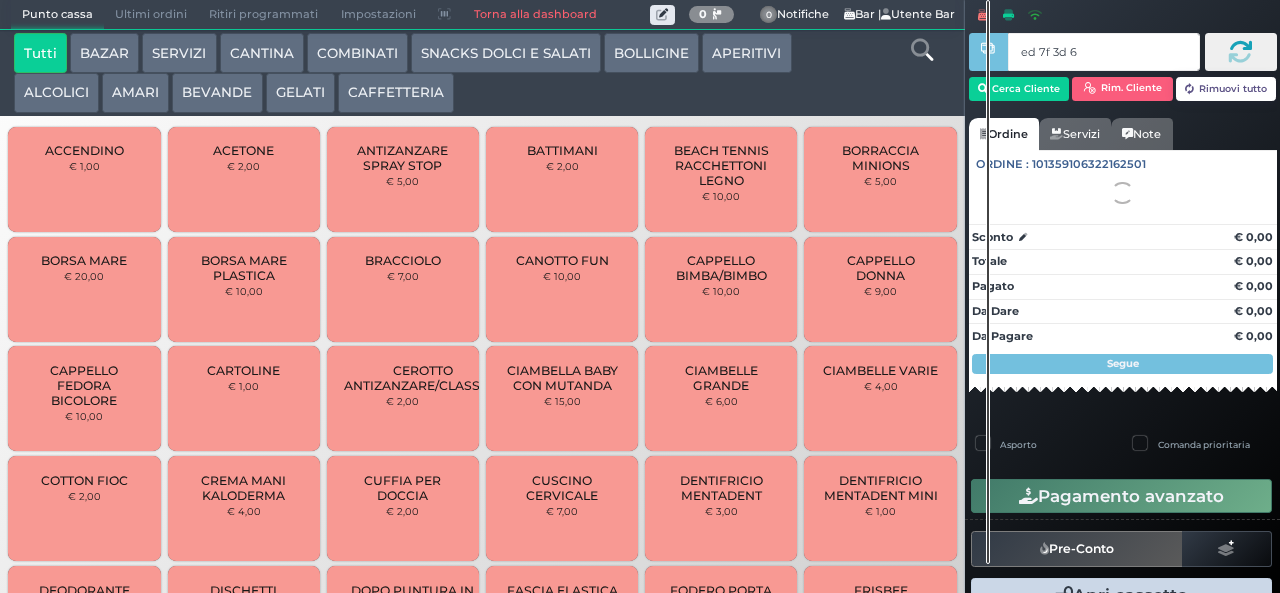 type on "ed 7f 3d 66" 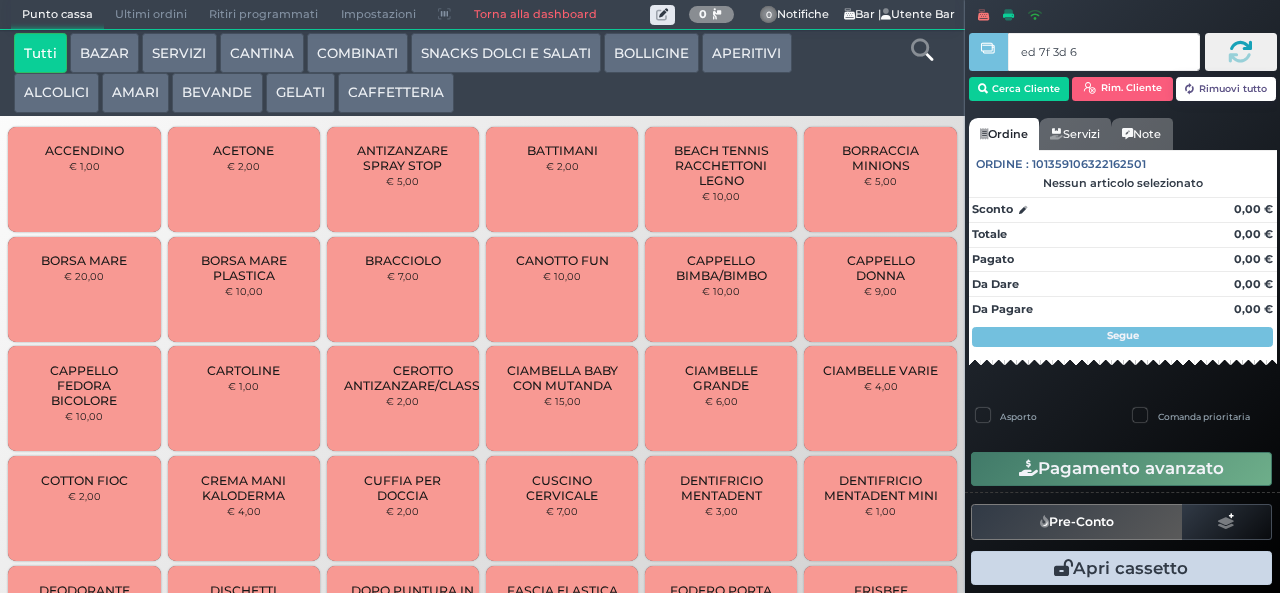 type on "ed 7f 3d 66" 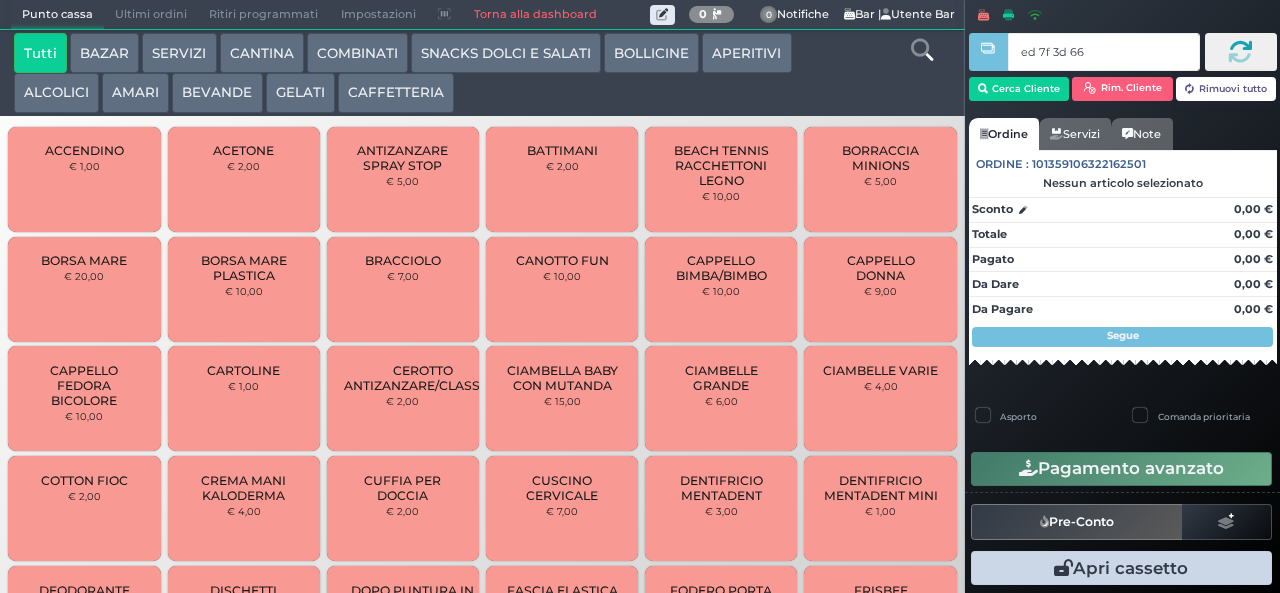type 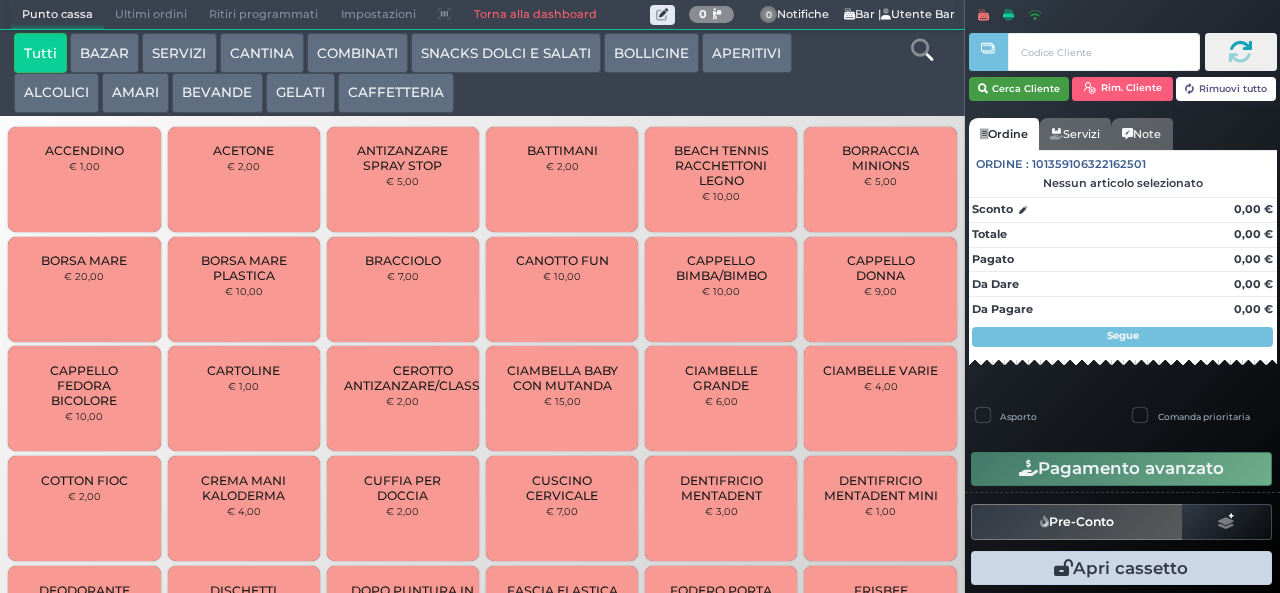 click on "Cerca Cliente" at bounding box center (1019, 89) 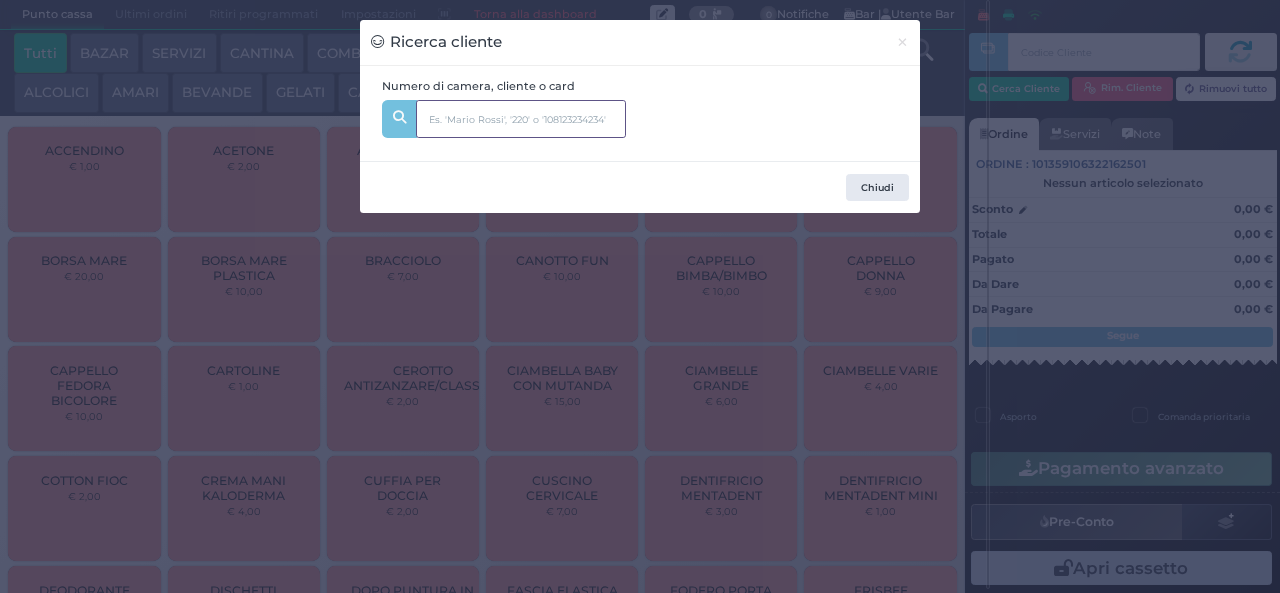 click at bounding box center (521, 119) 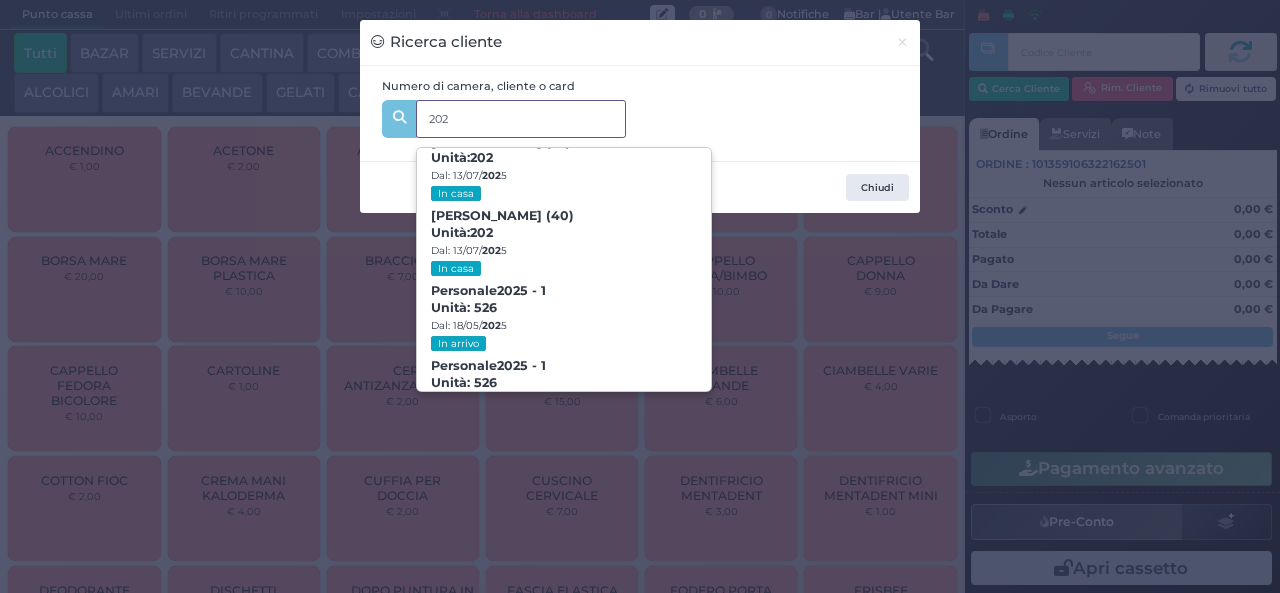 scroll, scrollTop: 302, scrollLeft: 0, axis: vertical 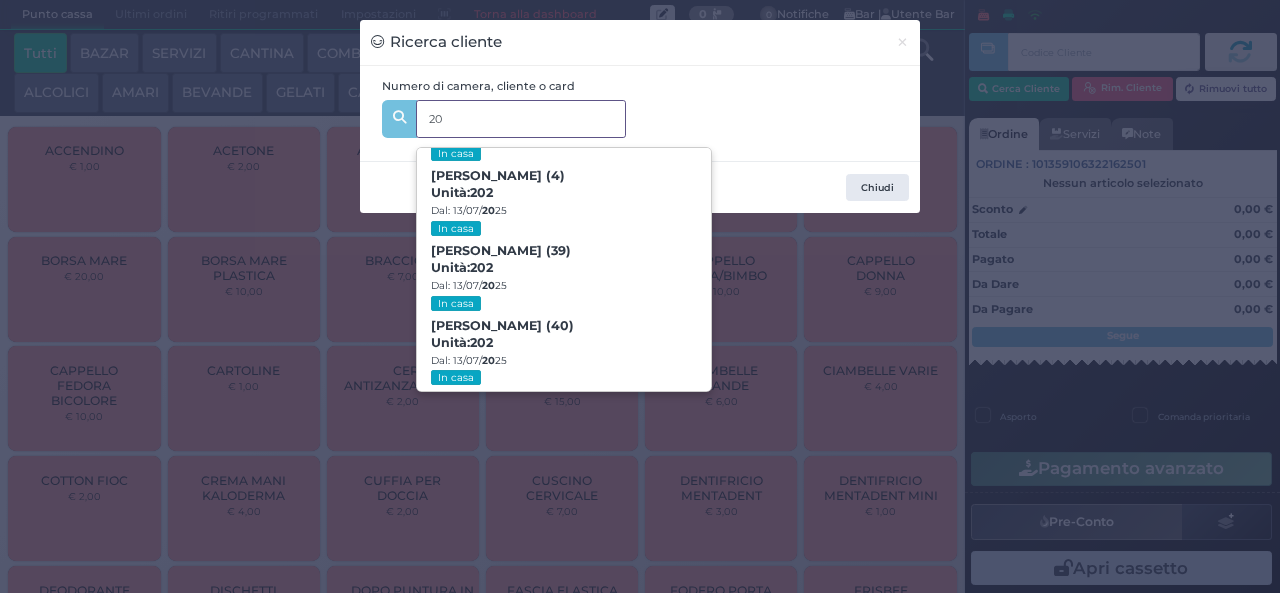 type on "2" 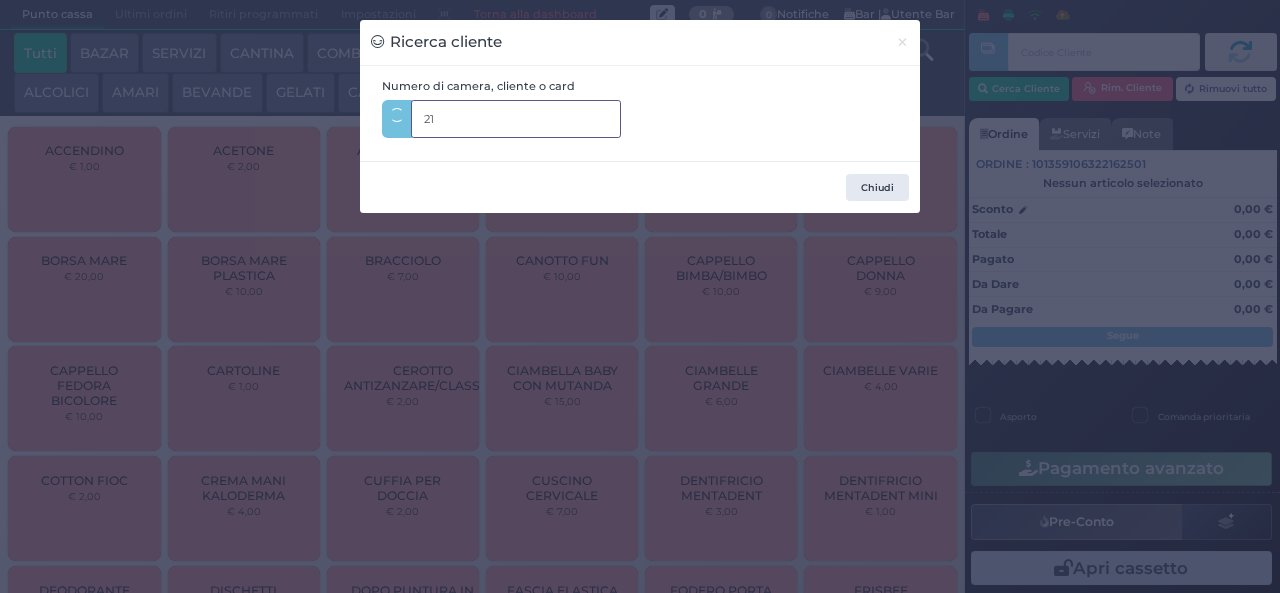 type on "212" 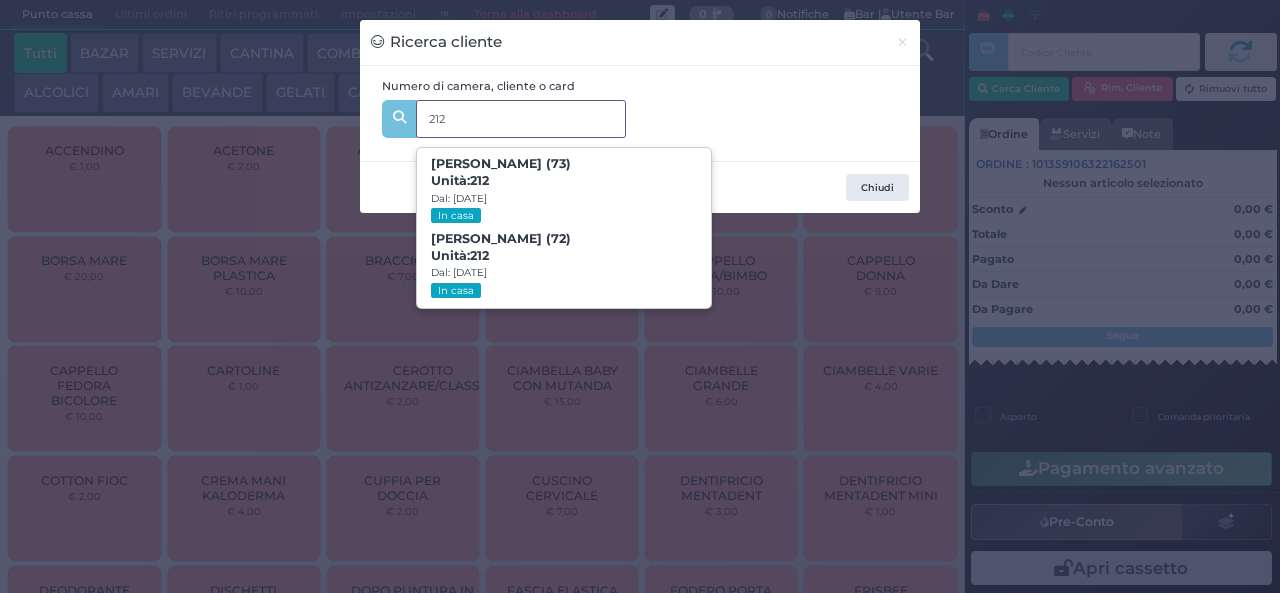scroll, scrollTop: 0, scrollLeft: 0, axis: both 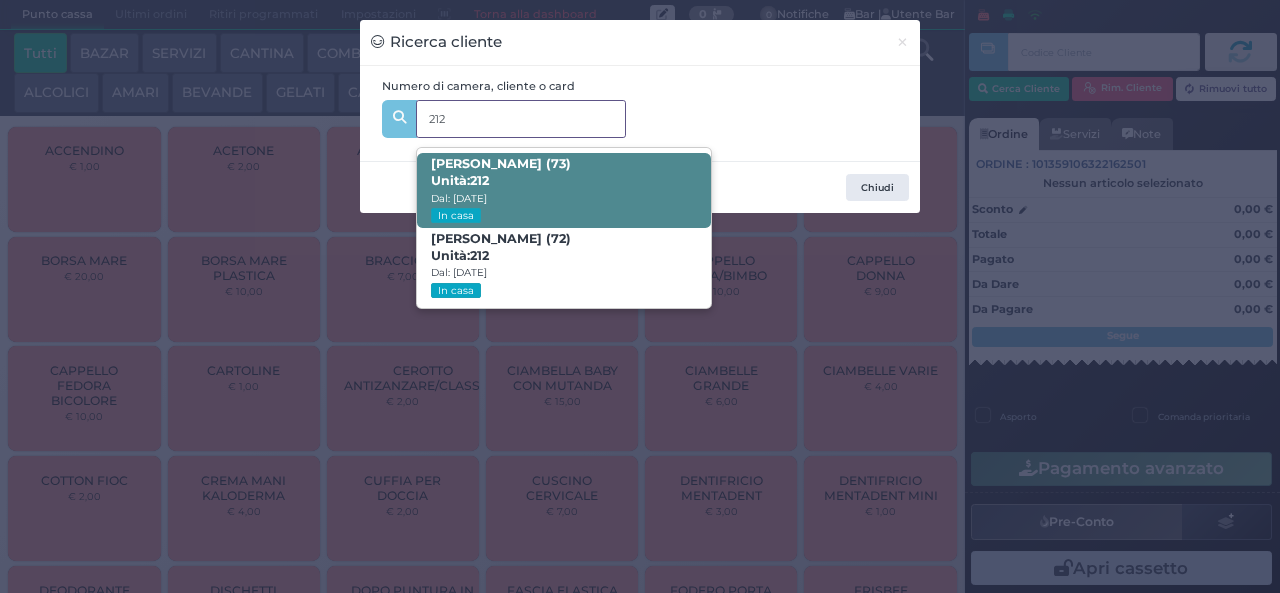 click on "ALBERTO POLLASTO (73) Unità:  212 Dal: 12/07/2025 In casa" at bounding box center (563, 190) 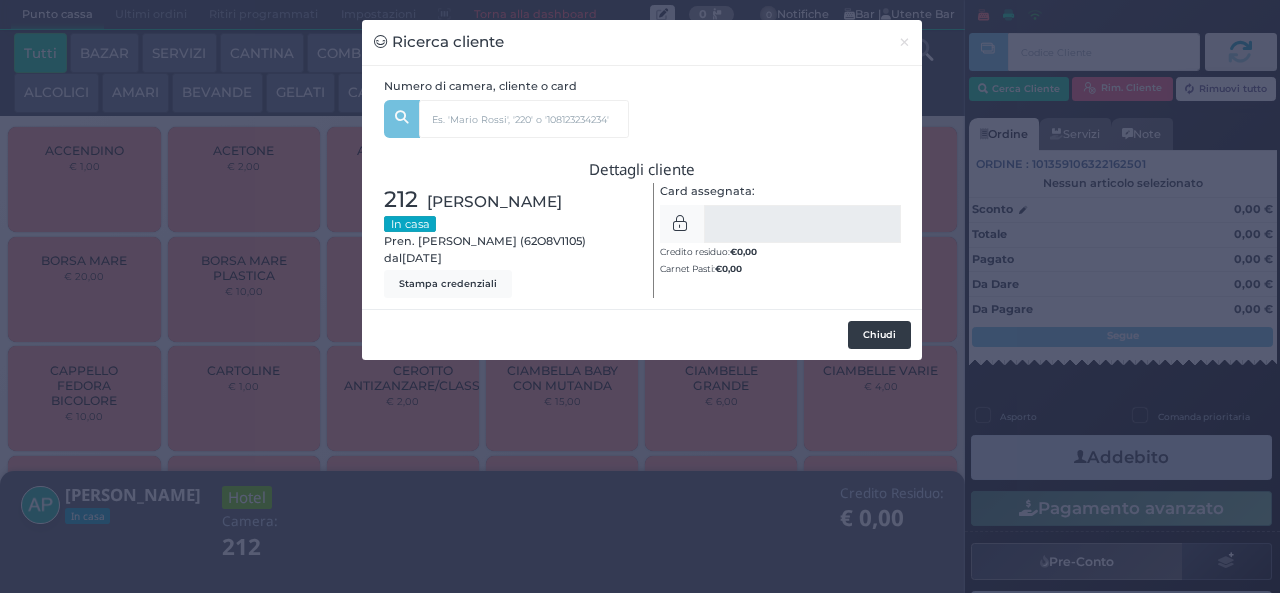 click on "Chiudi" at bounding box center (879, 335) 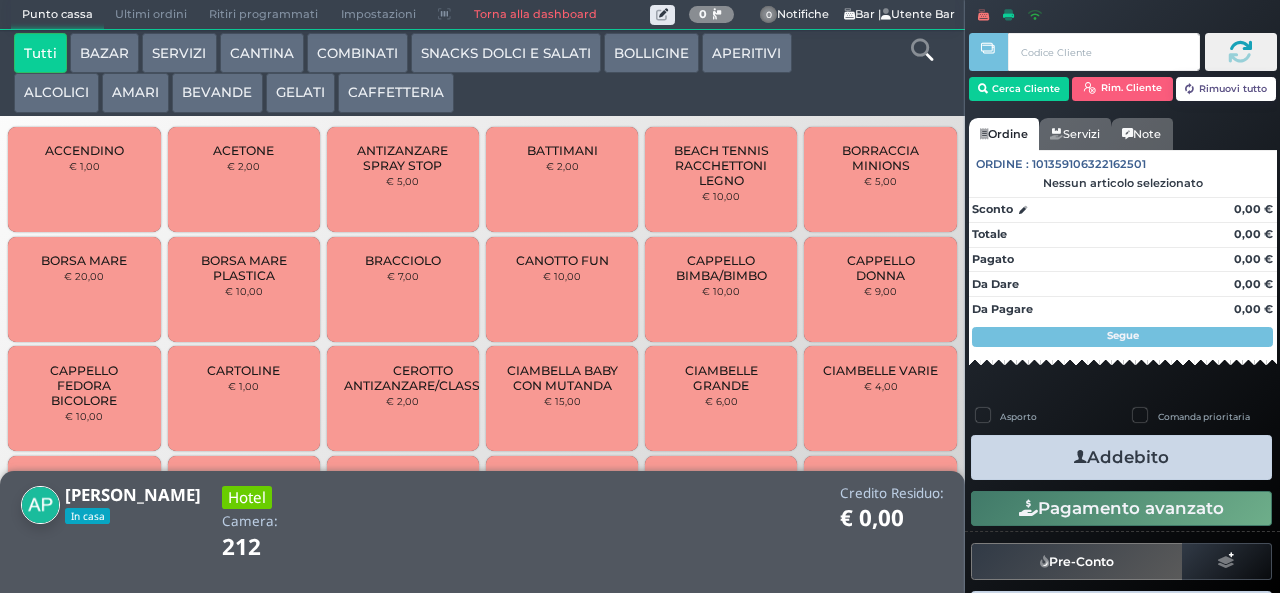 click on "AMARI" at bounding box center [135, 93] 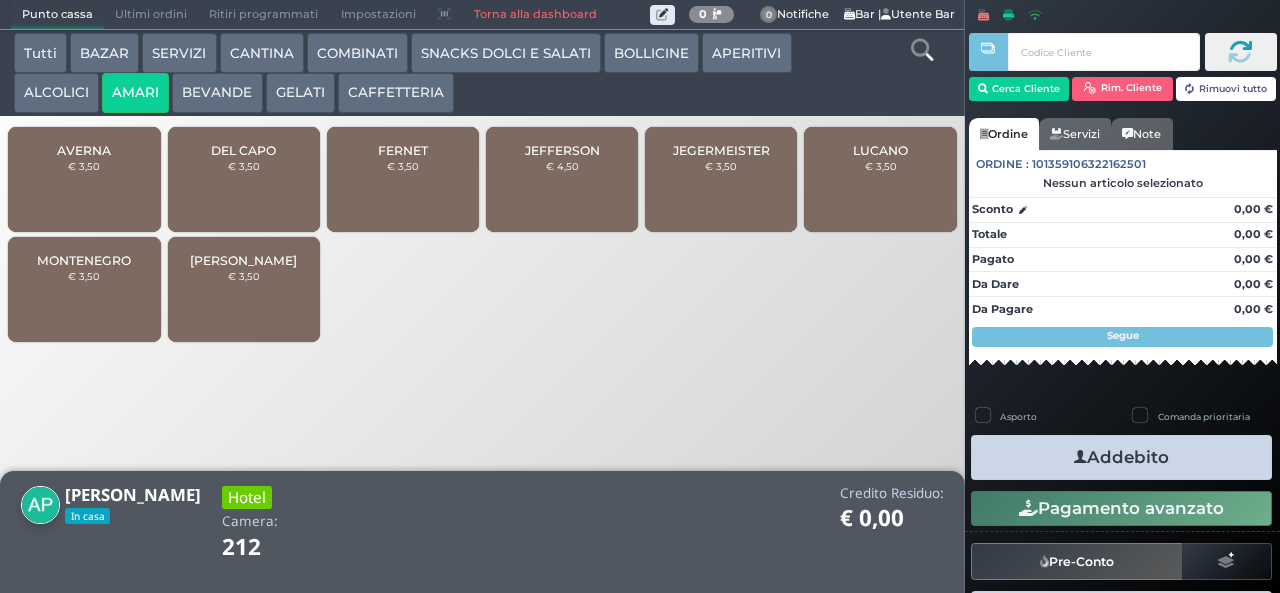 click on "DEL CAPO
€ 3,50" at bounding box center (244, 179) 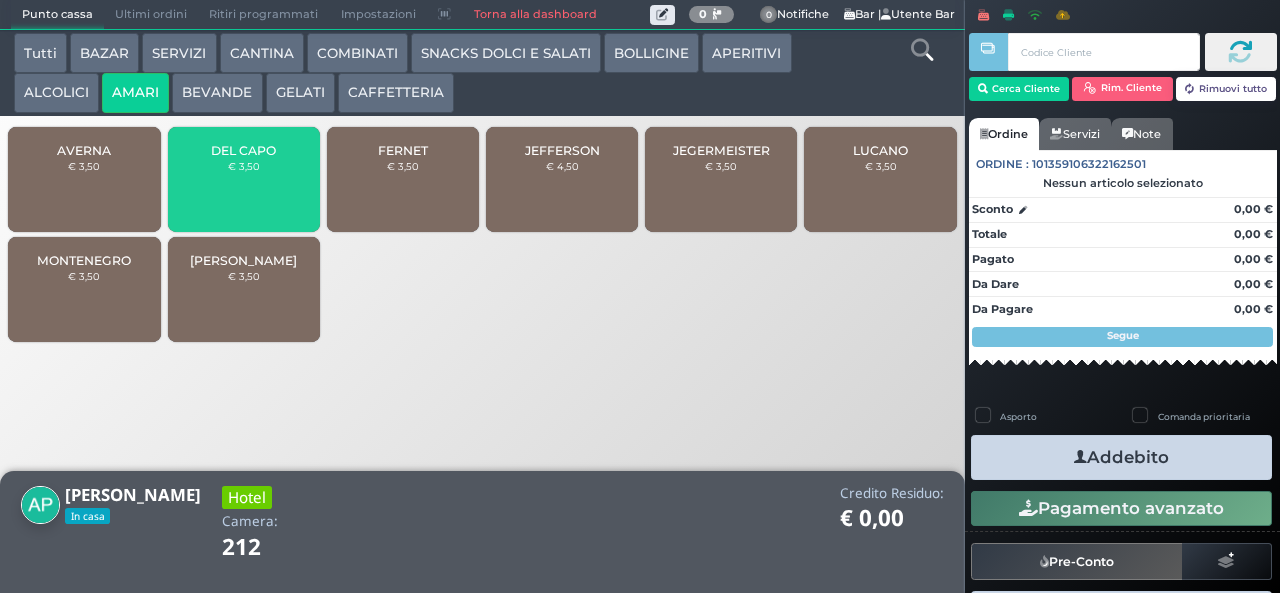 click on "DEL CAPO
€ 3,50" at bounding box center [244, 179] 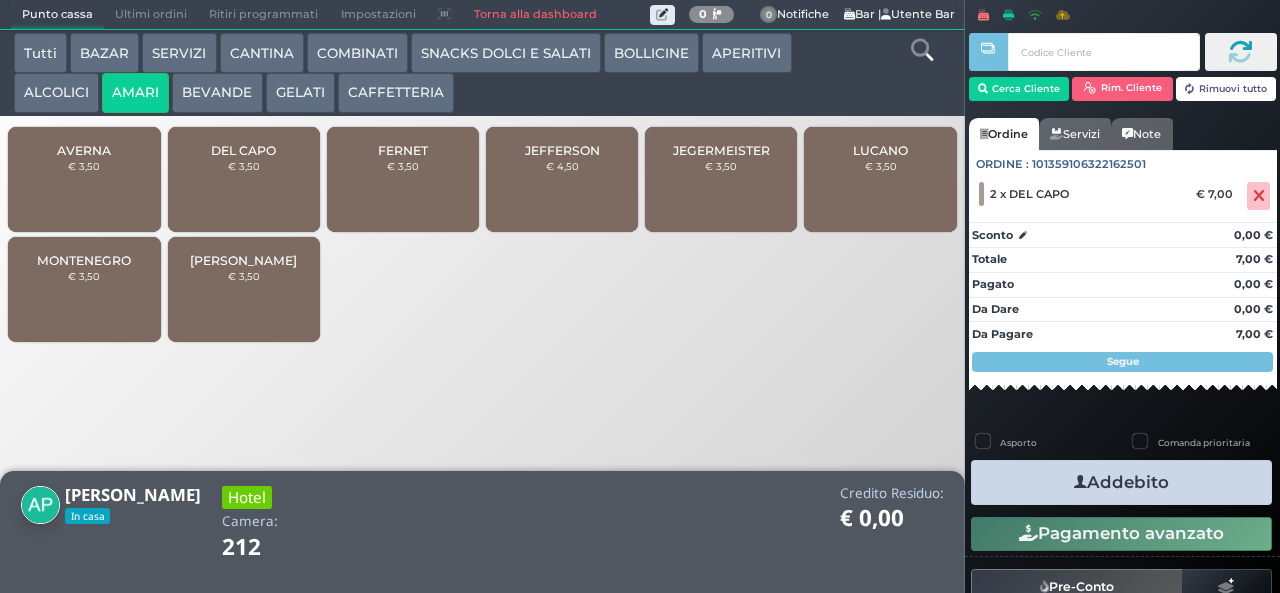 click on "Pagamento avanzato" at bounding box center (1121, 534) 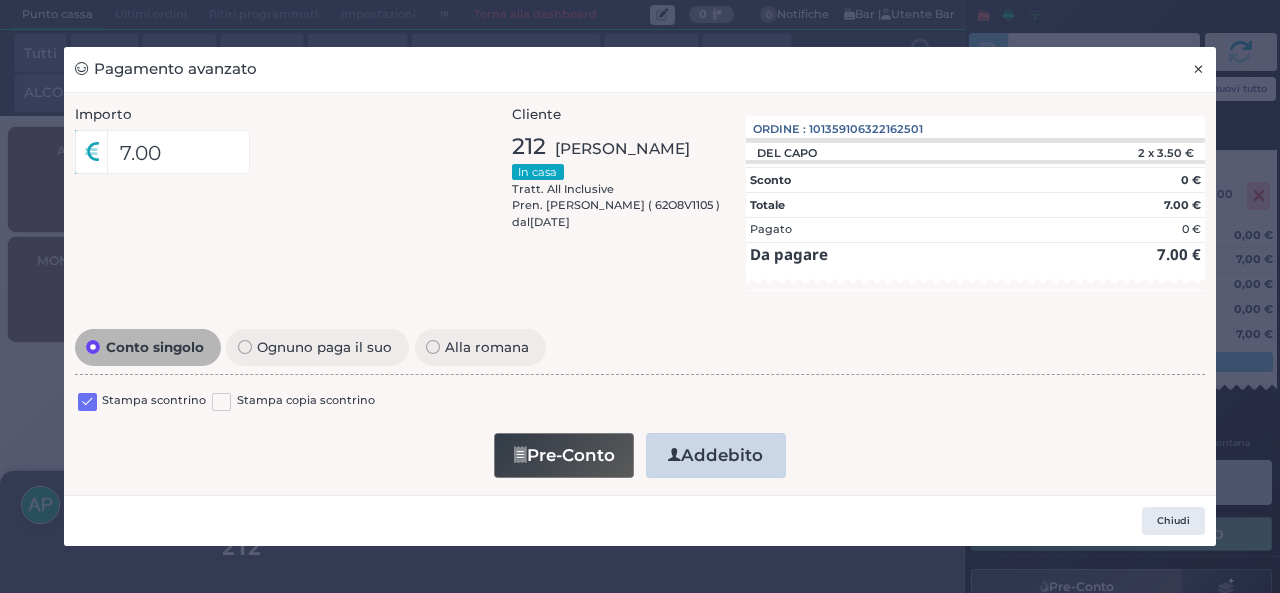 click on "×" at bounding box center (1198, 69) 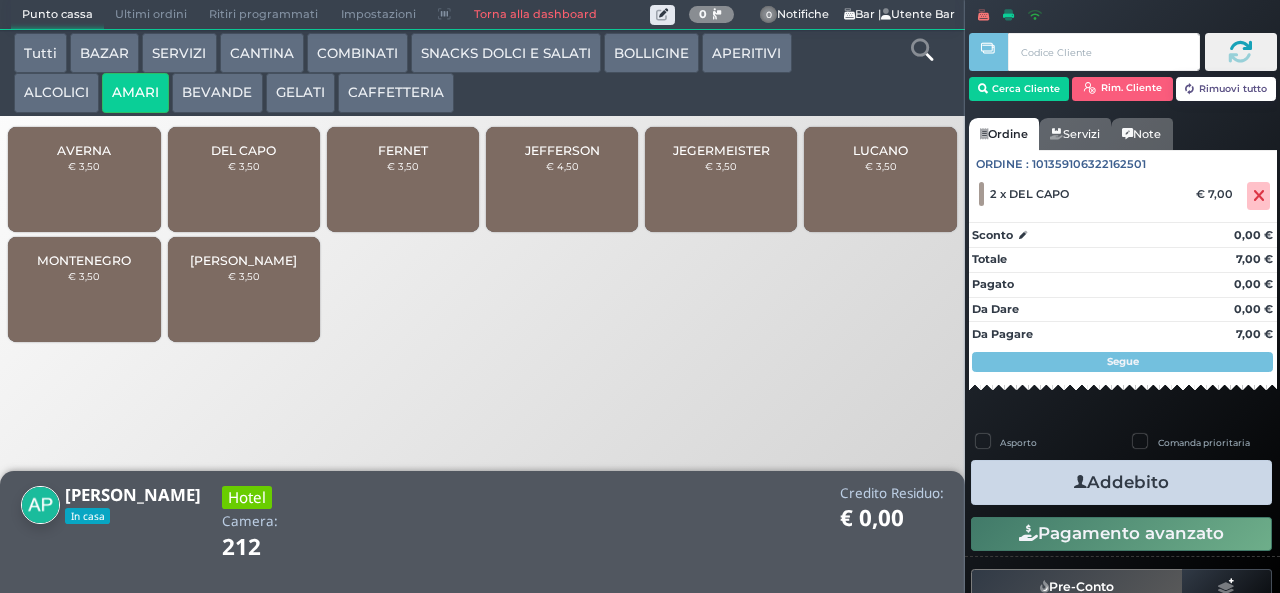 click on "Addebito" at bounding box center (1121, 482) 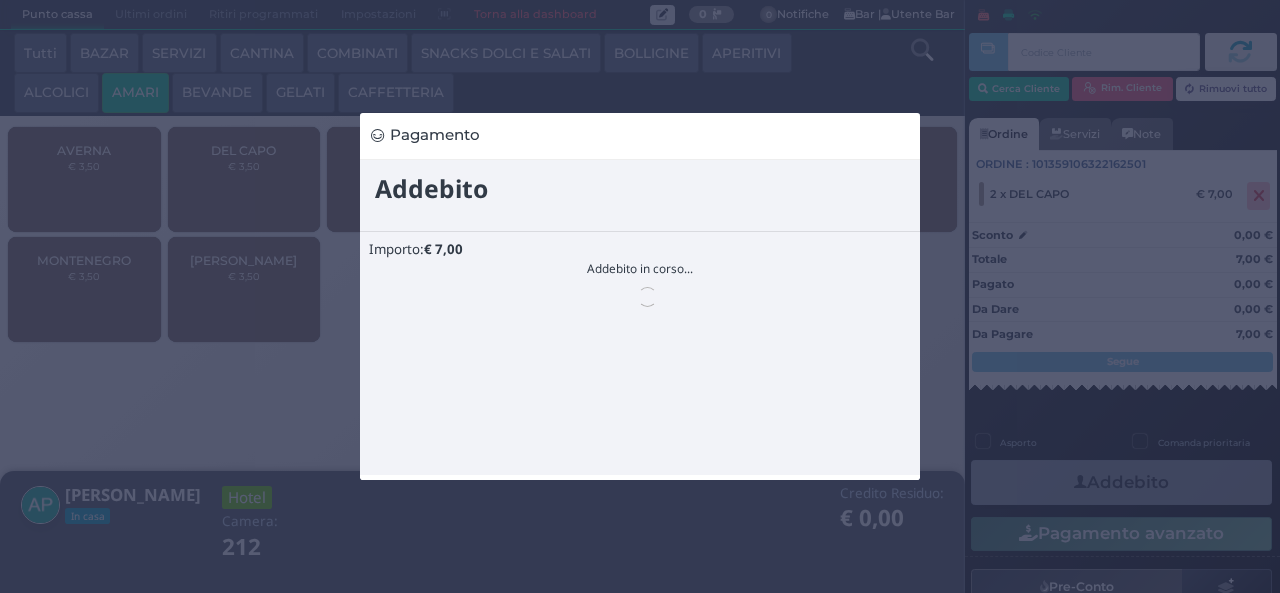 scroll, scrollTop: 0, scrollLeft: 0, axis: both 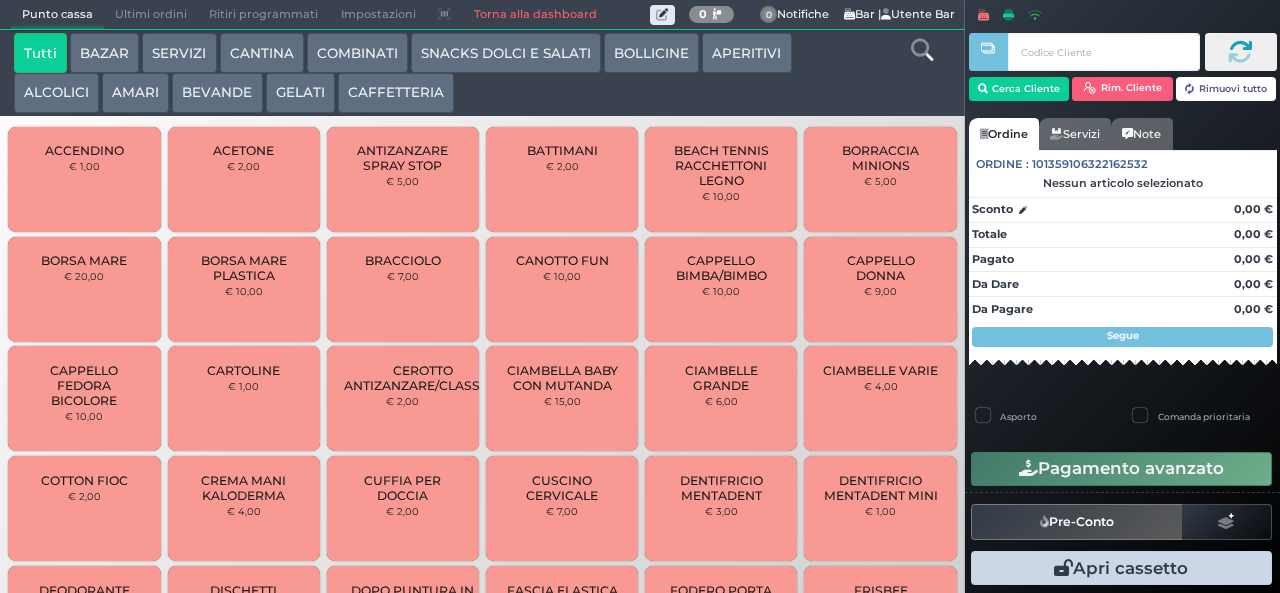 click on "SNACKS DOLCI E SALATI" at bounding box center [506, 53] 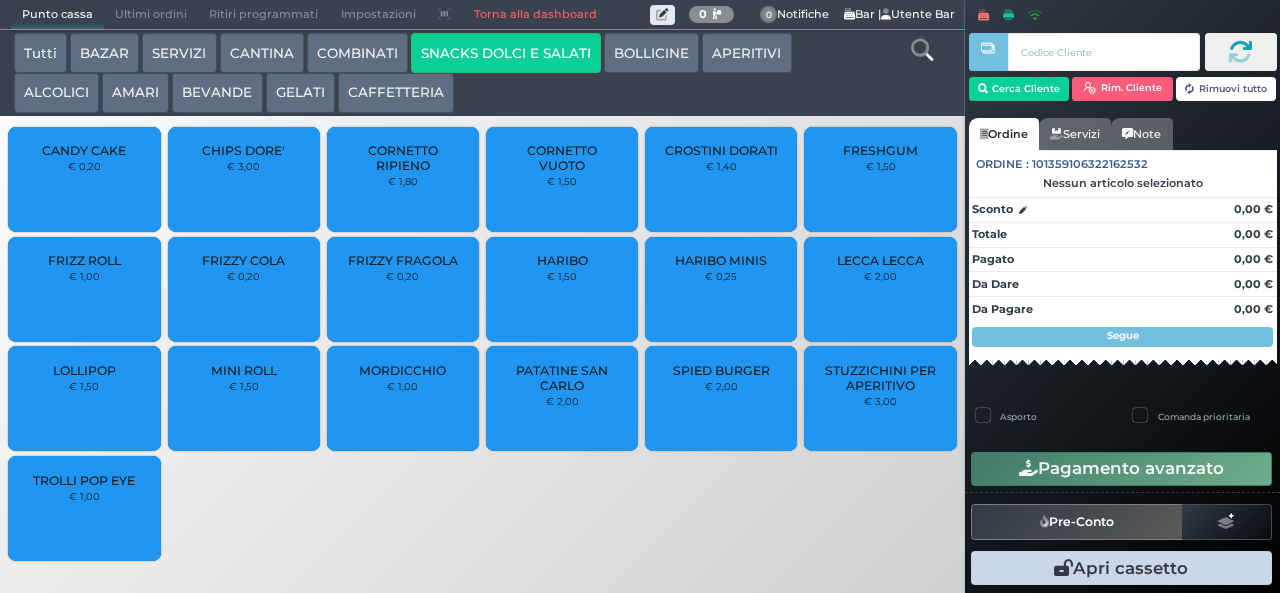 type 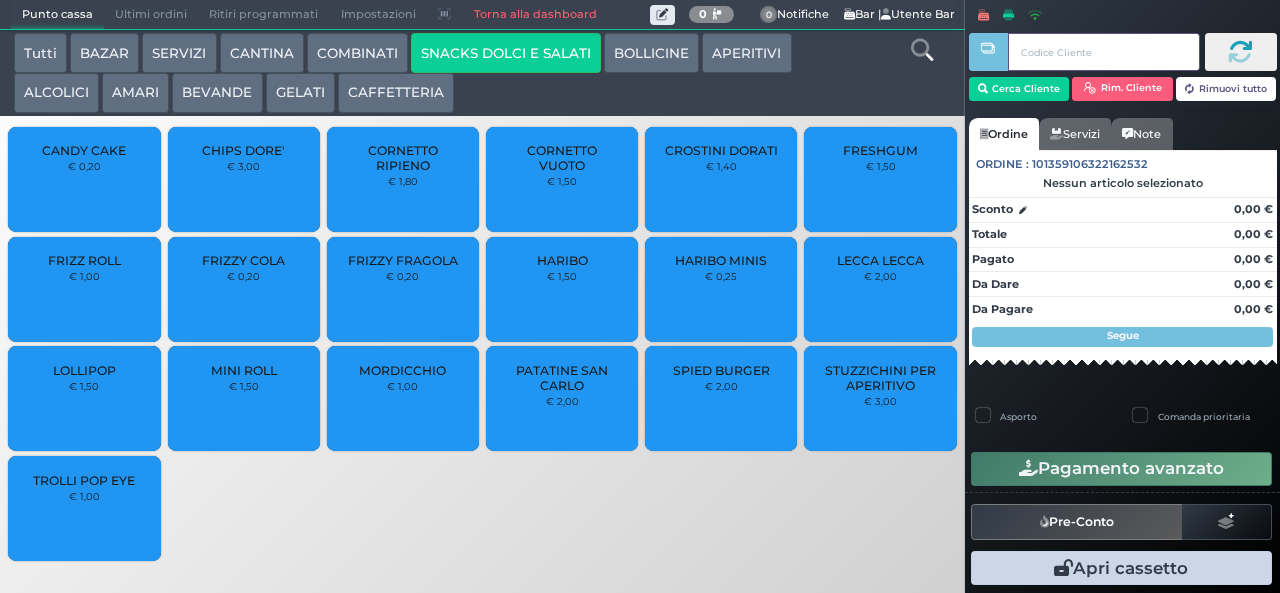 type 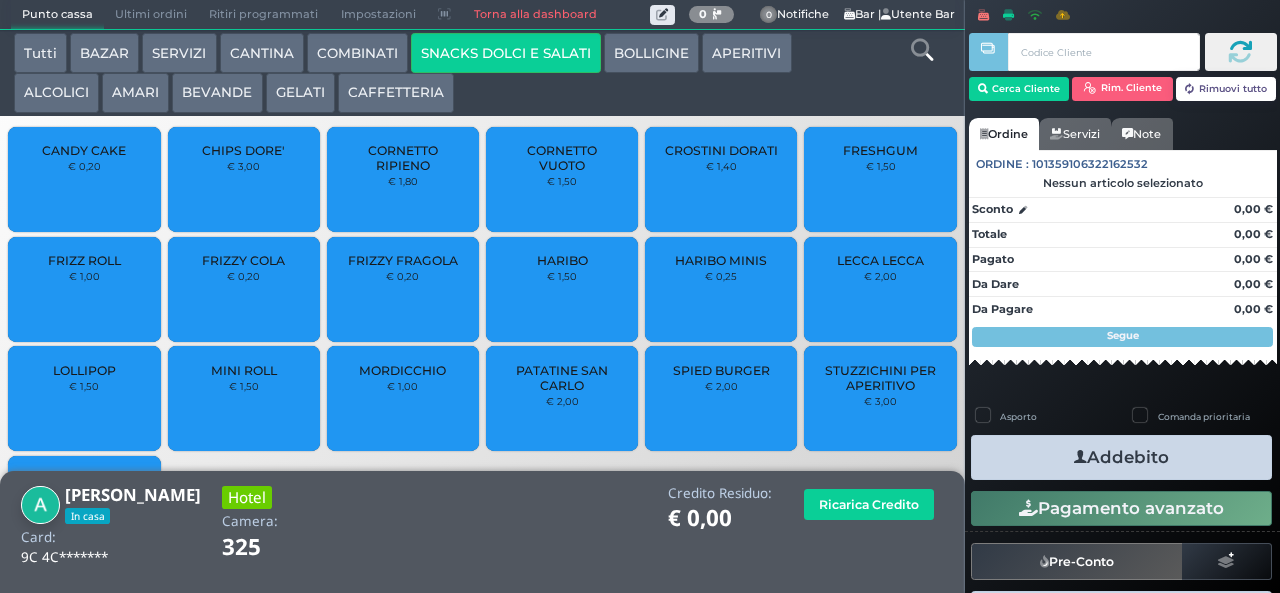 click on "BEVANDE" at bounding box center (217, 93) 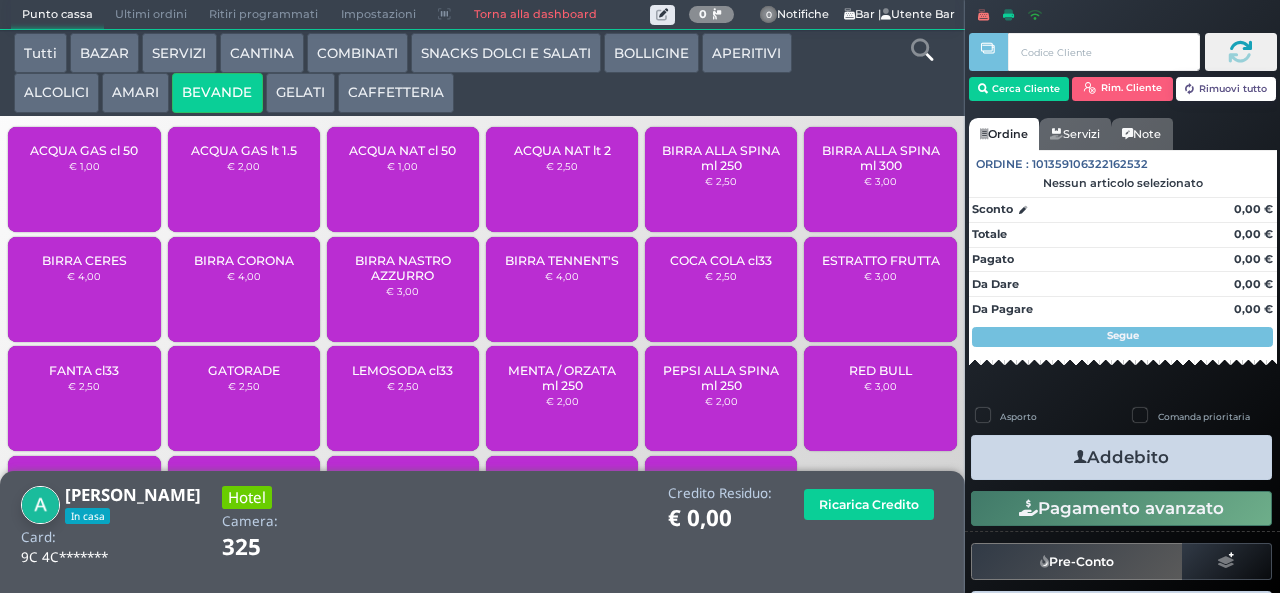 click on "ACQUA NAT lt 2
€ 2,50" at bounding box center (562, 179) 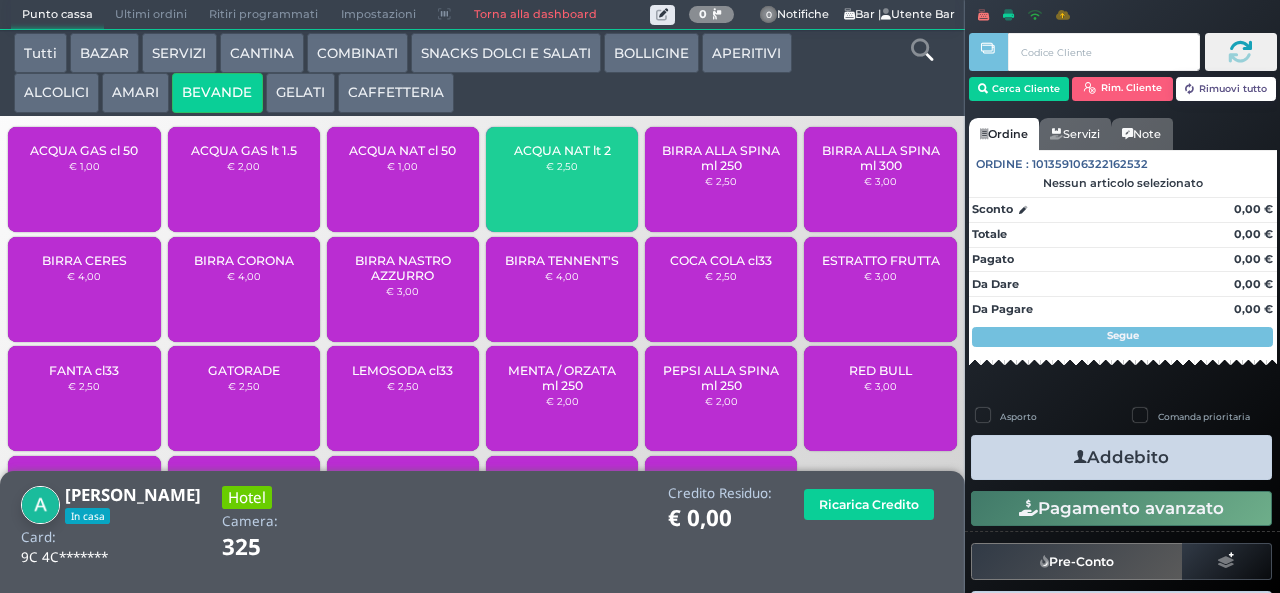 click on "ACQUA NAT lt 2
€ 2,50" at bounding box center (562, 179) 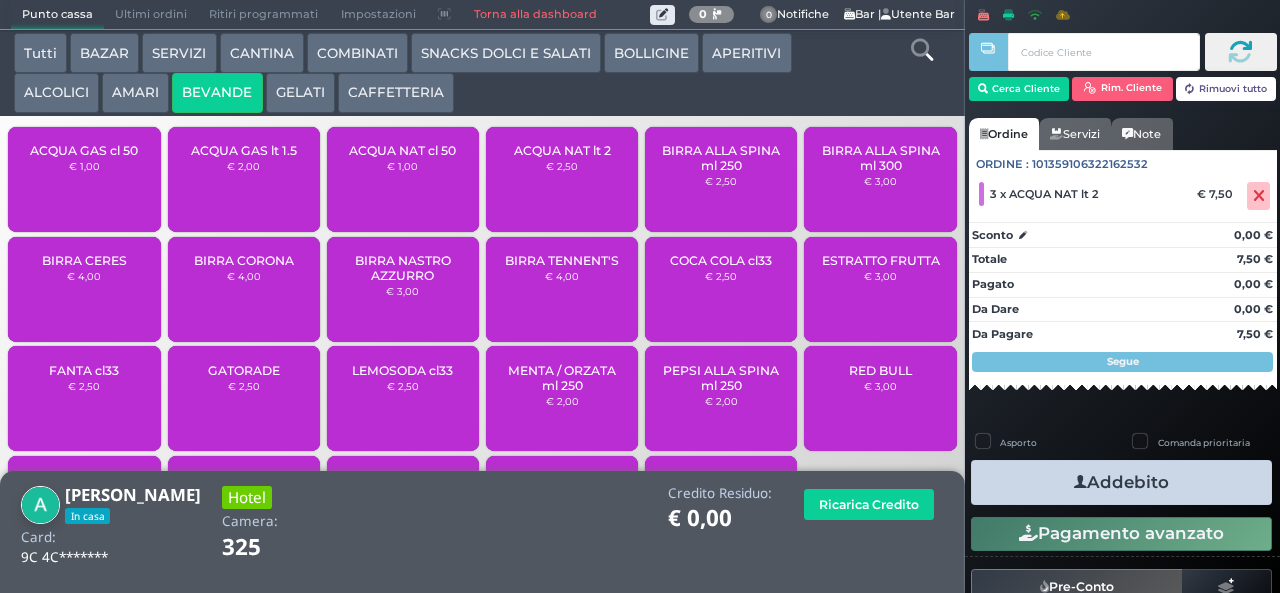 click on "Addebito" at bounding box center (1121, 482) 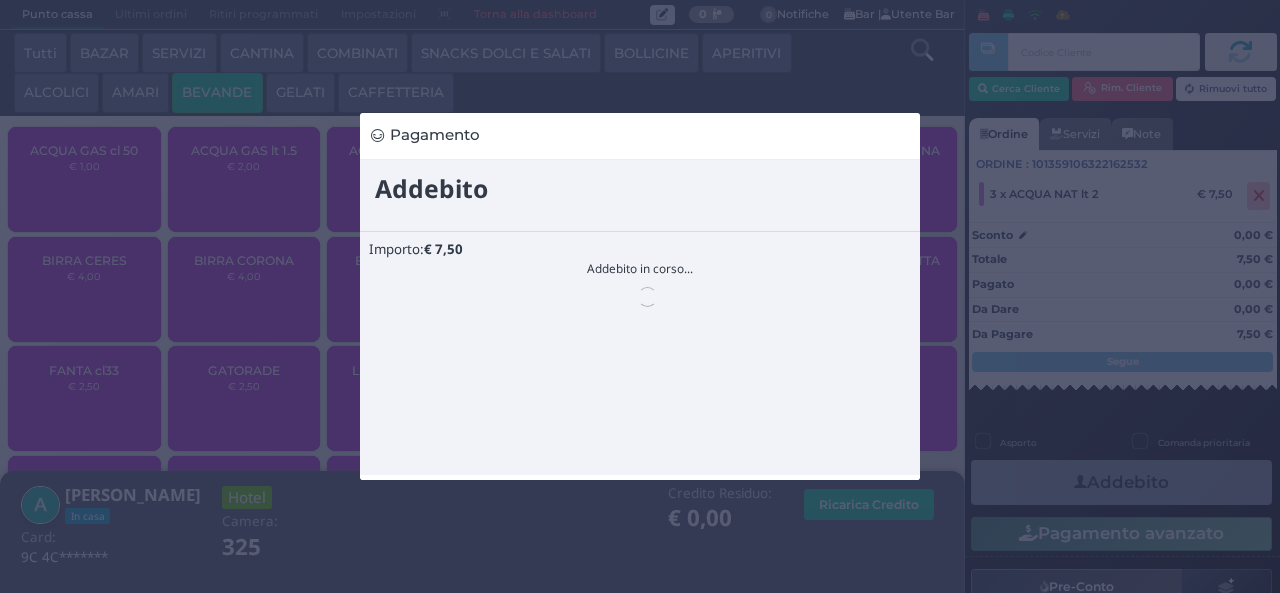 scroll, scrollTop: 0, scrollLeft: 0, axis: both 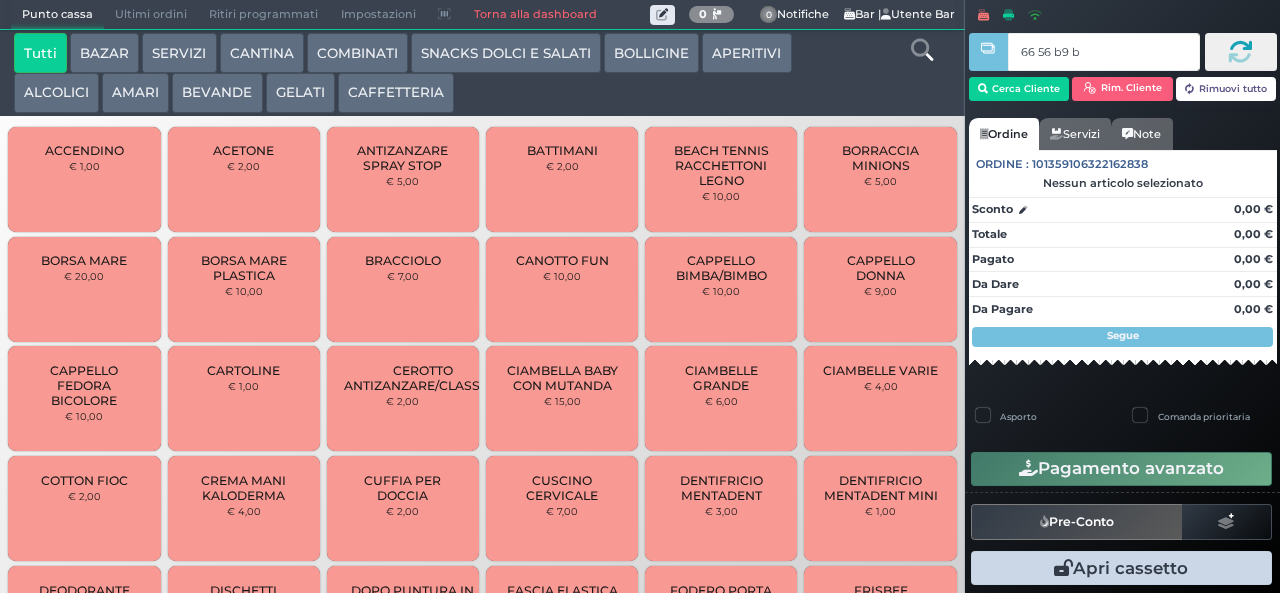 type on "66 56 b9 b9" 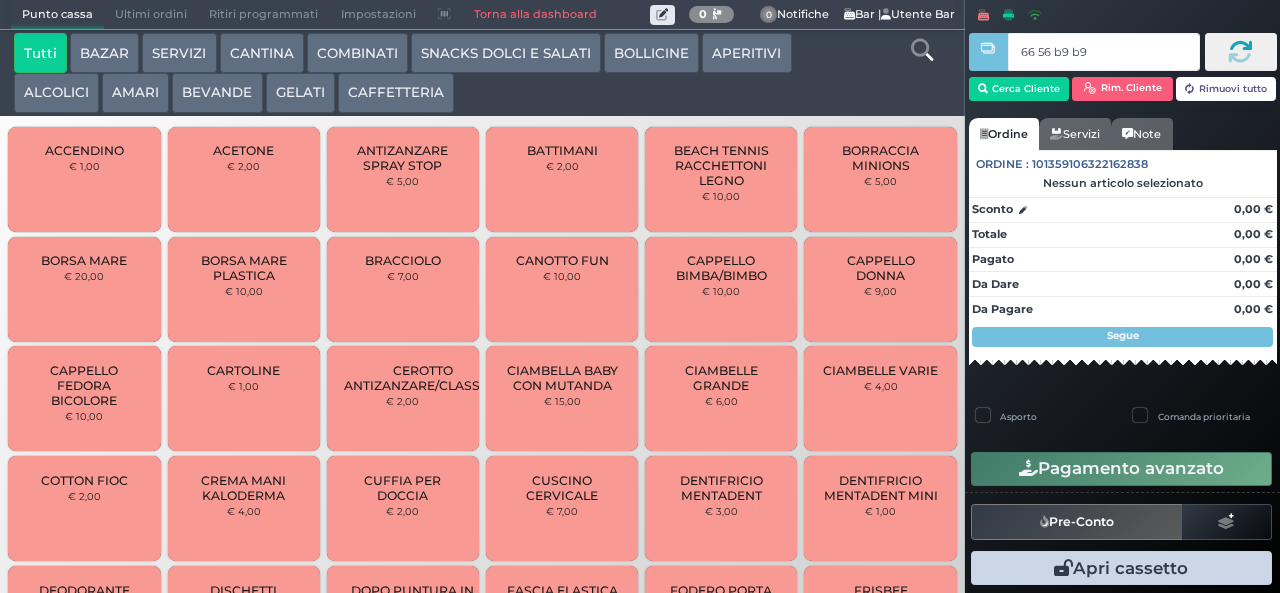 type 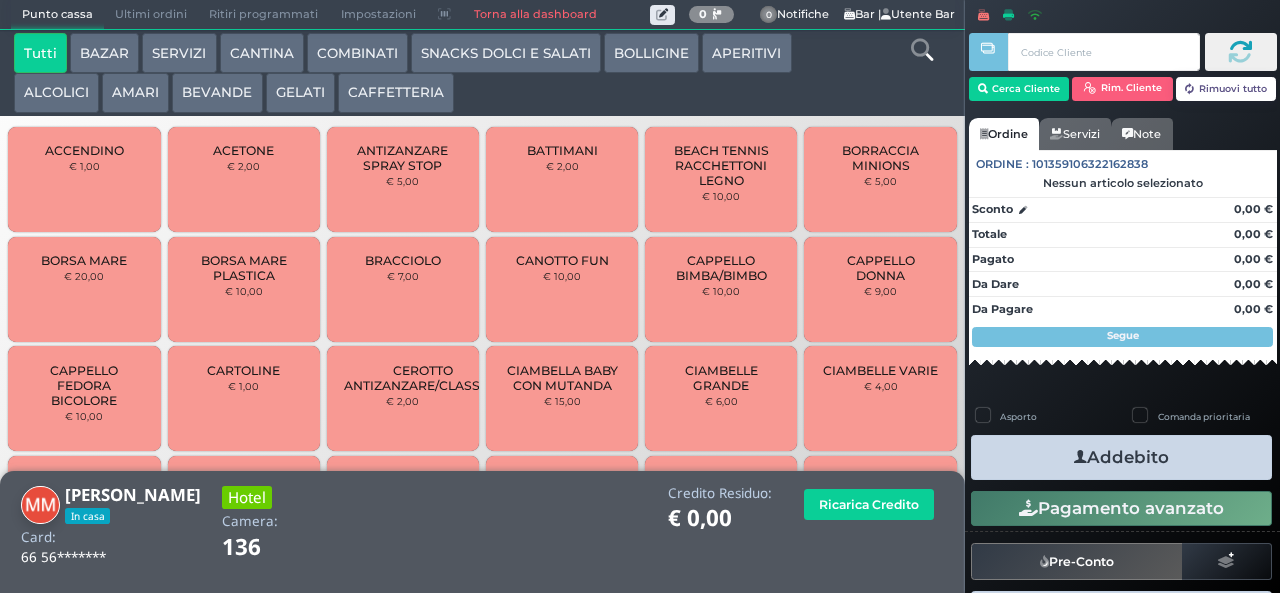 click on "CAFFETTERIA" at bounding box center [396, 93] 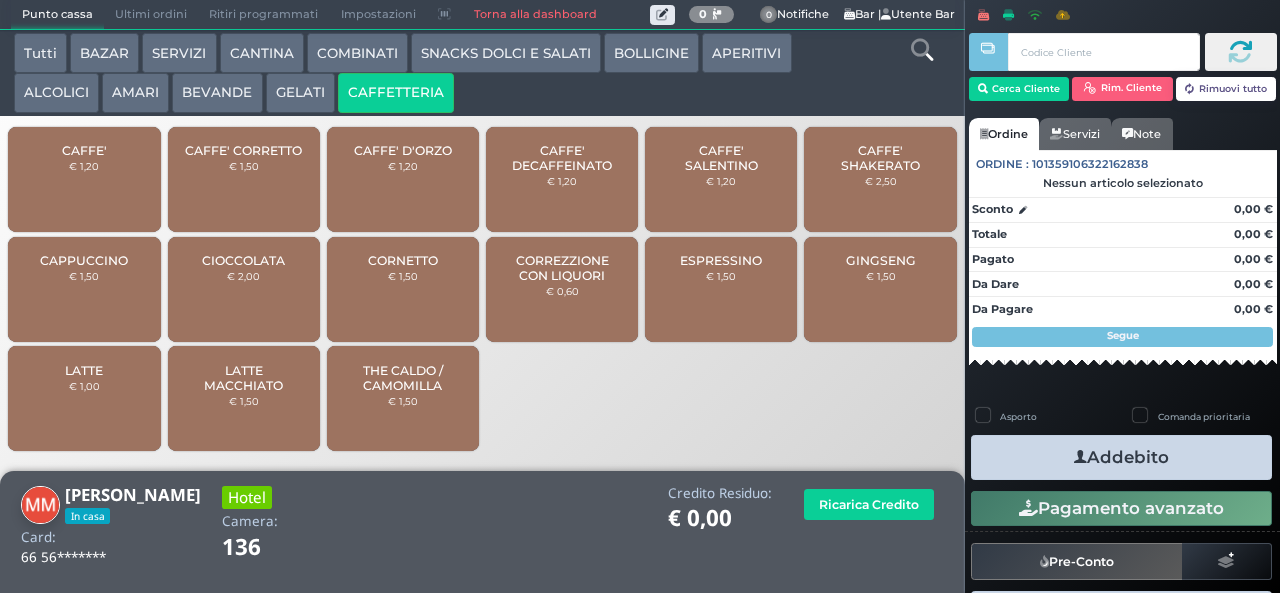 click on "GELATI" at bounding box center (300, 93) 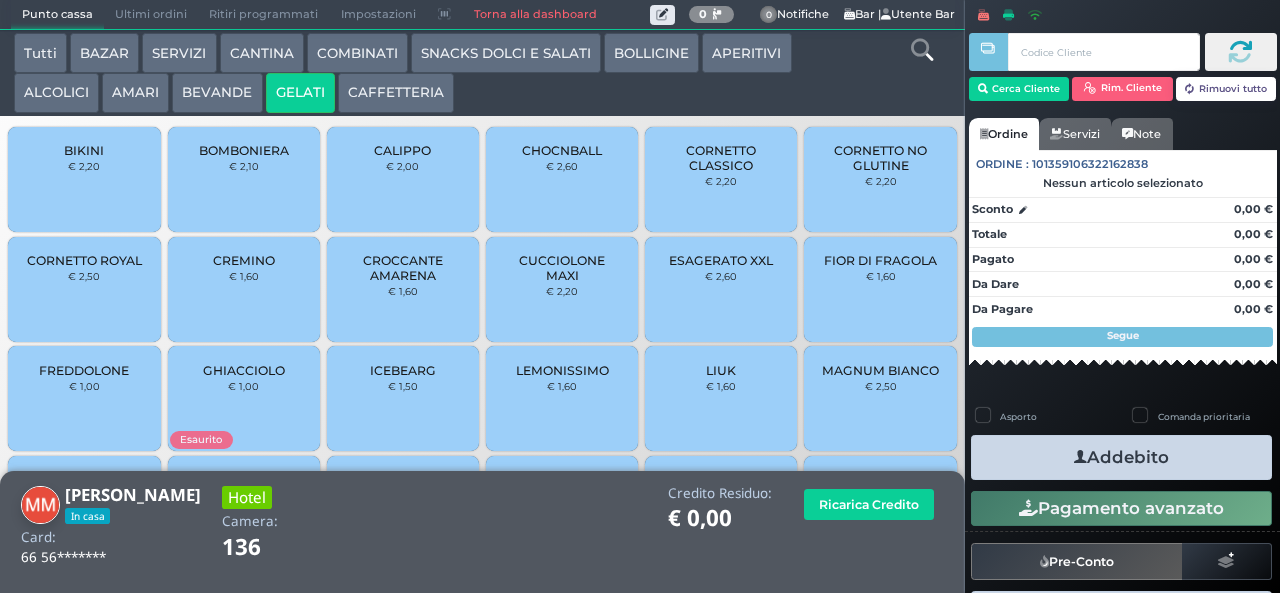 click on "COMBINATI" at bounding box center (357, 53) 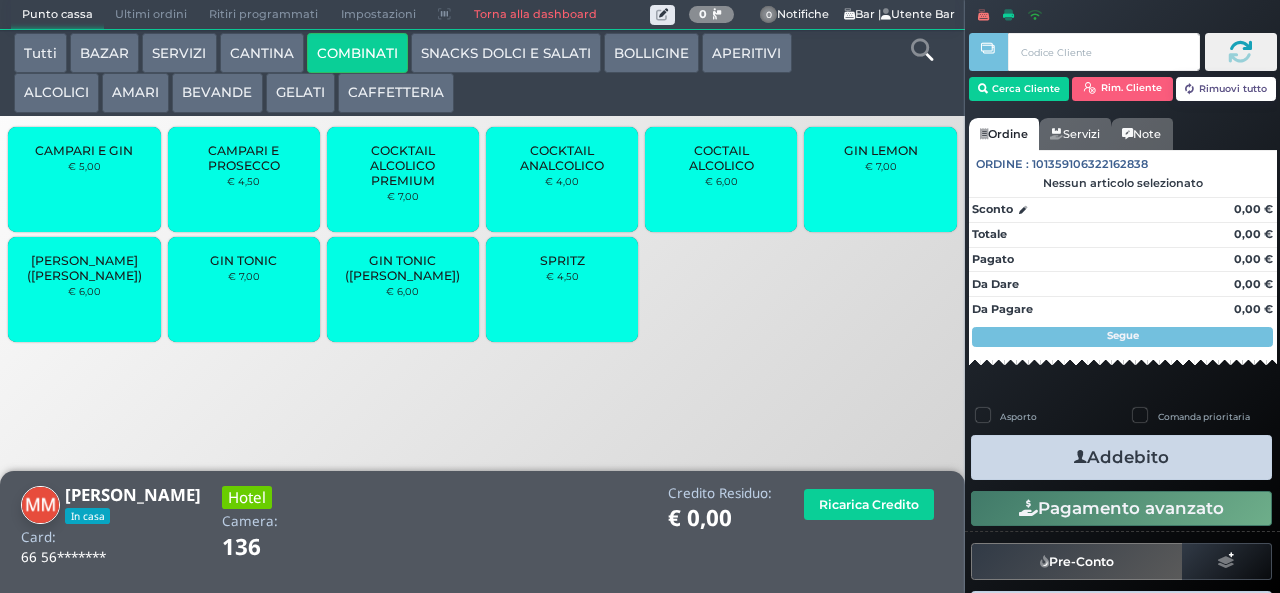 click on "GIN LEMON" at bounding box center (881, 150) 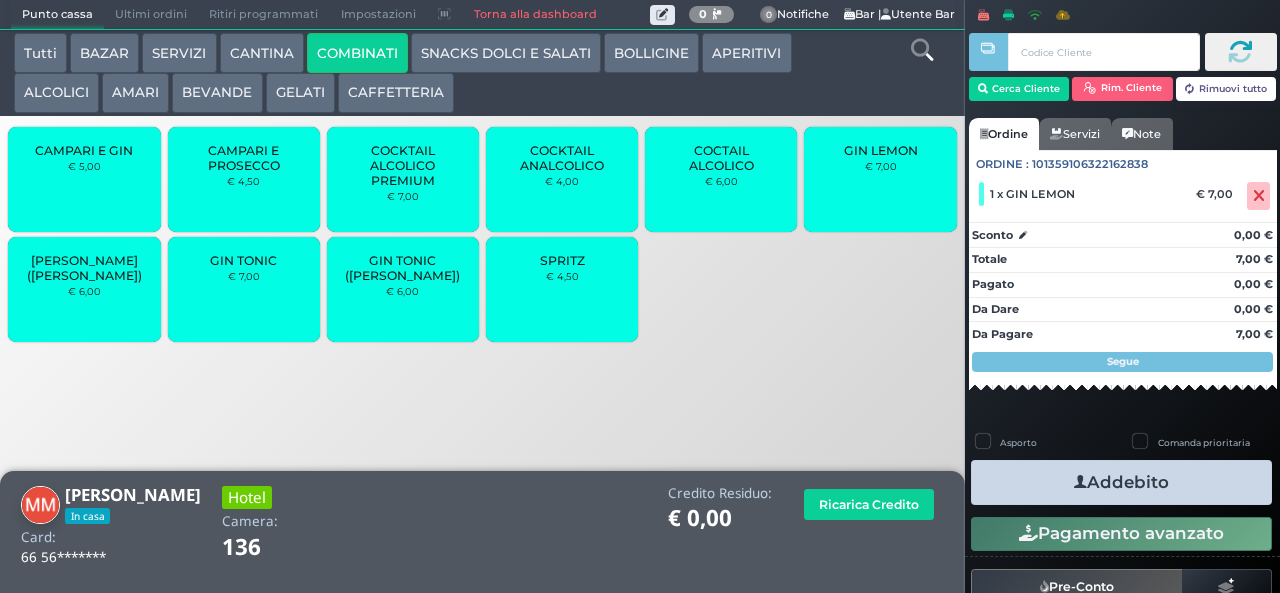 click on "Addebito" at bounding box center [1121, 482] 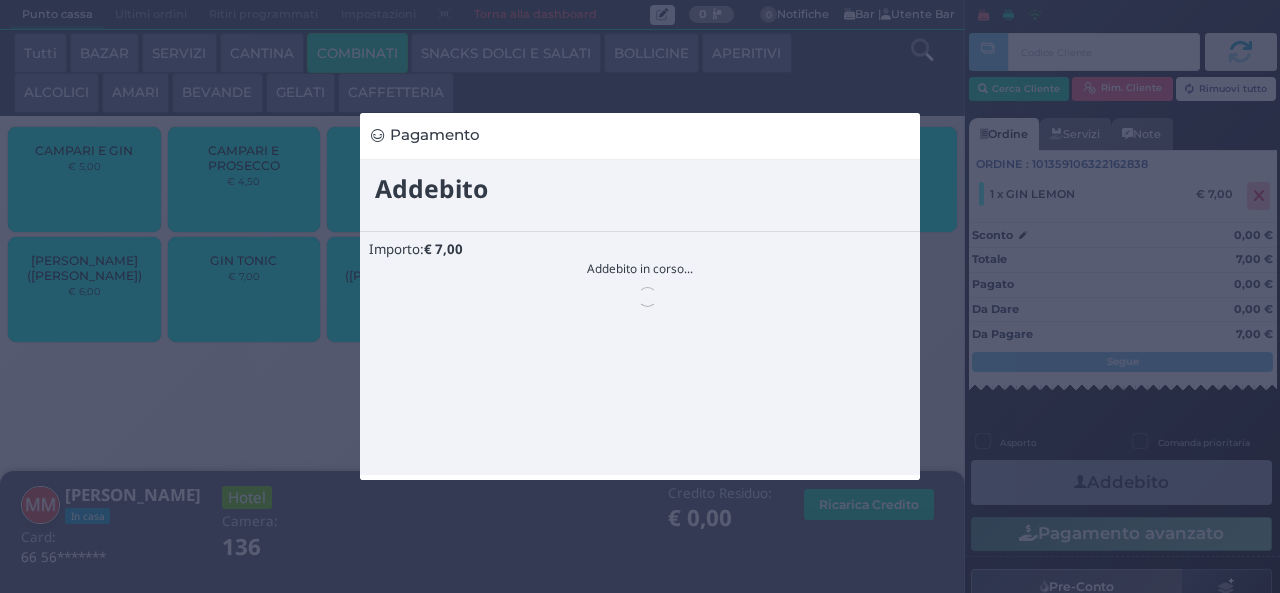 scroll, scrollTop: 0, scrollLeft: 0, axis: both 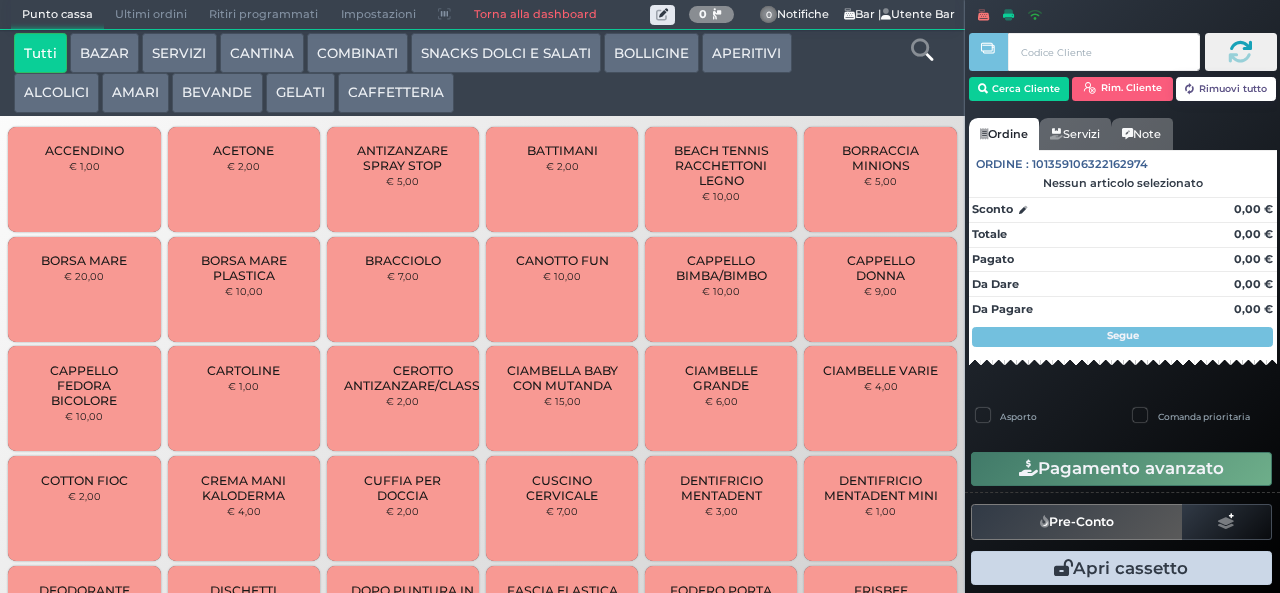 click on "BEVANDE" at bounding box center (217, 93) 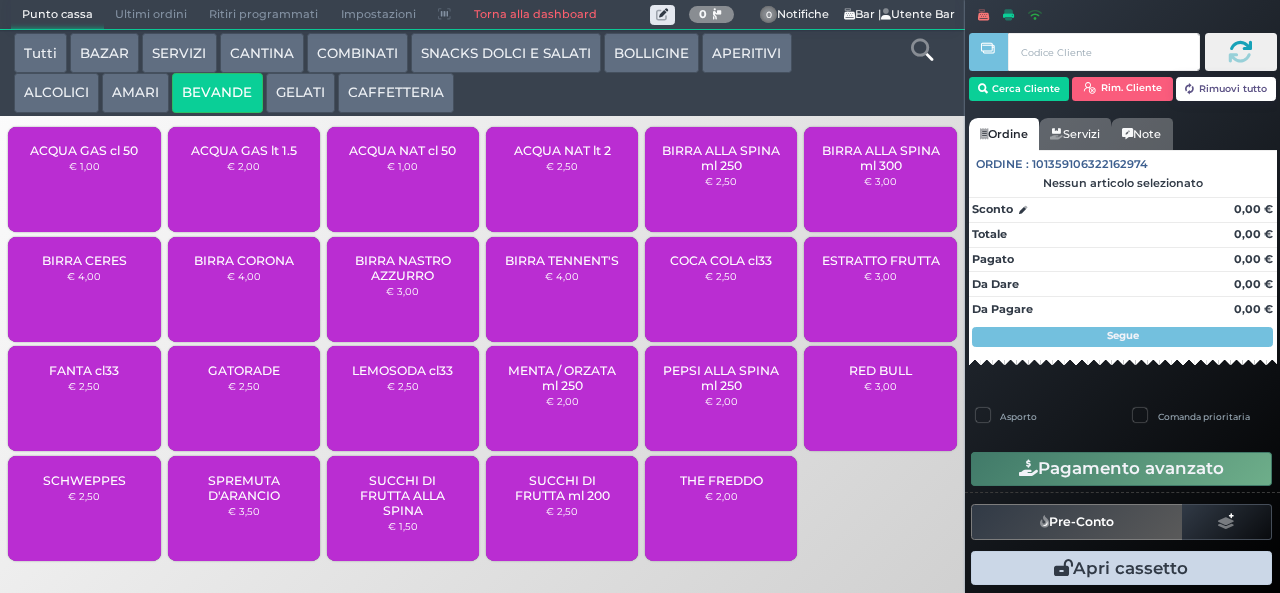 click on "THE FREDDO" at bounding box center (721, 480) 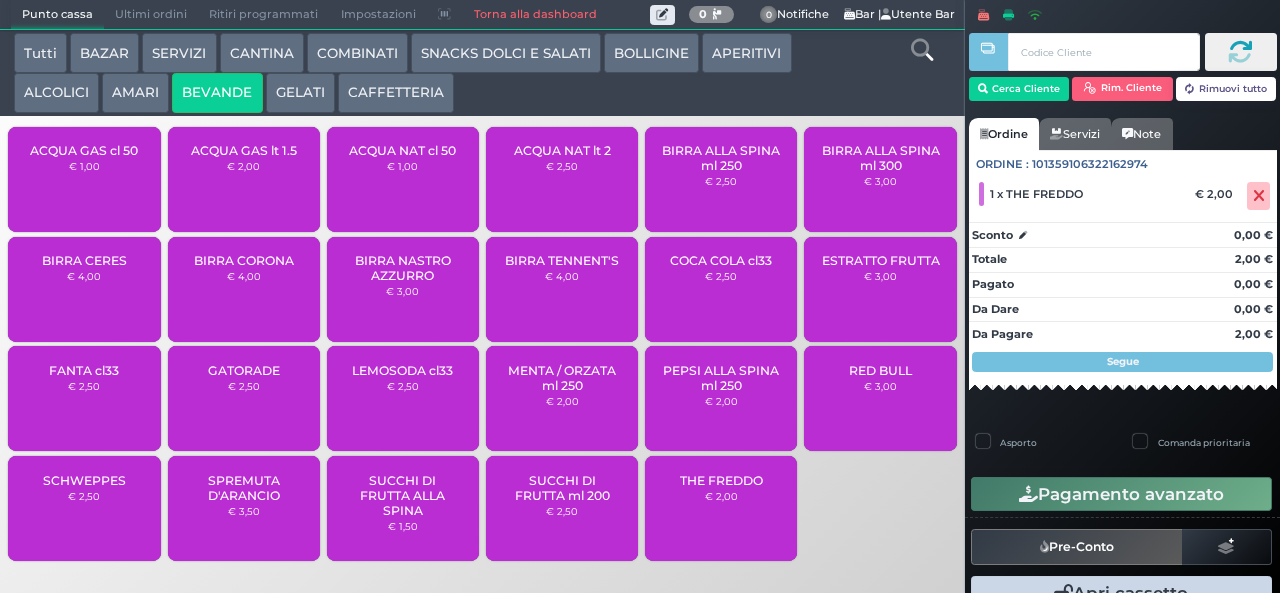 click on "GELATI" at bounding box center [300, 93] 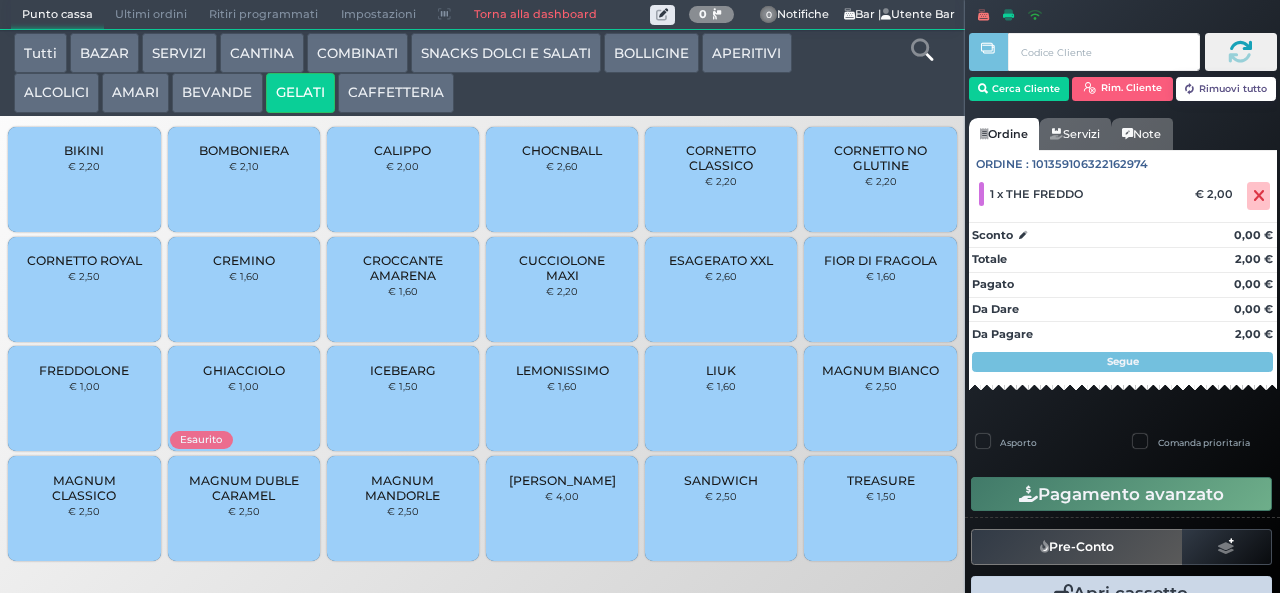 click on "MAGNUM MANDORLE" at bounding box center (403, 488) 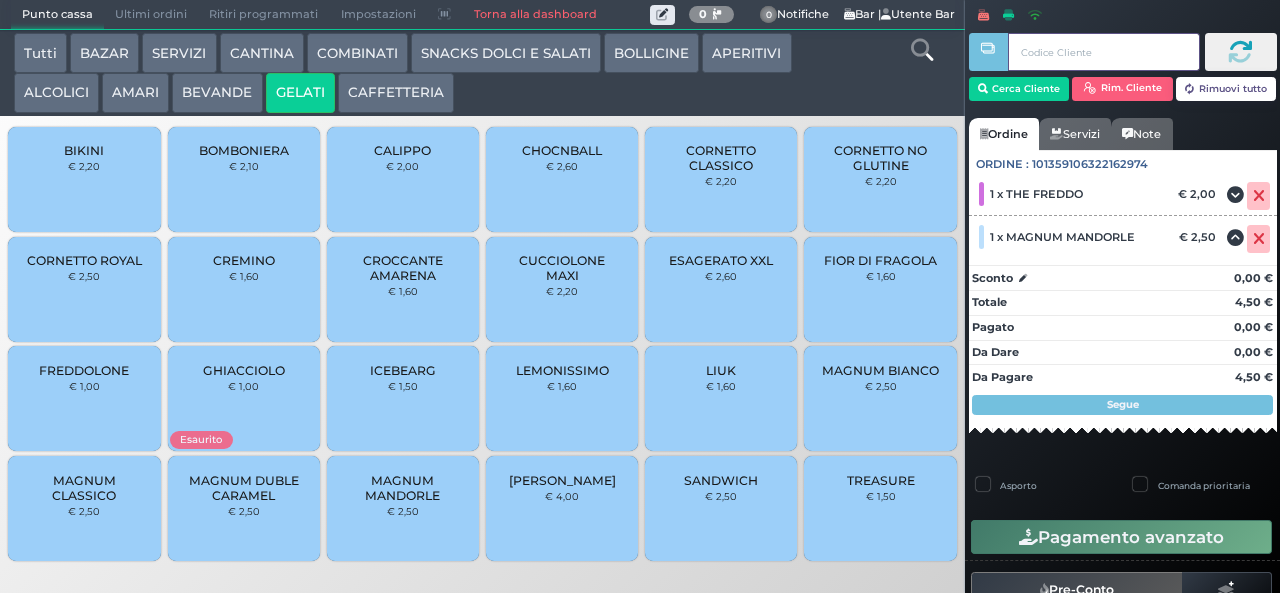 type 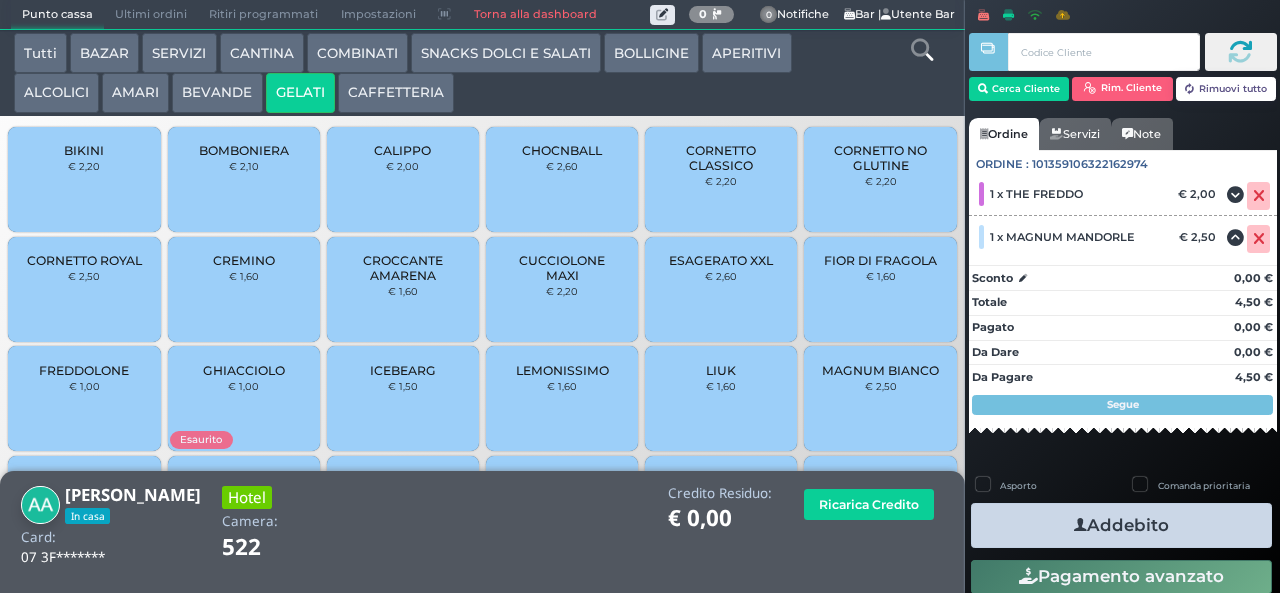 click on "Addebito" at bounding box center (1121, 525) 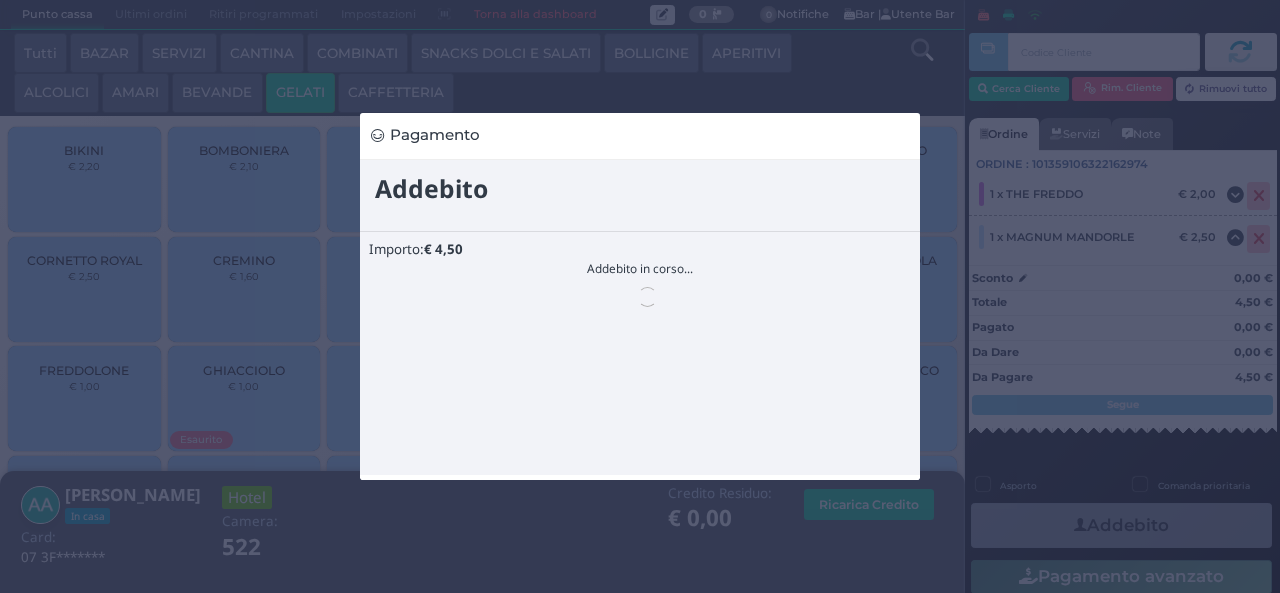 scroll, scrollTop: 0, scrollLeft: 0, axis: both 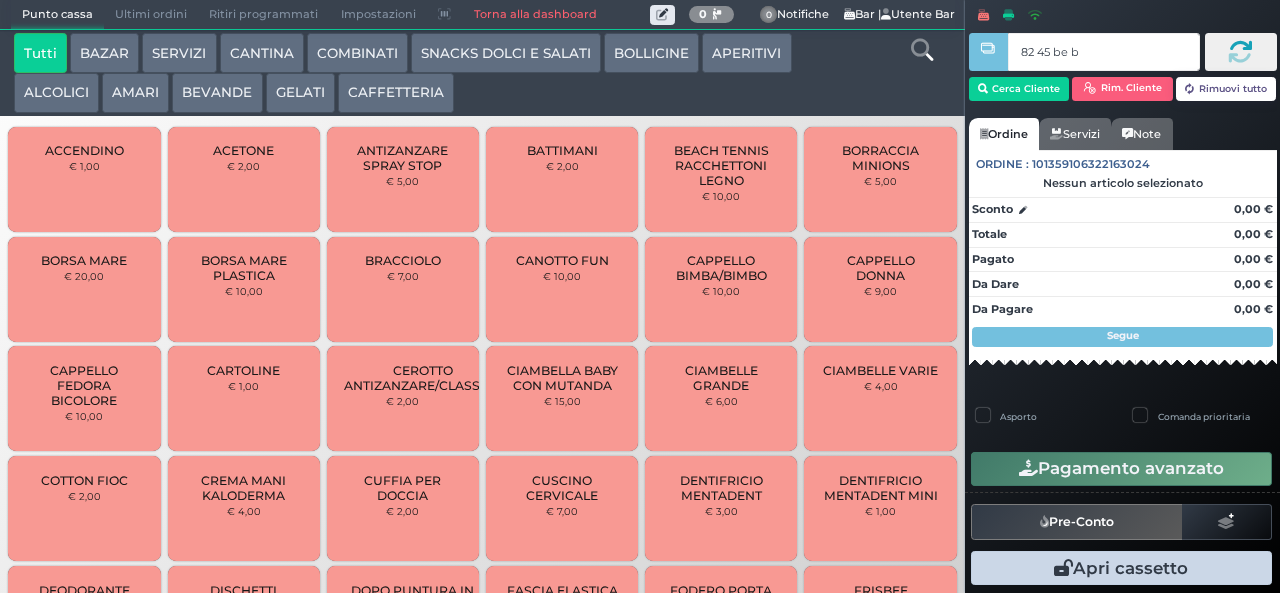 type on "82 45 be b9" 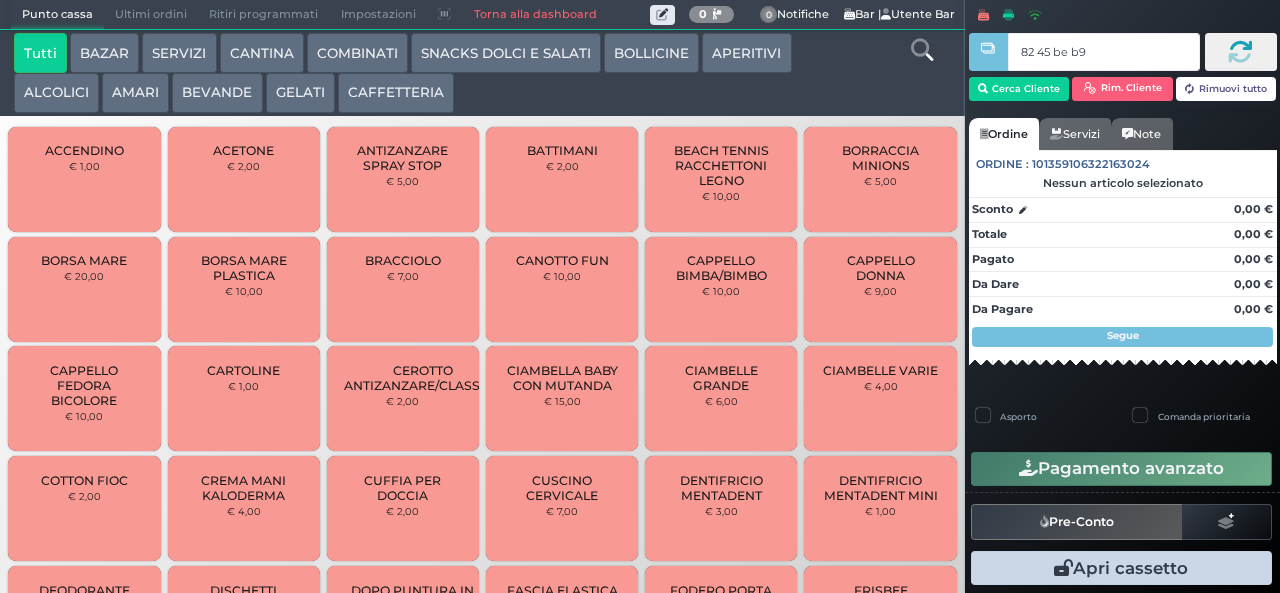 type 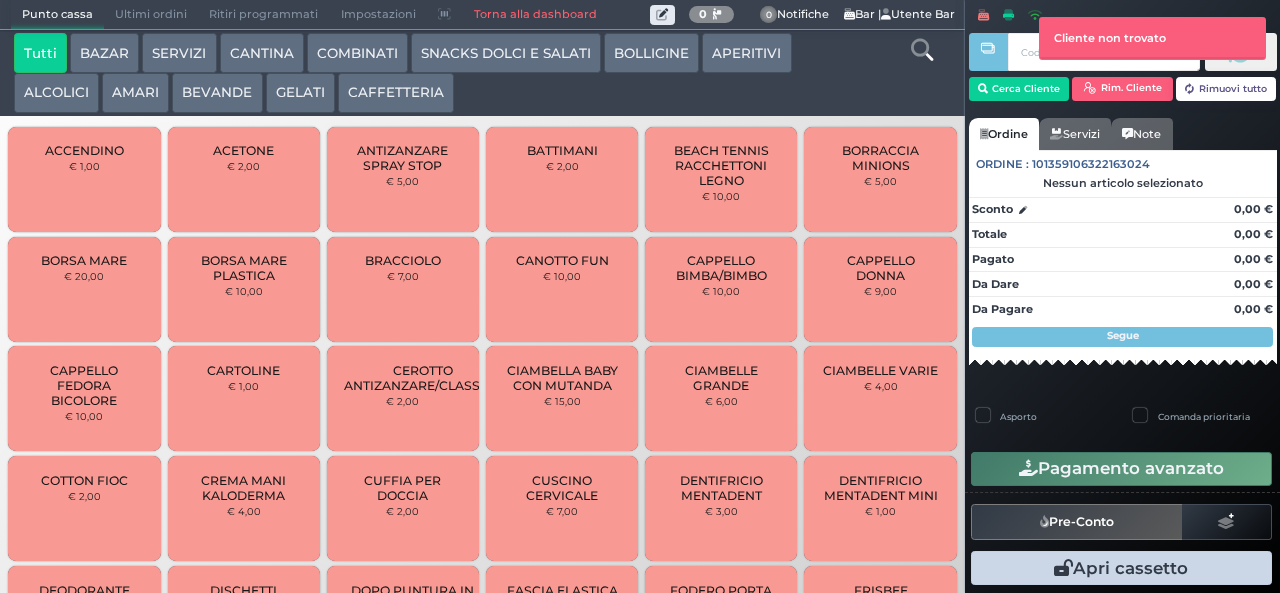 click on "COMBINATI" at bounding box center [357, 53] 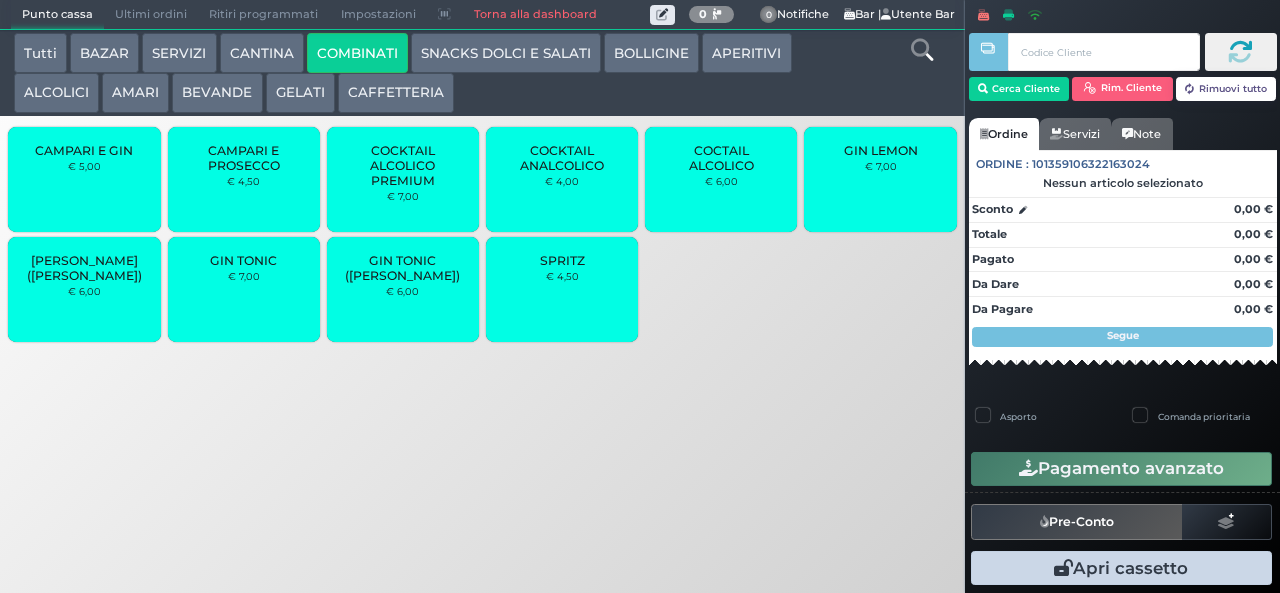 click on "SPRITZ" at bounding box center (562, 260) 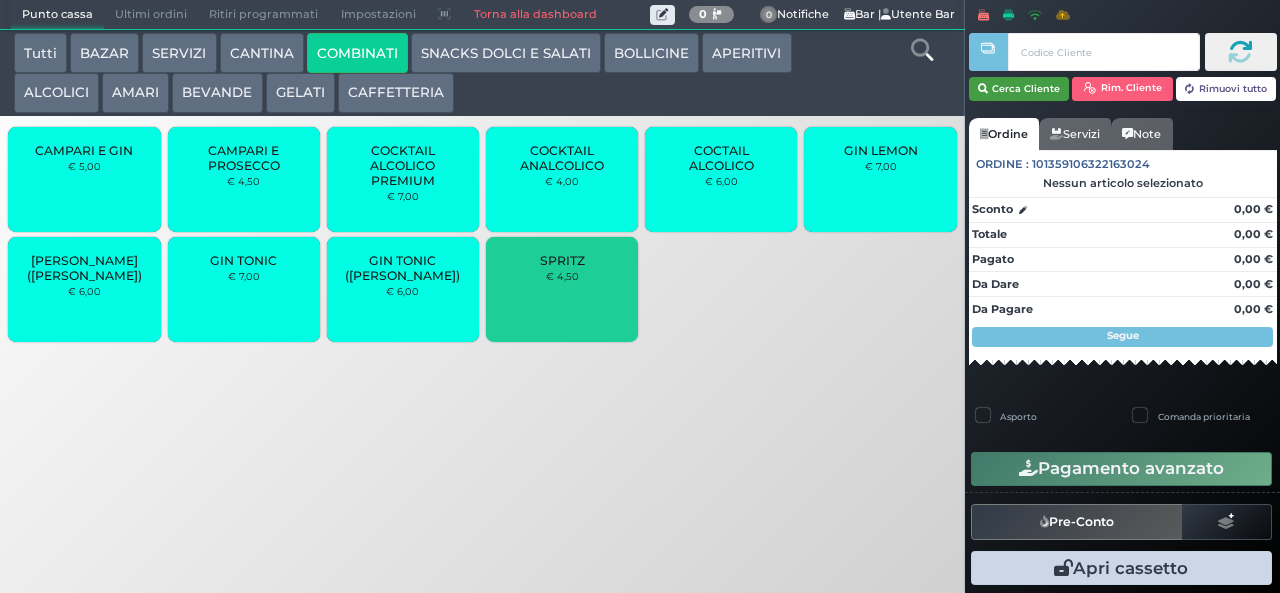 click on "Cerca Cliente" at bounding box center (1019, 89) 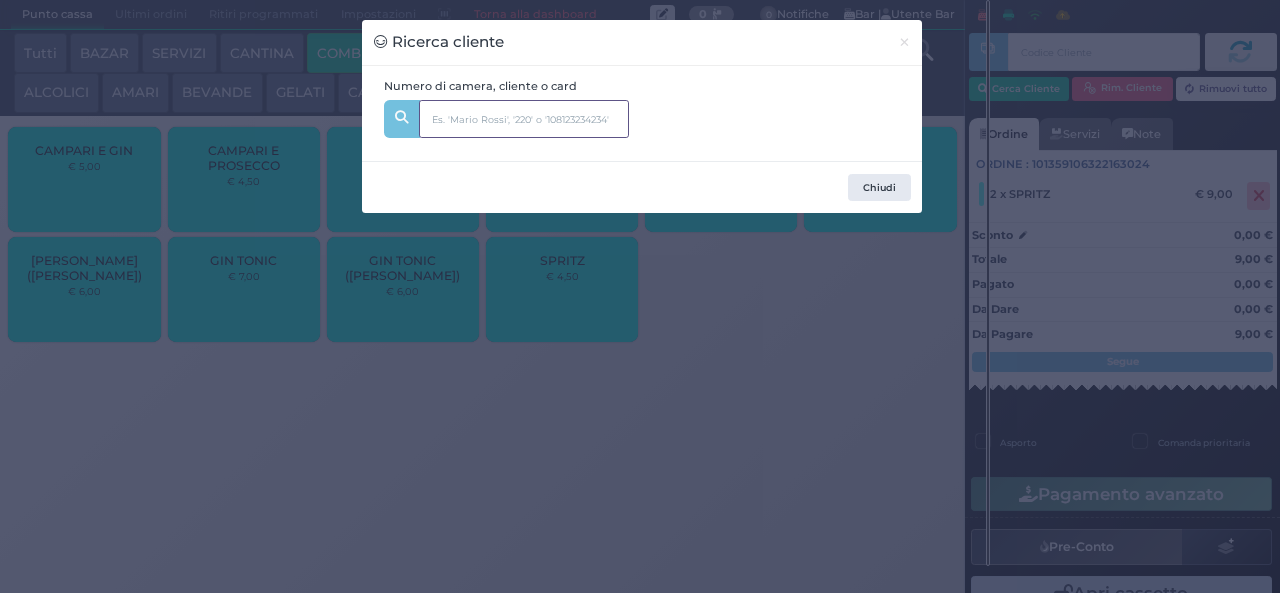 click at bounding box center (524, 119) 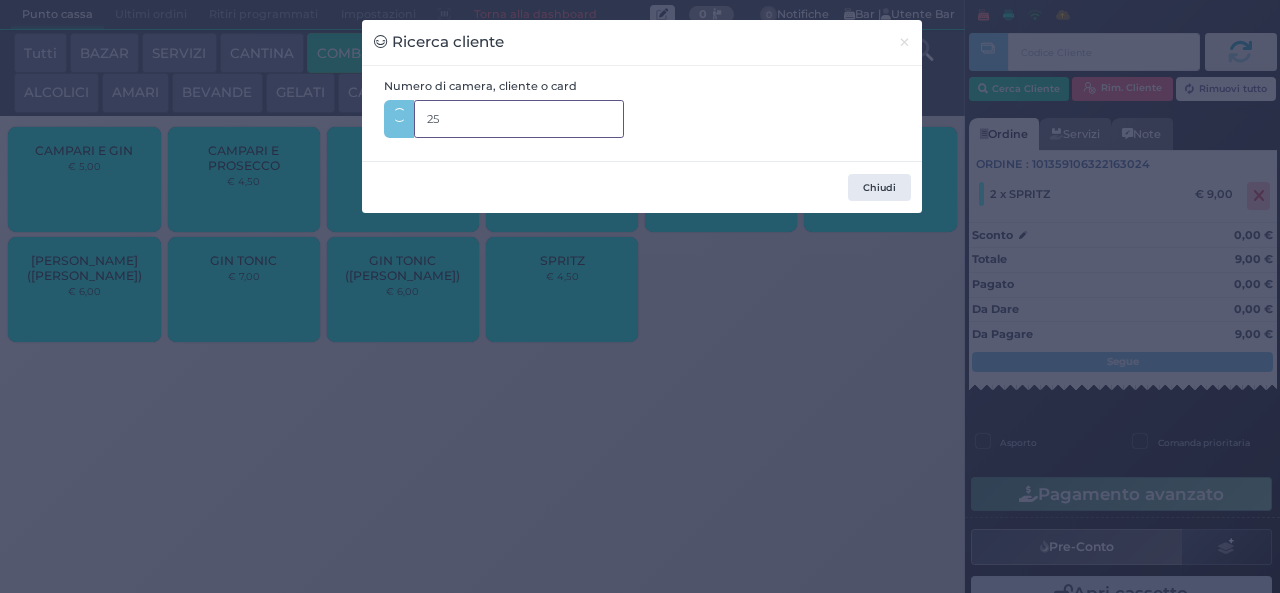 type on "255" 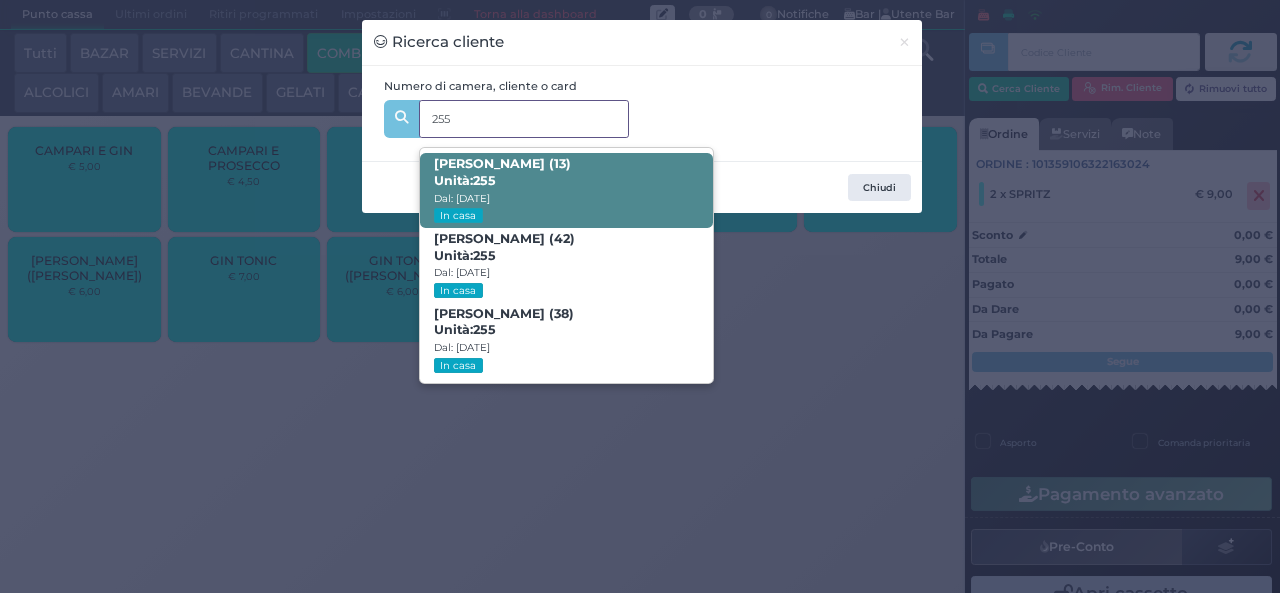 click on "Tommaso  Menichelli  (13) Unità:  255 Dal: 13/07/2025 In casa" at bounding box center (566, 190) 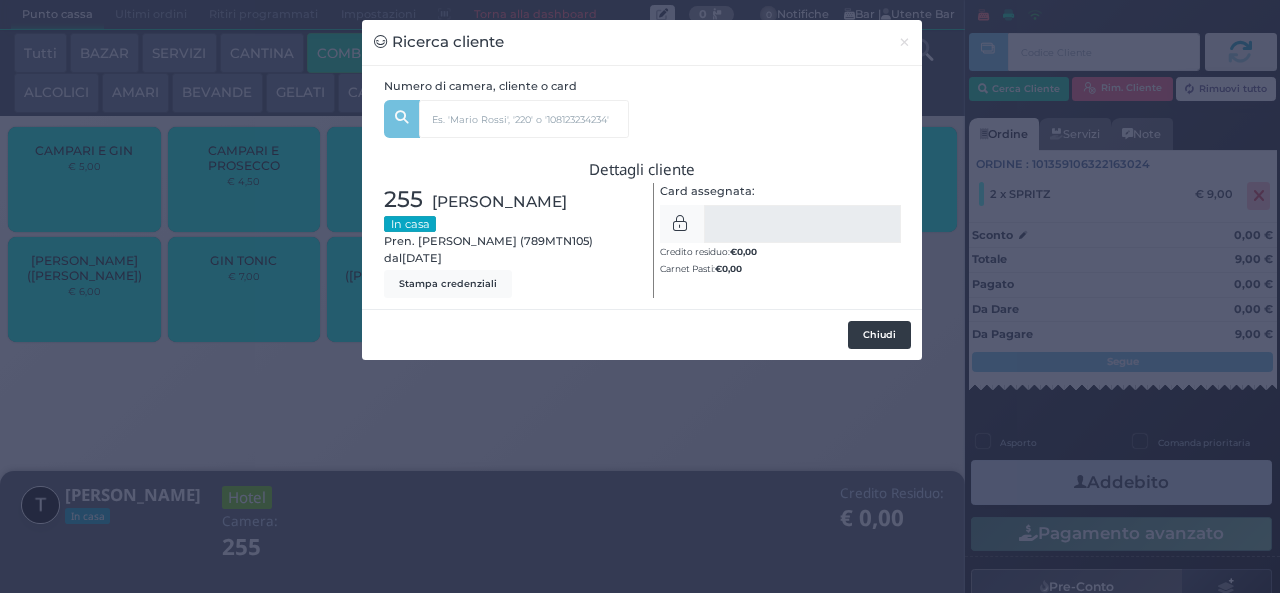 click on "Chiudi" at bounding box center (879, 335) 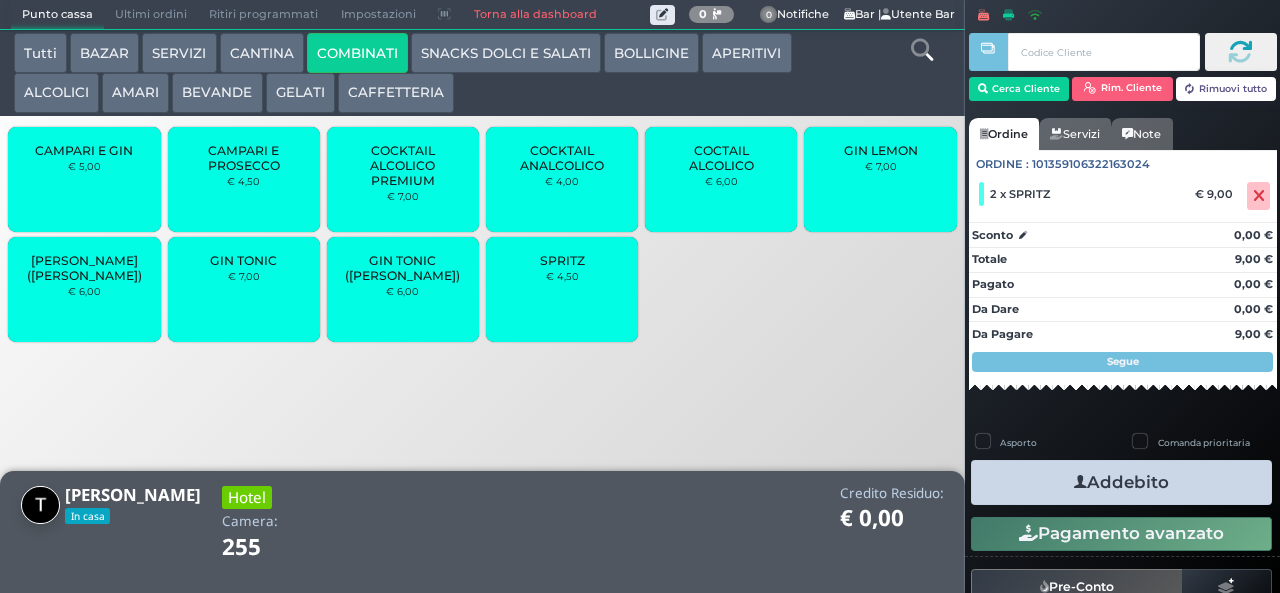 click on "Addebito" at bounding box center (1121, 482) 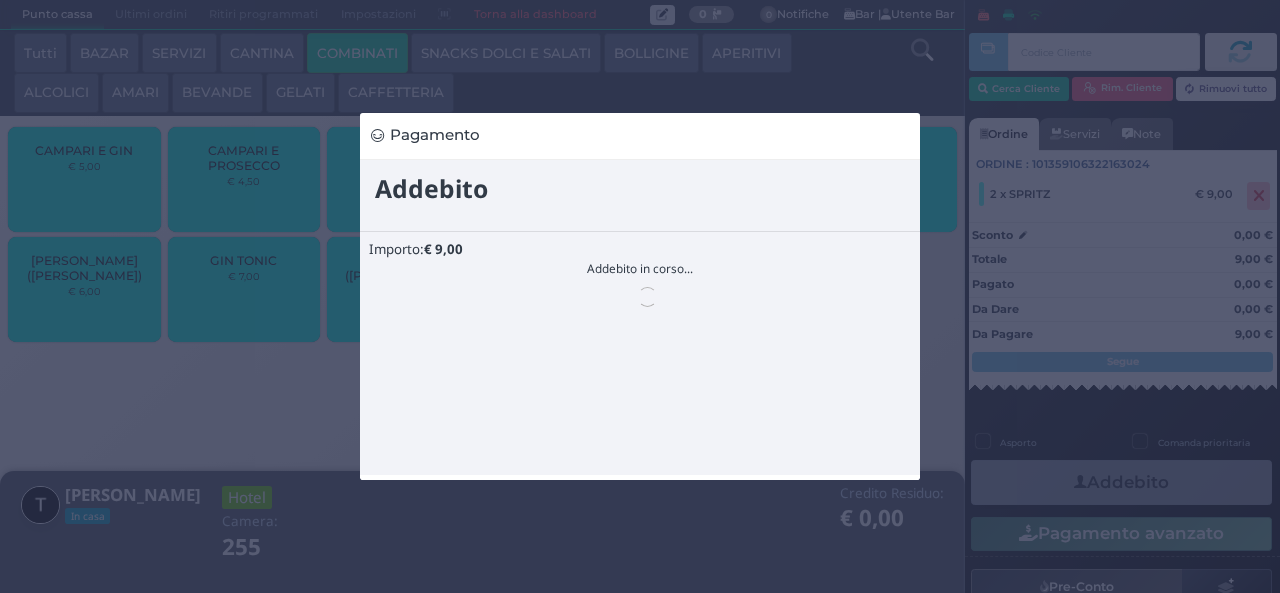 scroll, scrollTop: 0, scrollLeft: 0, axis: both 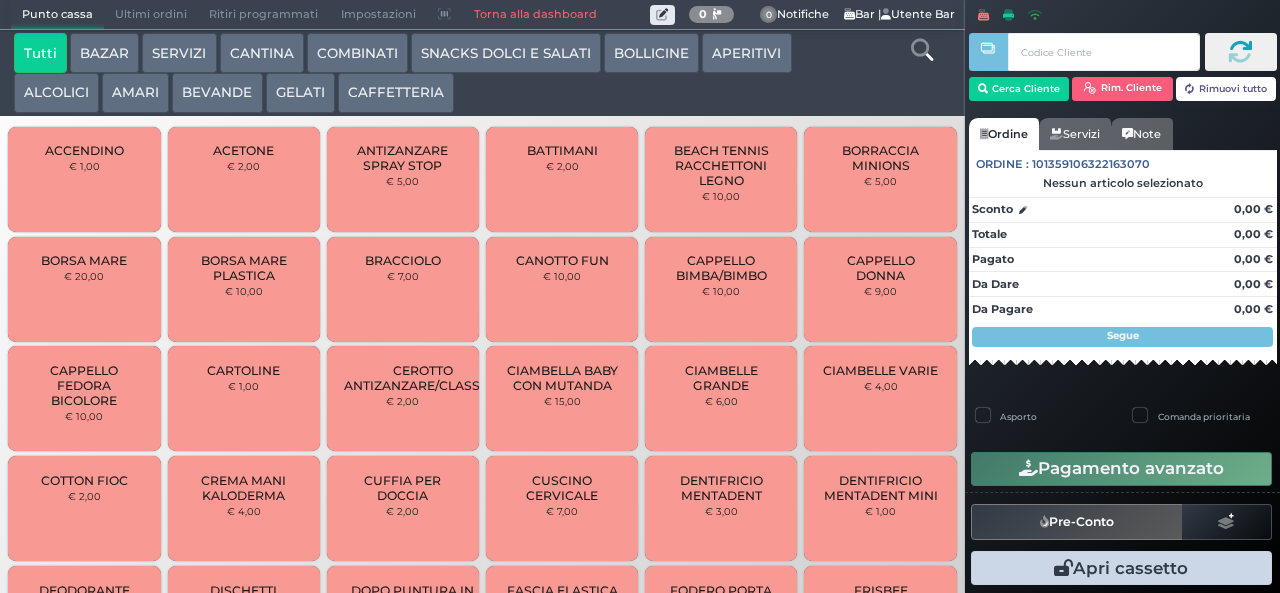 click on "GELATI" at bounding box center (300, 93) 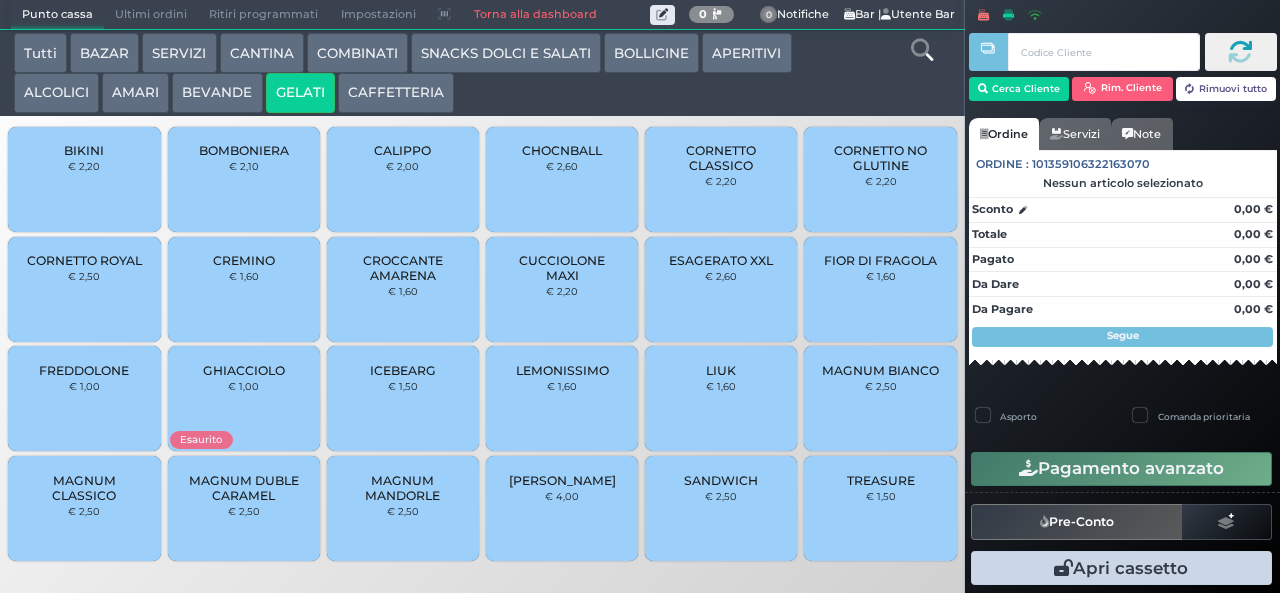 click on "CALIPPO
€ 2,00" at bounding box center [403, 179] 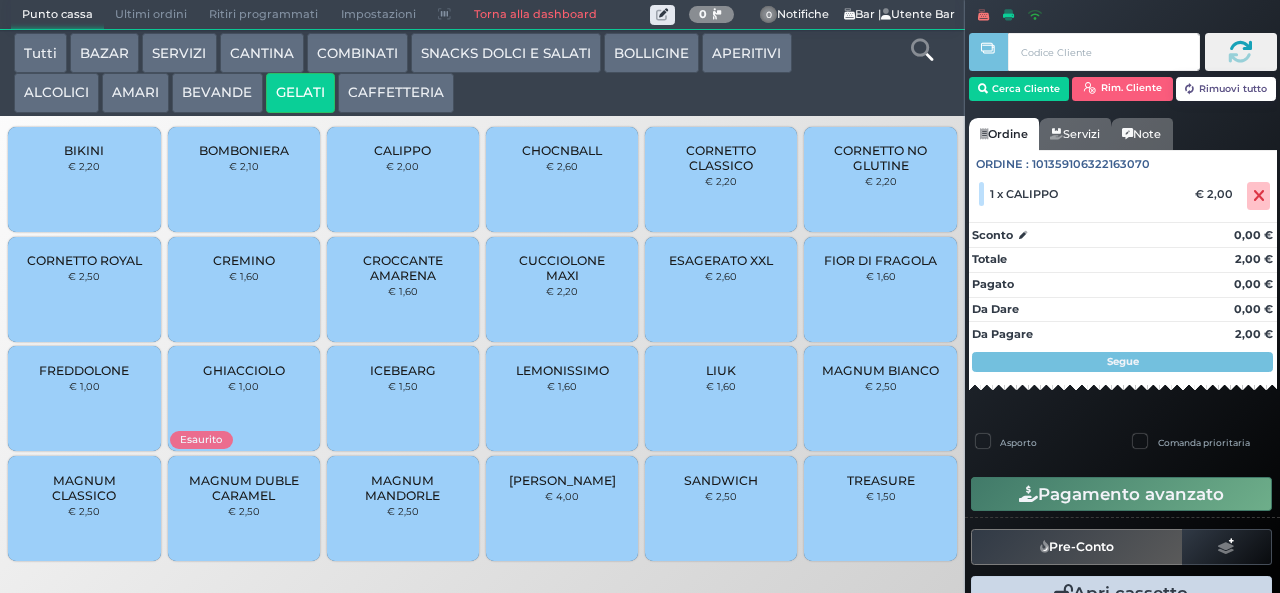 click on "BIKINI
€ 2,20" at bounding box center (84, 179) 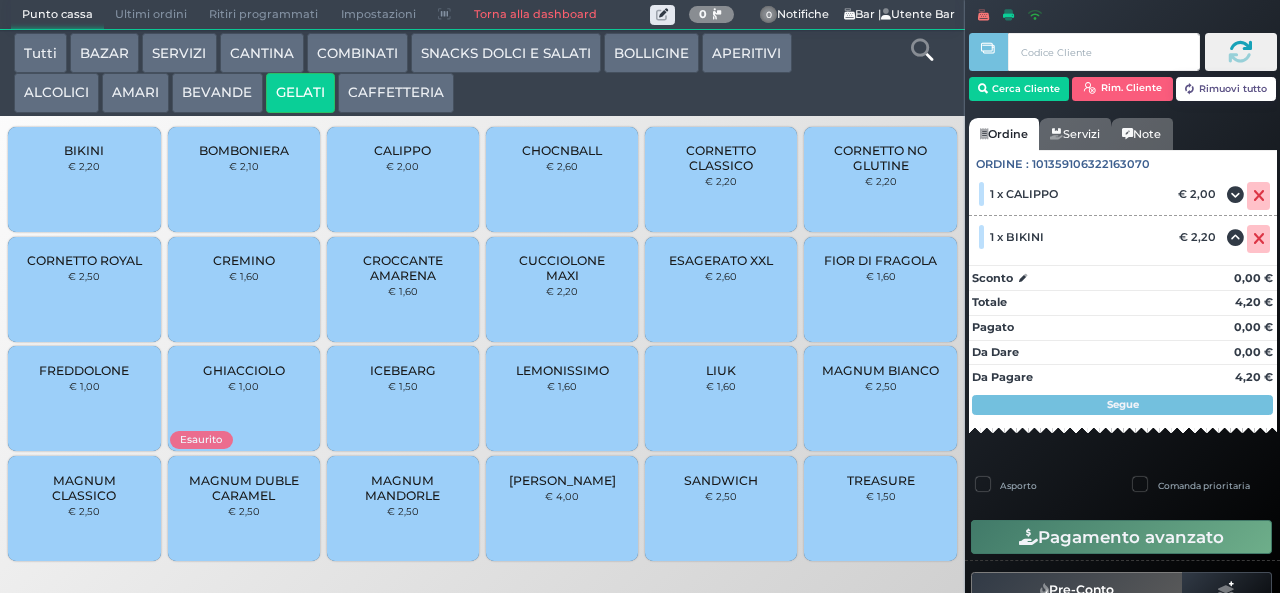 click on "CREMINO" at bounding box center (244, 260) 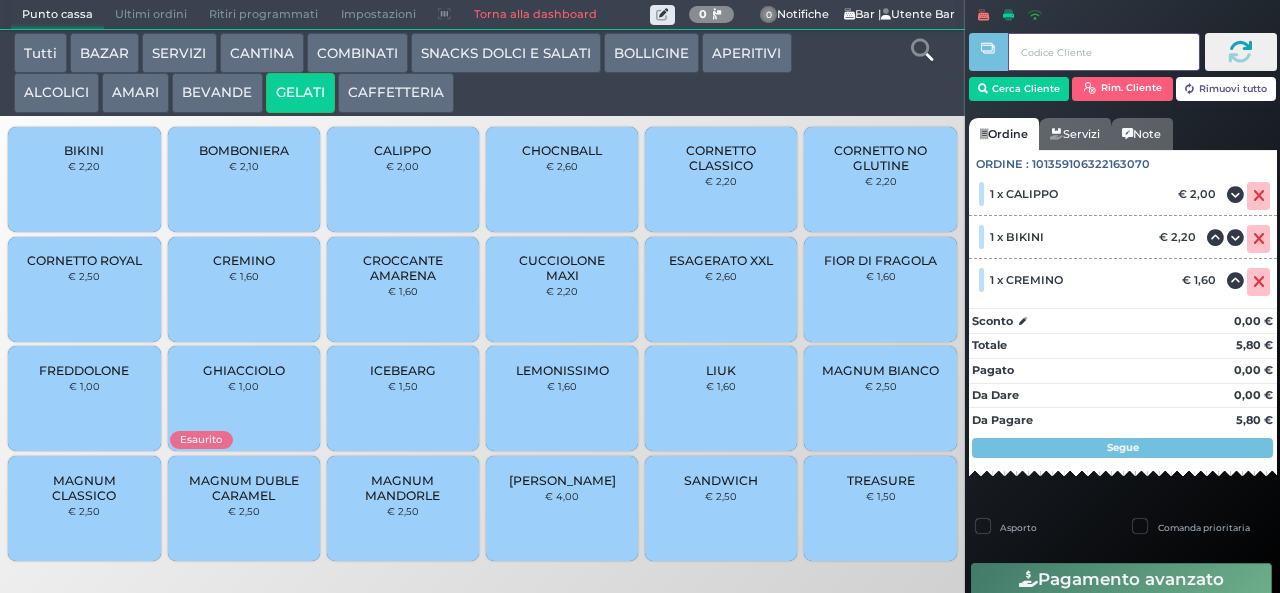 type 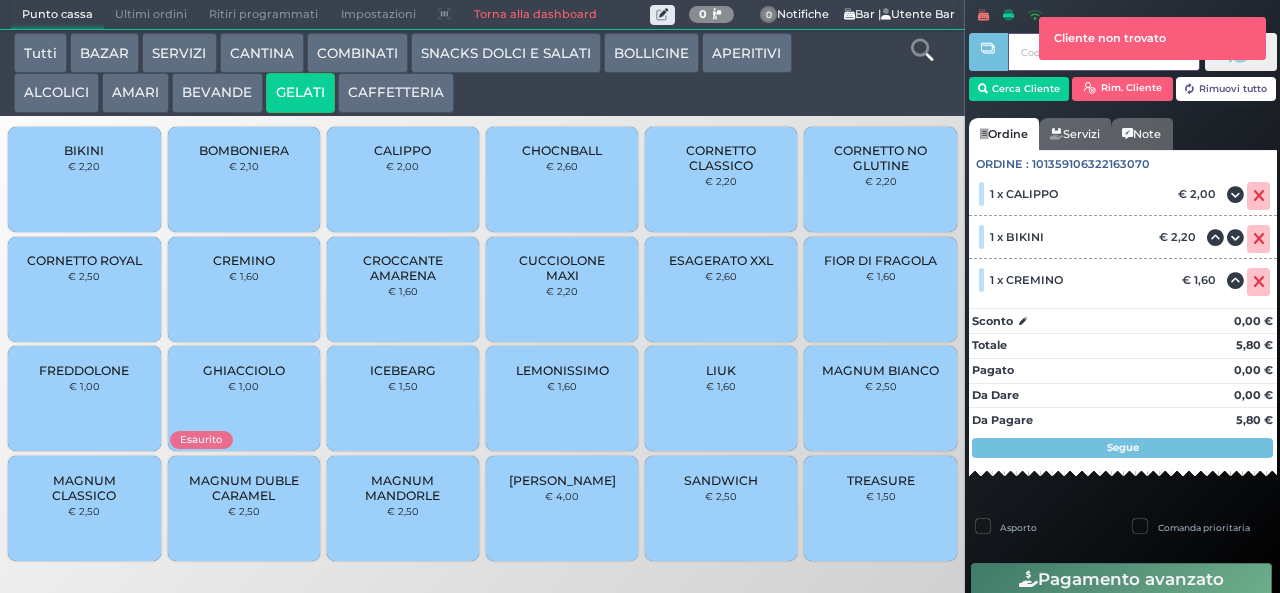 click at bounding box center (988, 282) 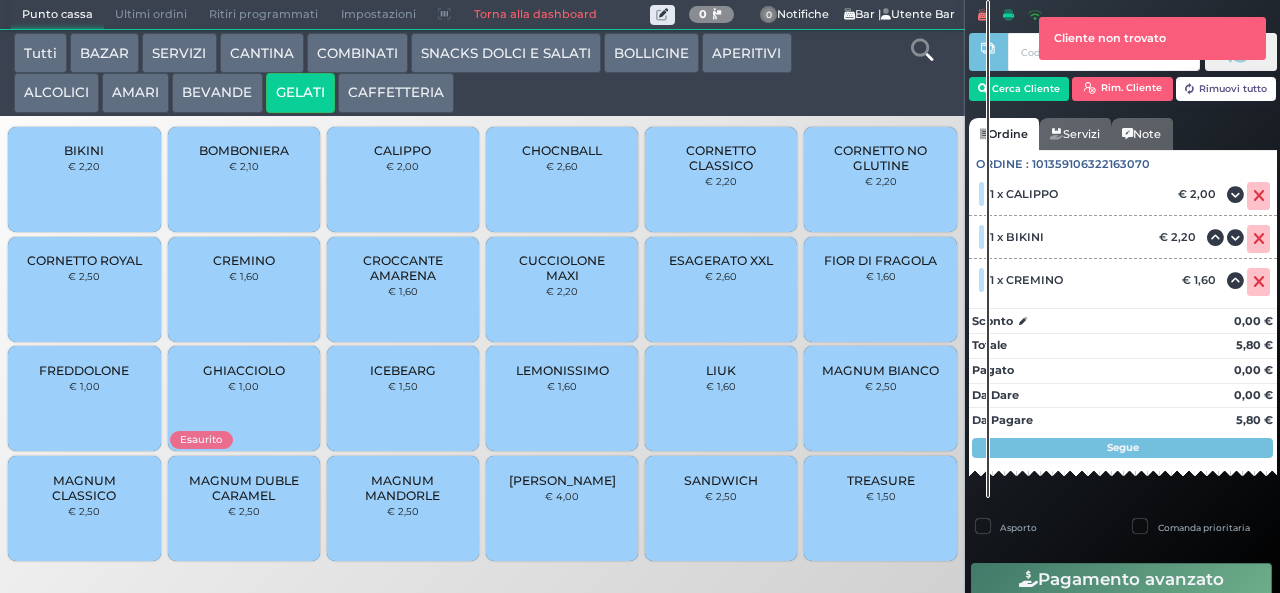 click on "Cliente non trovato" at bounding box center (1153, 38) 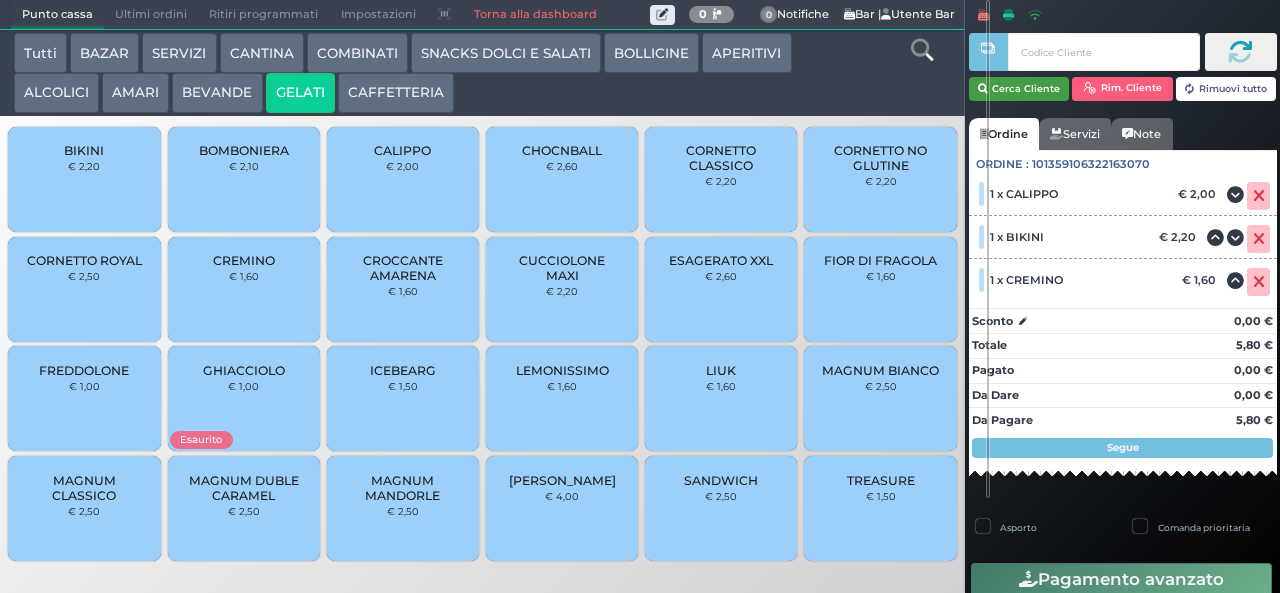 click on "Cerca Cliente" at bounding box center [1019, 89] 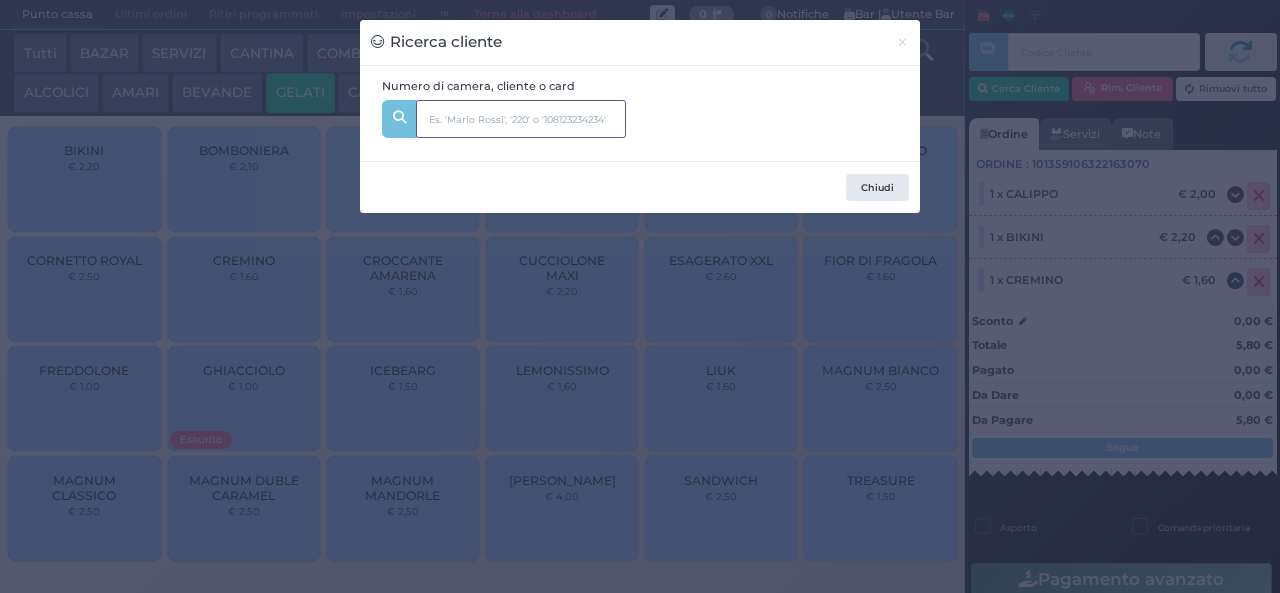 click at bounding box center [521, 119] 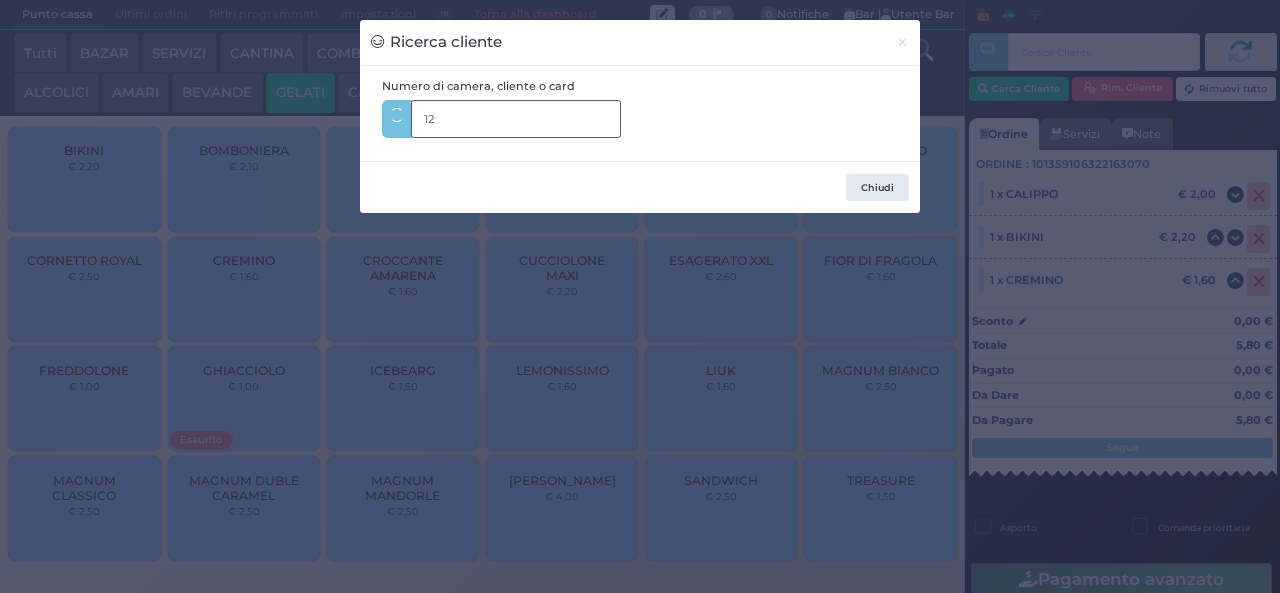 type on "121" 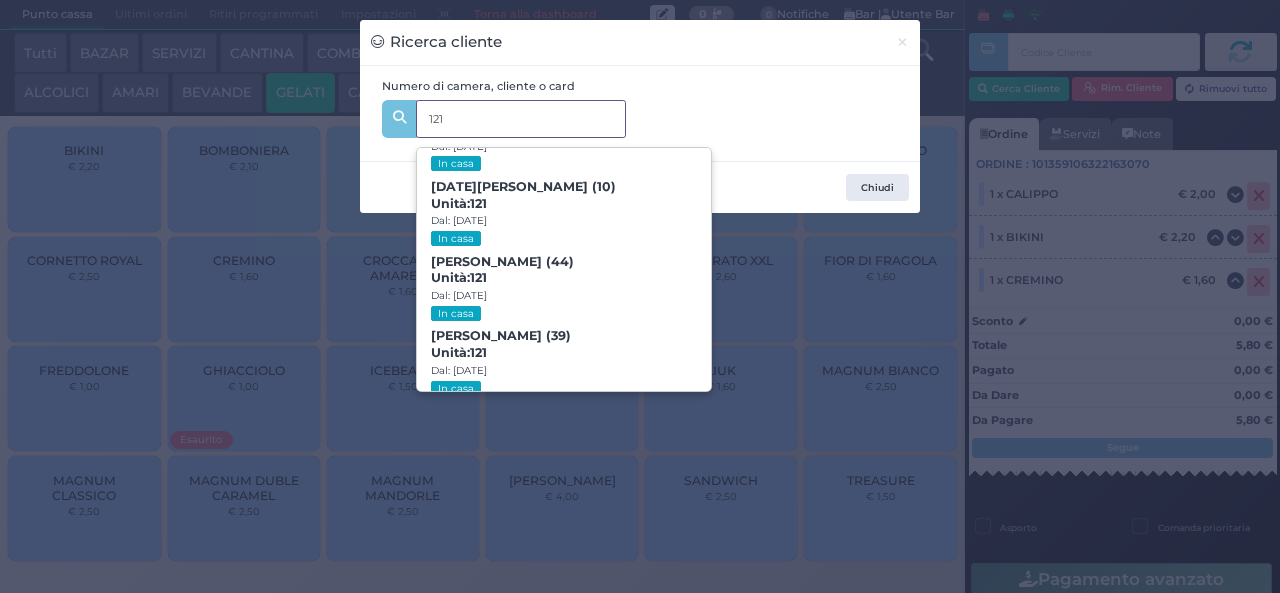 scroll, scrollTop: 91, scrollLeft: 0, axis: vertical 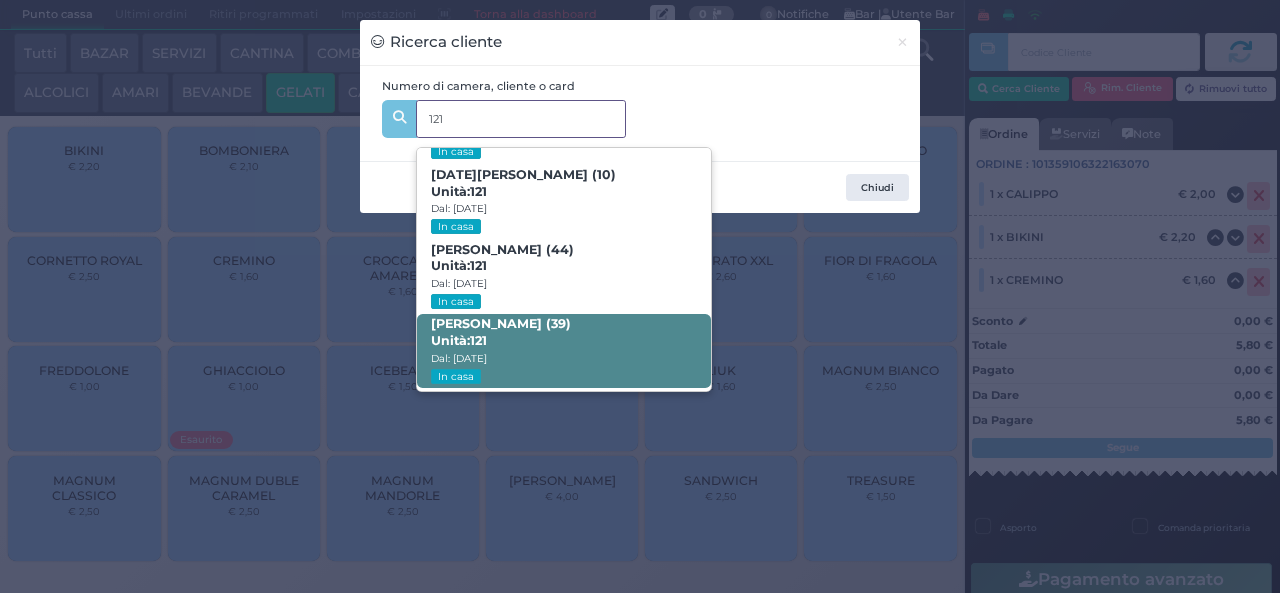 click on "Unità:  121" at bounding box center [459, 341] 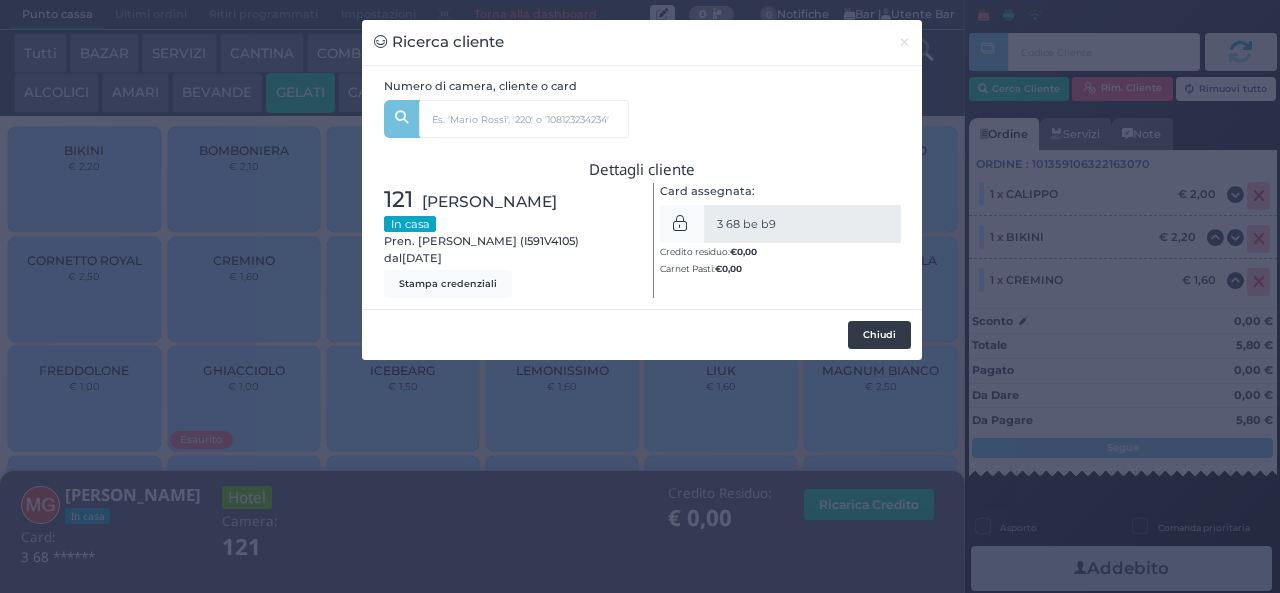 click on "Chiudi" at bounding box center [879, 335] 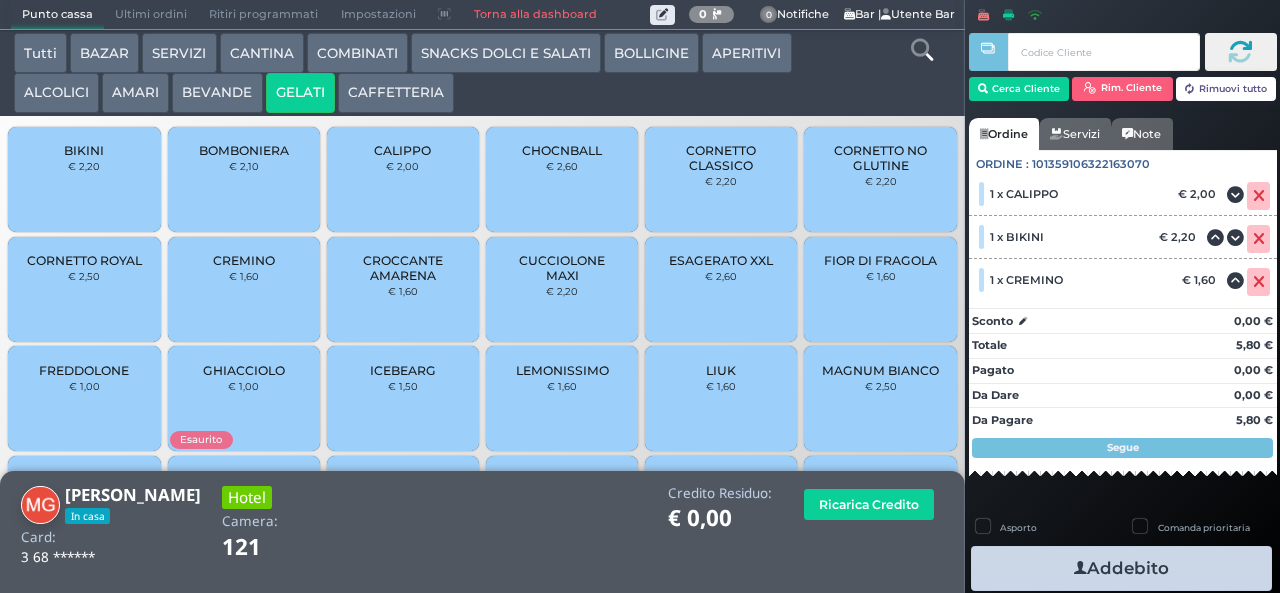 click on "Addebito" at bounding box center [1121, 568] 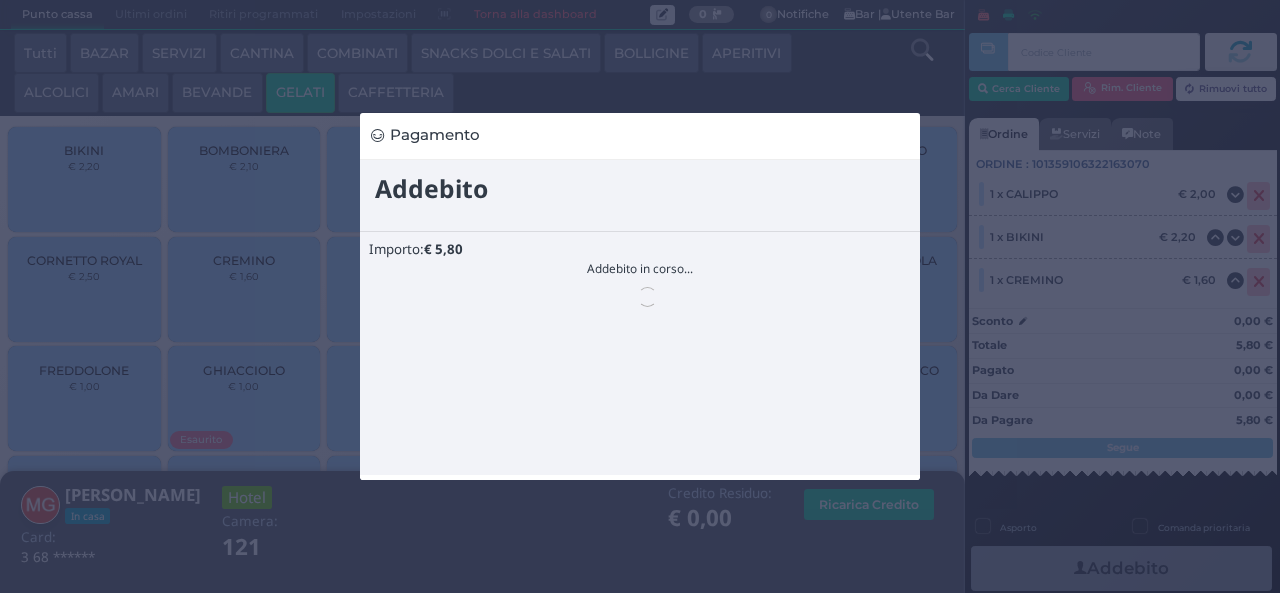 scroll, scrollTop: 0, scrollLeft: 0, axis: both 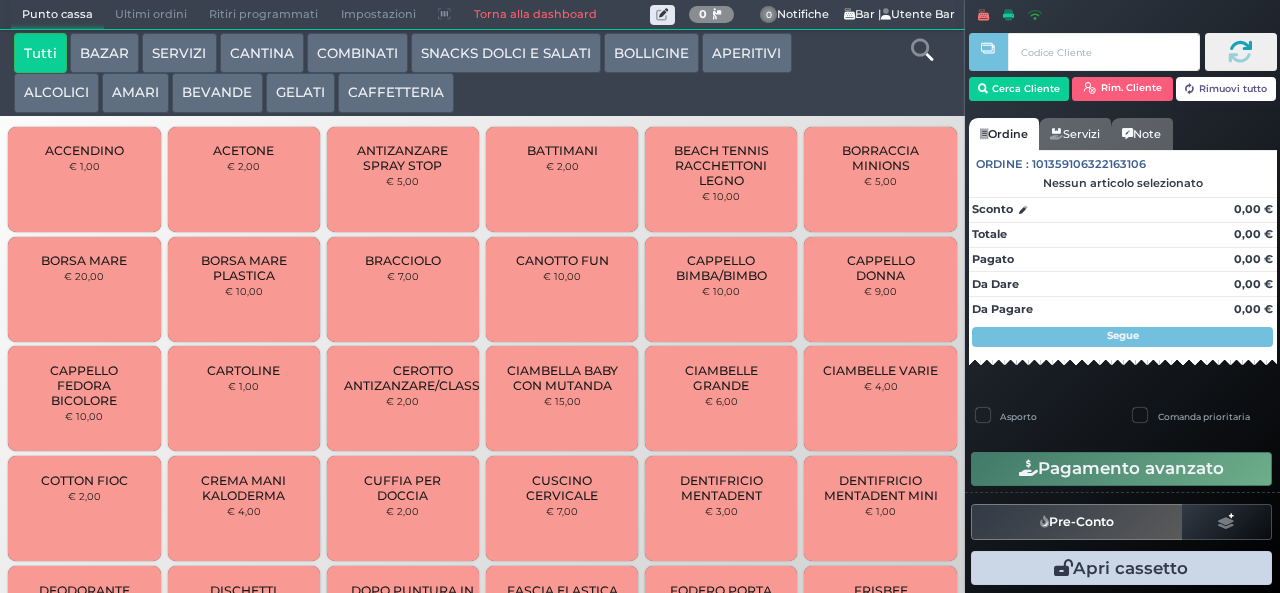click on "COMBINATI" at bounding box center (357, 53) 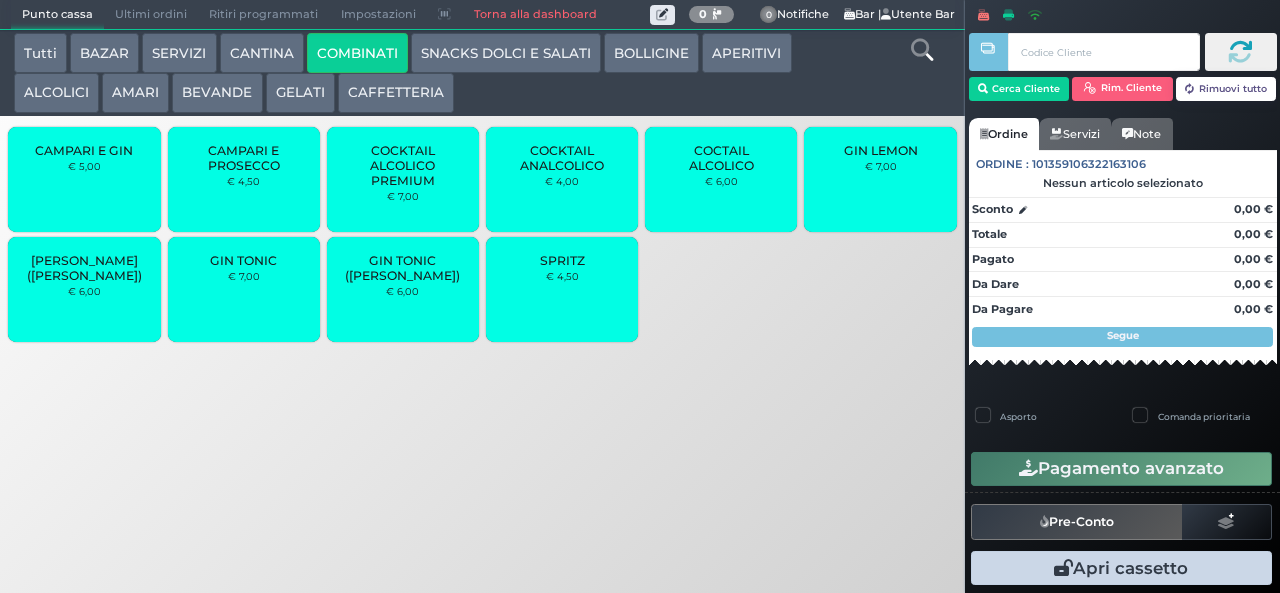 click on "BEVANDE" at bounding box center (217, 93) 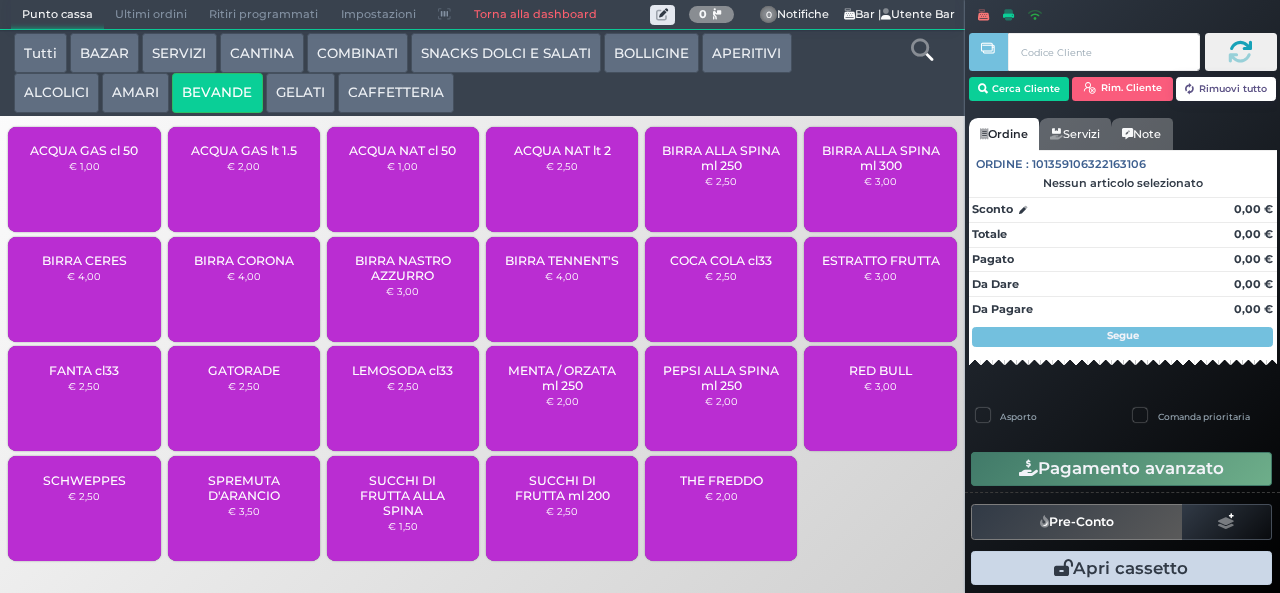 click on "ALCOLICI" at bounding box center (56, 93) 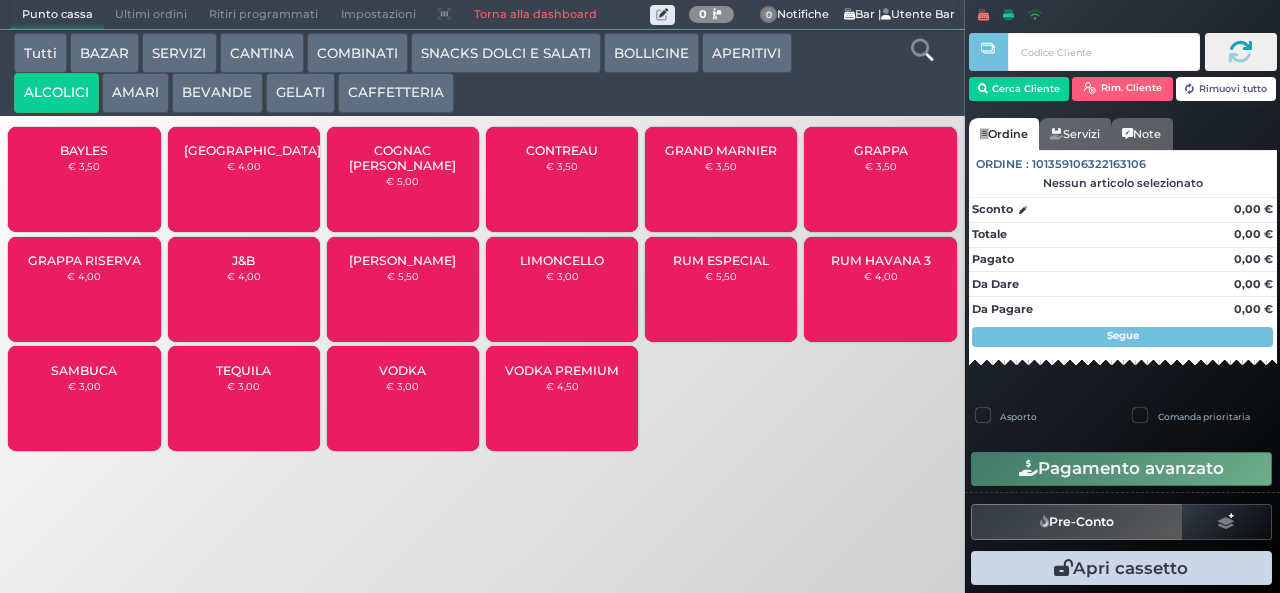 click on "APERITIVI" at bounding box center [746, 53] 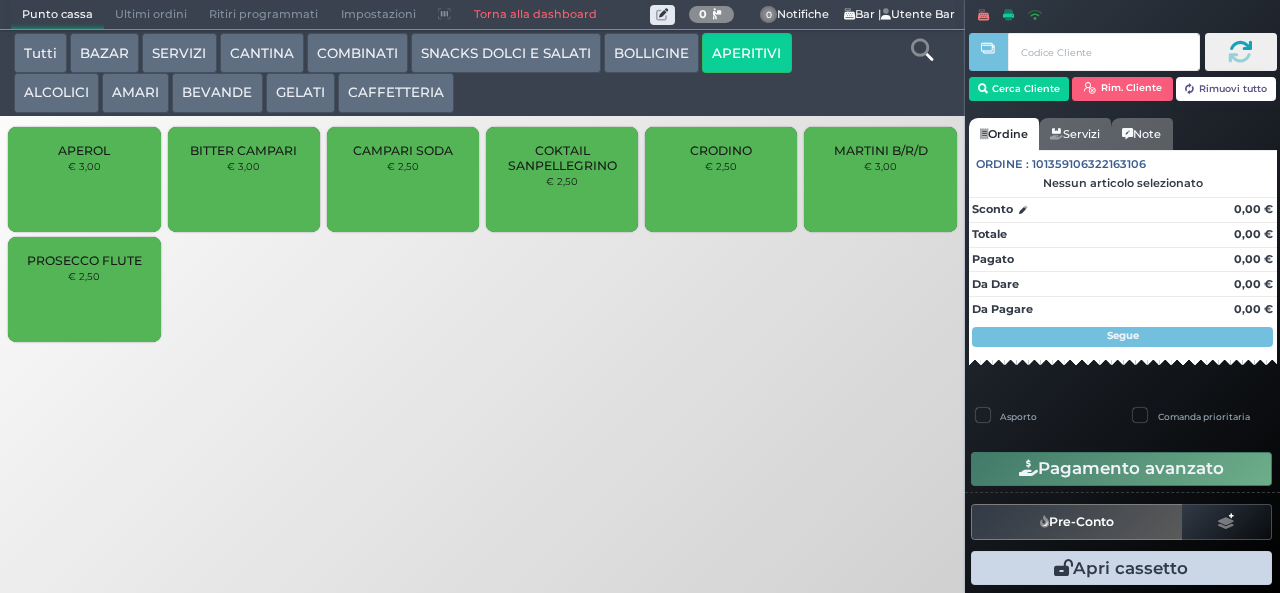 click on "CANTINA" at bounding box center [262, 53] 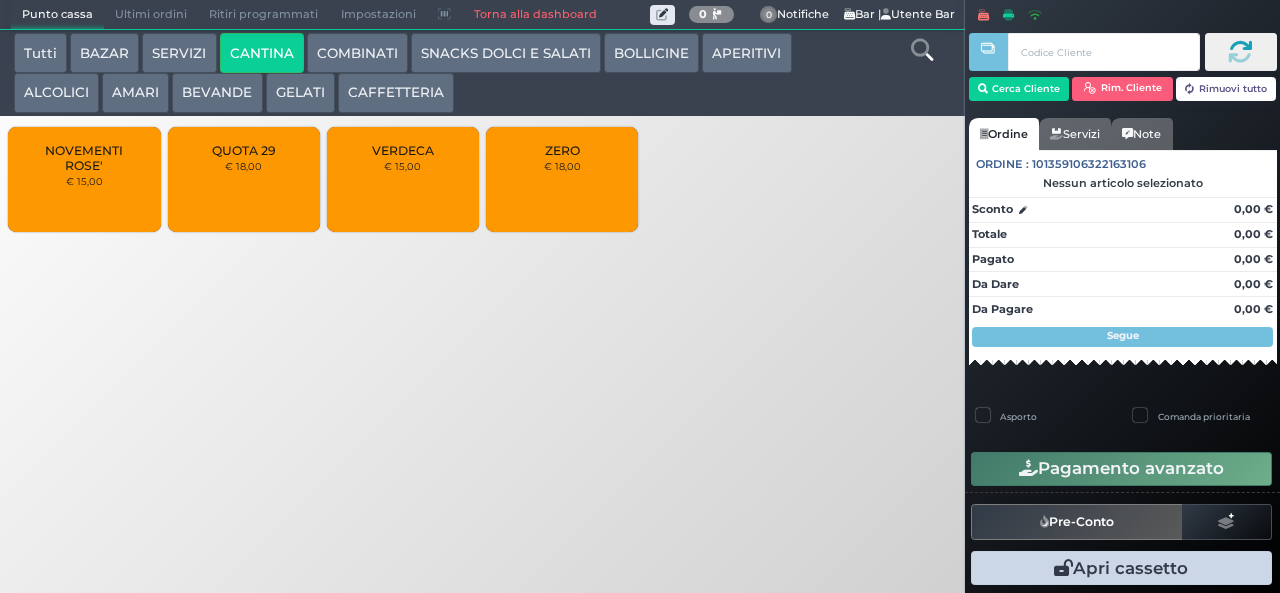 click on "SERVIZI" at bounding box center [179, 53] 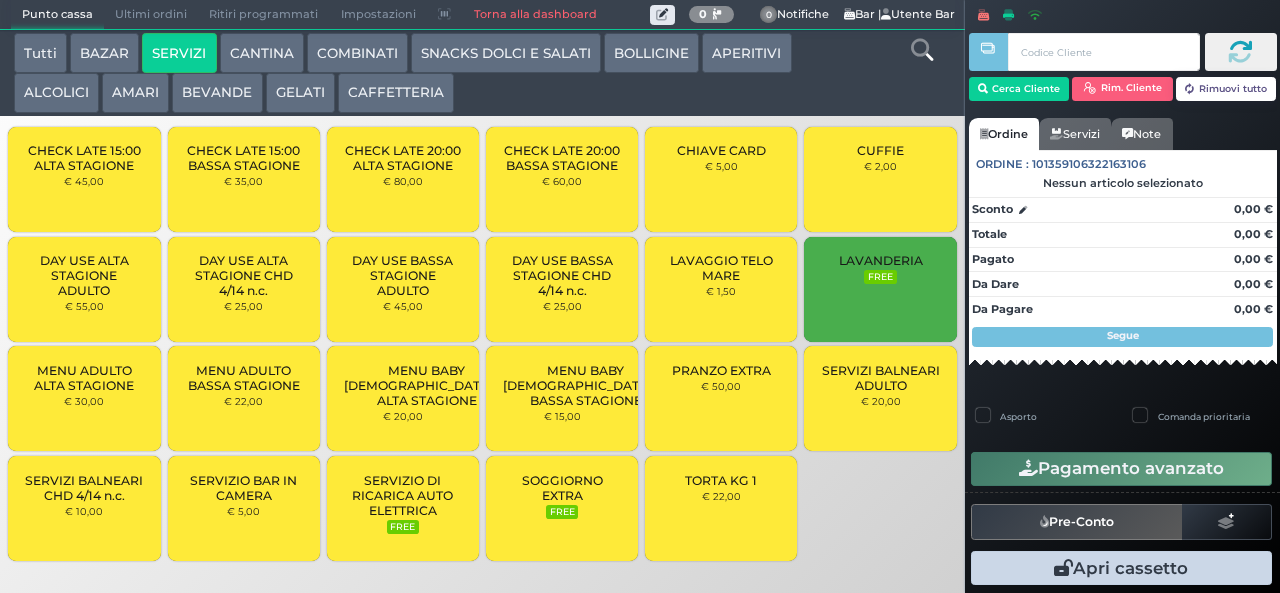 click on "BAZAR" at bounding box center (104, 53) 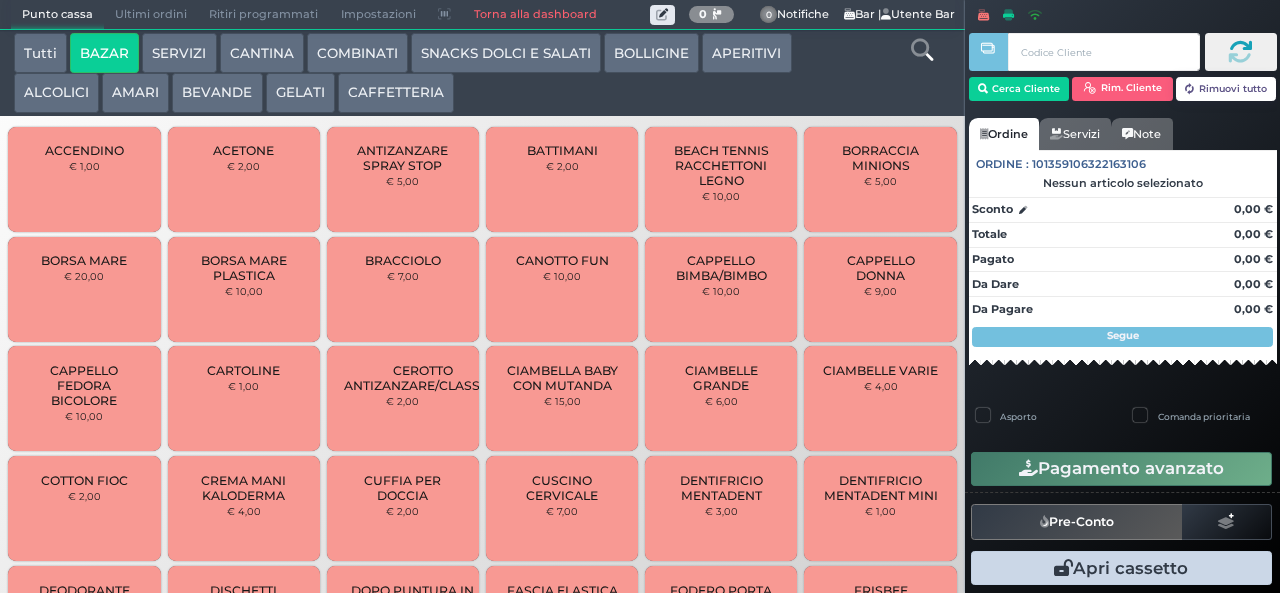 click on "Tutti" at bounding box center (40, 53) 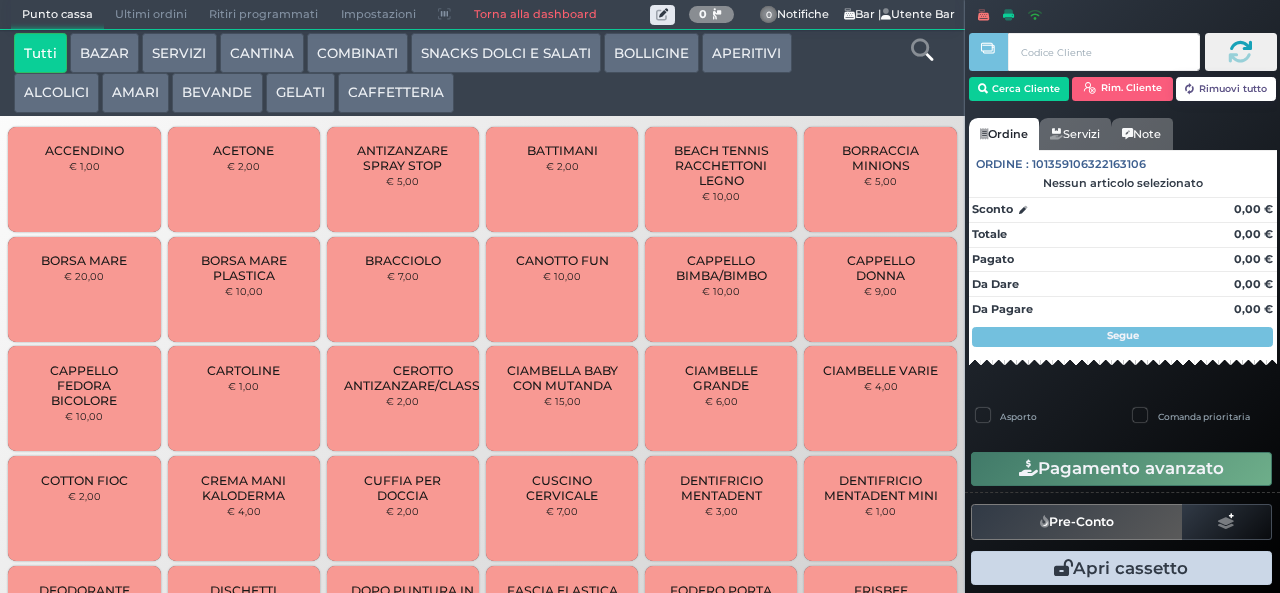 click on "ALCOLICI" at bounding box center (56, 93) 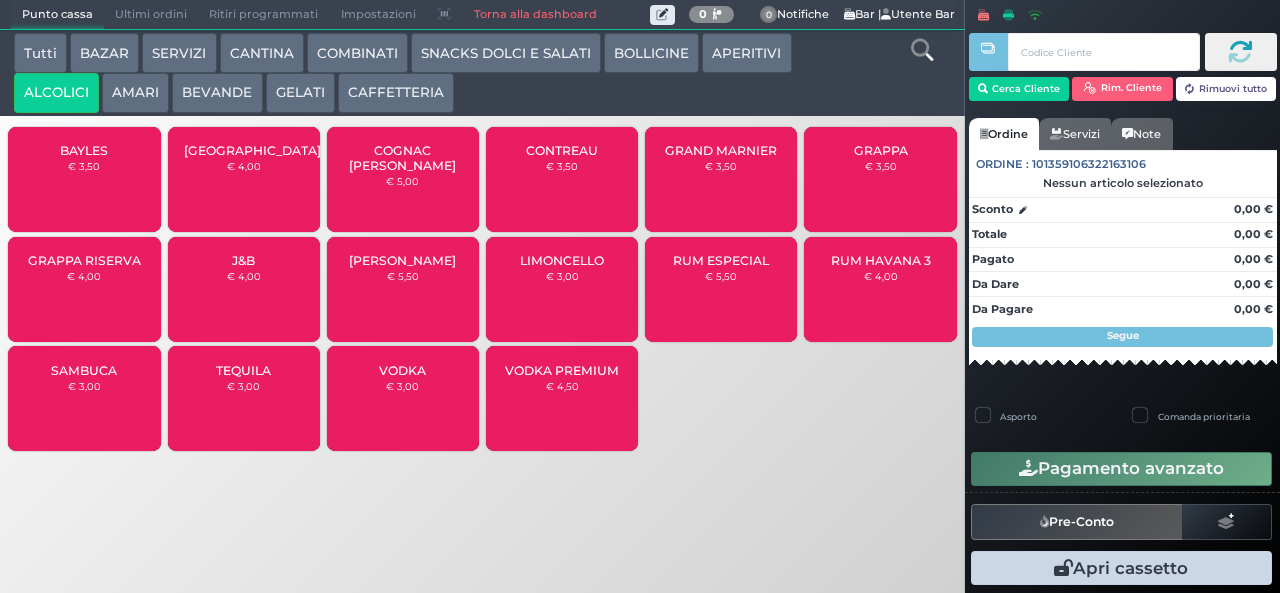 click on "BAYLES
€ 3,50" at bounding box center [84, 179] 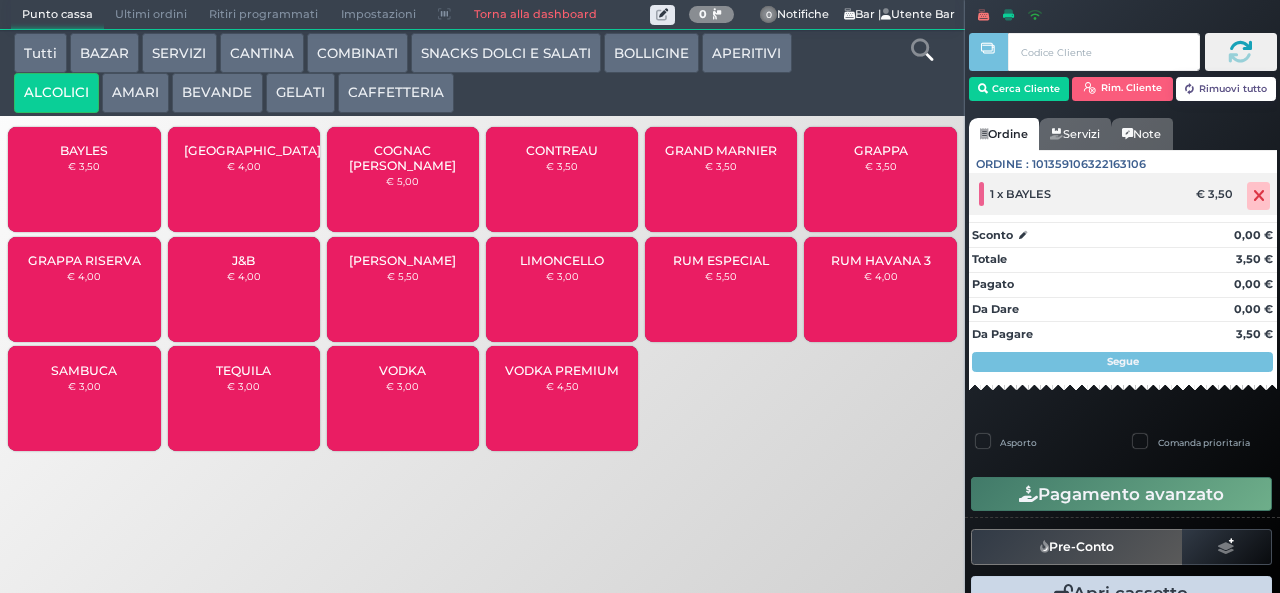 click at bounding box center (1259, 196) 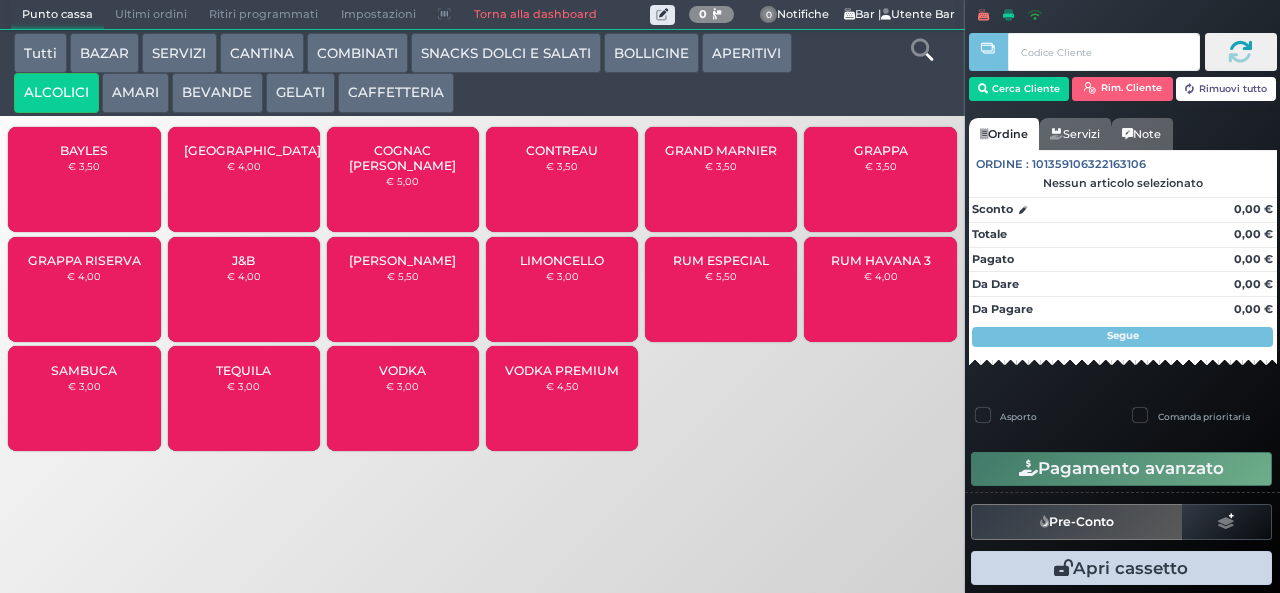 click on "GRAPPA RISERVA
€ 4,00" at bounding box center (84, 289) 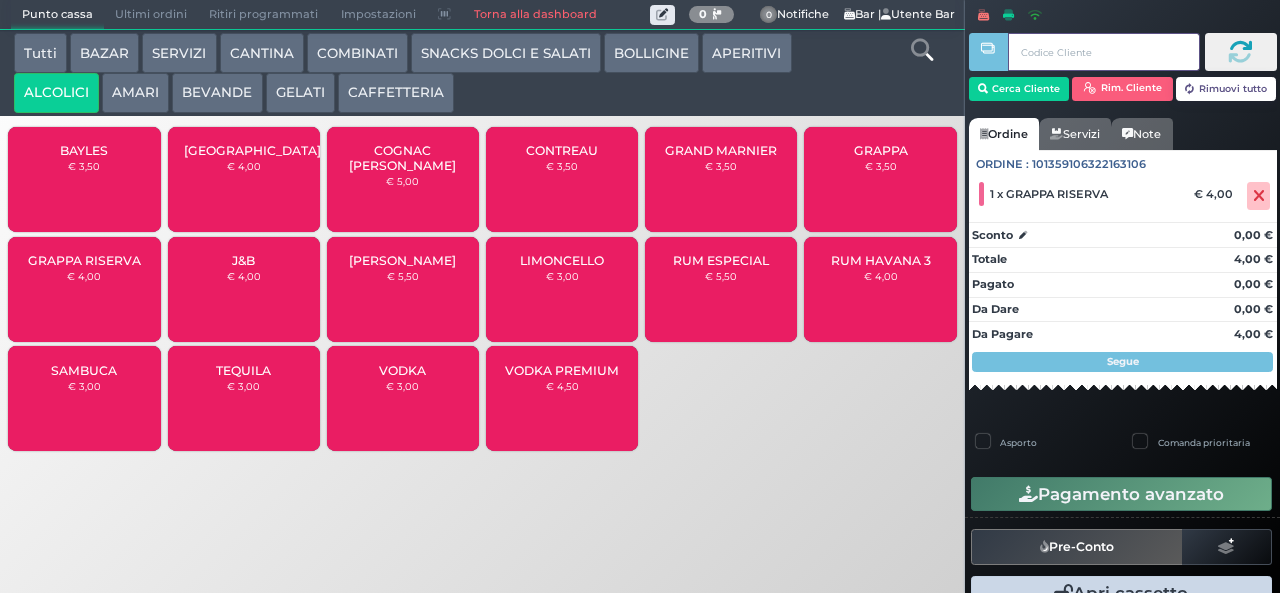 type 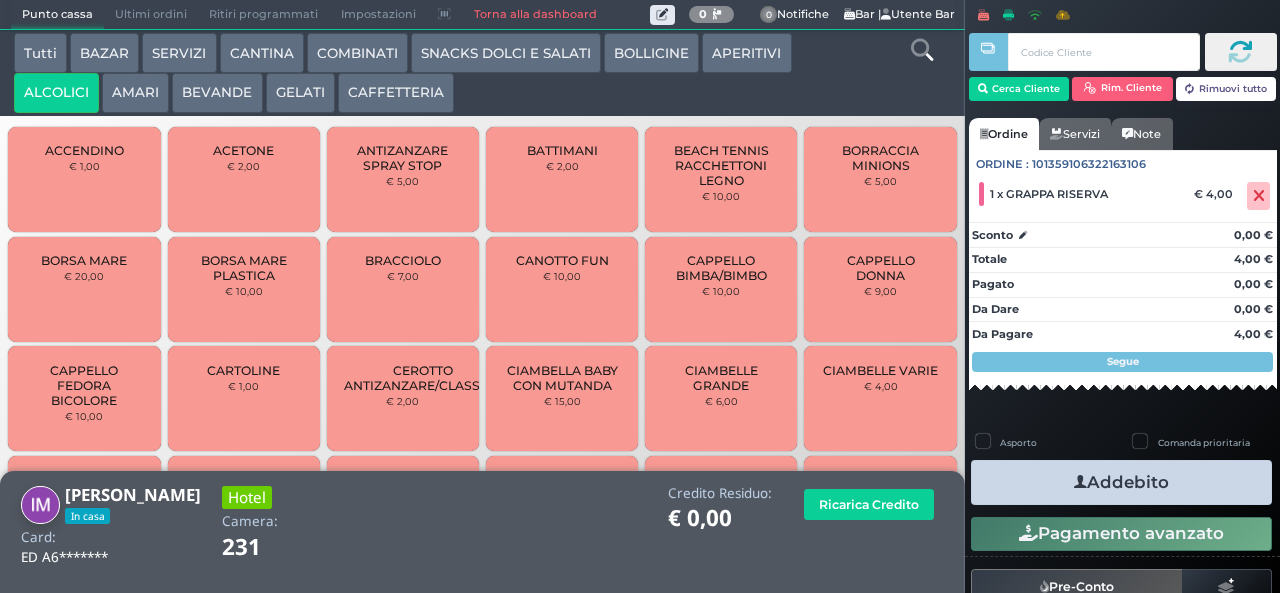 click on "Addebito" at bounding box center [1121, 482] 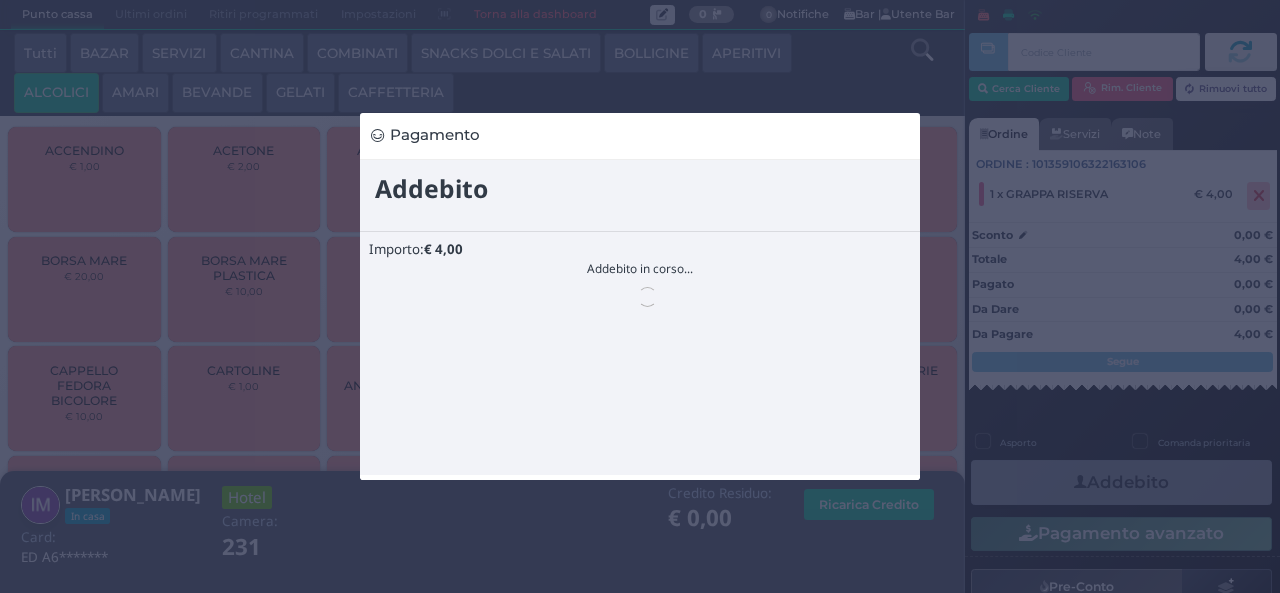 scroll, scrollTop: 0, scrollLeft: 0, axis: both 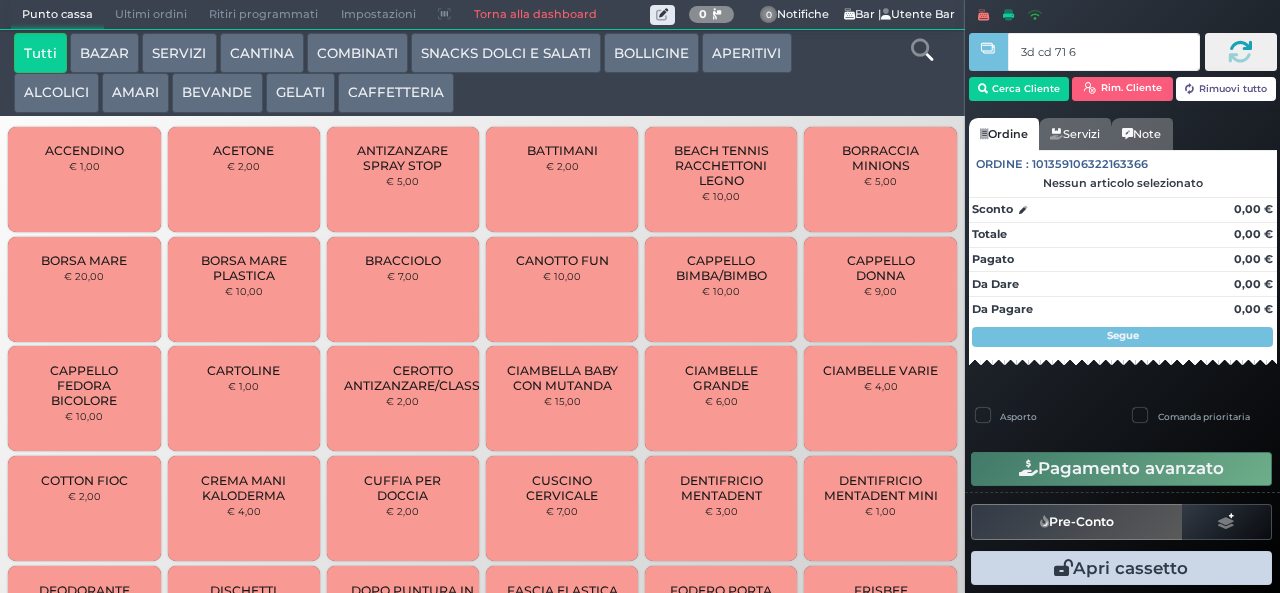 type on "3d cd 71 66" 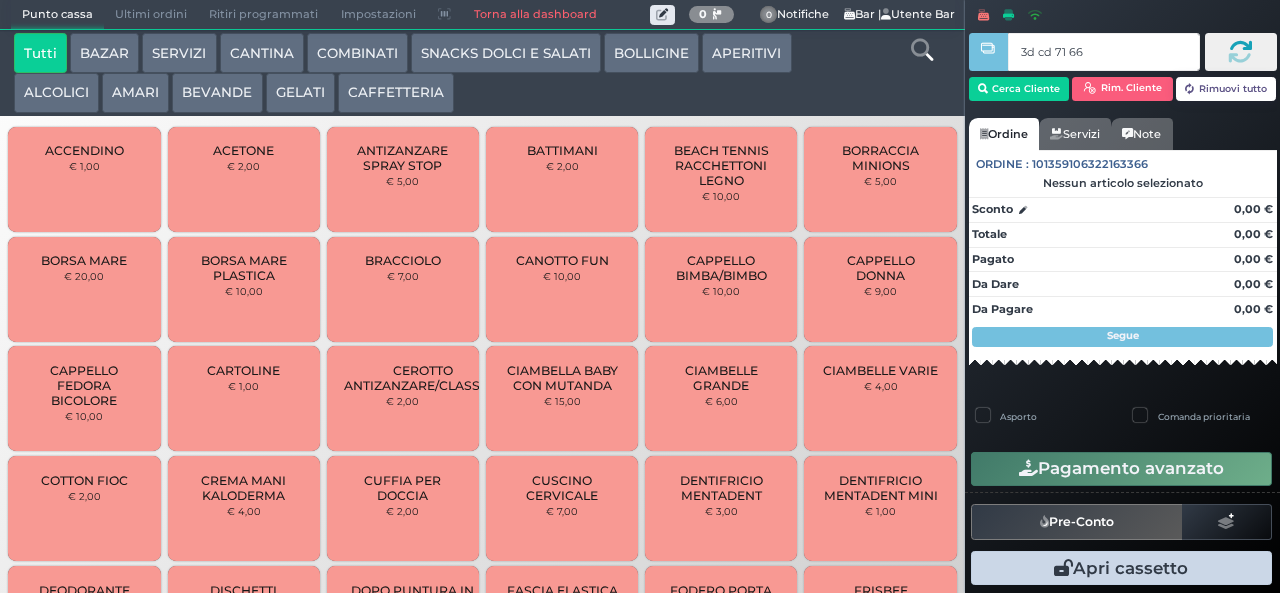 type 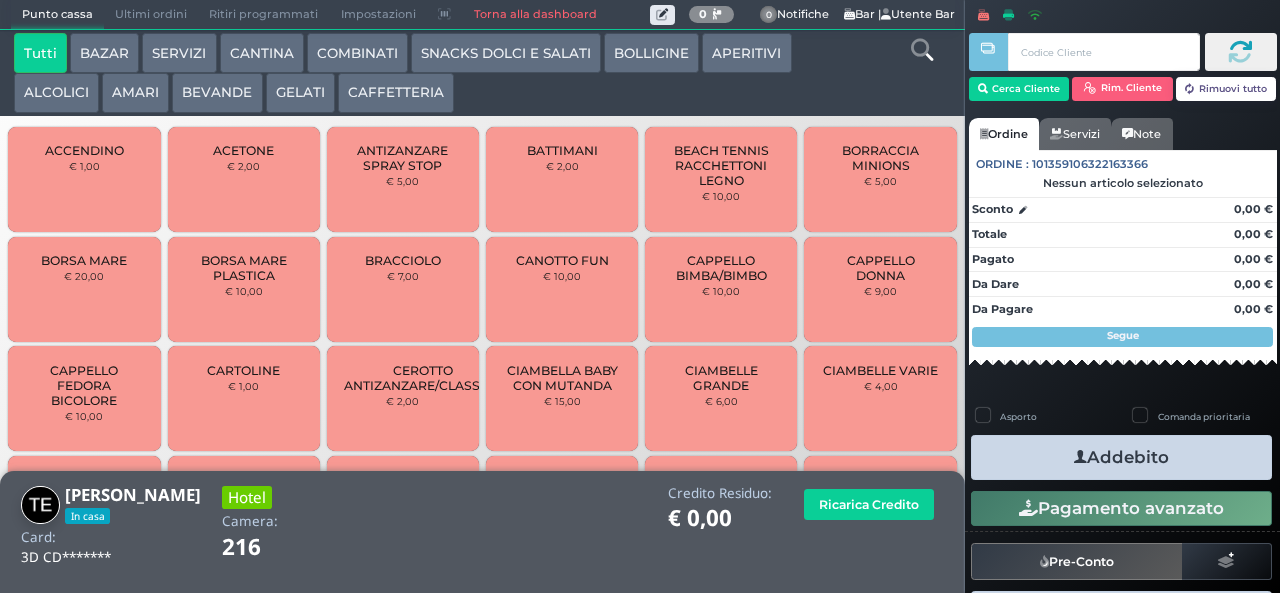 click on "COMBINATI" at bounding box center [357, 53] 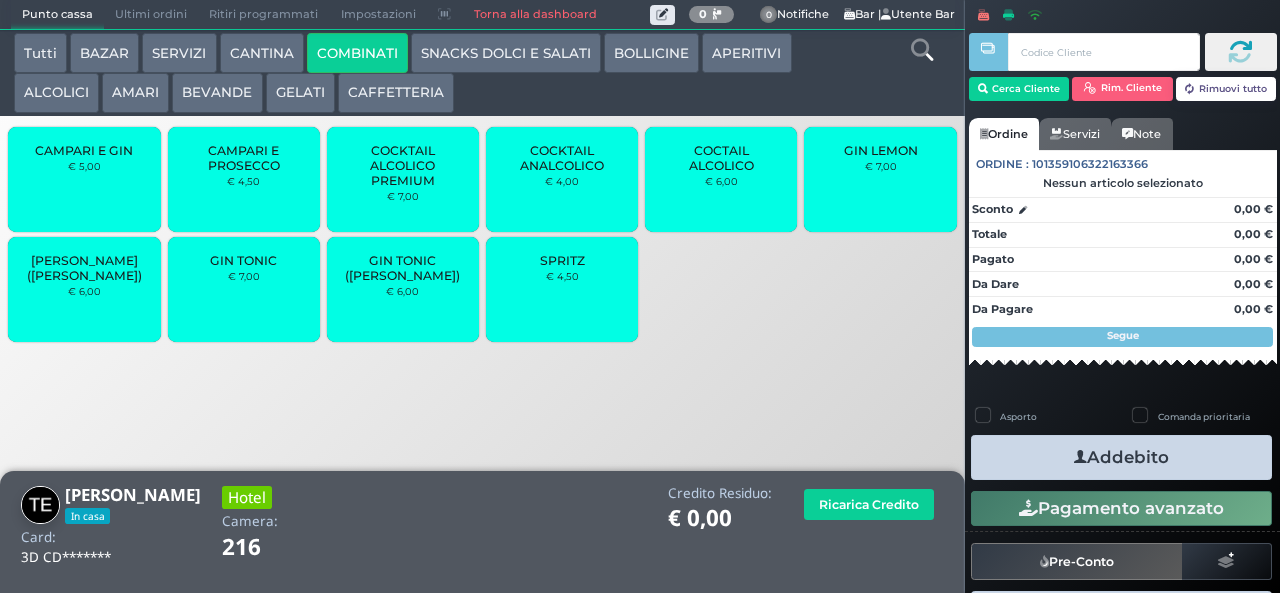 click on "BEVANDE" at bounding box center [217, 93] 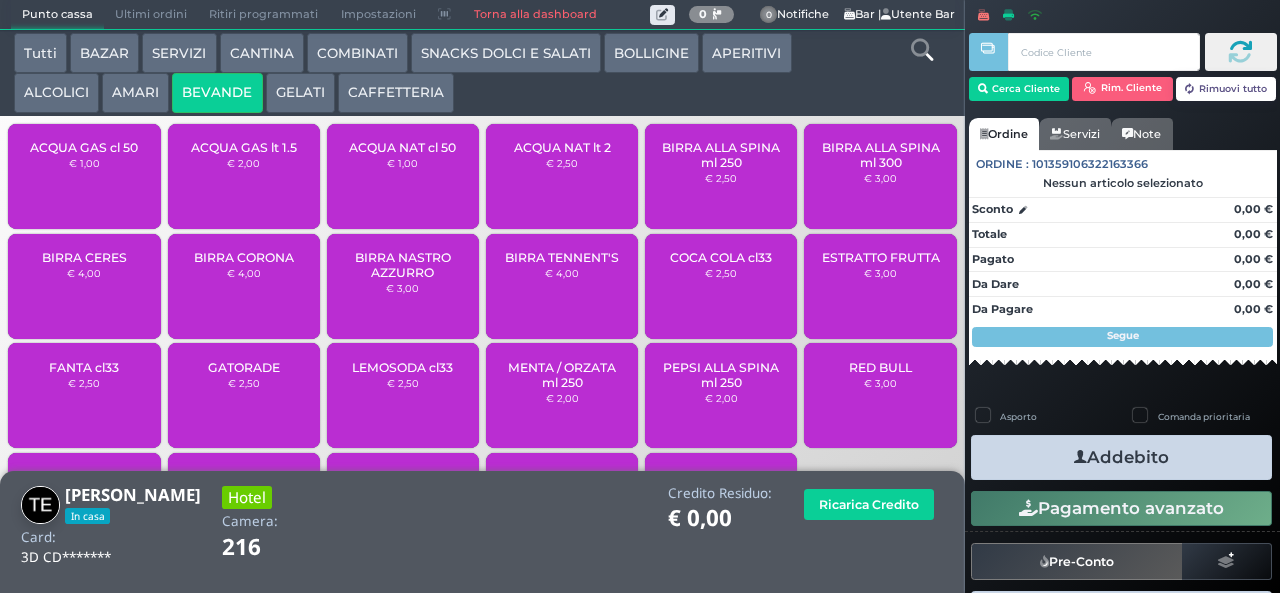 scroll, scrollTop: 0, scrollLeft: 0, axis: both 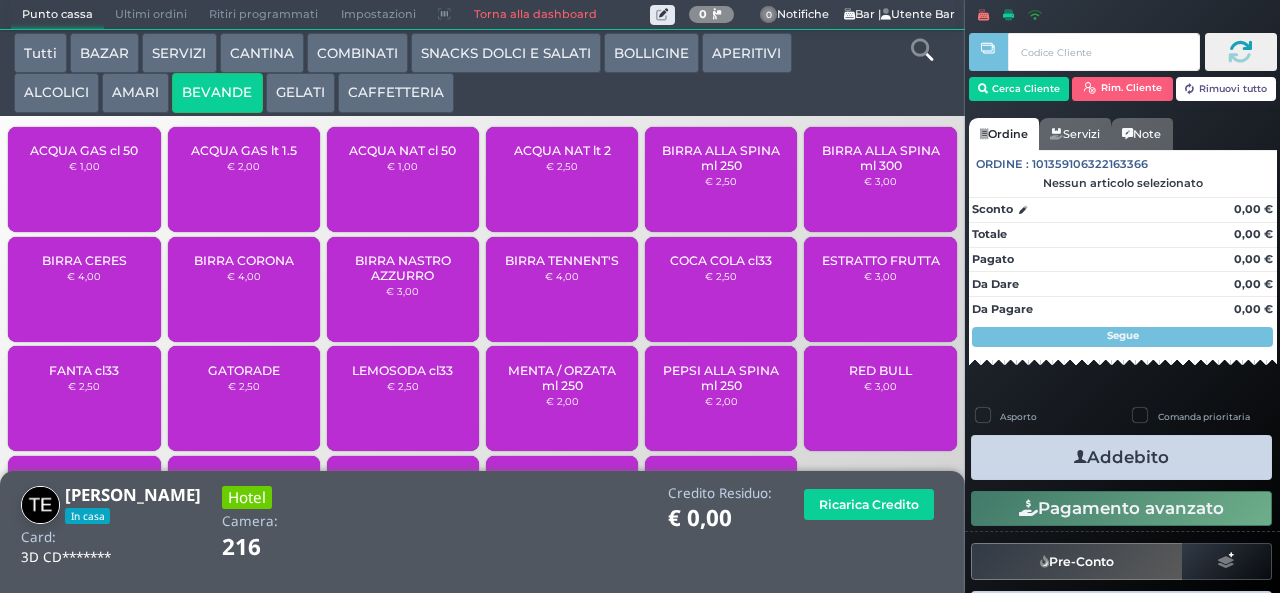 click on "ACQUA GAS lt 1.5
€ 2,00" at bounding box center (244, 179) 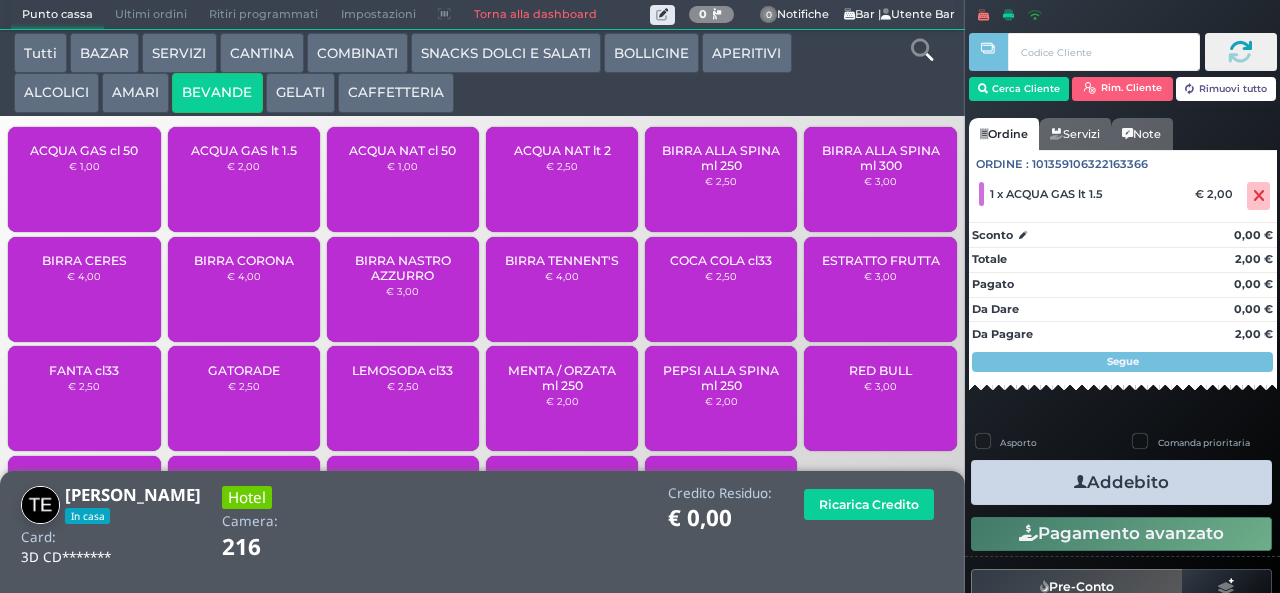 click on "Addebito" at bounding box center [1121, 482] 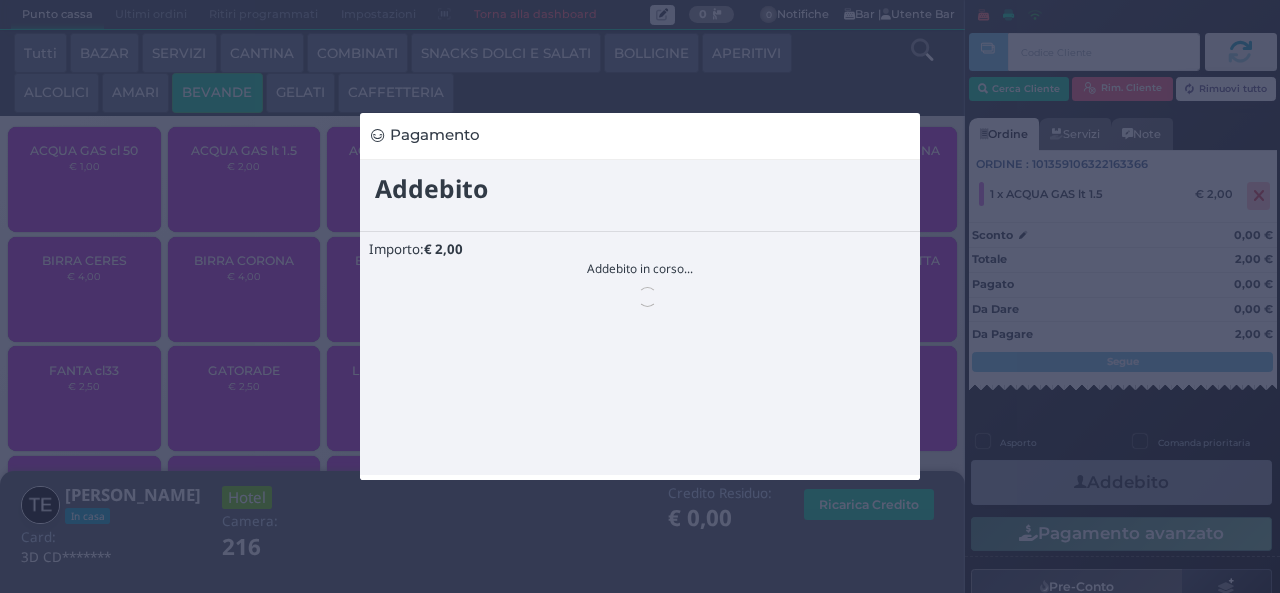 scroll, scrollTop: 0, scrollLeft: 0, axis: both 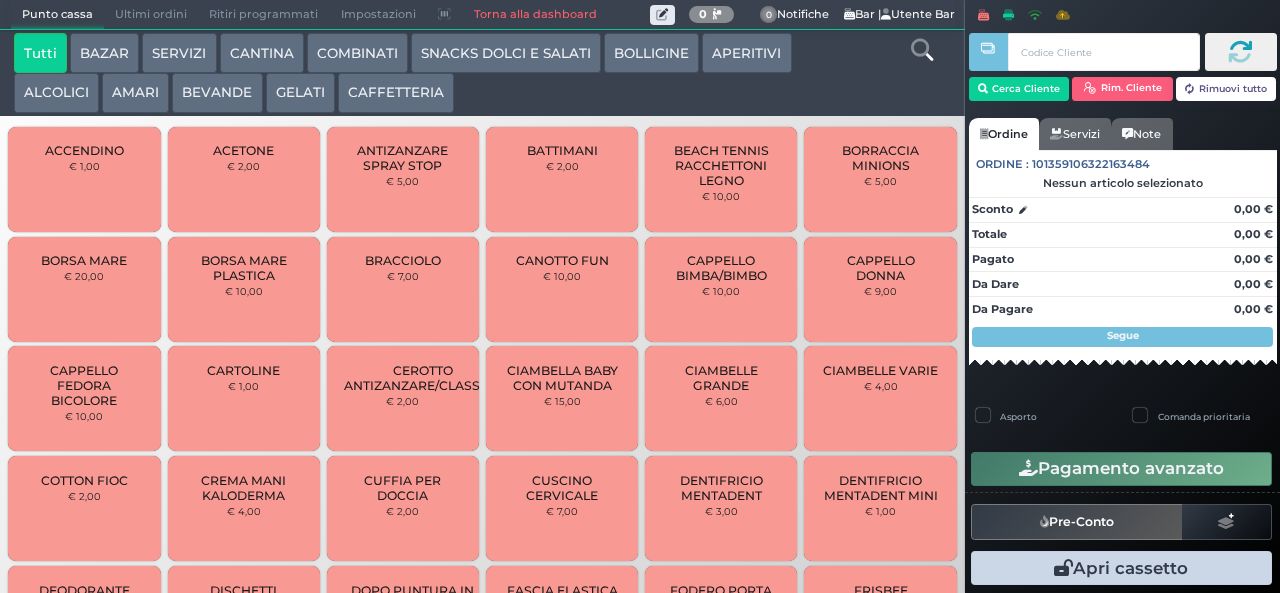 click on "BEVANDE" at bounding box center [217, 93] 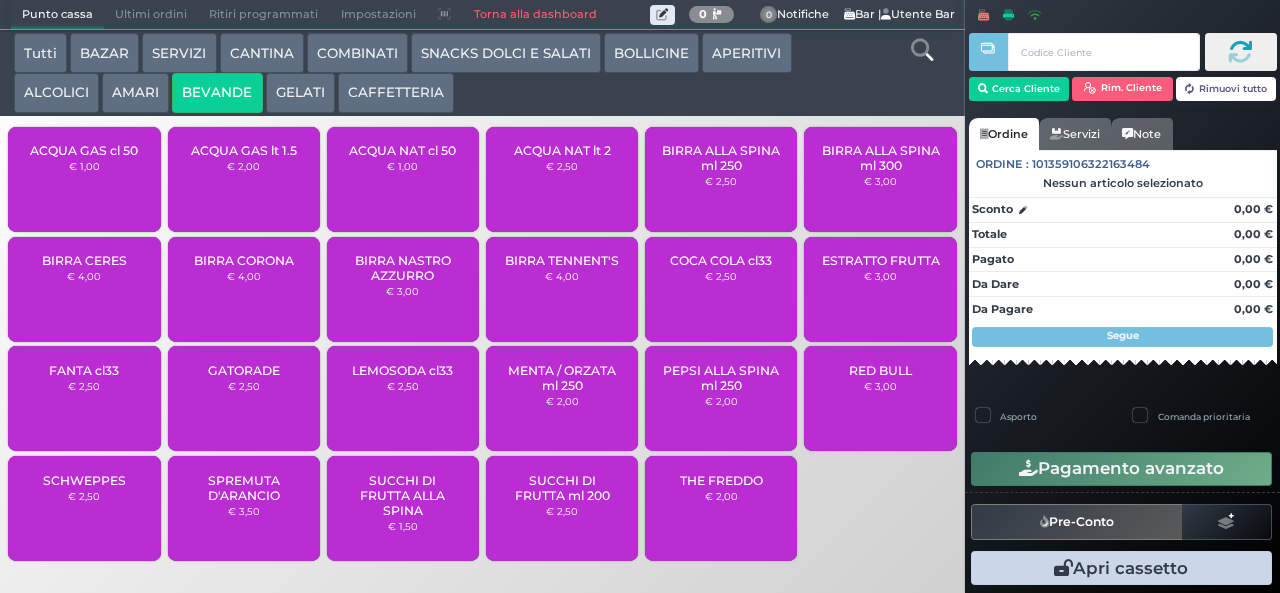 click on "ACQUA NAT cl 50
€ 1,00" at bounding box center (403, 179) 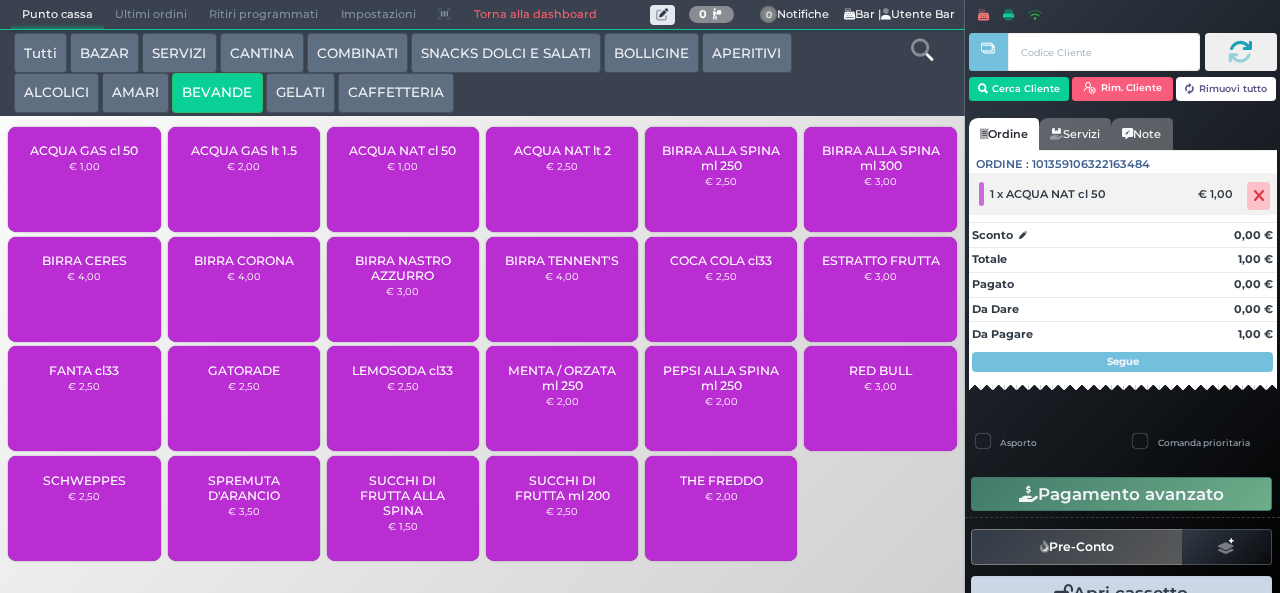 click at bounding box center [1259, 196] 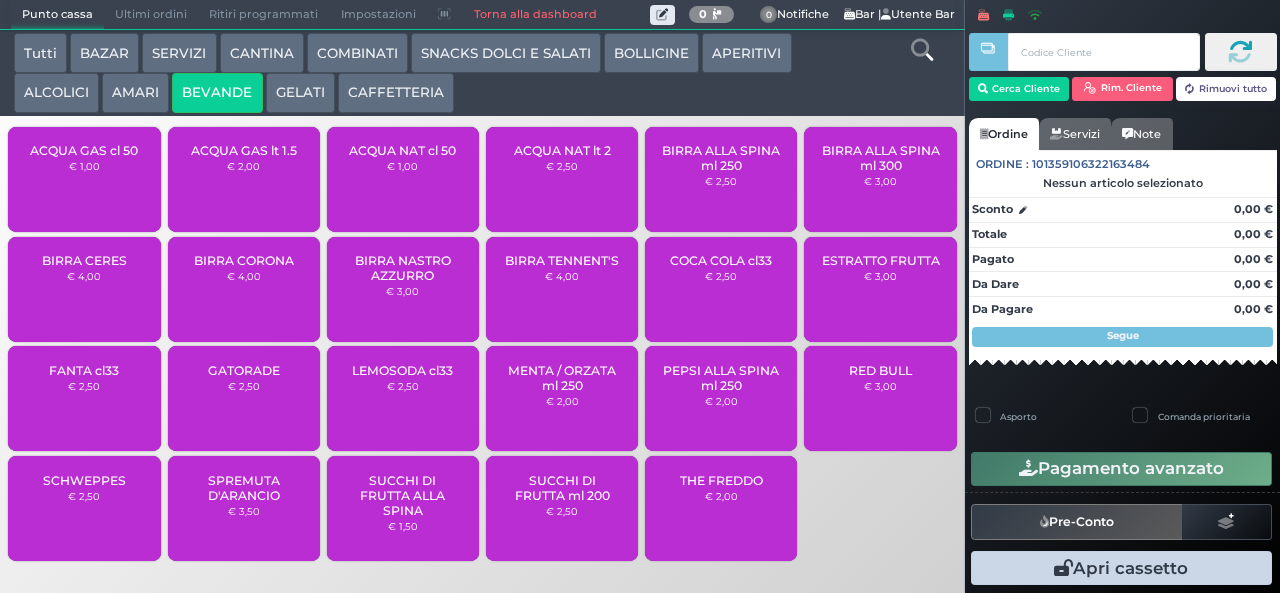 click on "ACQUA NAT lt 2" at bounding box center (562, 150) 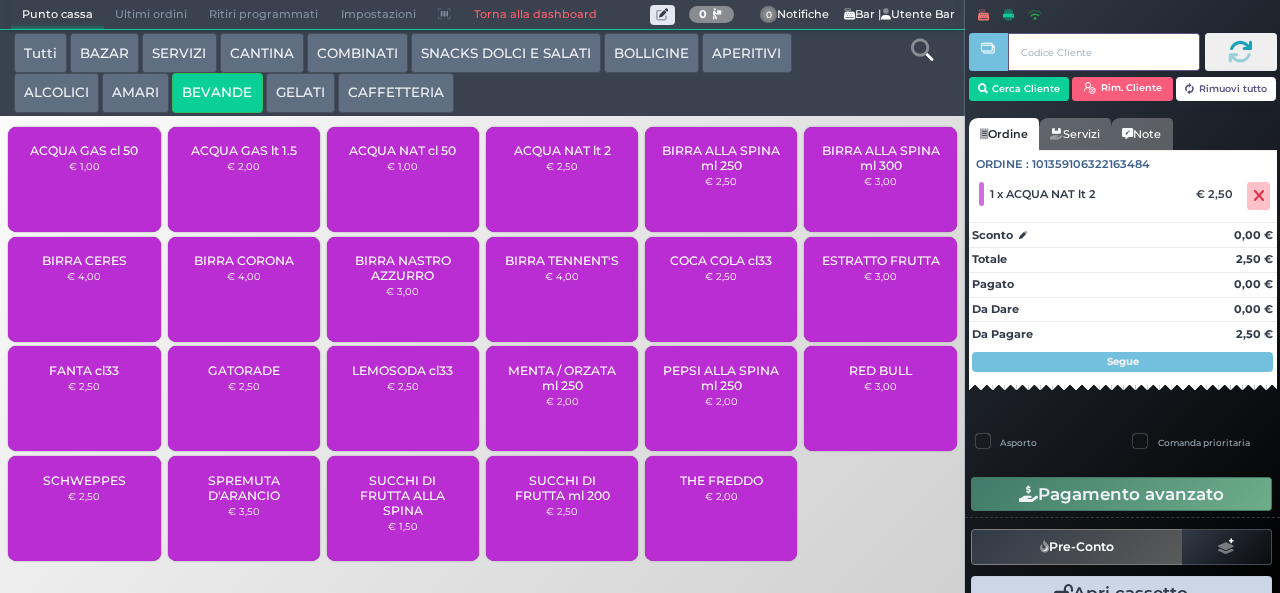 type 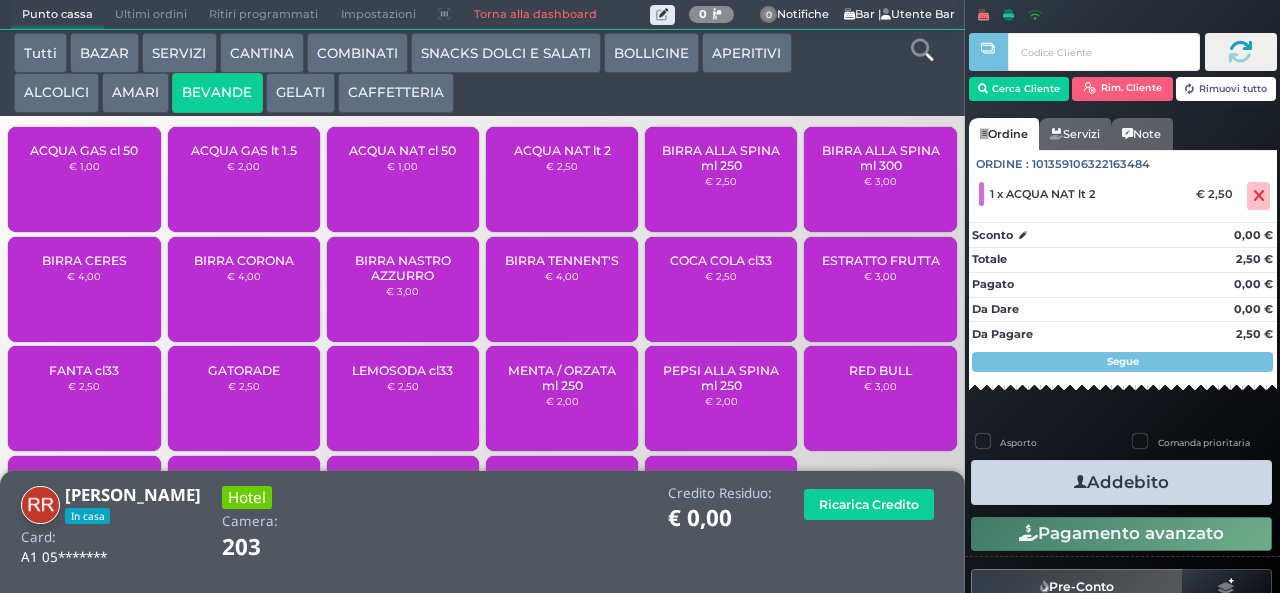 click at bounding box center [1080, 482] 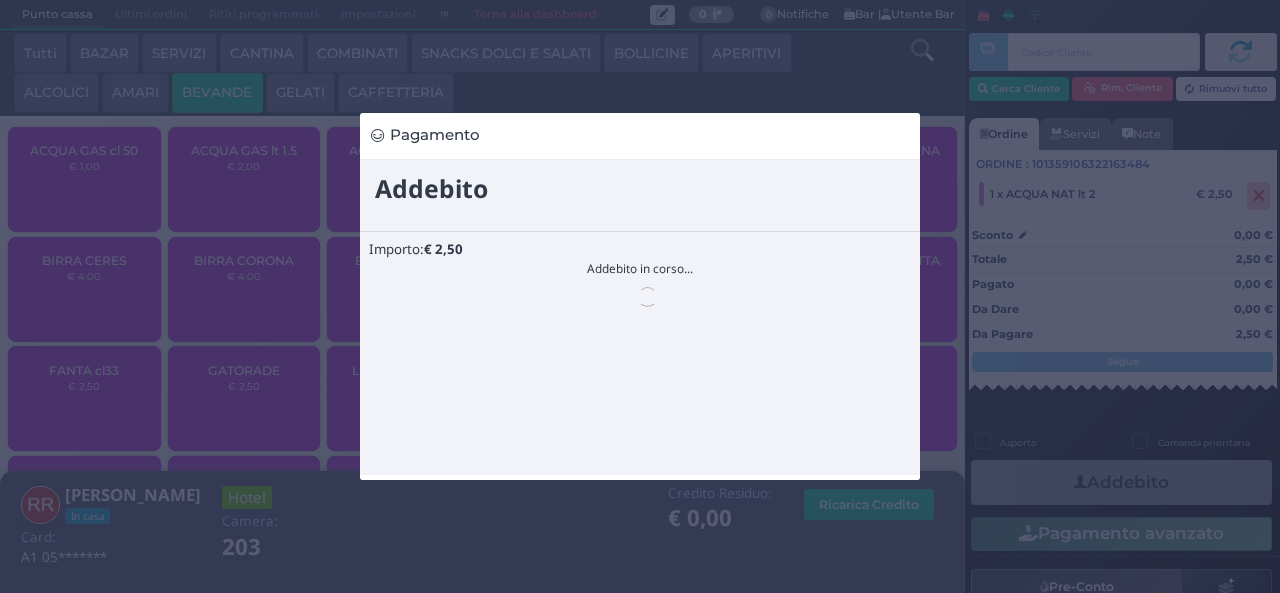 scroll, scrollTop: 0, scrollLeft: 0, axis: both 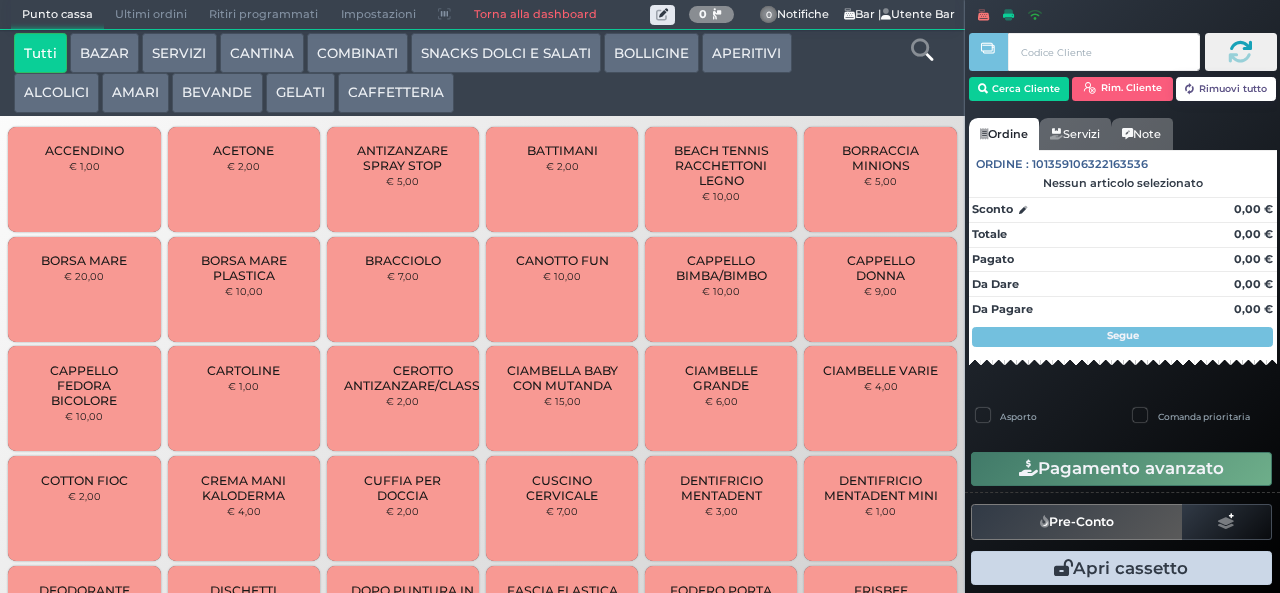 click on "BEVANDE" at bounding box center [217, 93] 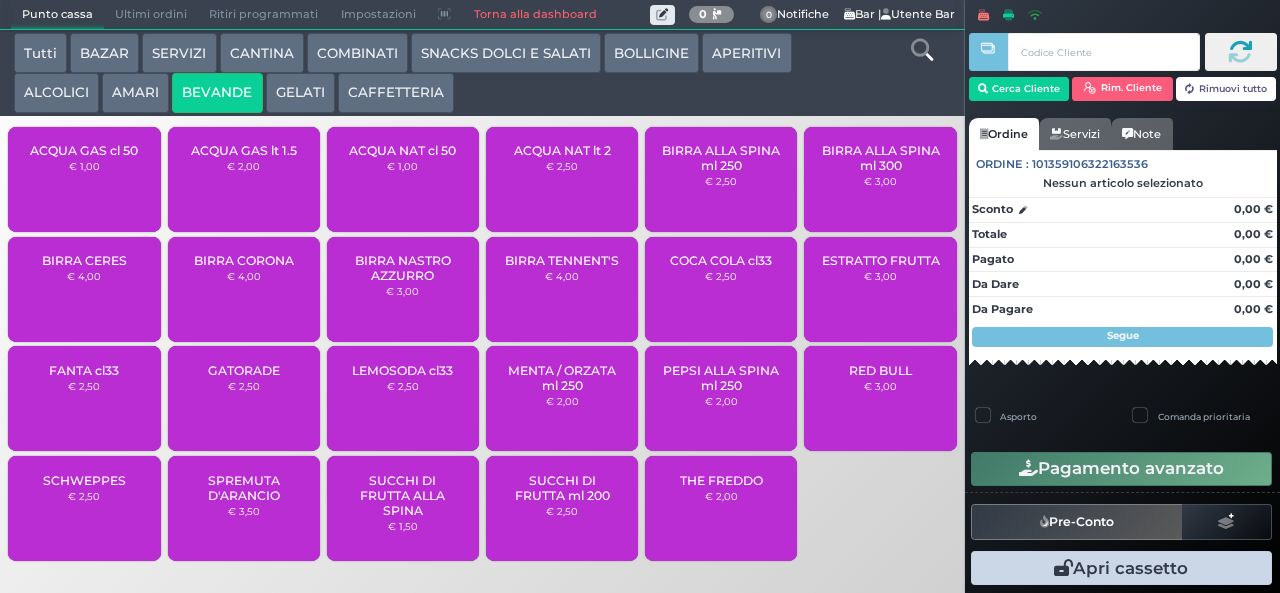 click on "ACQUA NAT lt 2" at bounding box center (562, 150) 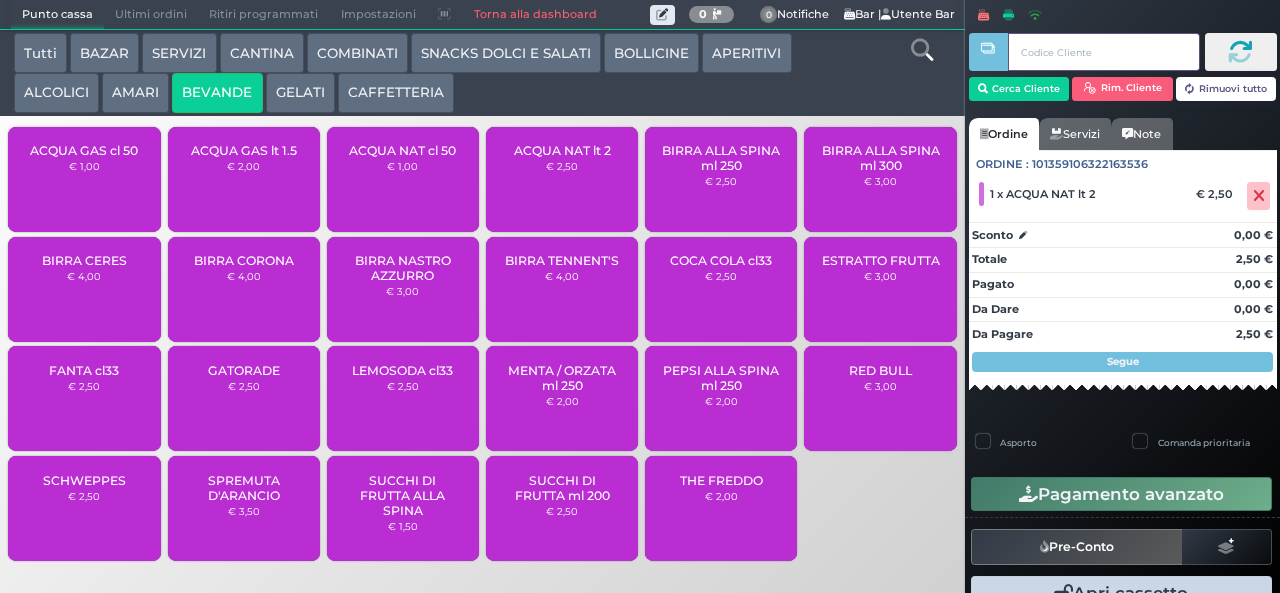 type 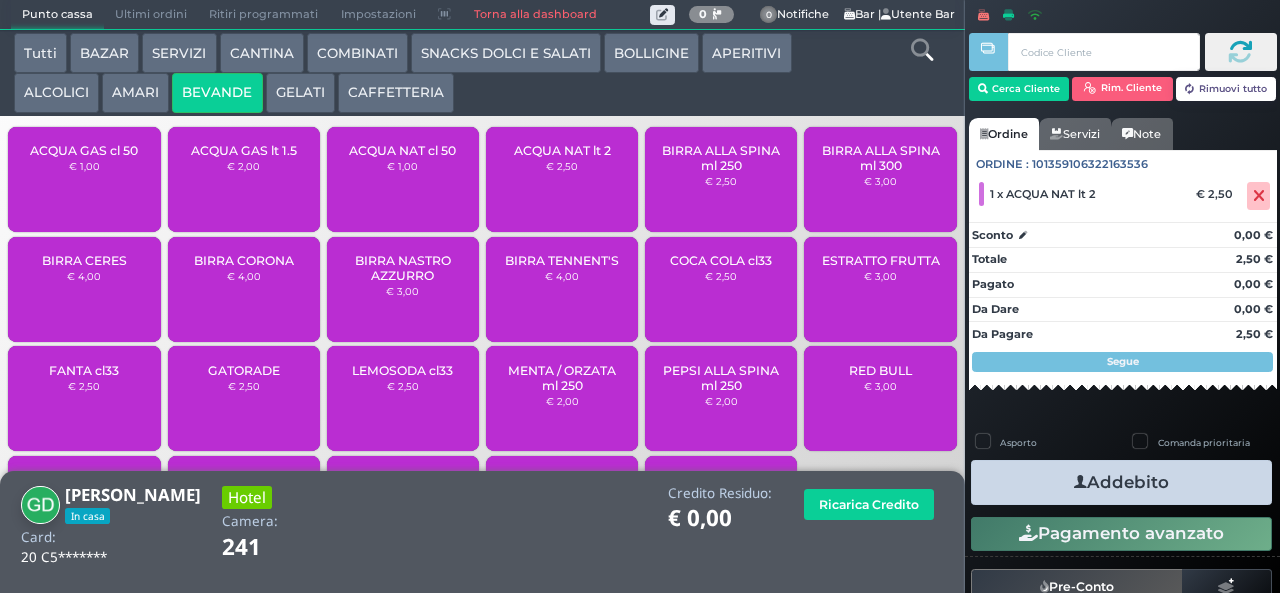 click on "Addebito" at bounding box center [1121, 482] 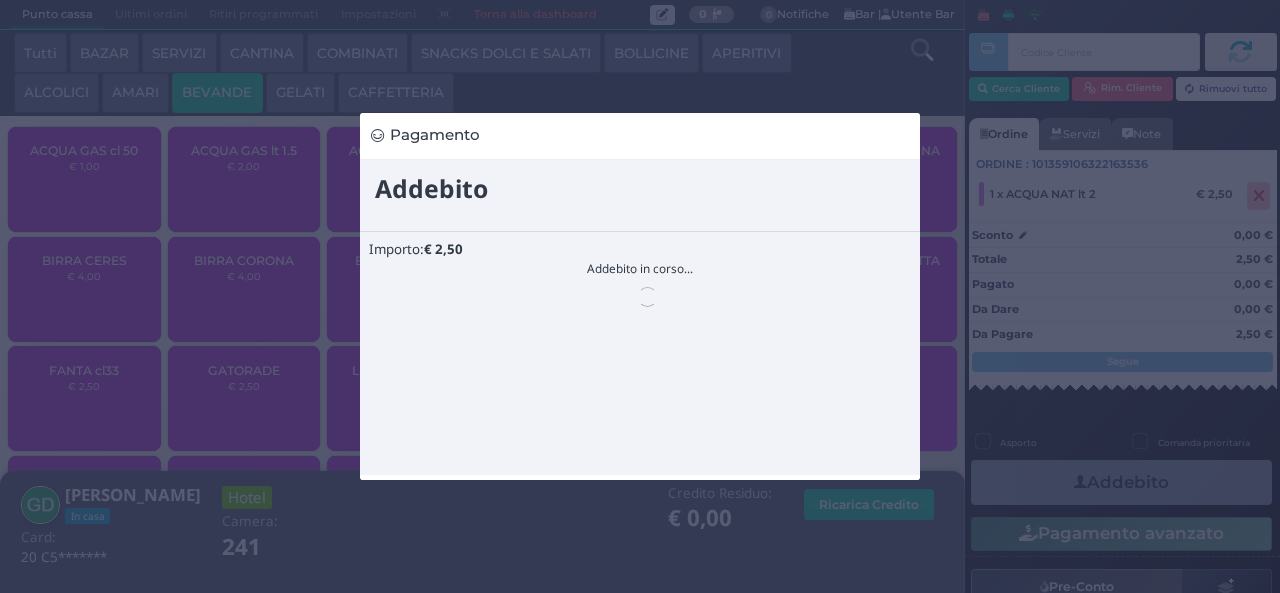 scroll, scrollTop: 0, scrollLeft: 0, axis: both 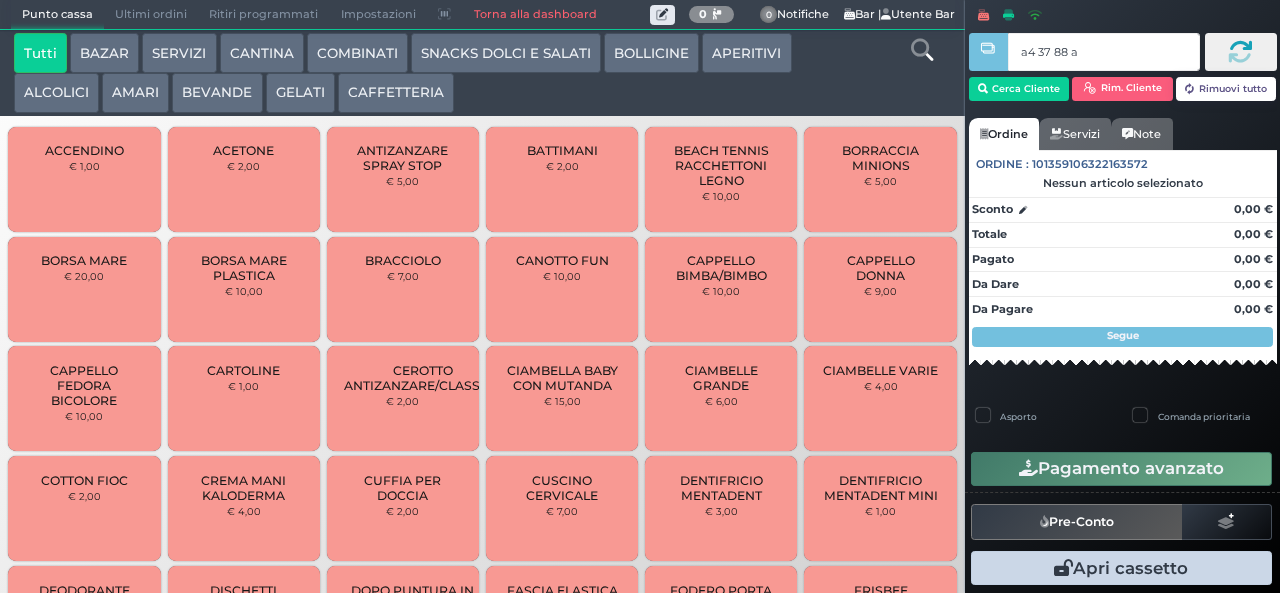 type on "a4 37 88 af" 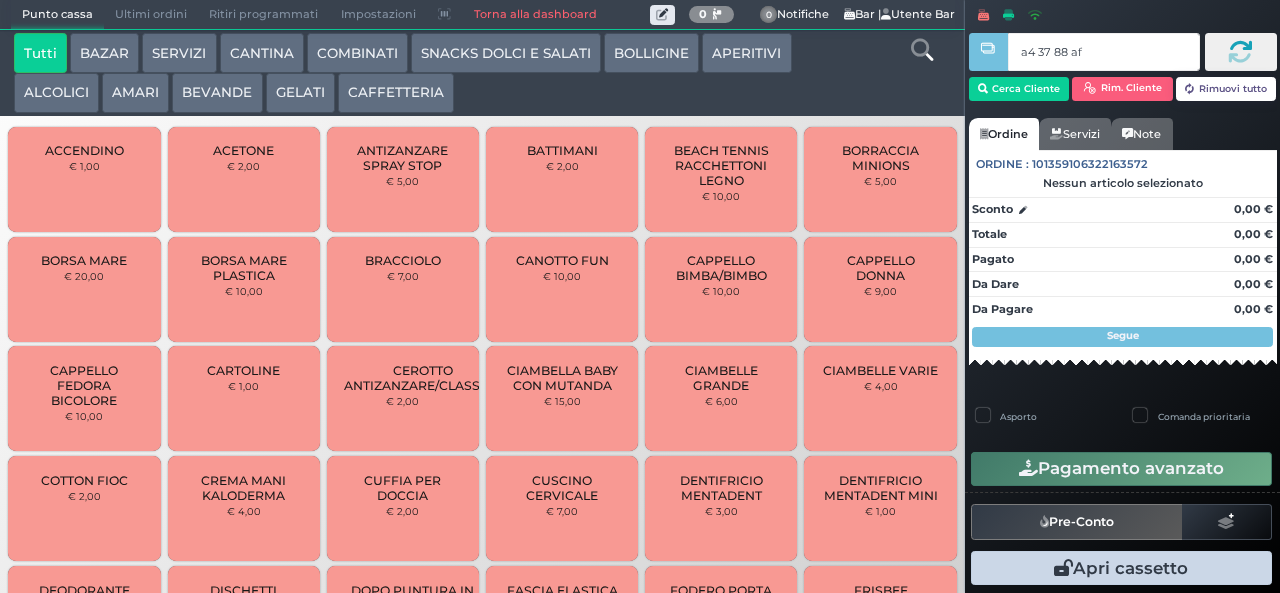 type 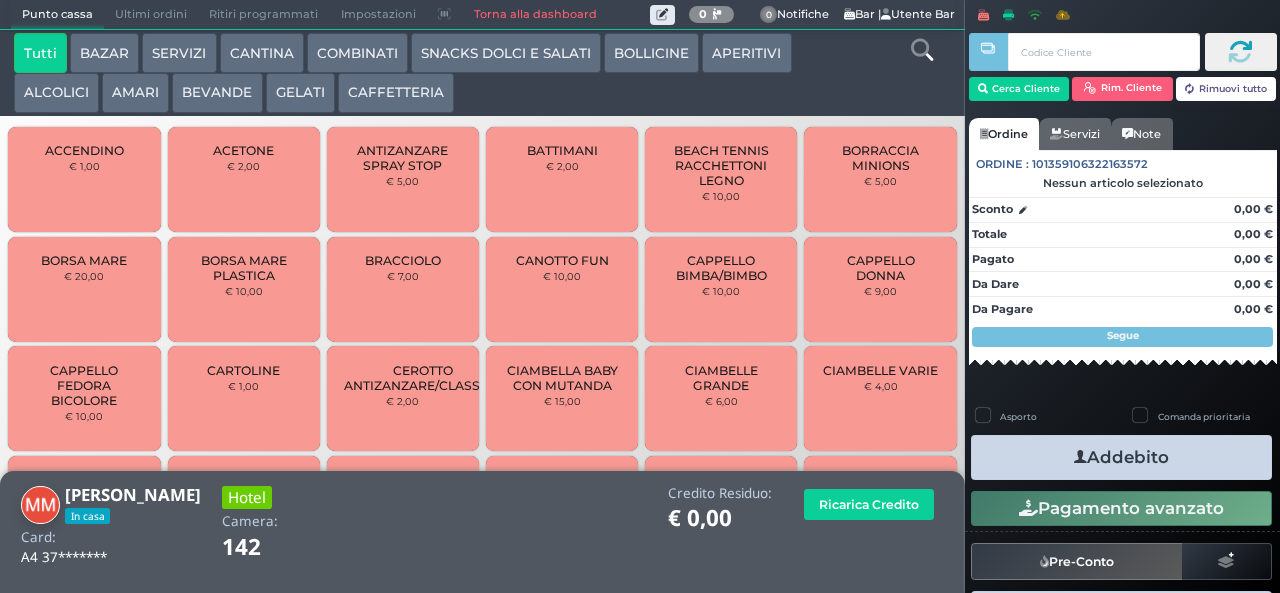 click on "BEVANDE" at bounding box center (217, 93) 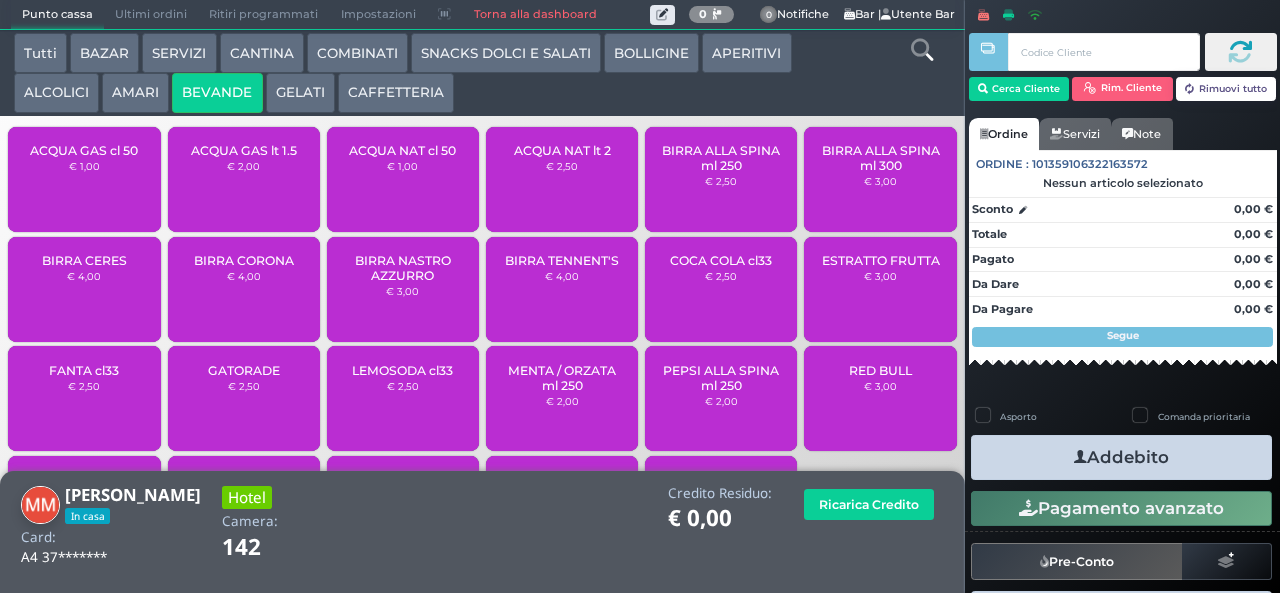 click on "COMBINATI" at bounding box center (357, 53) 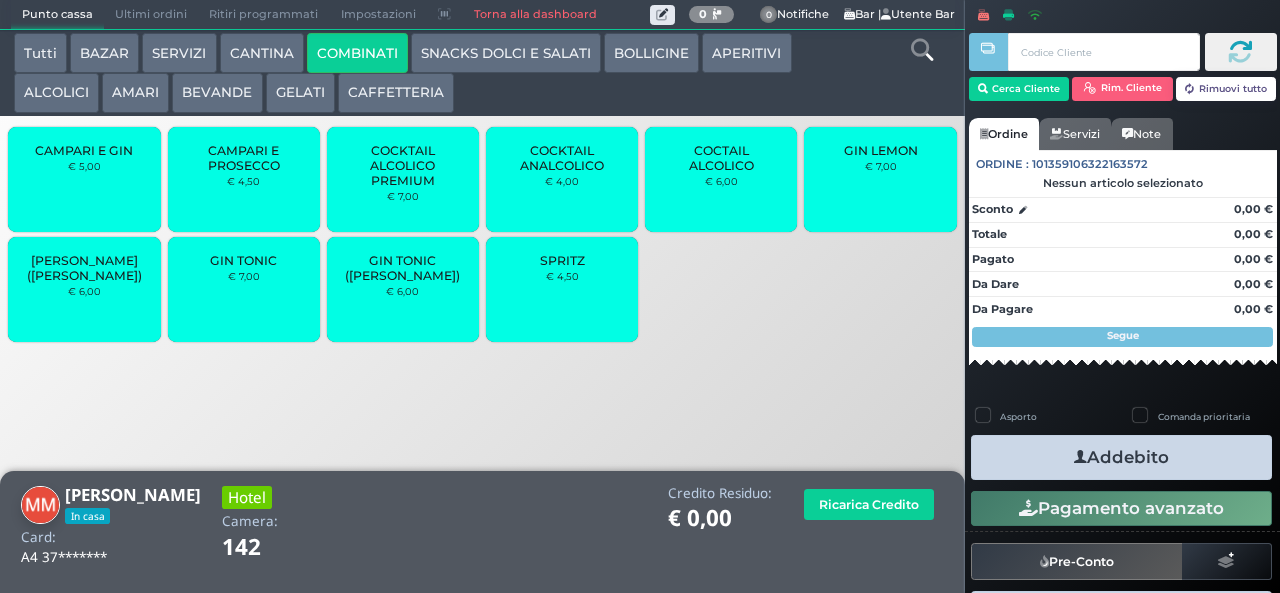 click on "COCKTAIL ALCOLICO PREMIUM" at bounding box center [403, 165] 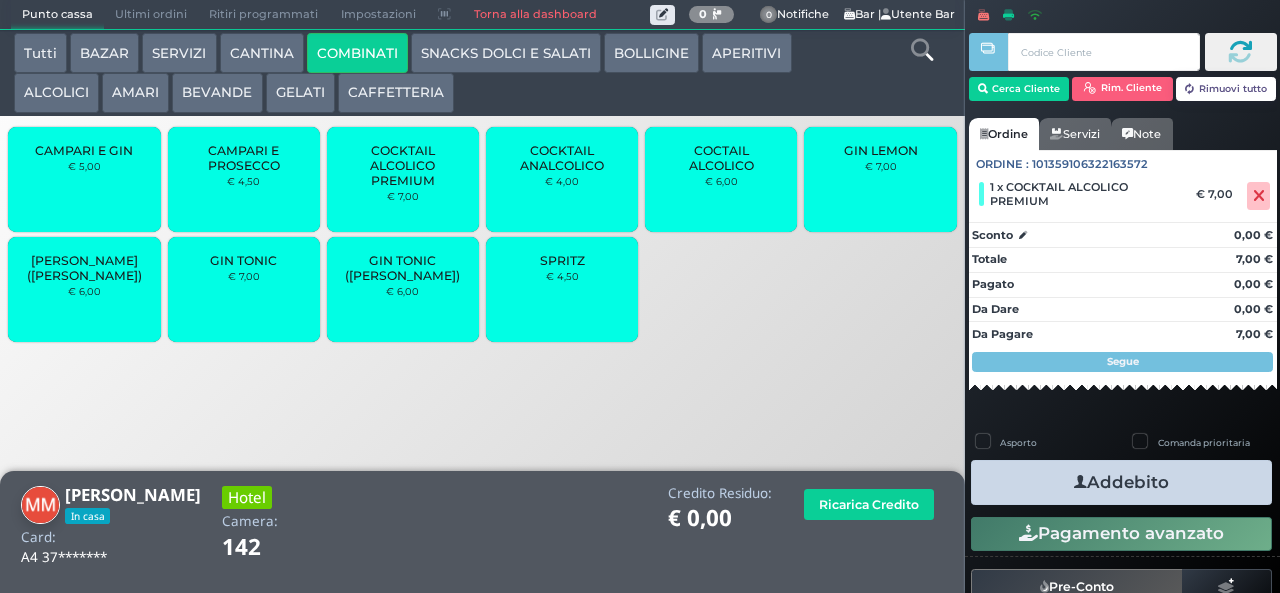 click on "GIN TONIC
€ 7,00" at bounding box center [244, 289] 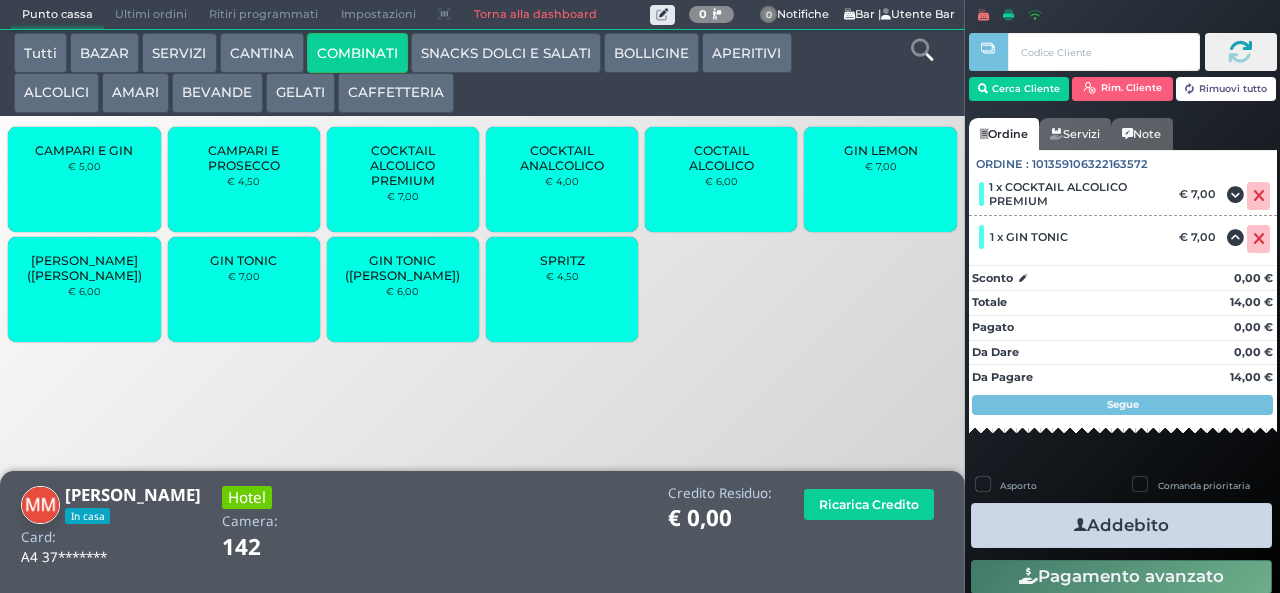 click on "Addebito" at bounding box center (1121, 525) 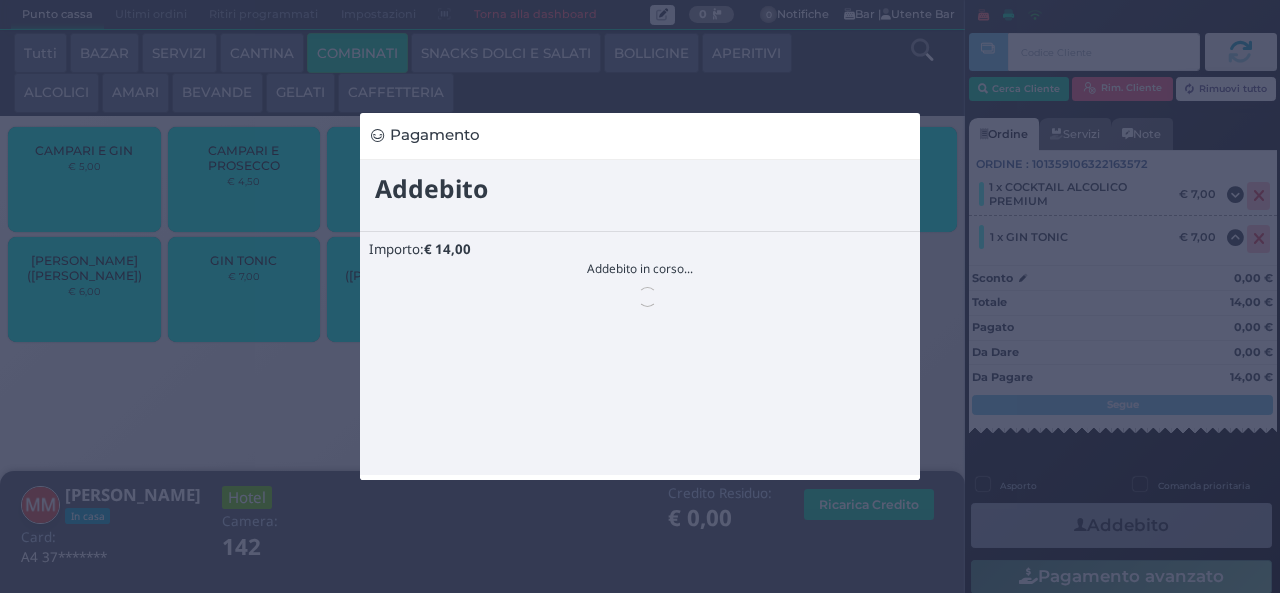 scroll, scrollTop: 0, scrollLeft: 0, axis: both 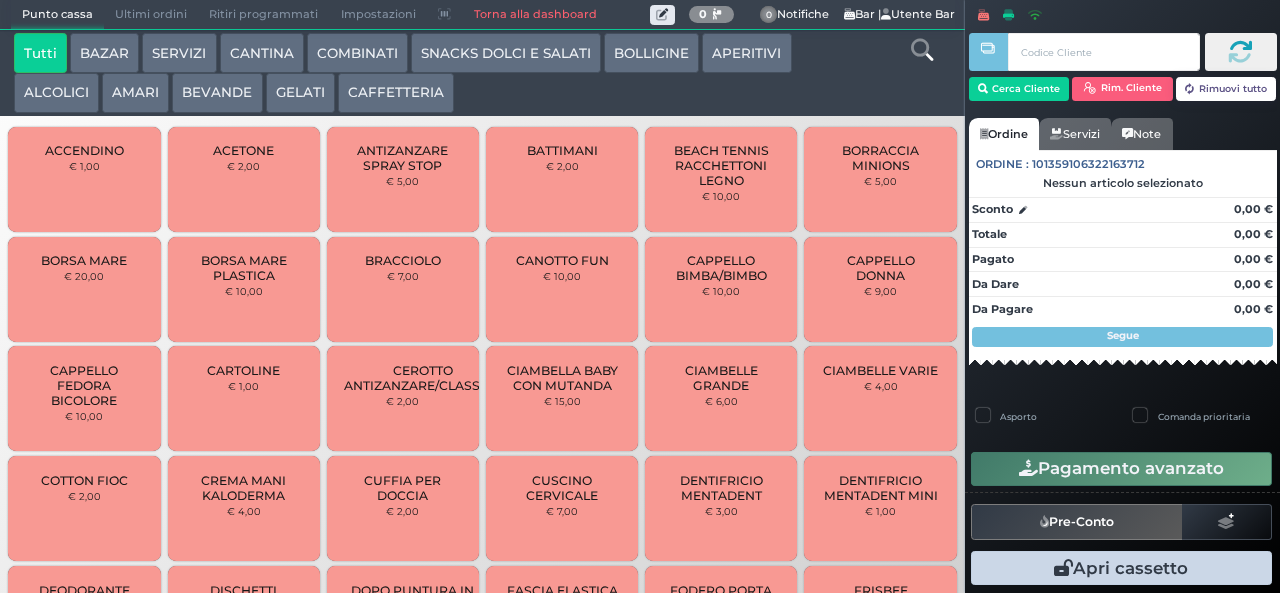 click on "GELATI" at bounding box center [300, 93] 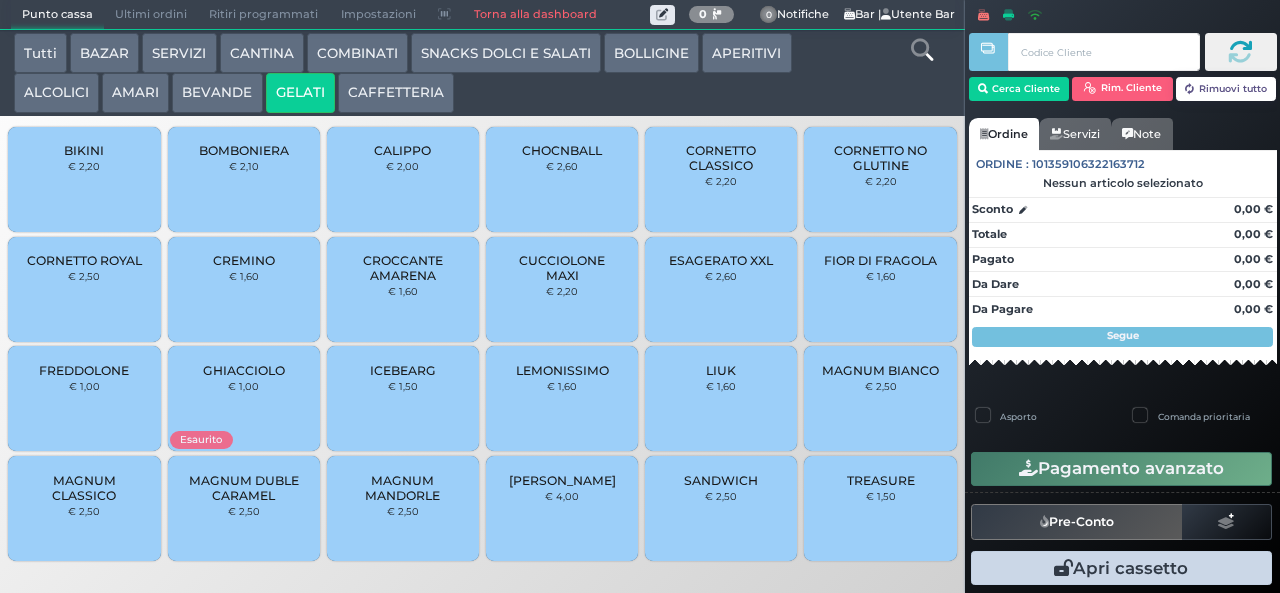 click on "MAGNUM MANDORLE" at bounding box center [403, 488] 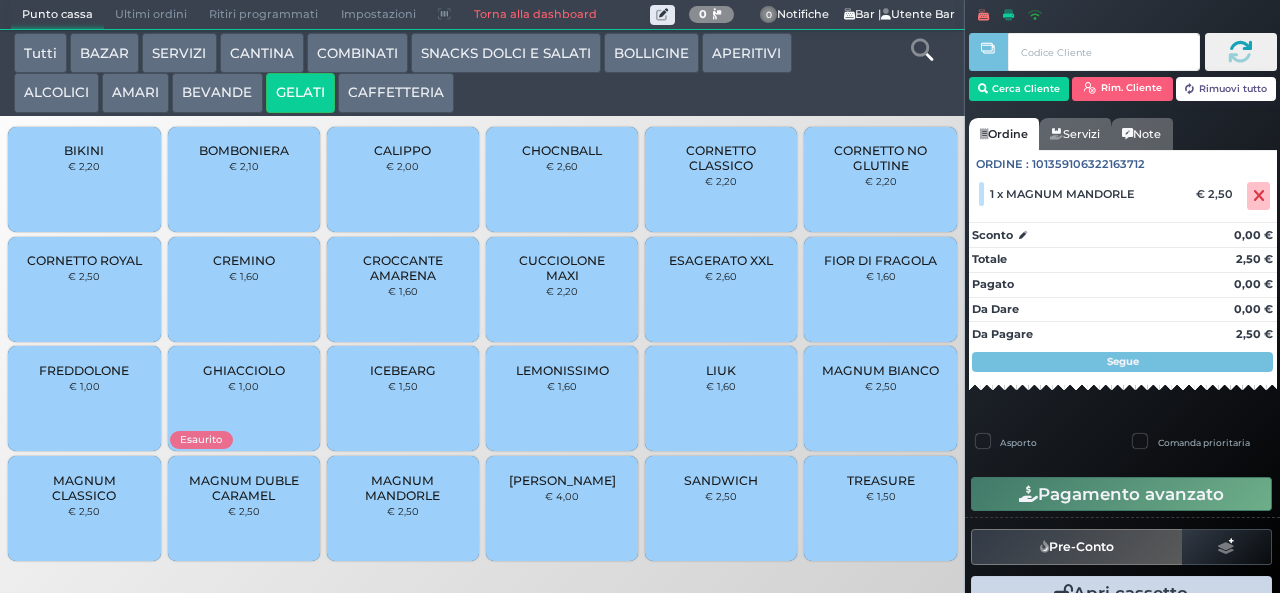 click on "MAGNUM MANDORLE" at bounding box center [403, 488] 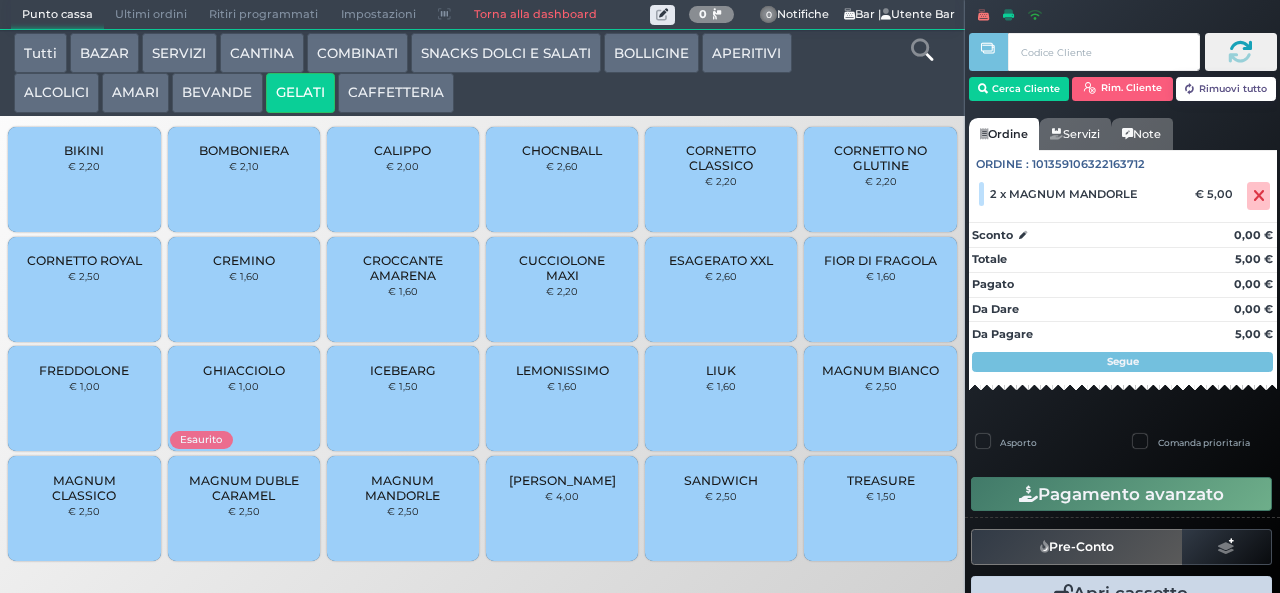 click on "FREDDOLONE" at bounding box center [84, 370] 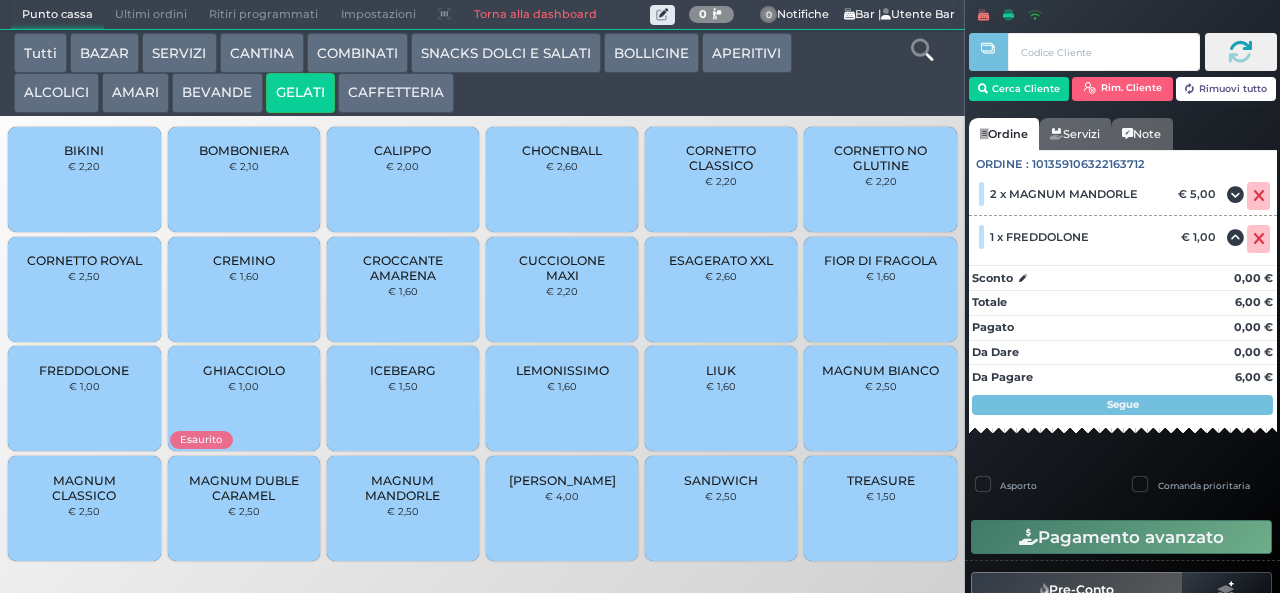 click on "TREASURE" at bounding box center [881, 480] 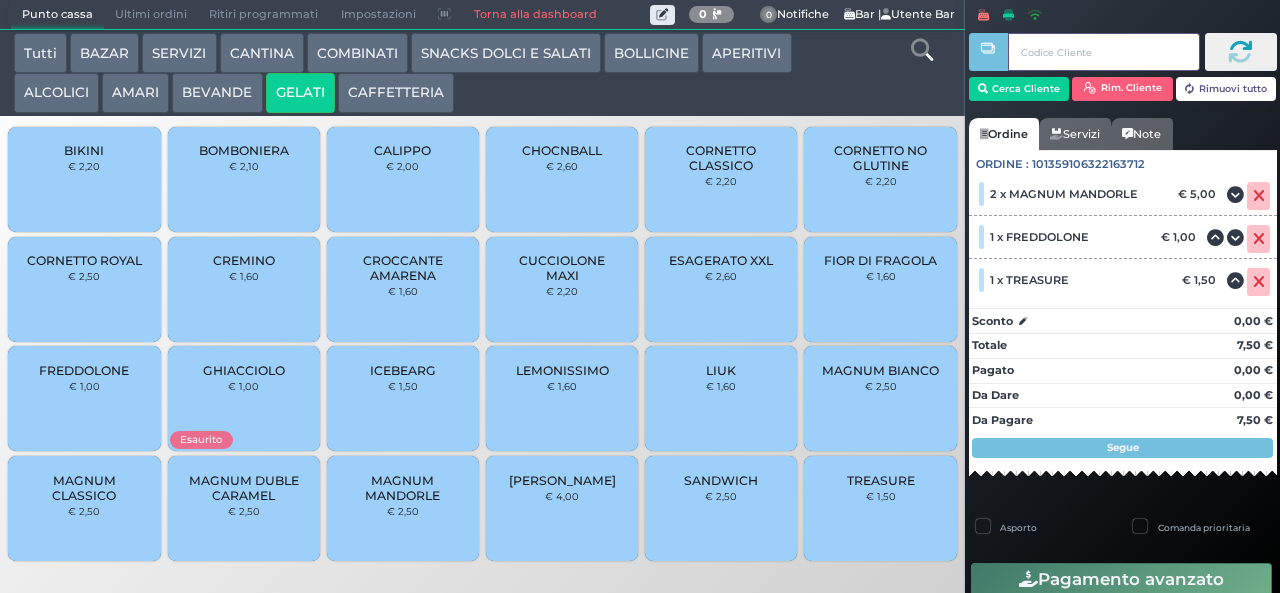 type 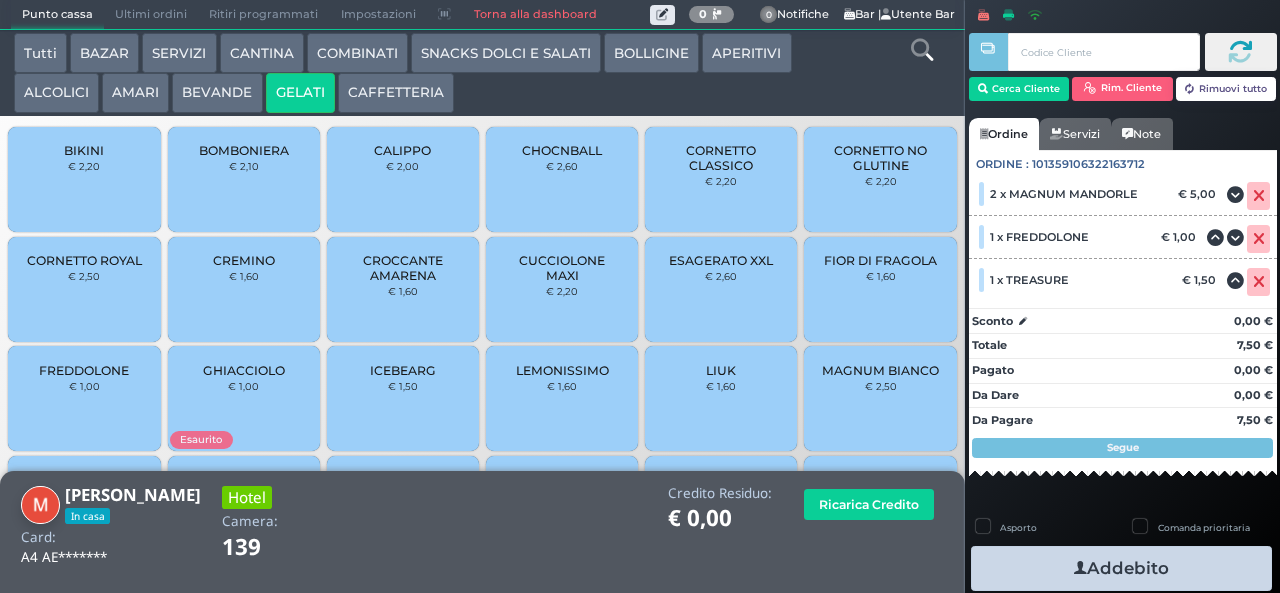 click on "Addebito" at bounding box center (1121, 568) 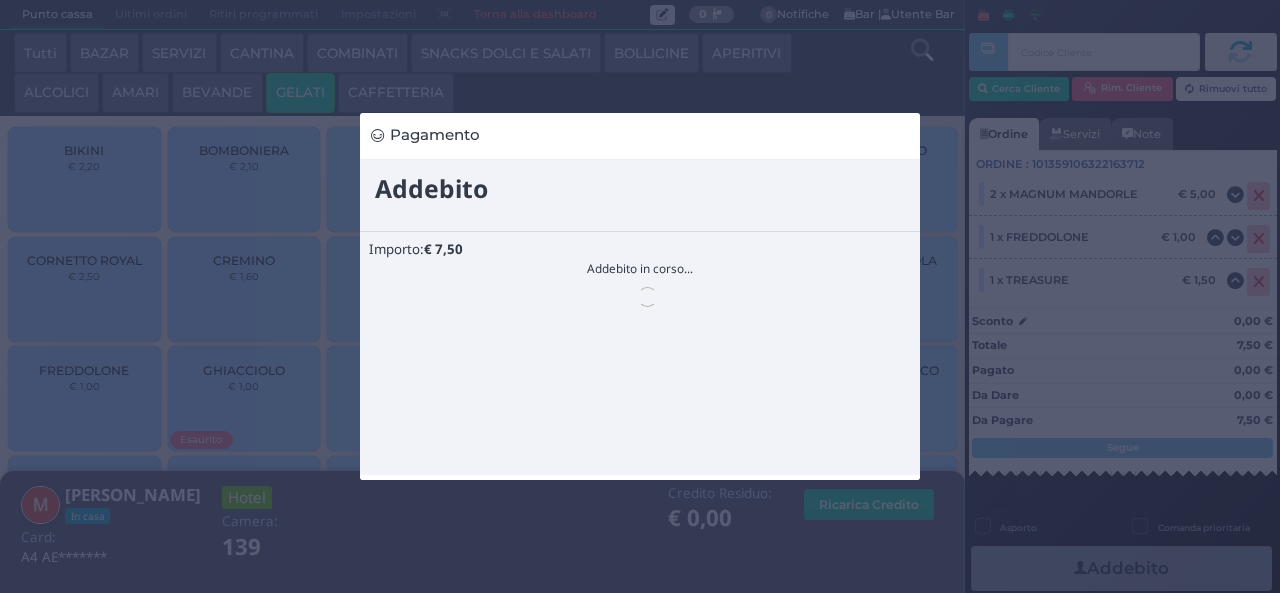 scroll, scrollTop: 0, scrollLeft: 0, axis: both 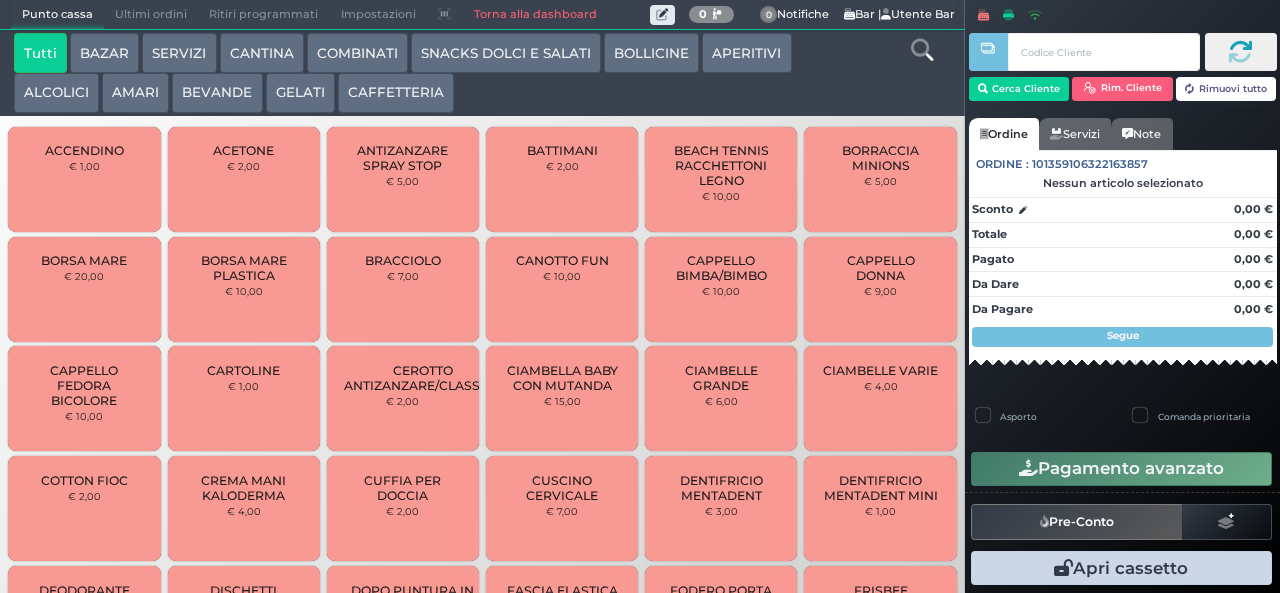 click on "ALCOLICI" at bounding box center [56, 93] 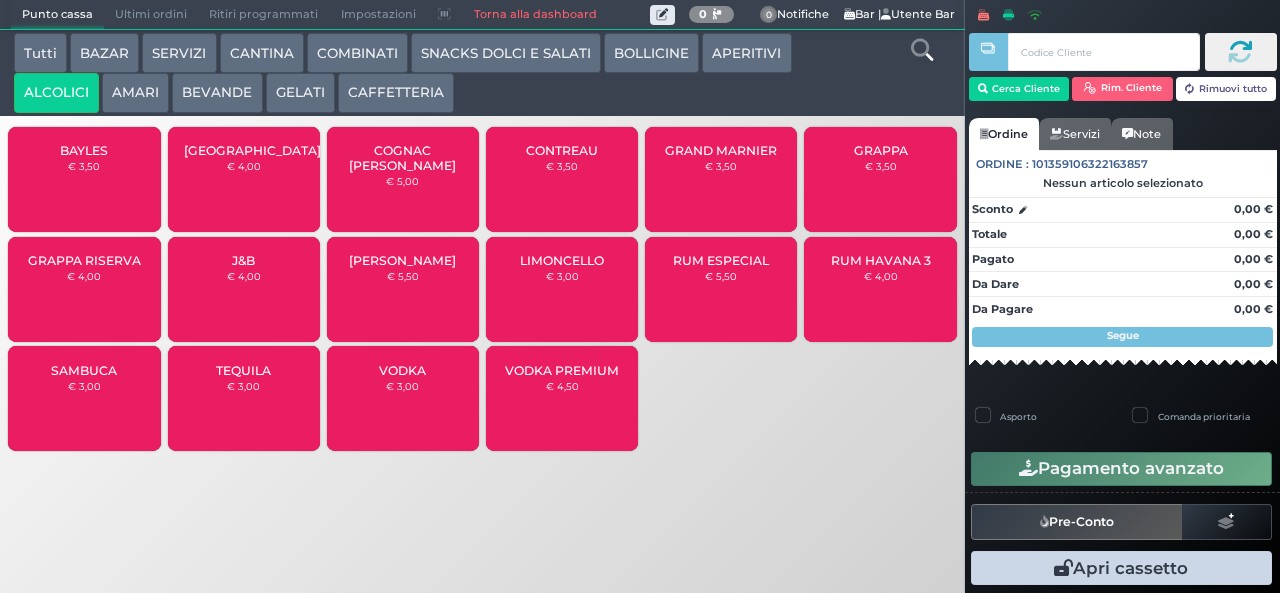 click on "COMBINATI" at bounding box center (357, 53) 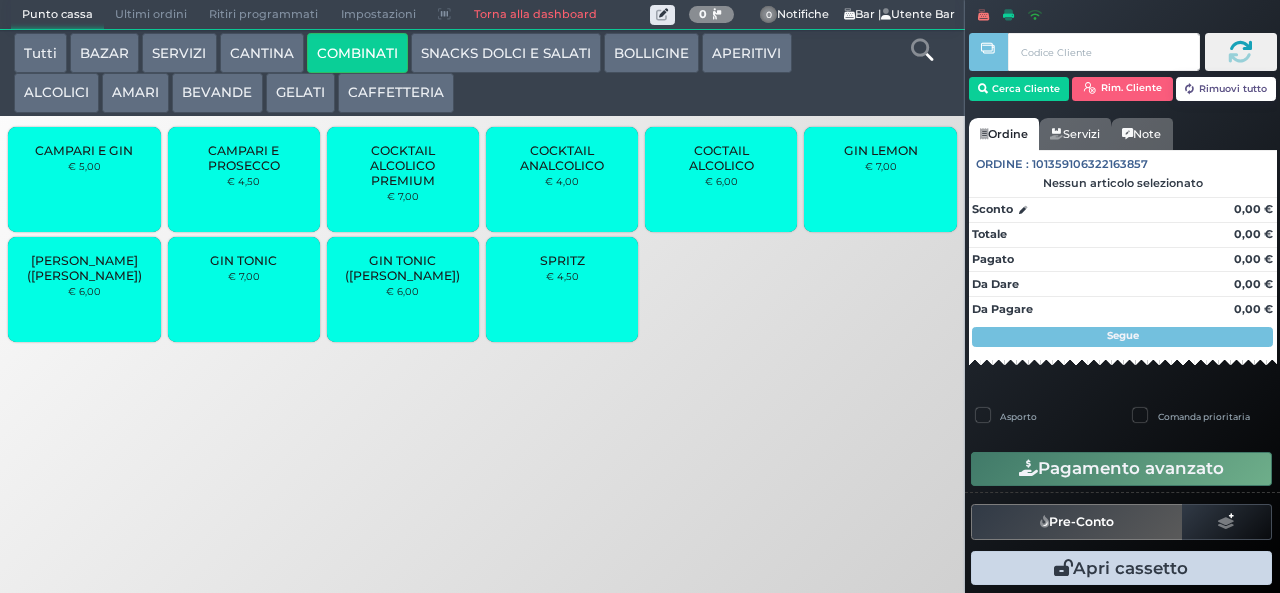 click on "GIN TONIC" at bounding box center [243, 260] 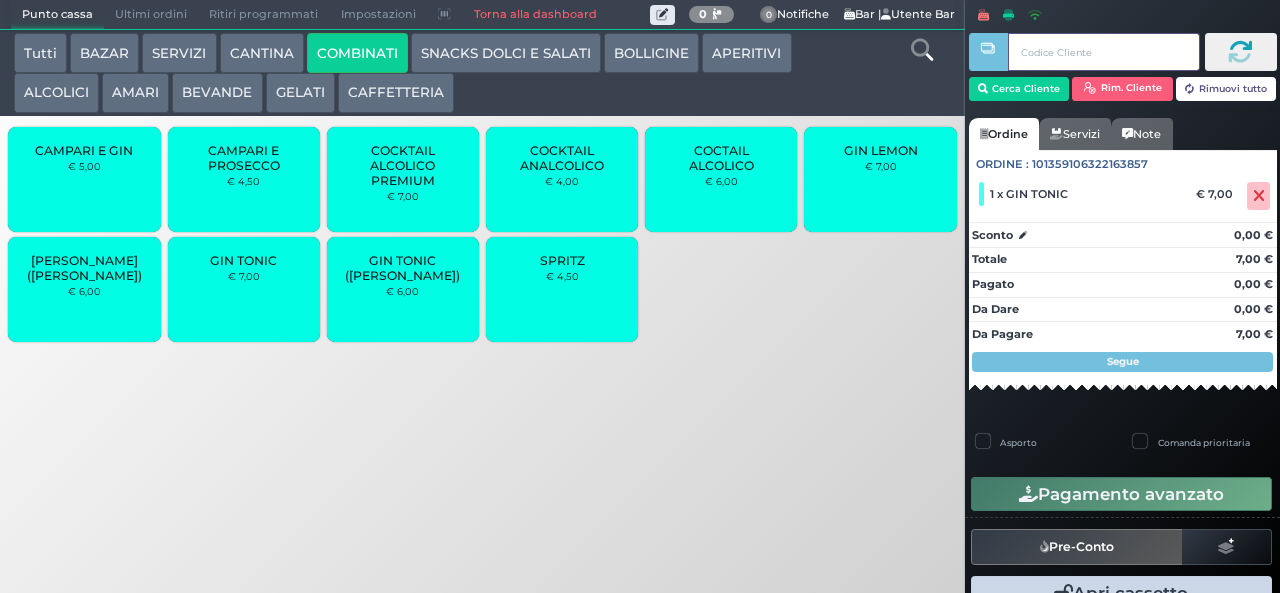 type 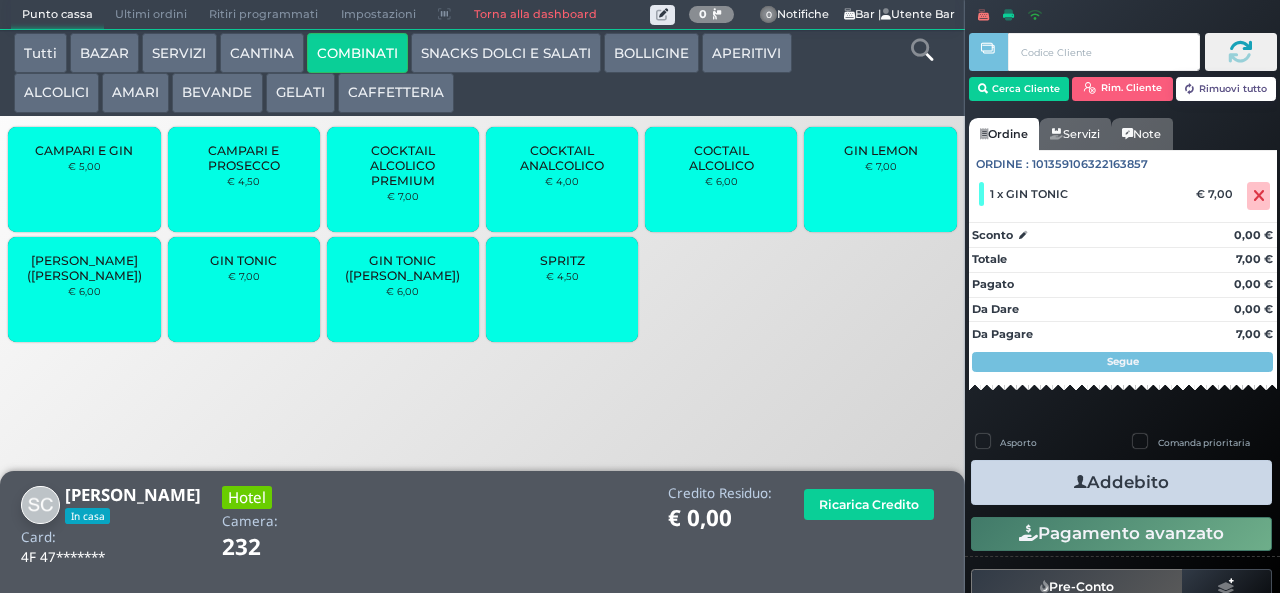 click on "Addebito" at bounding box center [1121, 482] 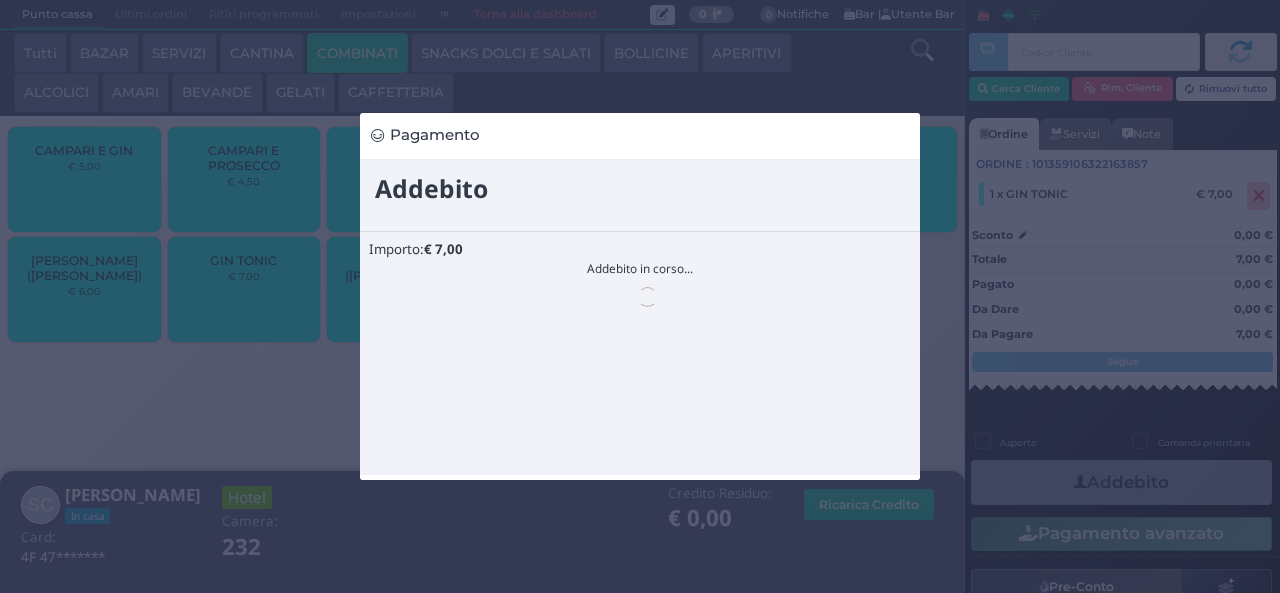 scroll, scrollTop: 0, scrollLeft: 0, axis: both 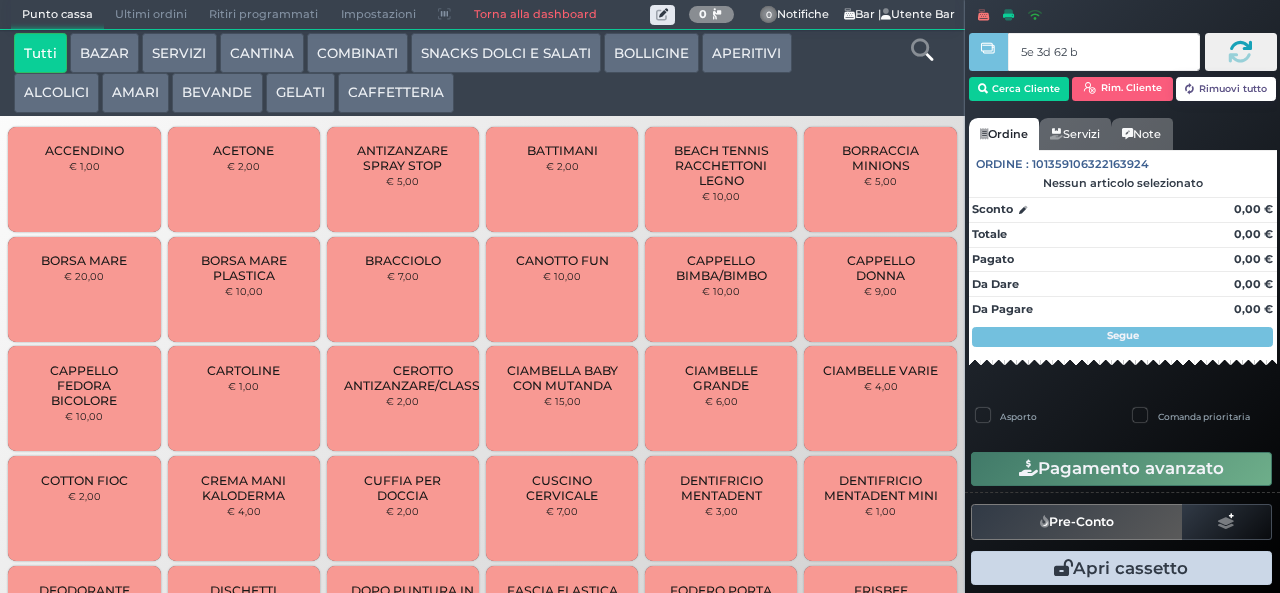 type on "5e 3d 62 b9" 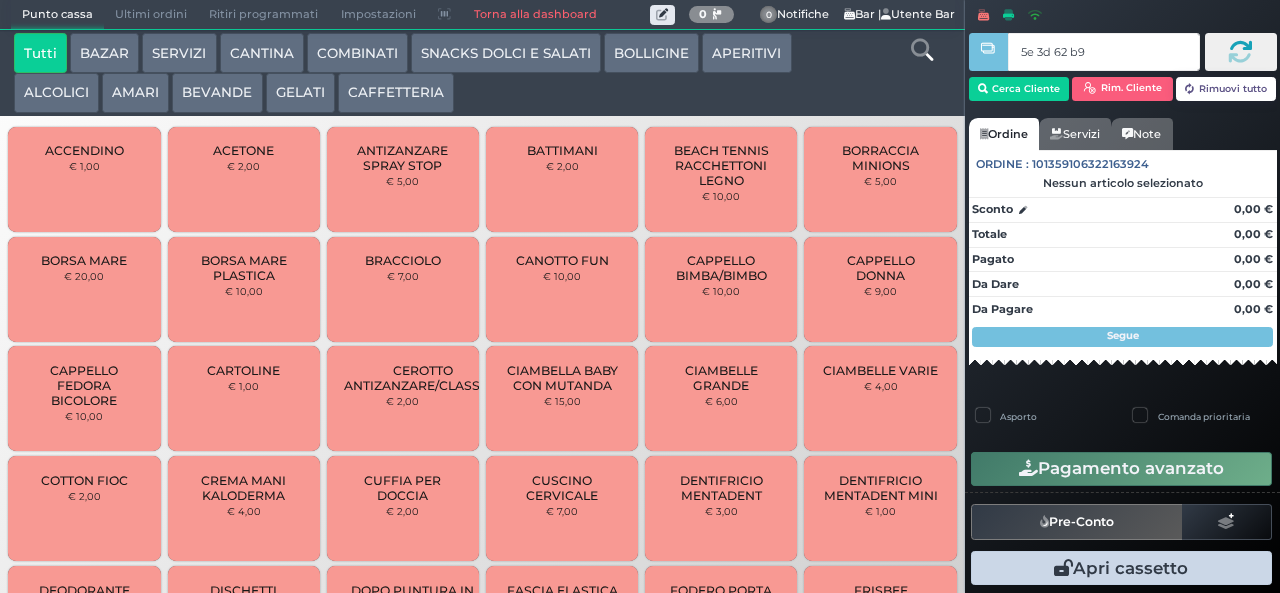 type 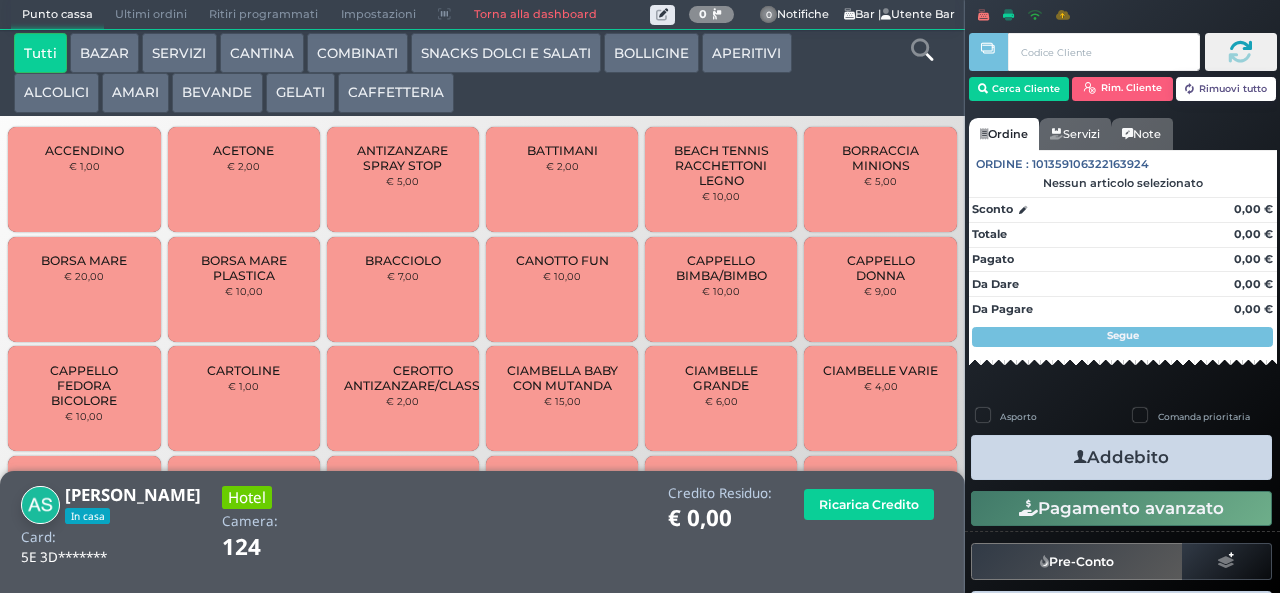 click on "GELATI" at bounding box center [300, 93] 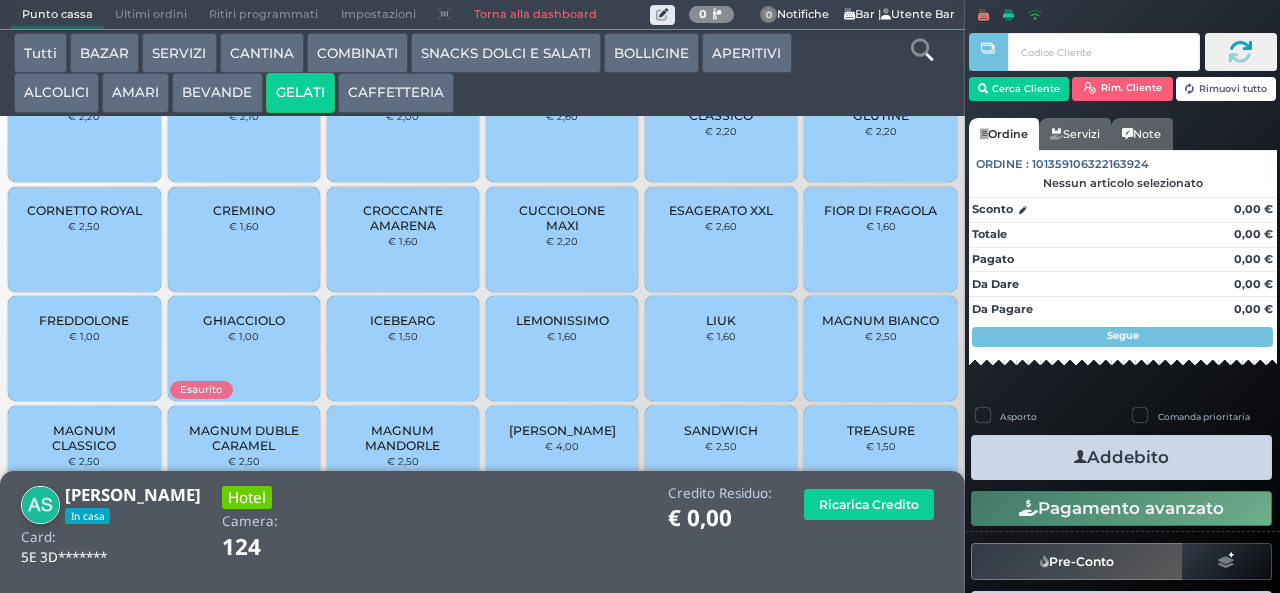 scroll, scrollTop: 133, scrollLeft: 0, axis: vertical 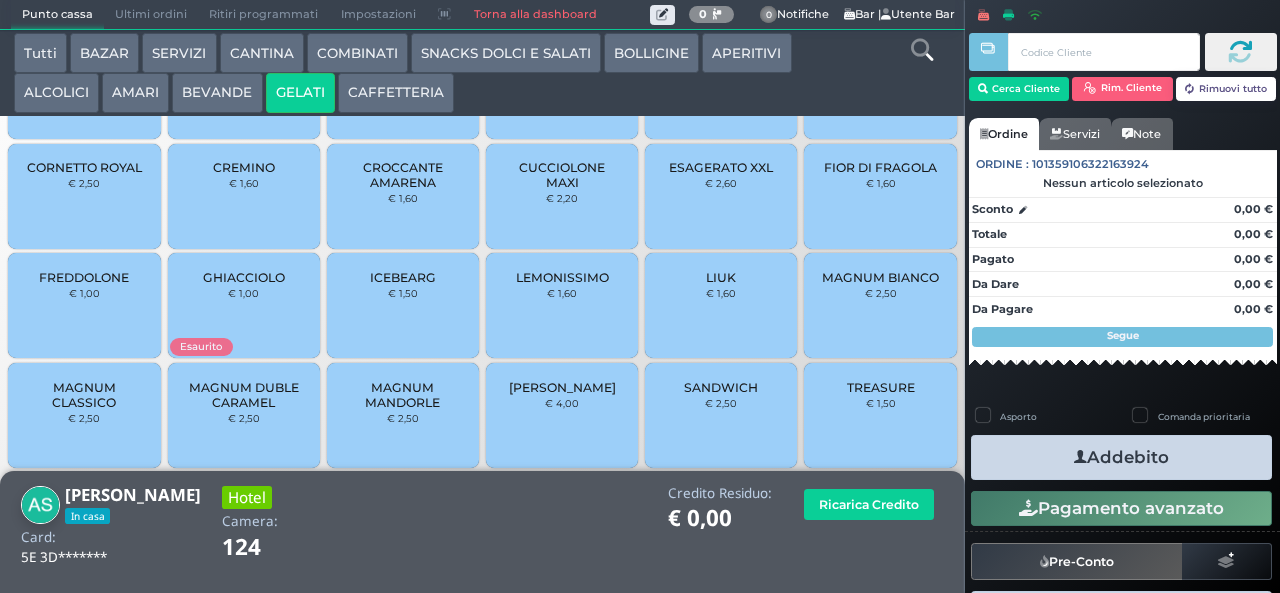 click on "MAGNUM CLASSICO" at bounding box center [84, 395] 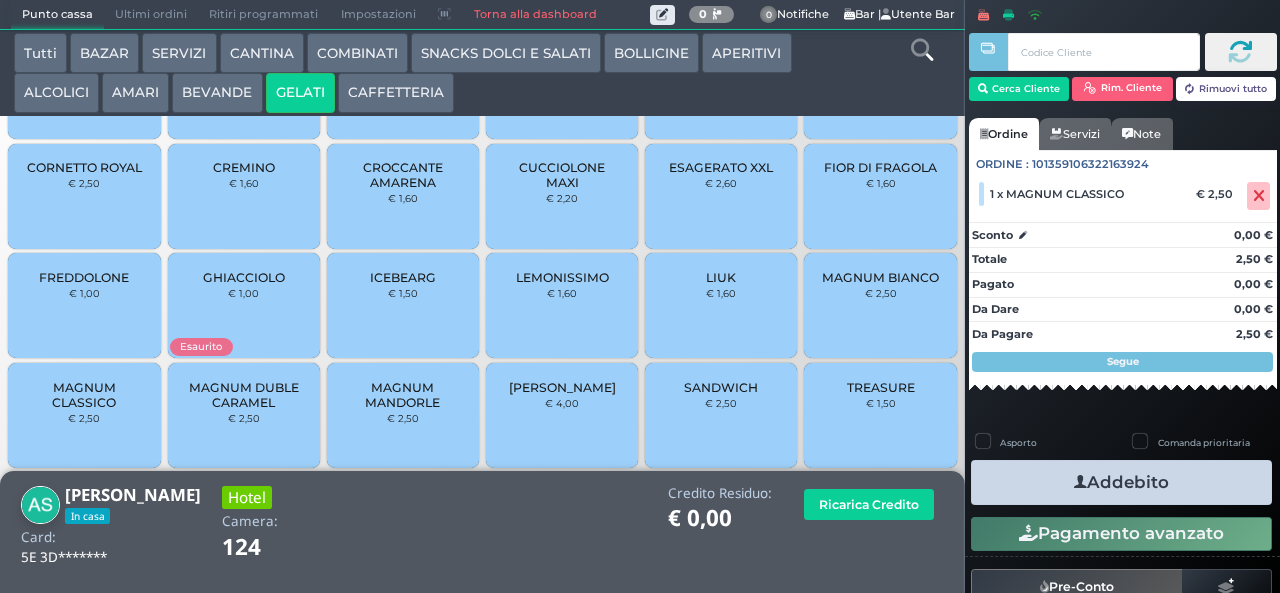 click on "Addebito" at bounding box center [1121, 482] 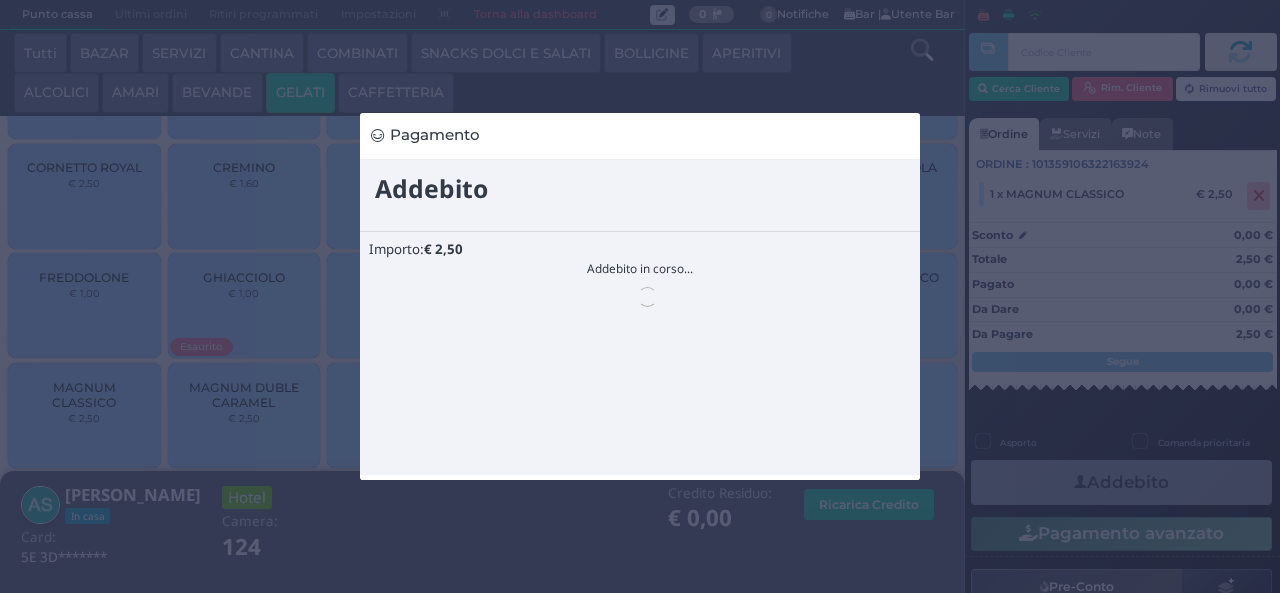 scroll, scrollTop: 0, scrollLeft: 0, axis: both 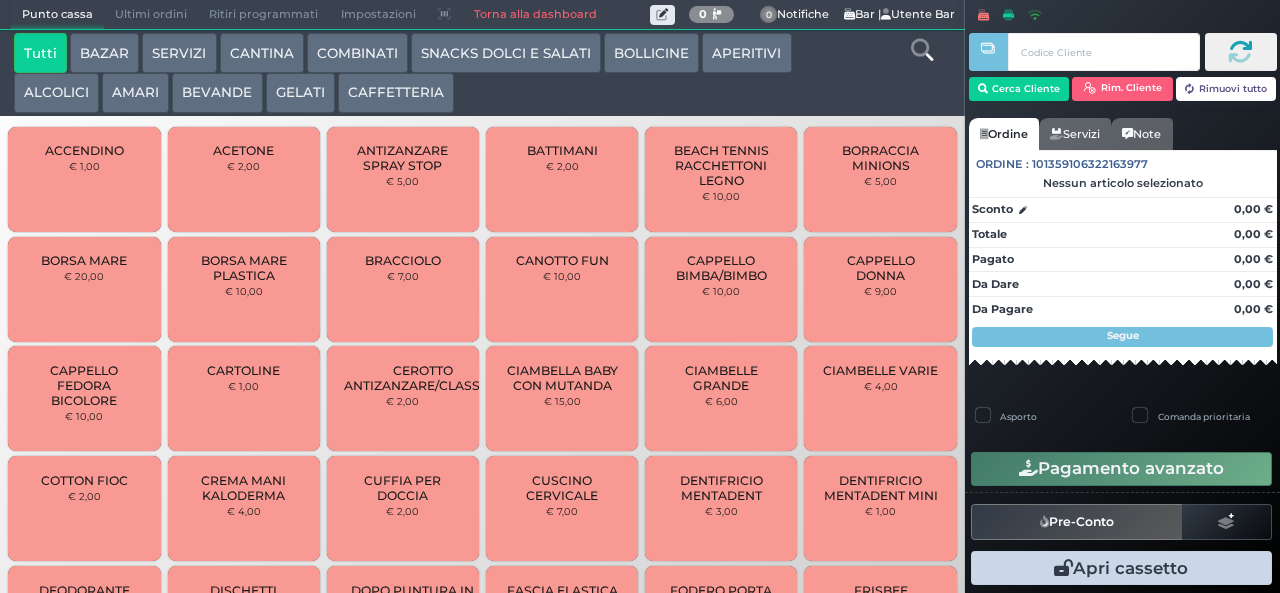 click on "CAFFETTERIA" at bounding box center (396, 93) 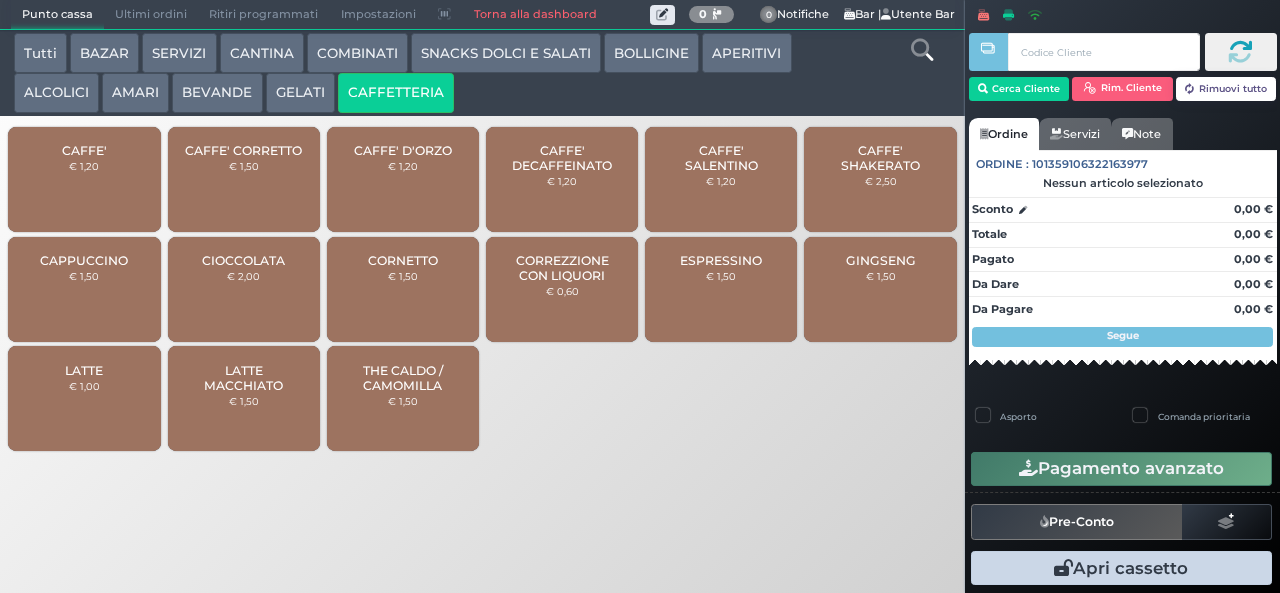 click on "BEVANDE" at bounding box center (217, 93) 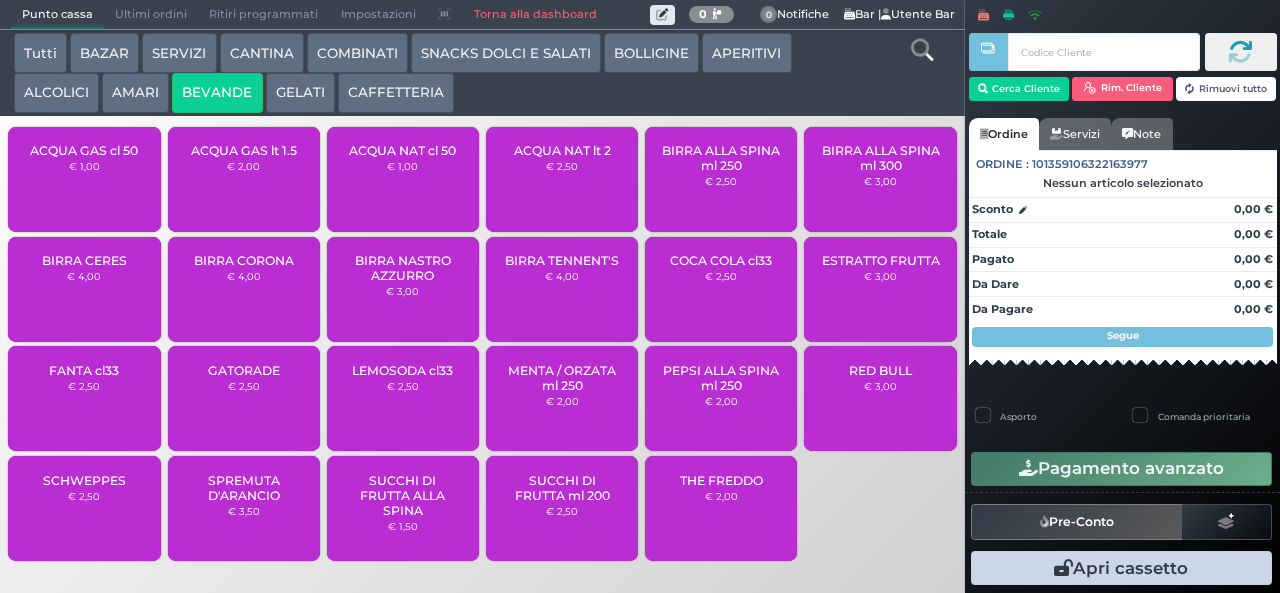 click on "ACQUA GAS cl 50
€ 1,00" at bounding box center (84, 179) 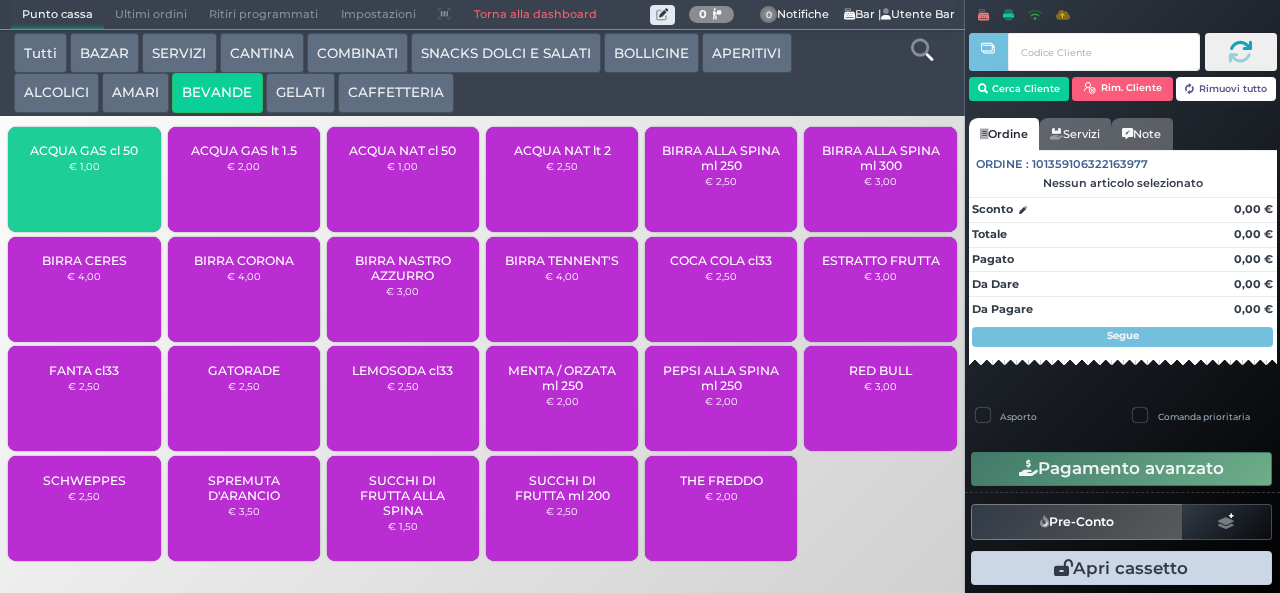 click on "ACQUA GAS cl 50" at bounding box center [84, 150] 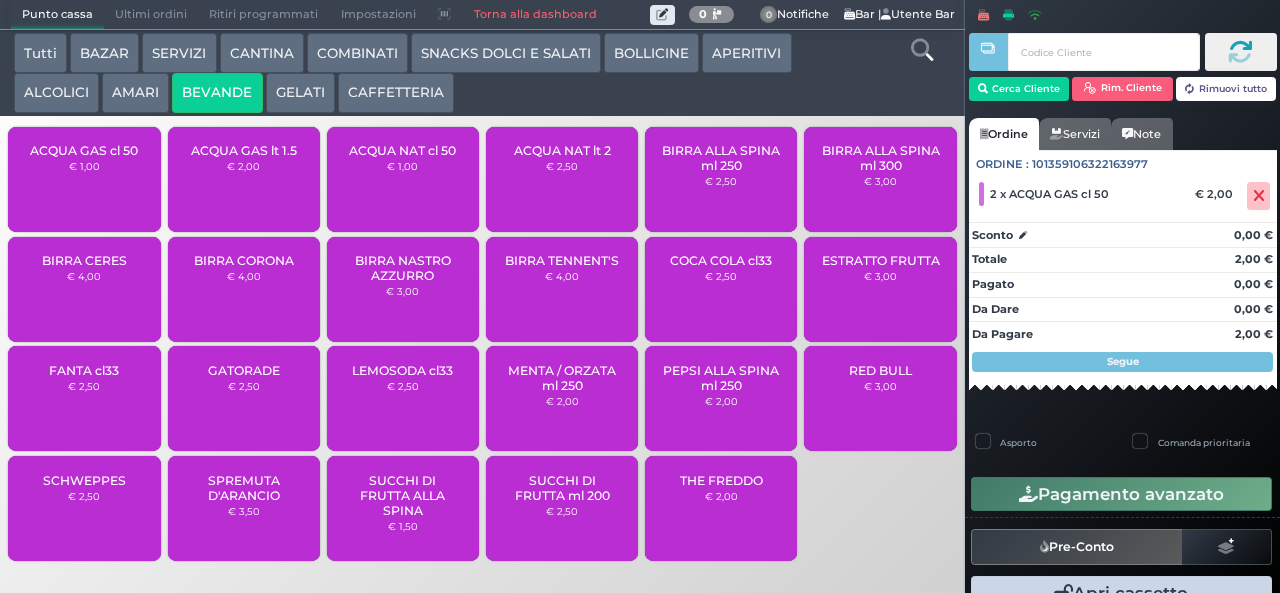 click on "ACQUA GAS cl 50" at bounding box center (84, 150) 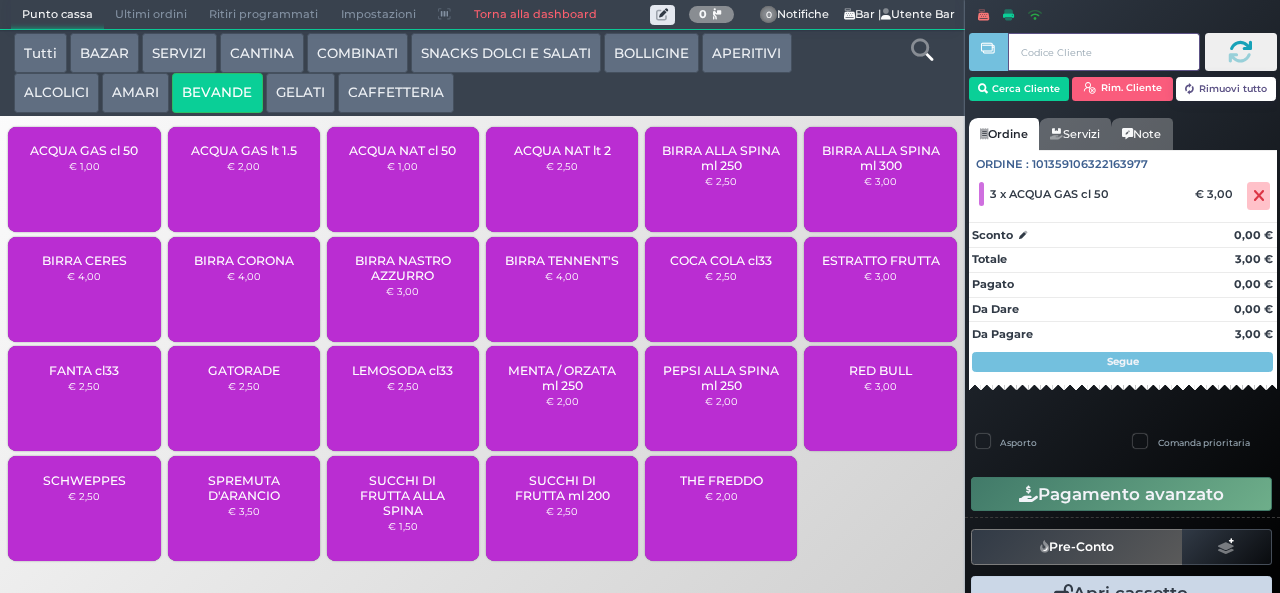 type 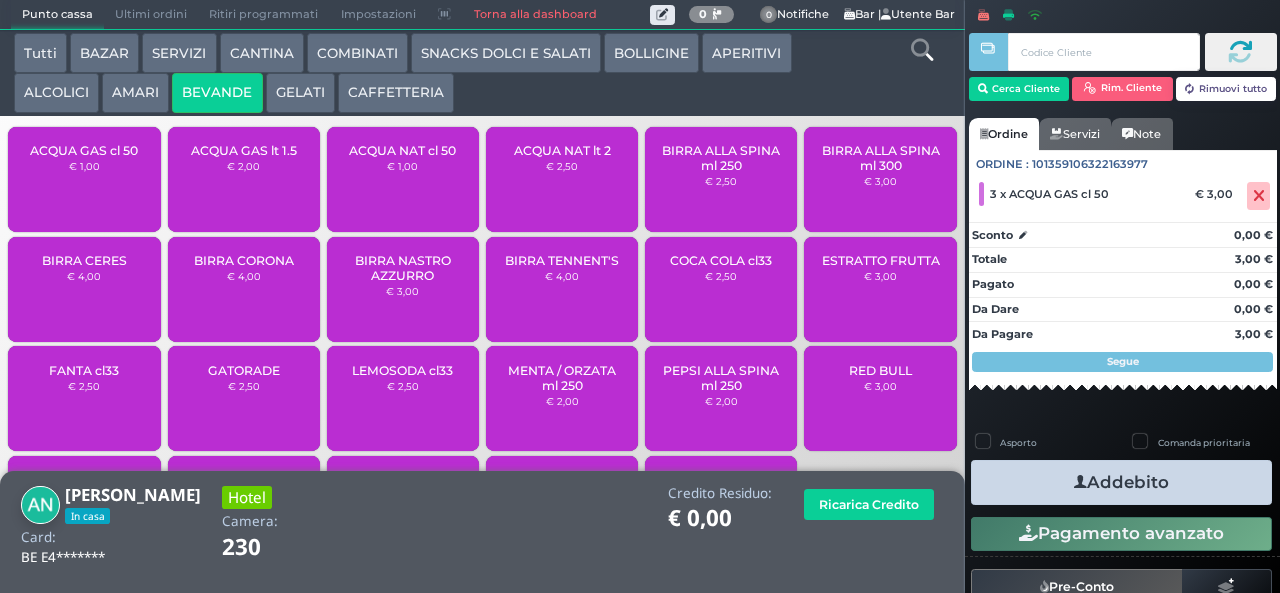 click on "Addebito" at bounding box center (1121, 482) 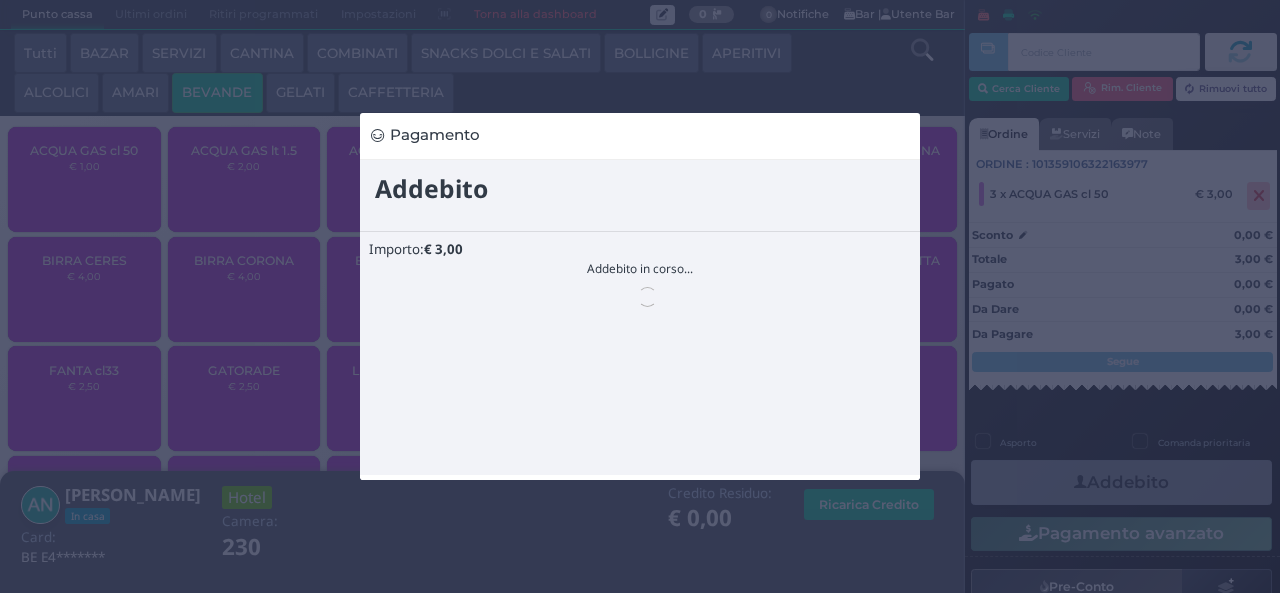 scroll, scrollTop: 0, scrollLeft: 0, axis: both 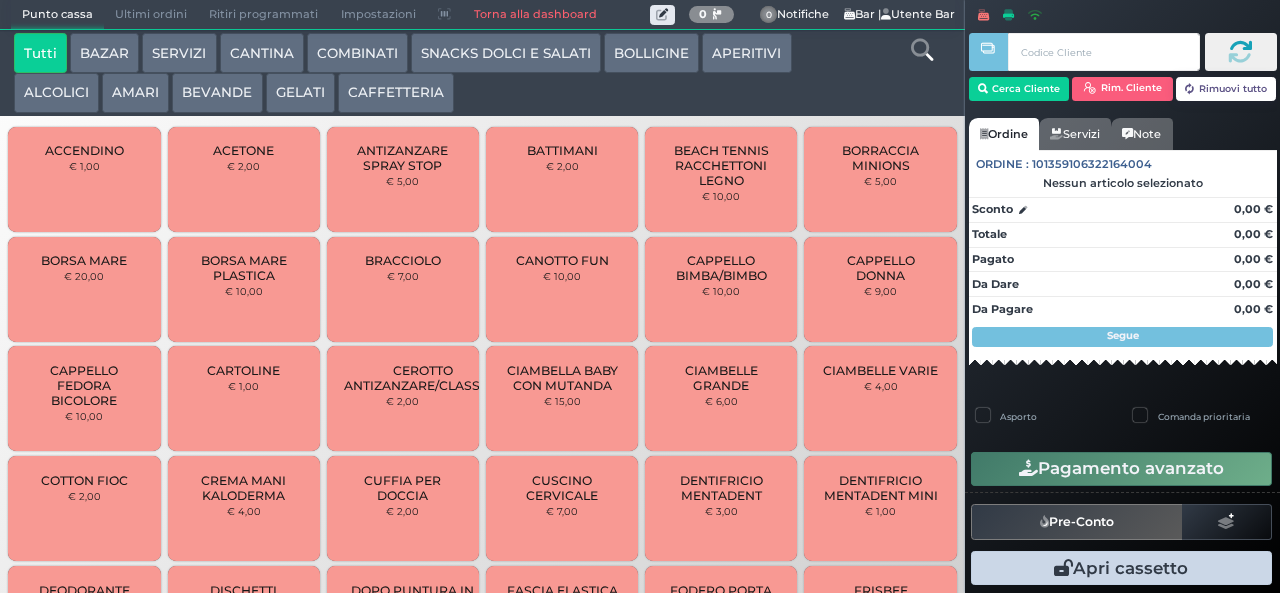 click on "BEVANDE" at bounding box center [217, 93] 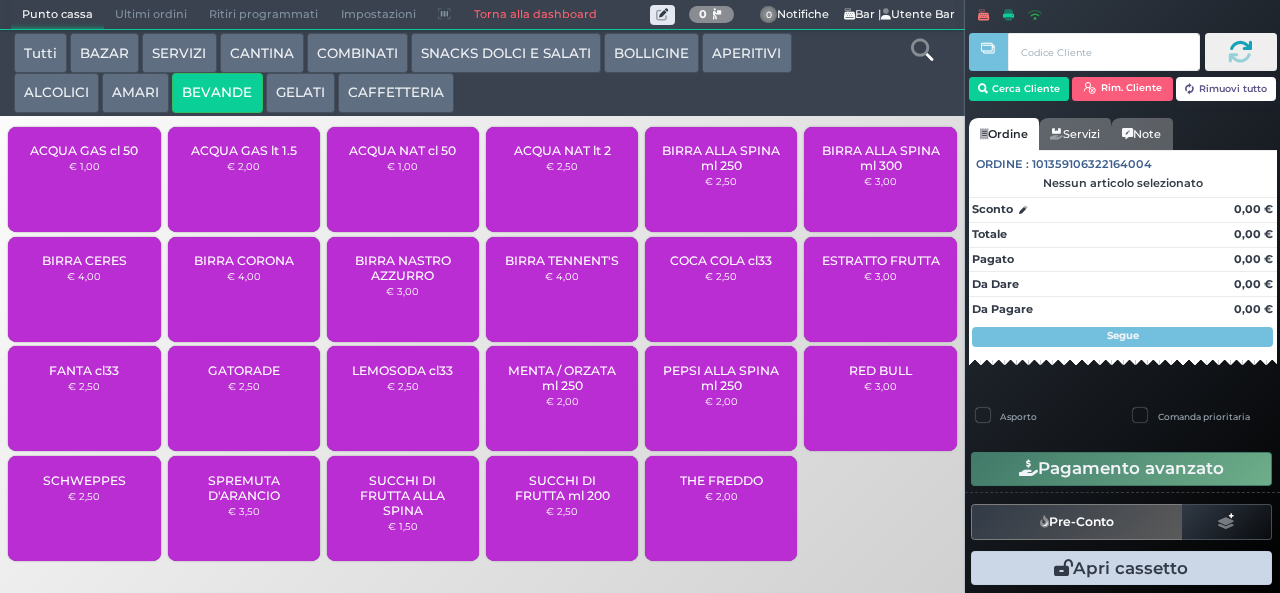 click on "ACQUA GAS cl 50" at bounding box center [84, 150] 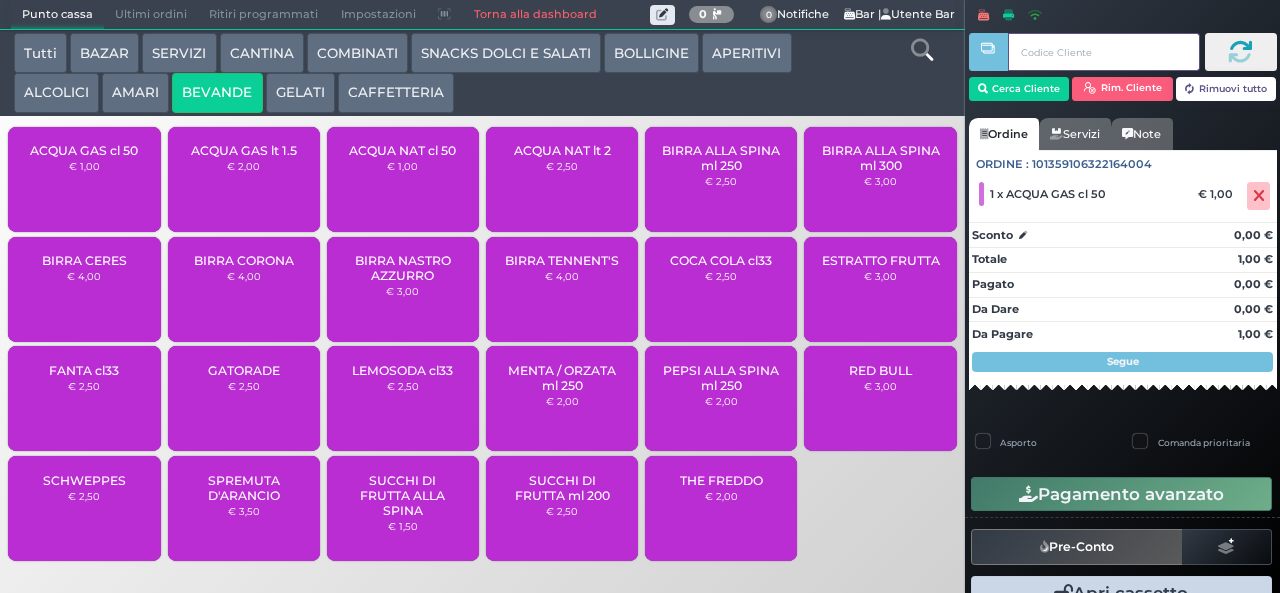 type 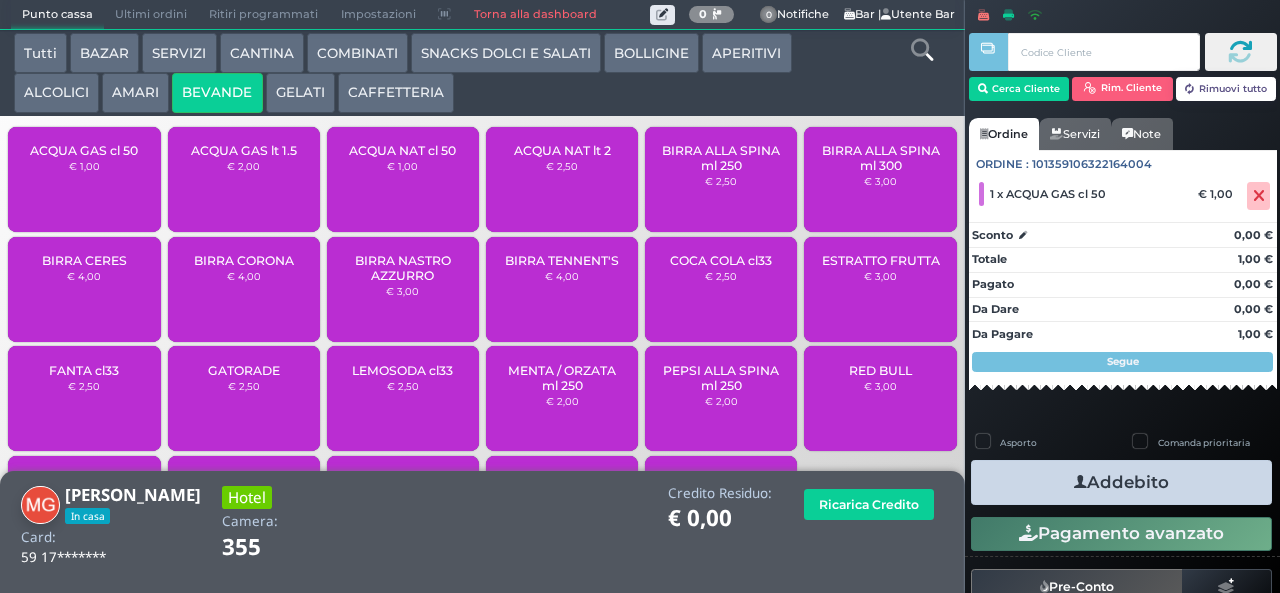 click on "Addebito" at bounding box center (1121, 482) 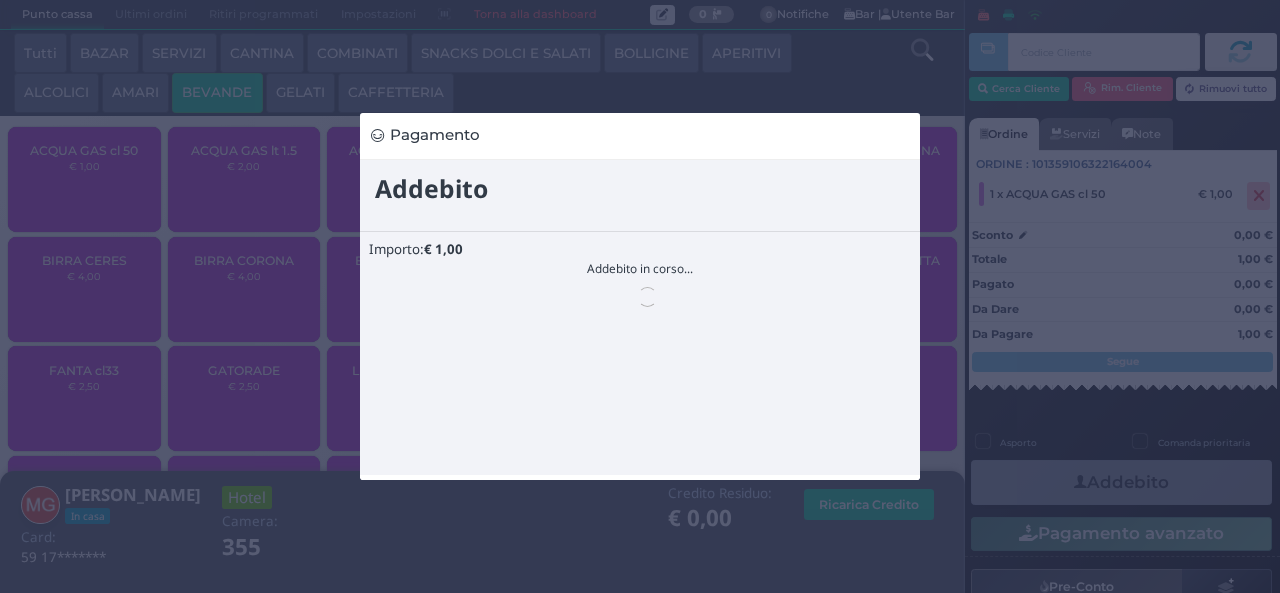 scroll, scrollTop: 0, scrollLeft: 0, axis: both 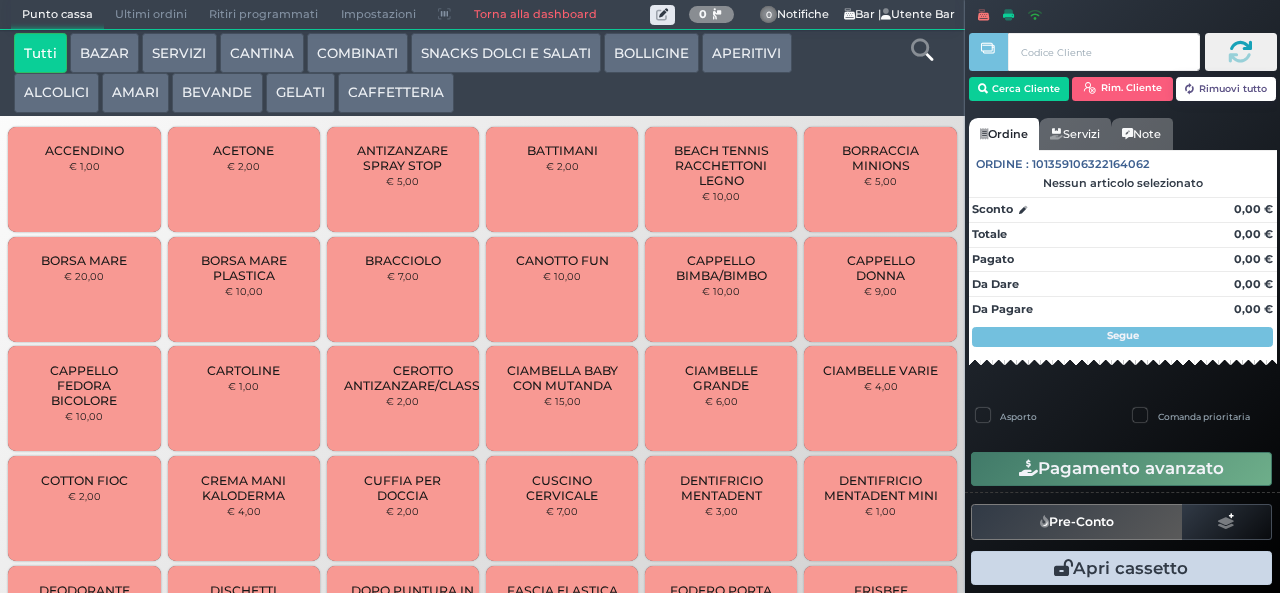 click on "BEVANDE" at bounding box center (217, 93) 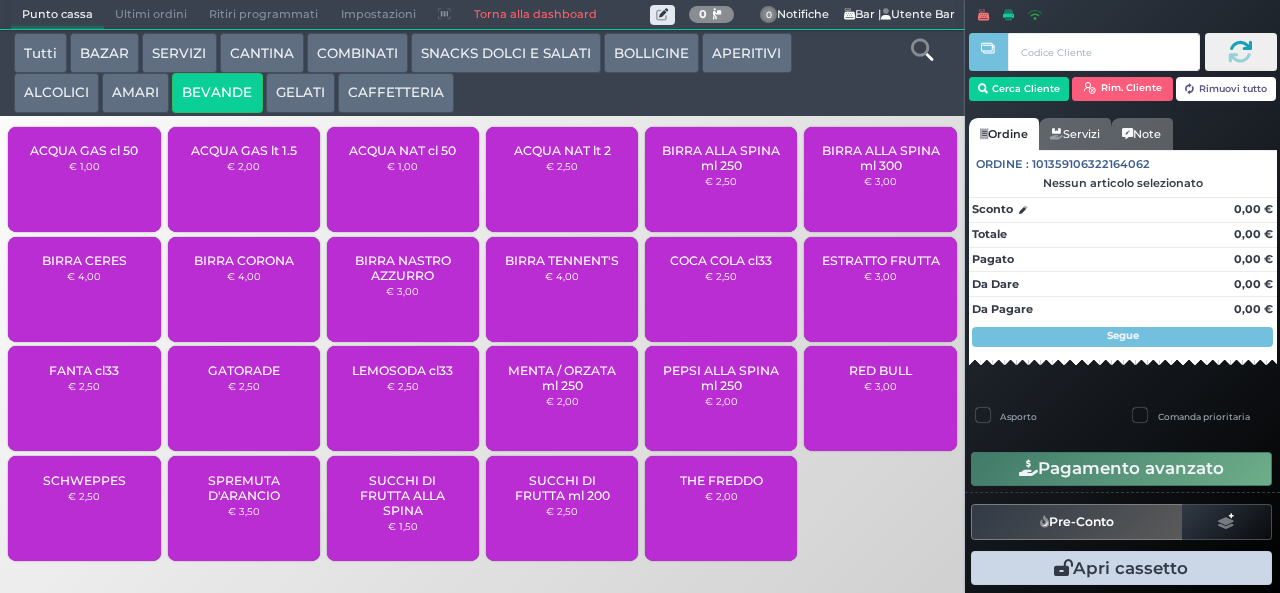 click on "ACQUA NAT lt 2" at bounding box center [562, 150] 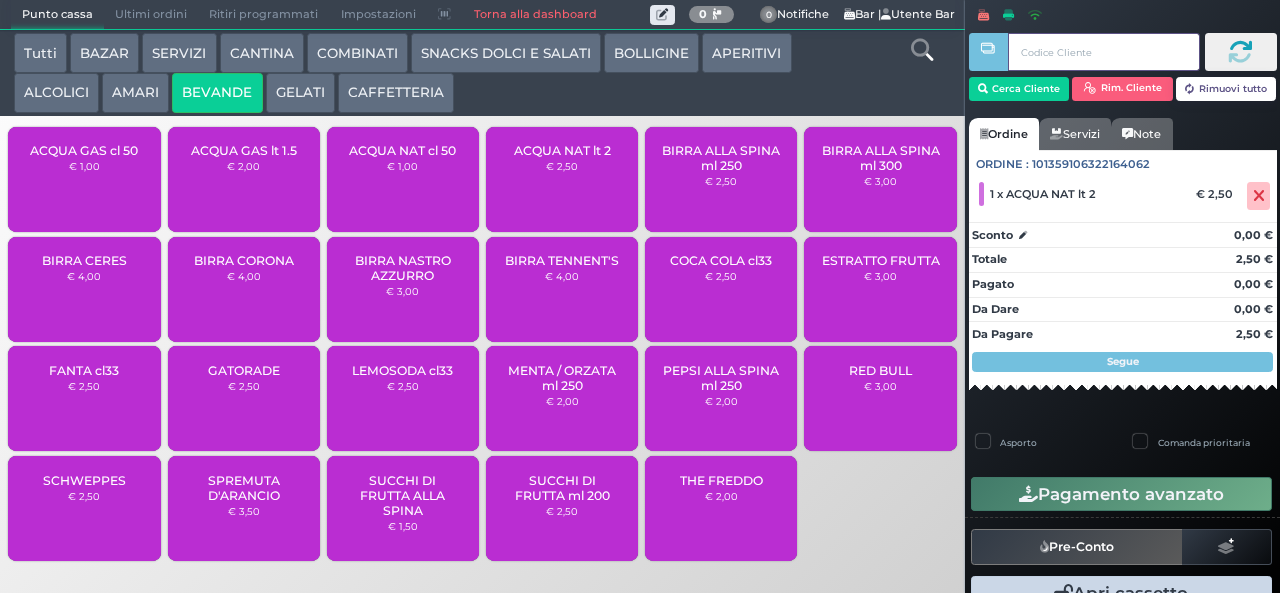 type 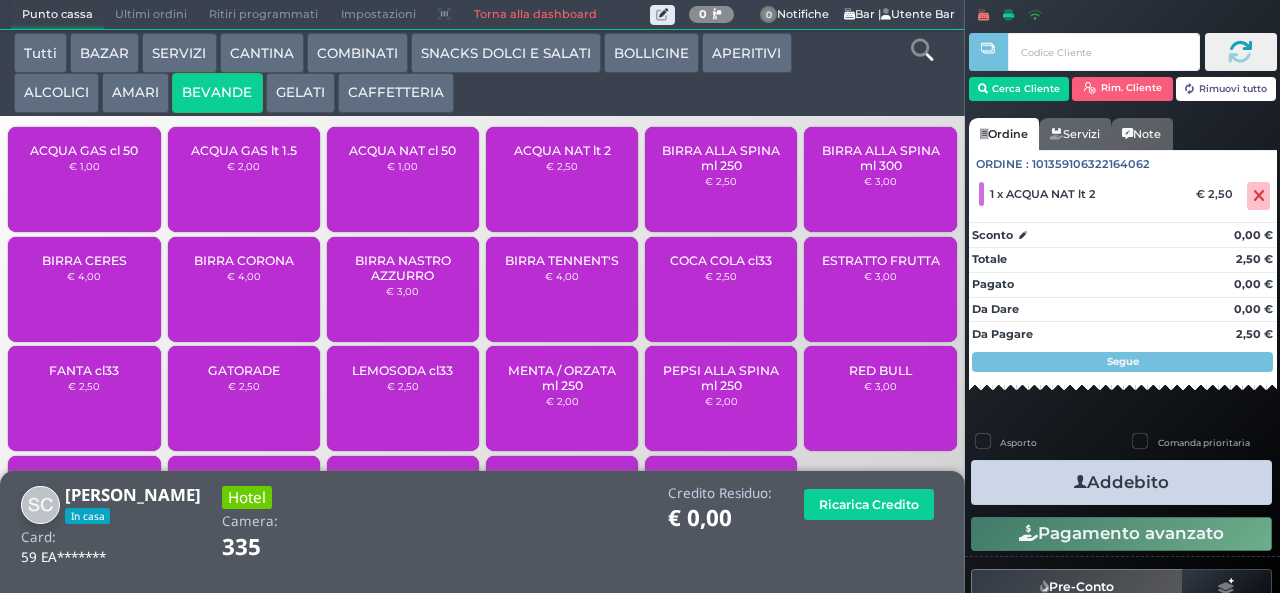 click on "Addebito" at bounding box center (1121, 482) 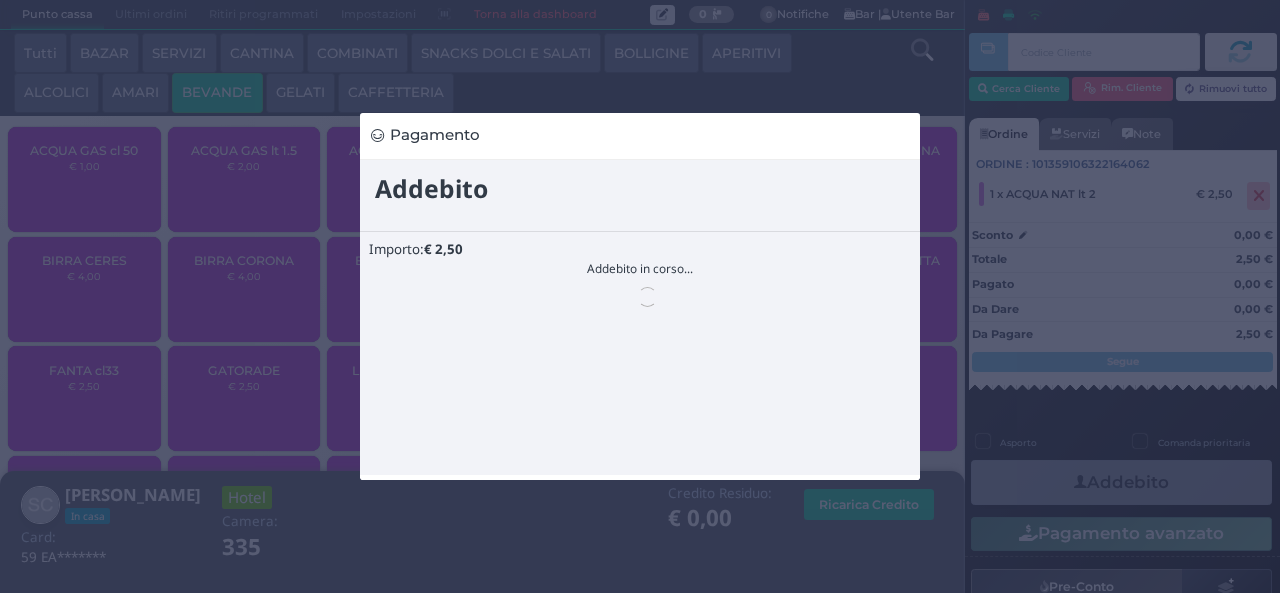 scroll, scrollTop: 0, scrollLeft: 0, axis: both 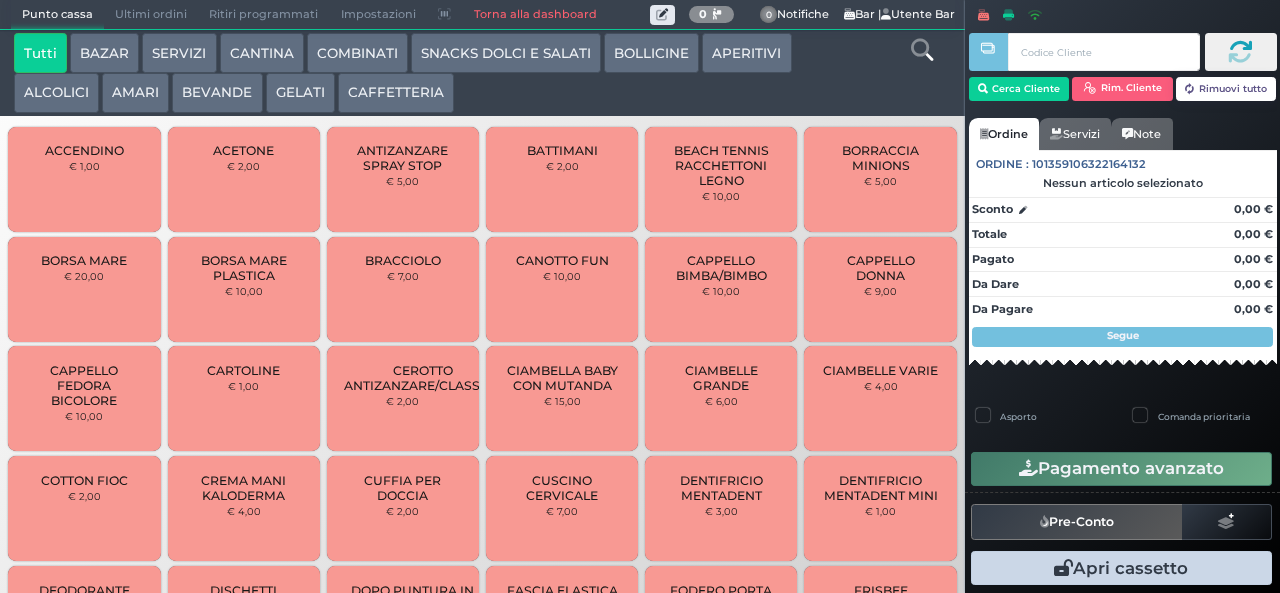 click on "BEVANDE" at bounding box center (217, 93) 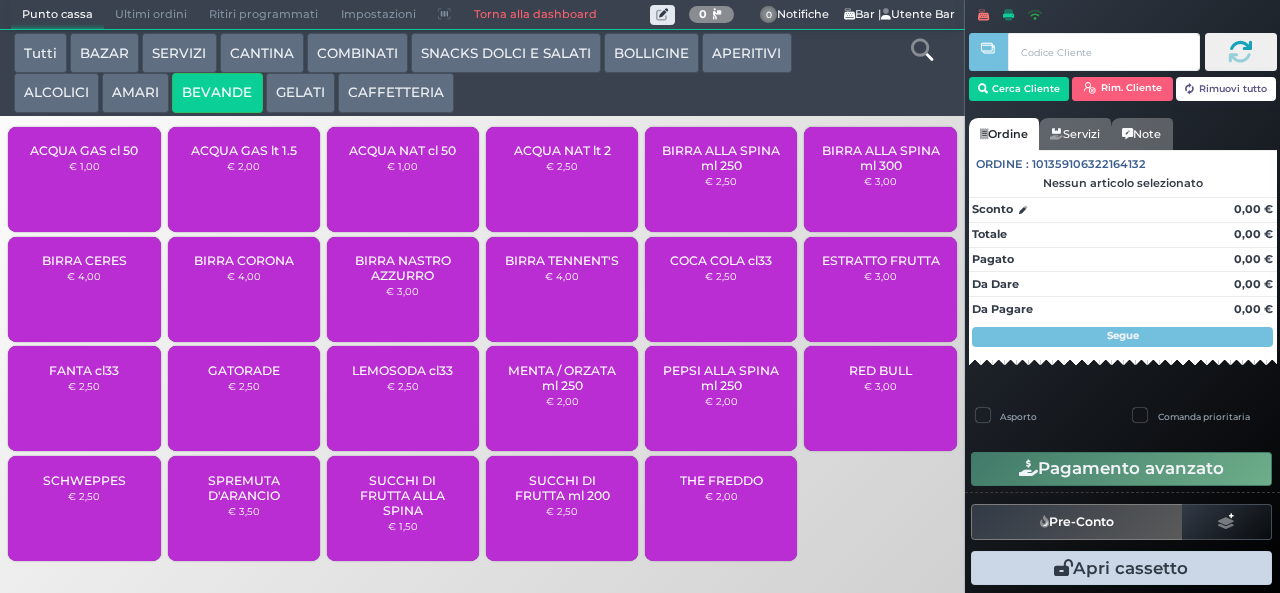 click on "ACQUA GAS lt 1.5" at bounding box center [244, 150] 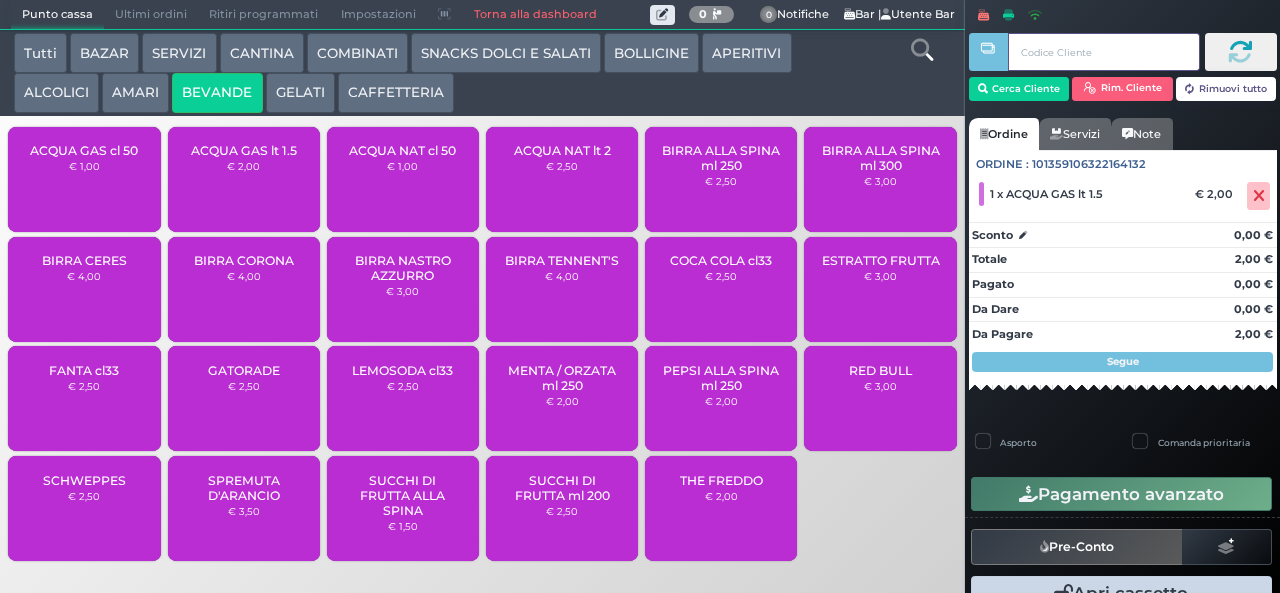 type 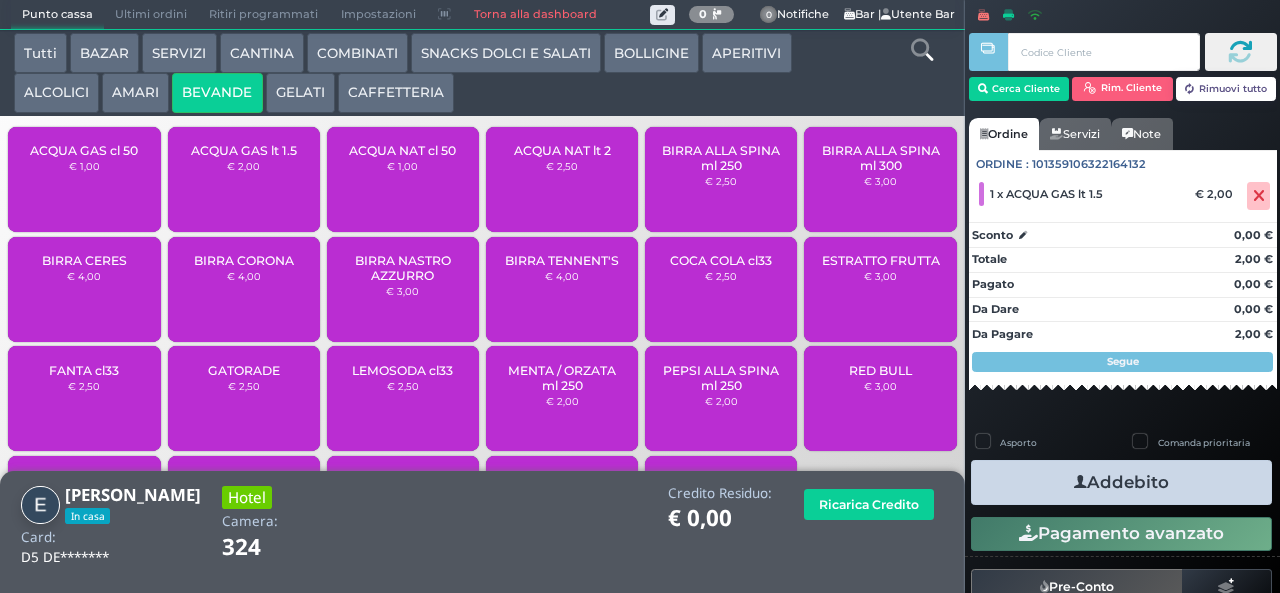 click on "Addebito" at bounding box center [1121, 482] 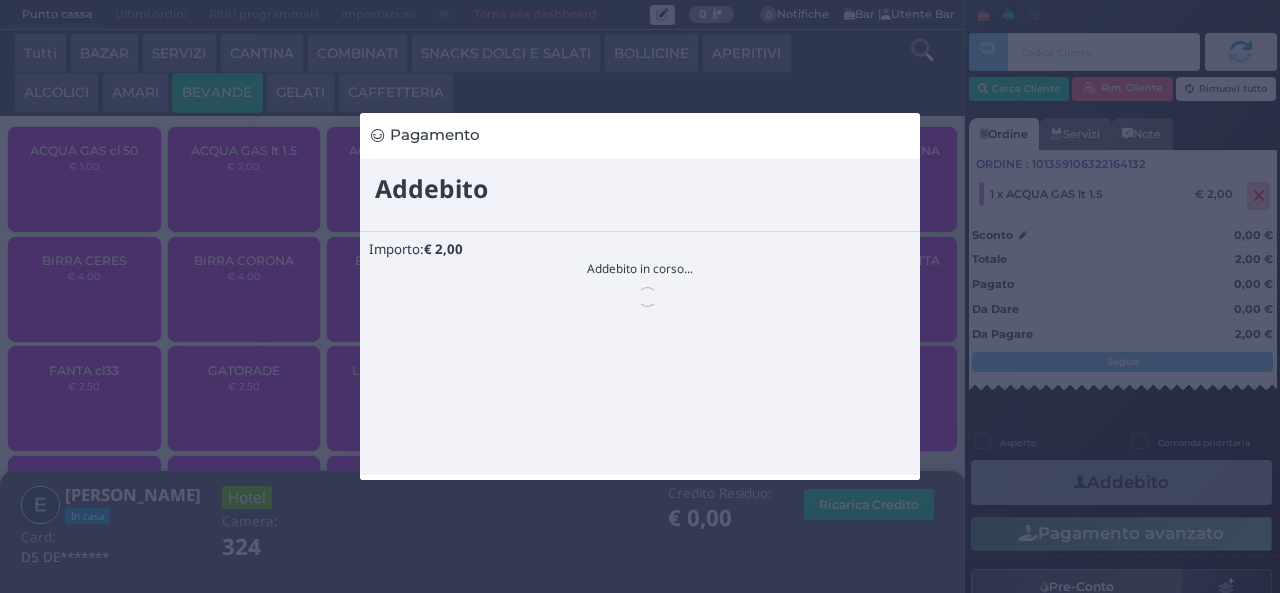 scroll, scrollTop: 0, scrollLeft: 0, axis: both 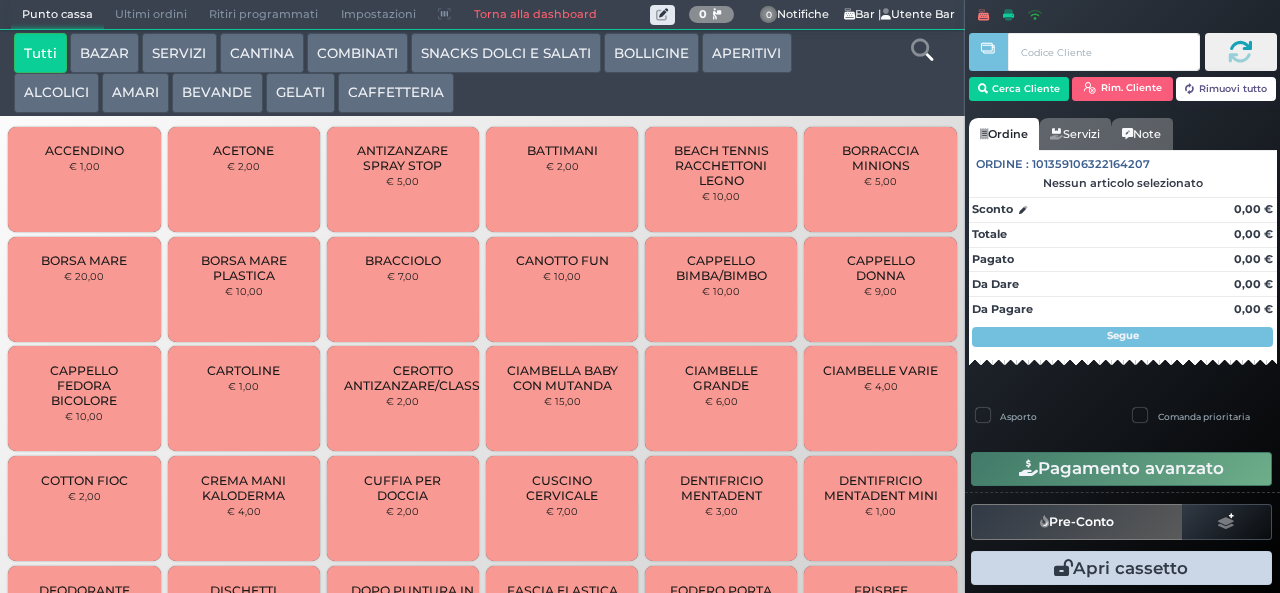 click on "GELATI" at bounding box center (300, 93) 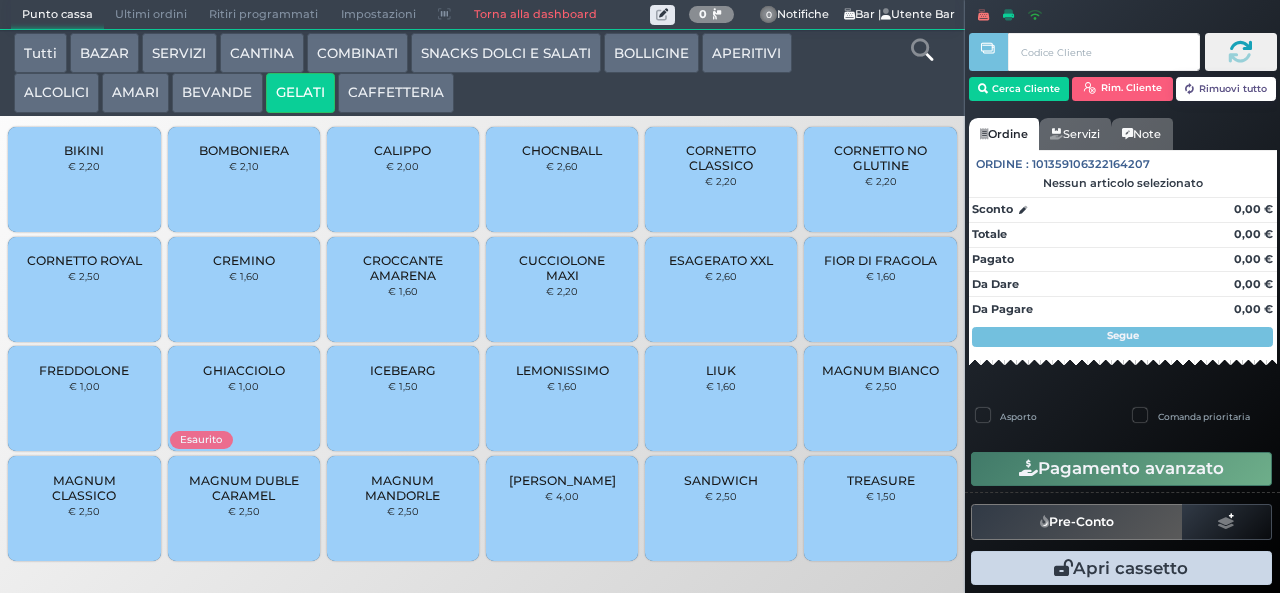 click on "BEVANDE" at bounding box center [217, 93] 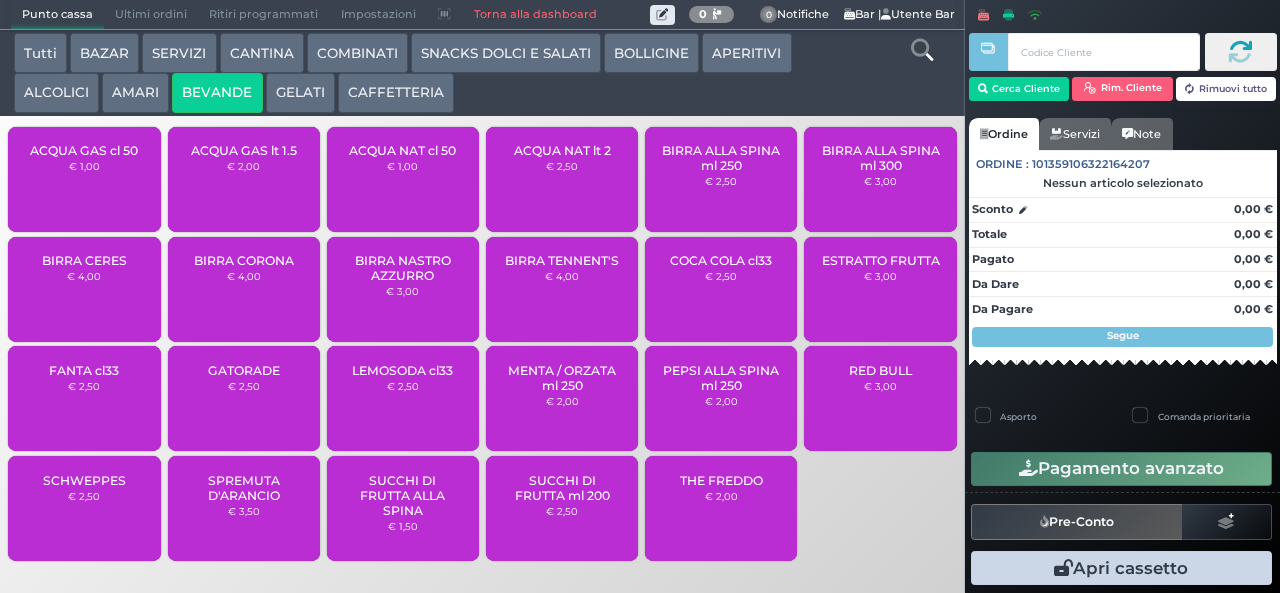 click on "ACQUA NAT lt 2
€ 2,50" at bounding box center (562, 179) 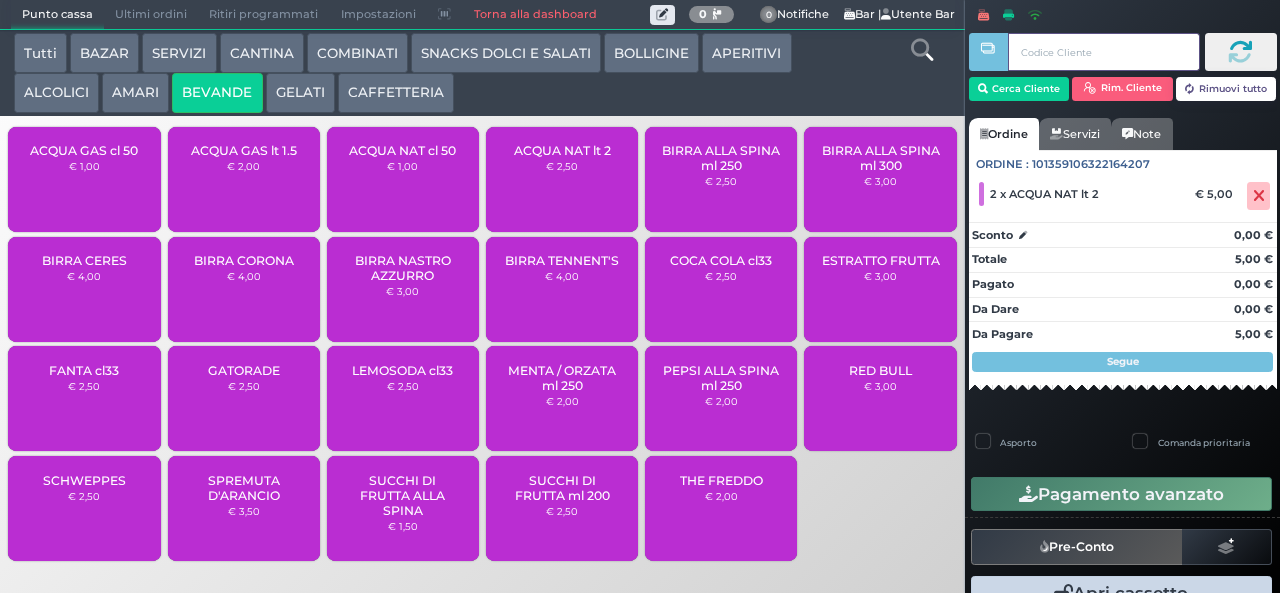 type 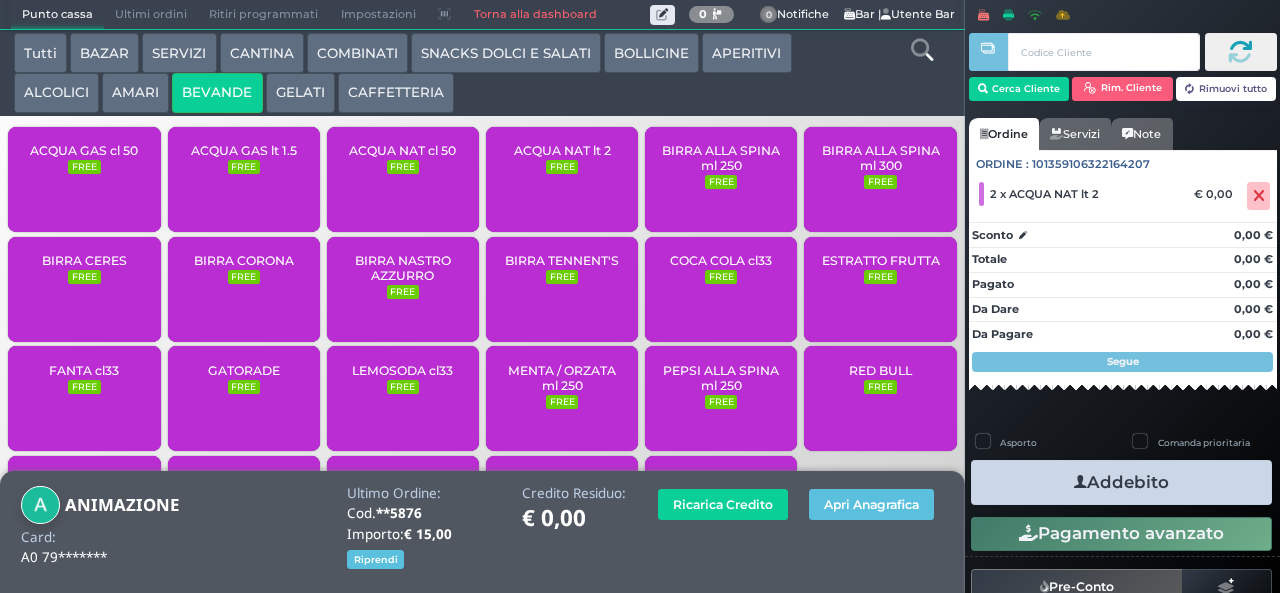 click on "Addebito" at bounding box center (1121, 482) 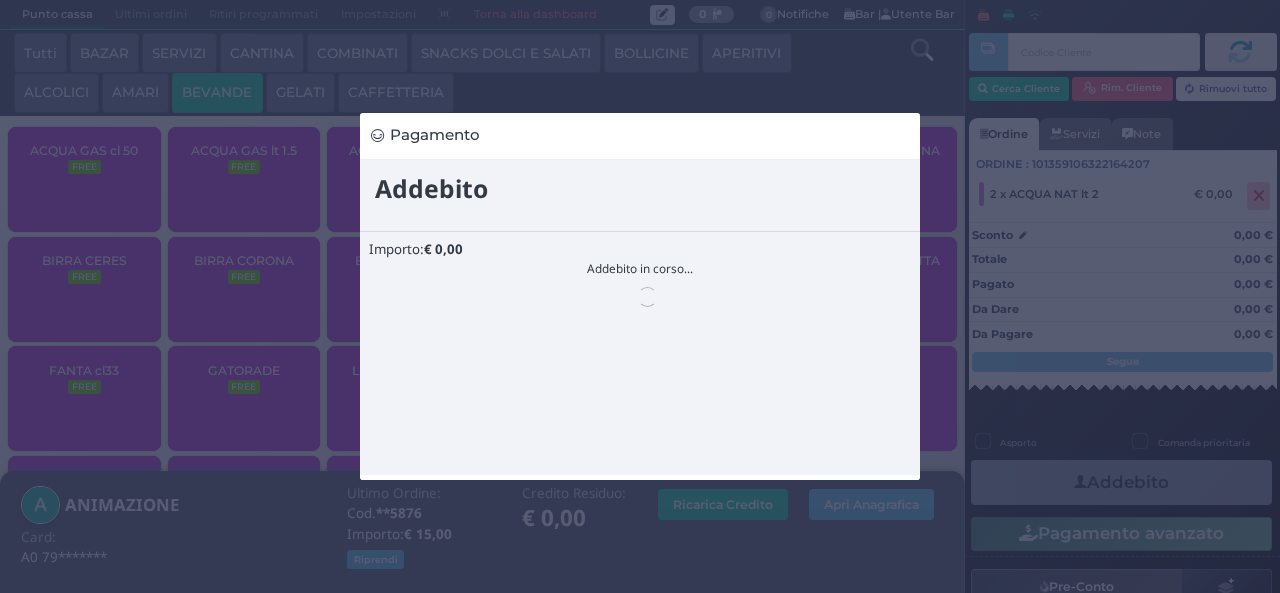 scroll, scrollTop: 0, scrollLeft: 0, axis: both 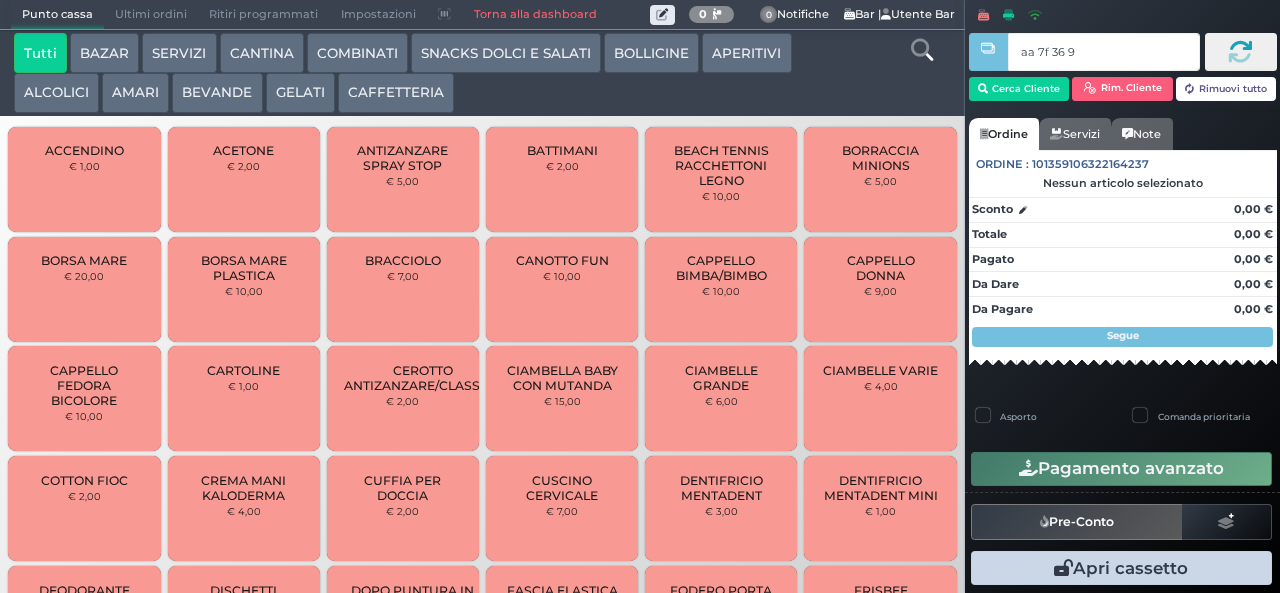 type on "aa 7f 36 9a" 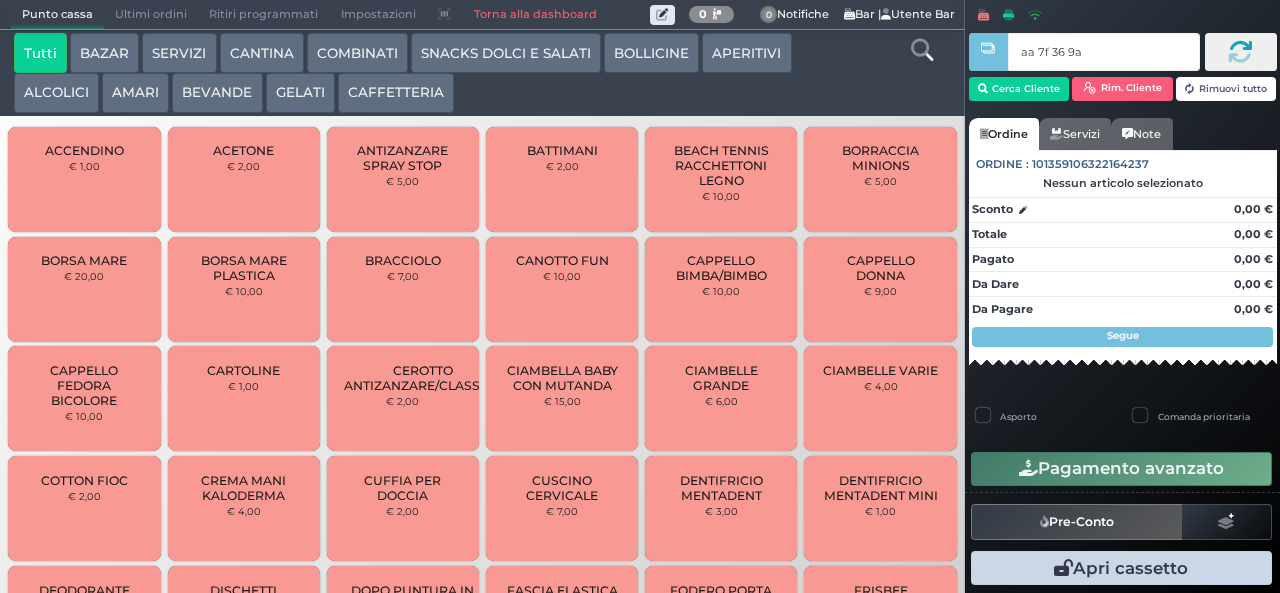 type 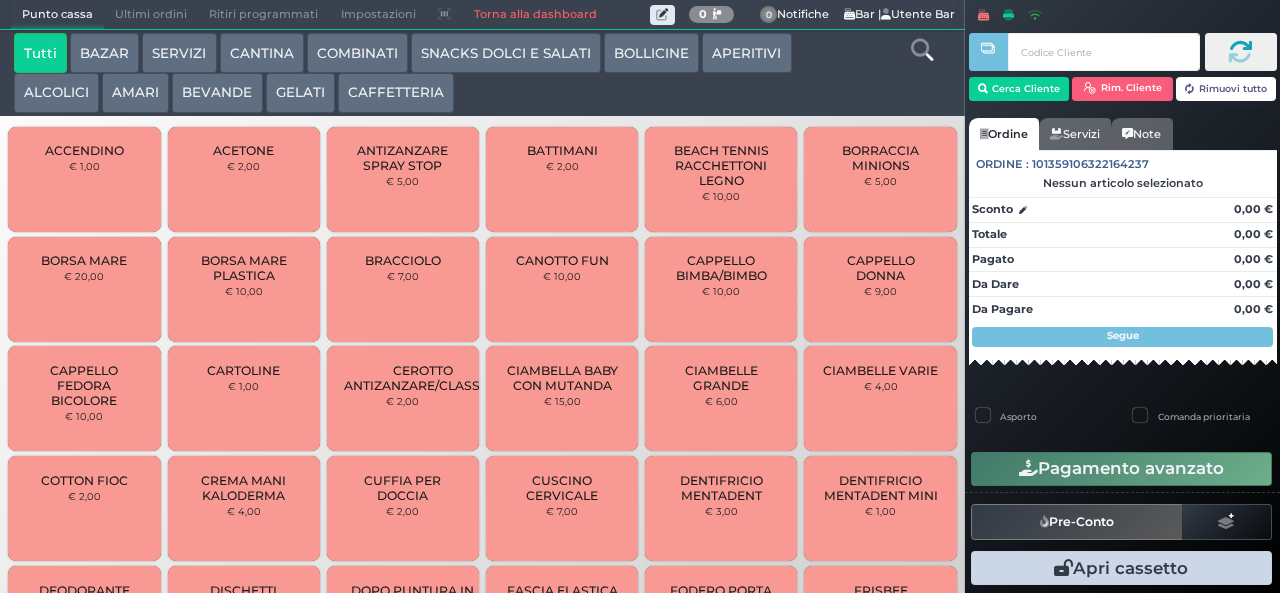 click at bounding box center (988, 282) 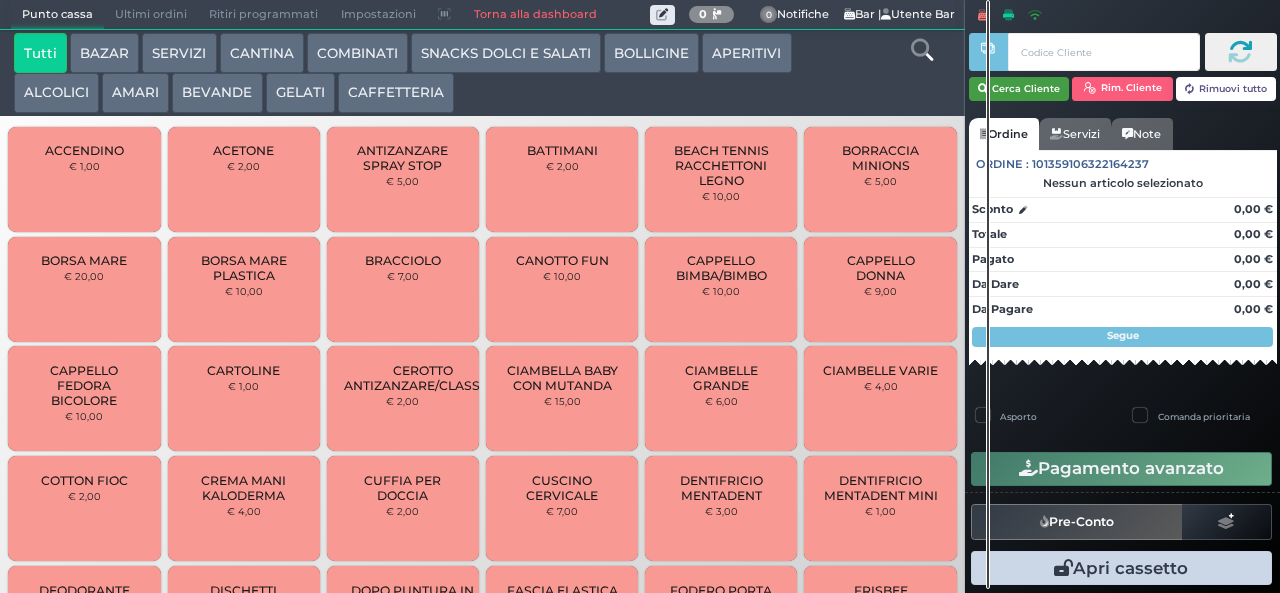 click on "Cerca Cliente" at bounding box center [1019, 89] 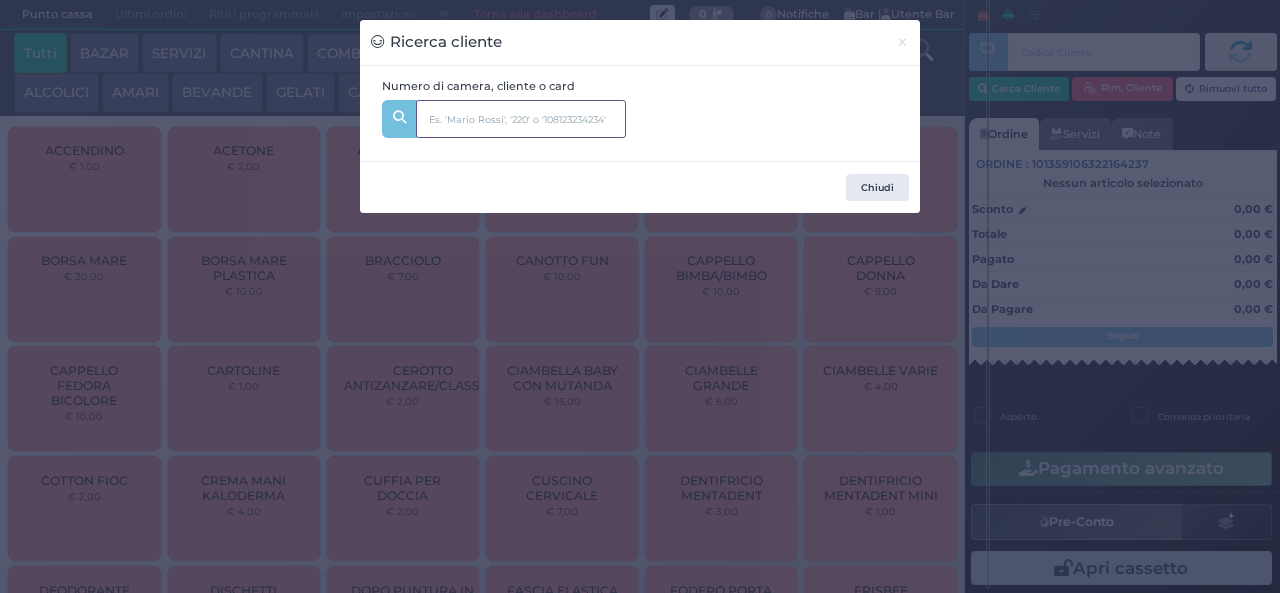 click at bounding box center (521, 119) 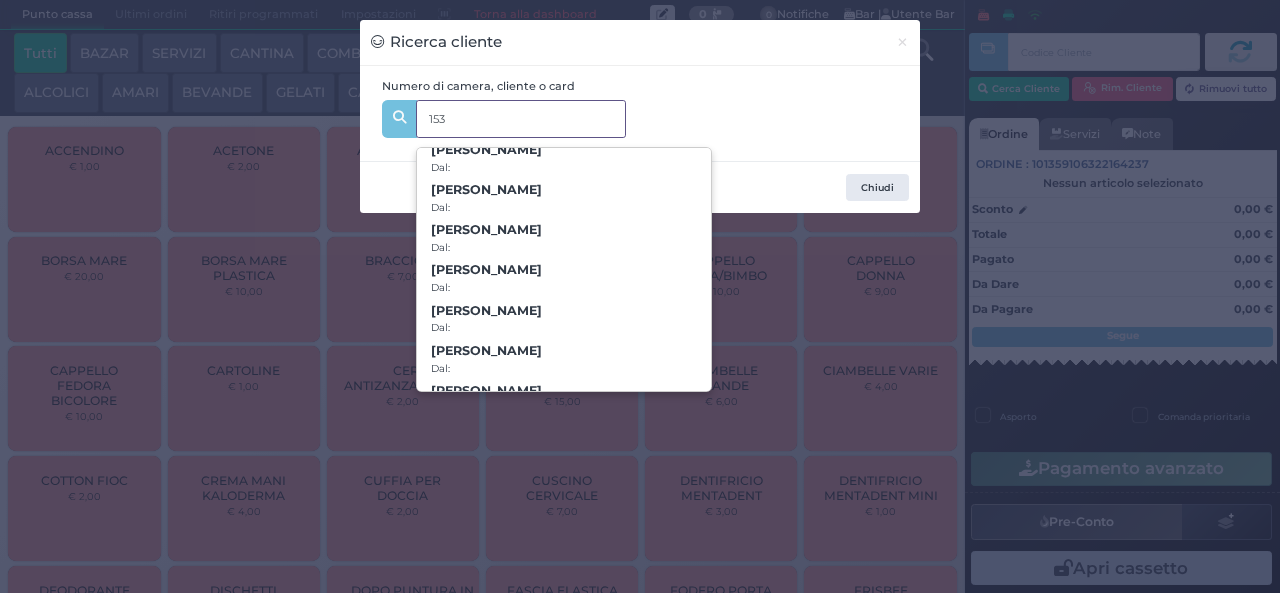 scroll, scrollTop: 294, scrollLeft: 0, axis: vertical 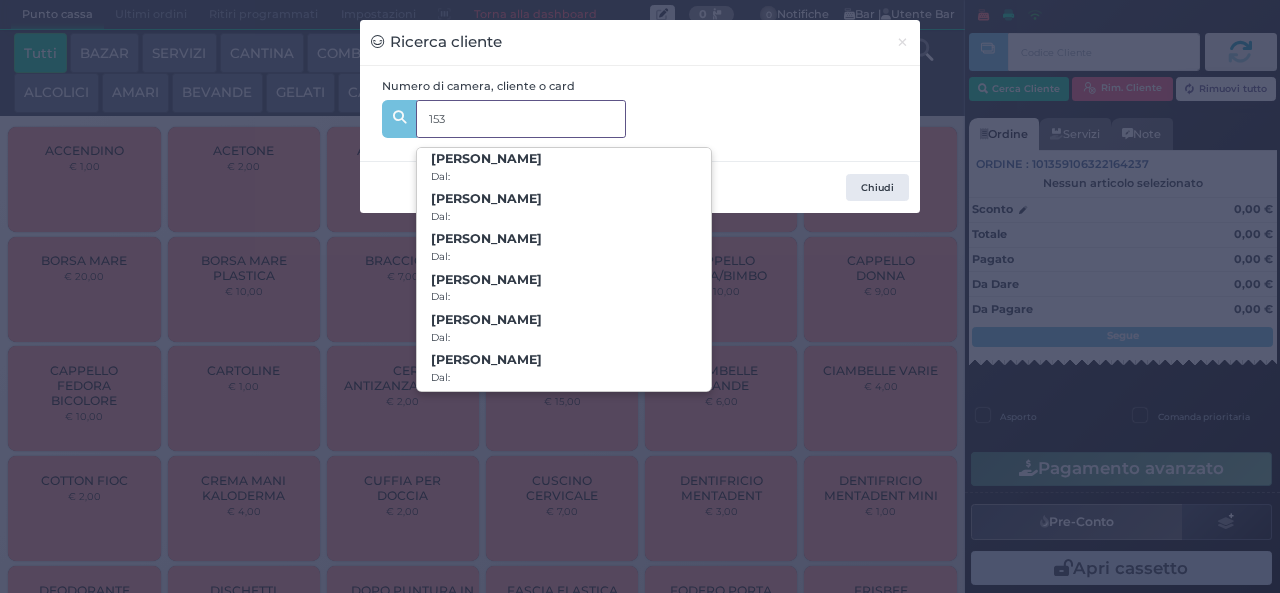 click on "153" at bounding box center [521, 119] 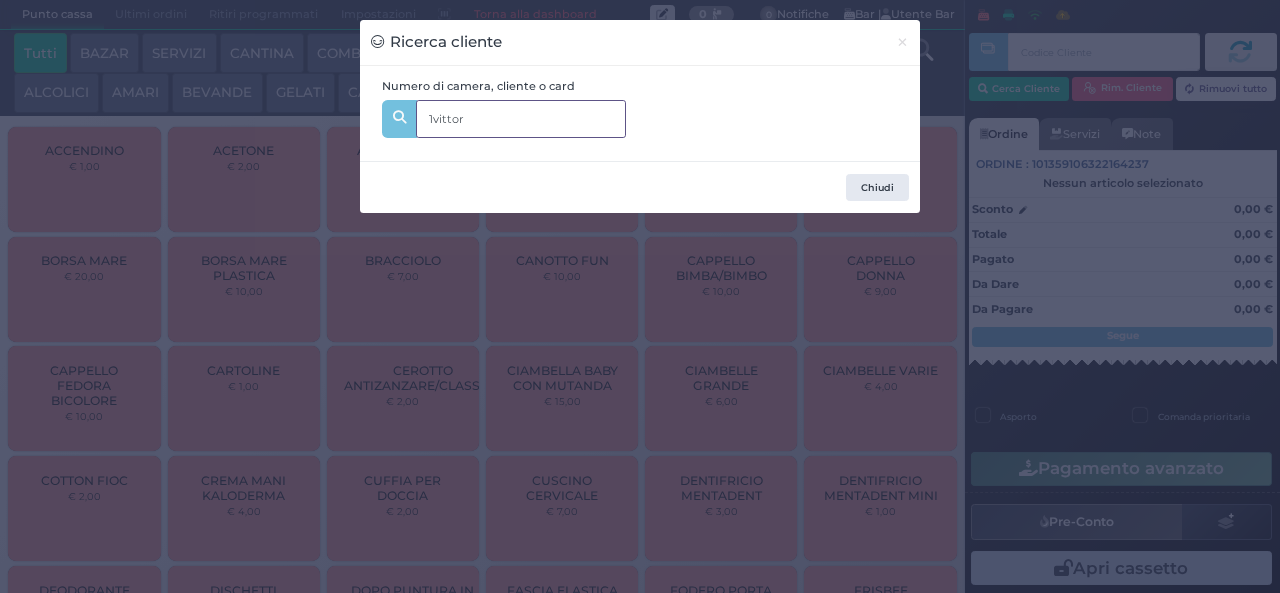 scroll, scrollTop: 0, scrollLeft: 0, axis: both 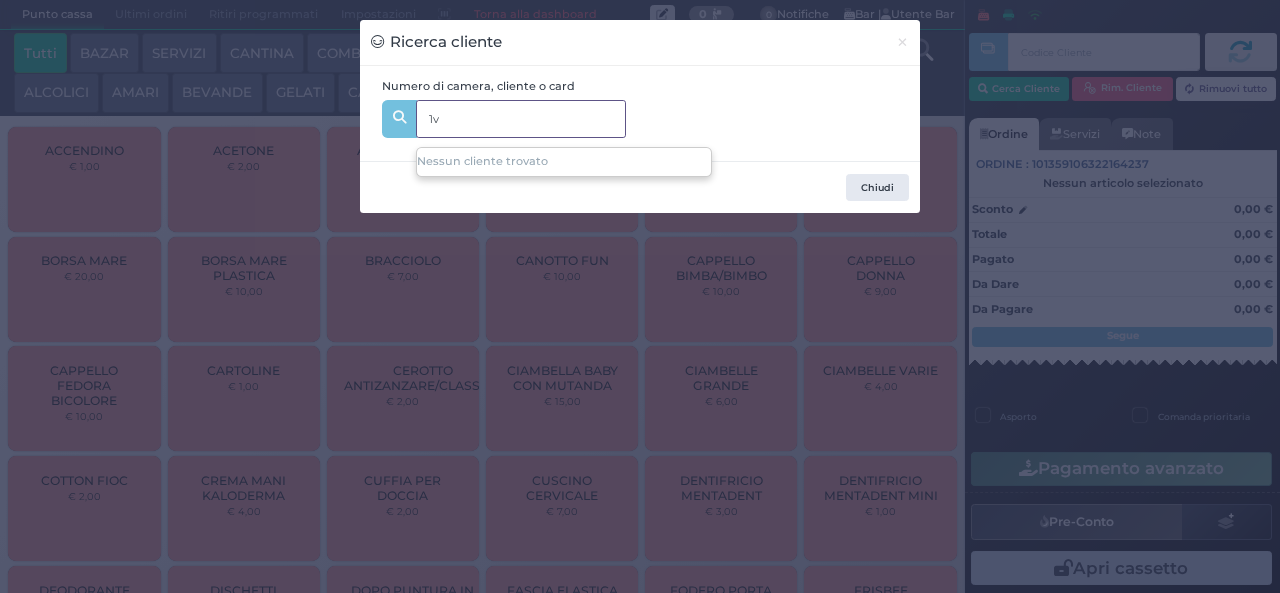 type on "1" 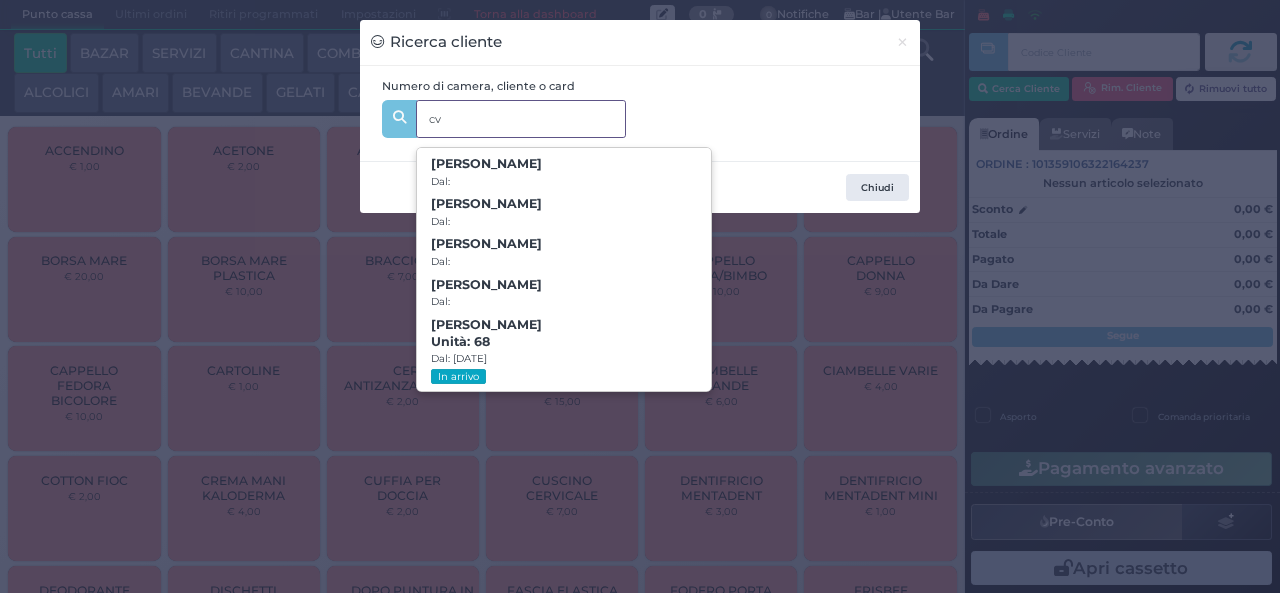 type on "c" 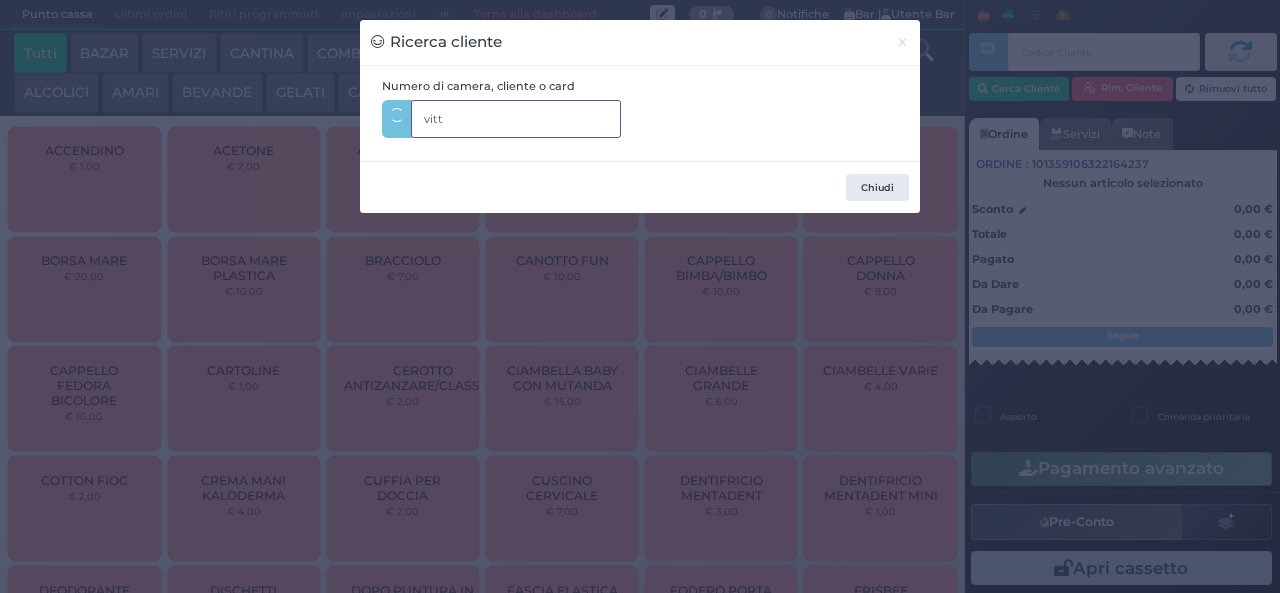 type on "vitto" 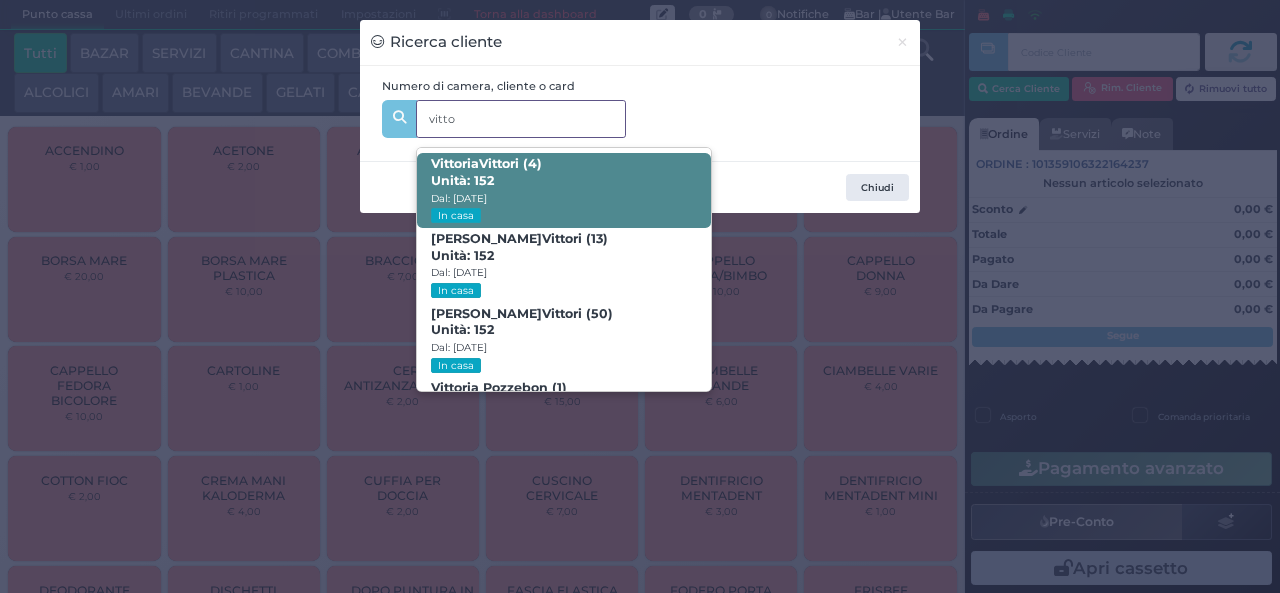 click on "Vitto ria   Vitto ri (4) Unità: 152 Dal: 10/07/2025 In casa" at bounding box center (563, 190) 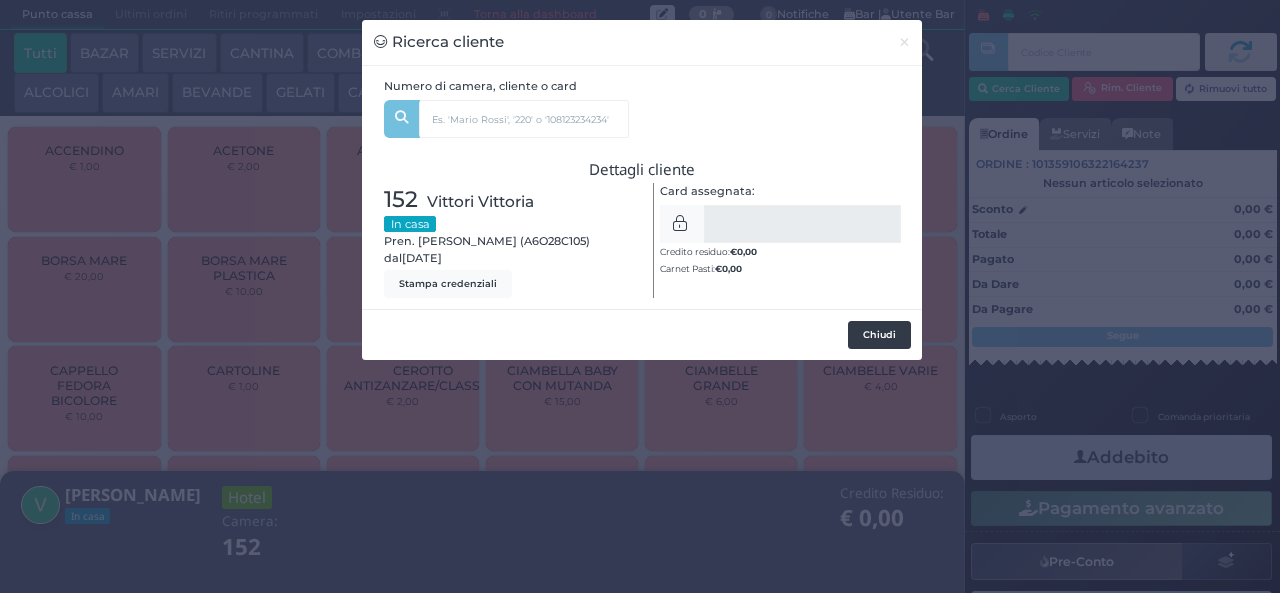 click on "Chiudi" at bounding box center (879, 335) 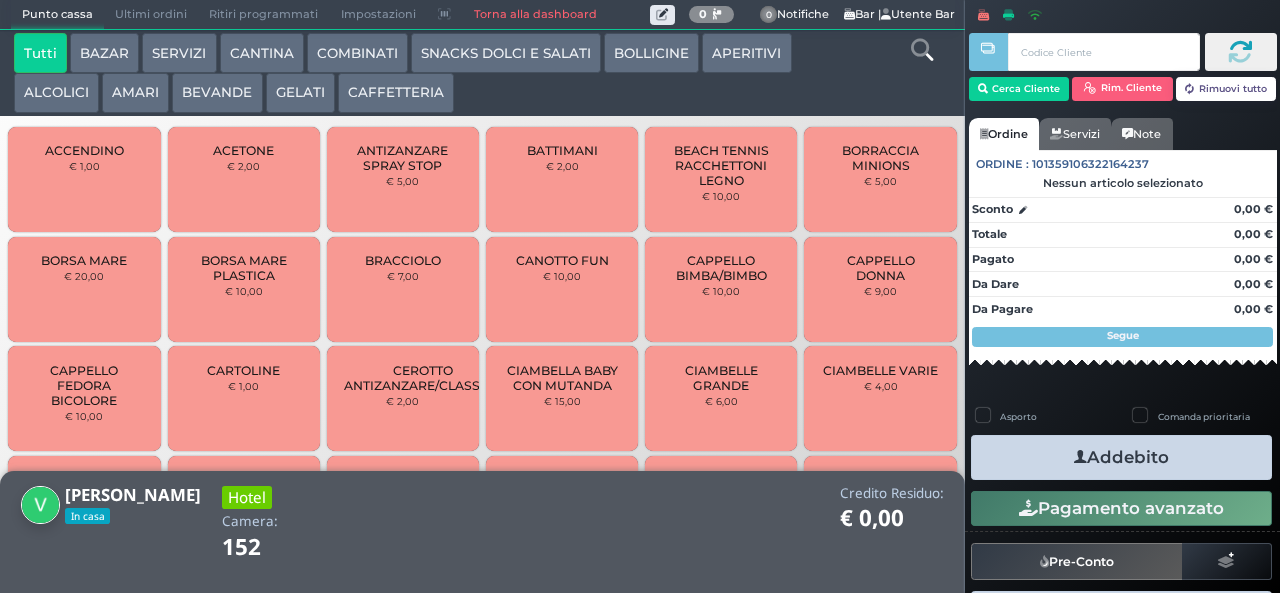 click on "CAFFETTERIA" at bounding box center (396, 93) 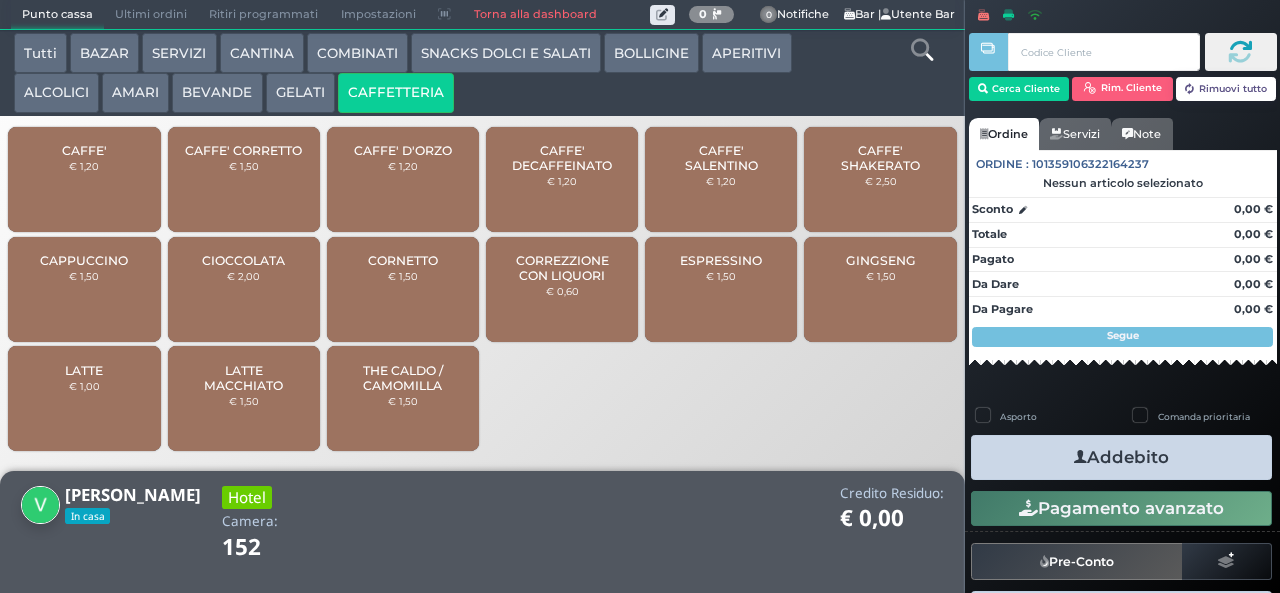 click on "GELATI" at bounding box center [300, 93] 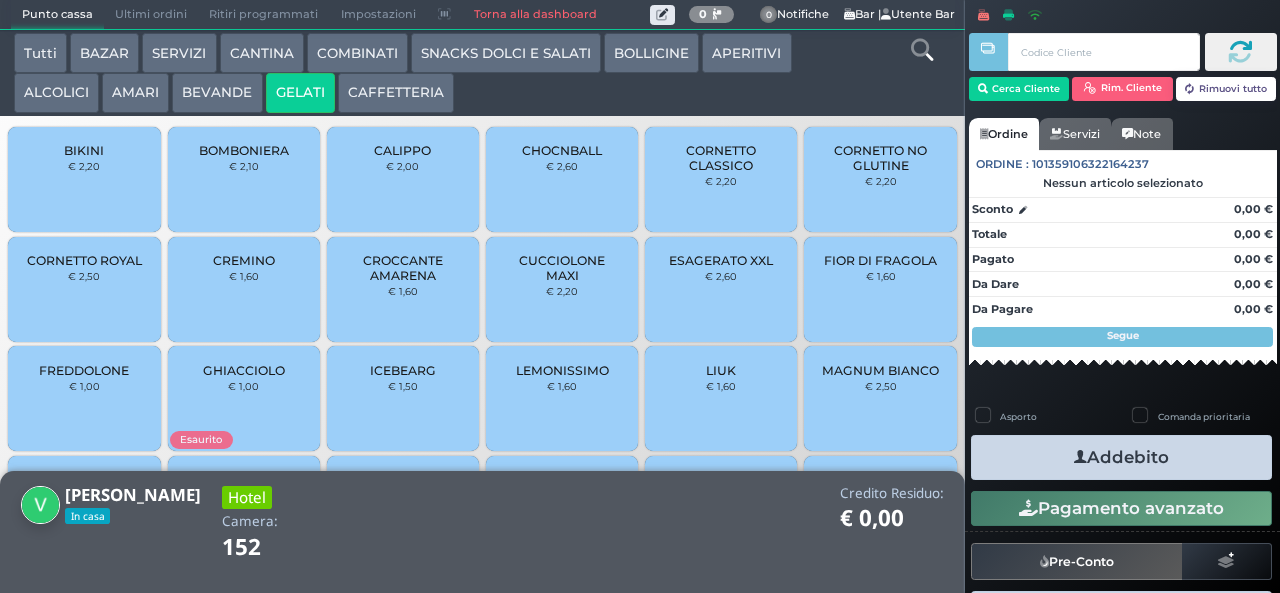 scroll, scrollTop: 133, scrollLeft: 0, axis: vertical 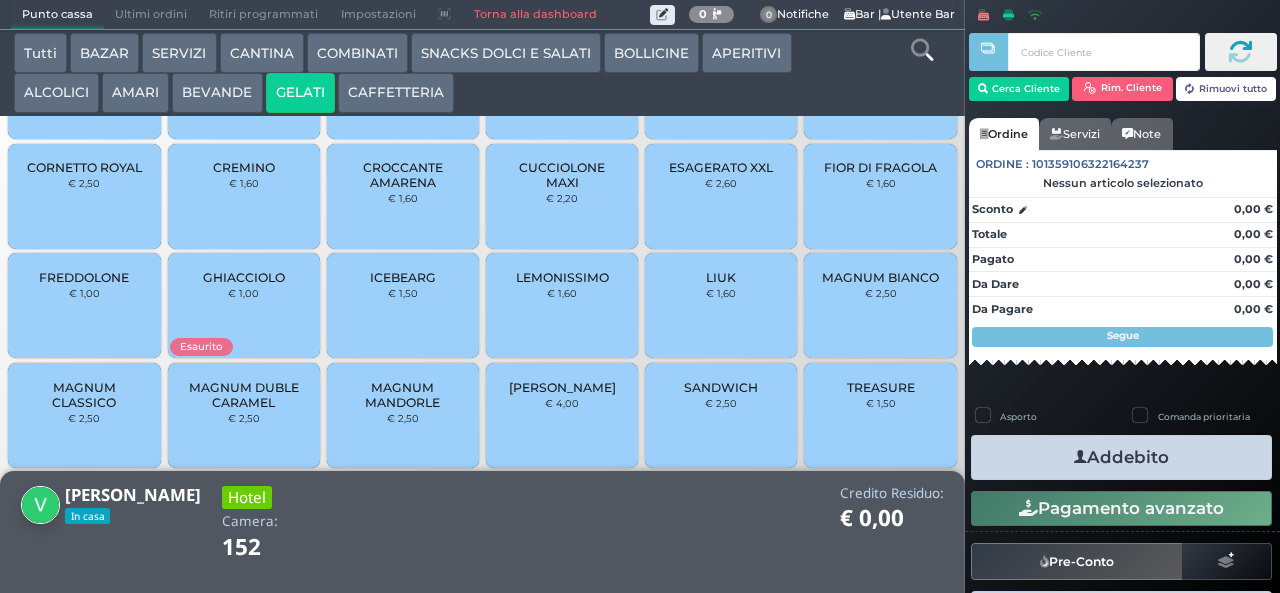click on "TREASURE" at bounding box center (881, 387) 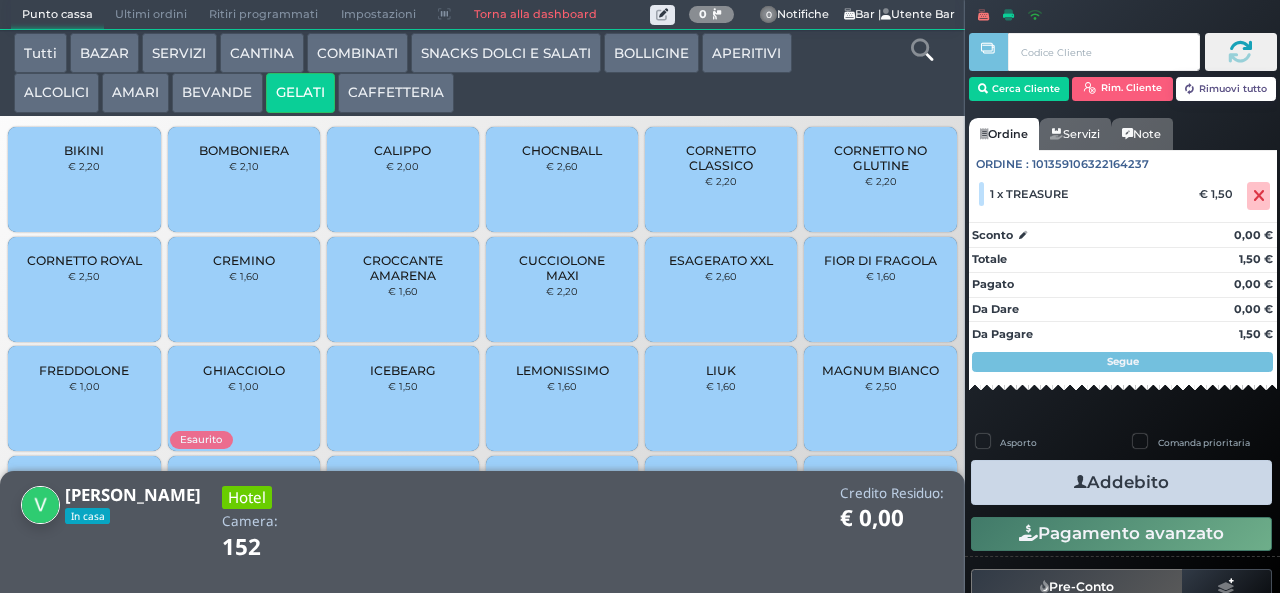 scroll, scrollTop: 133, scrollLeft: 0, axis: vertical 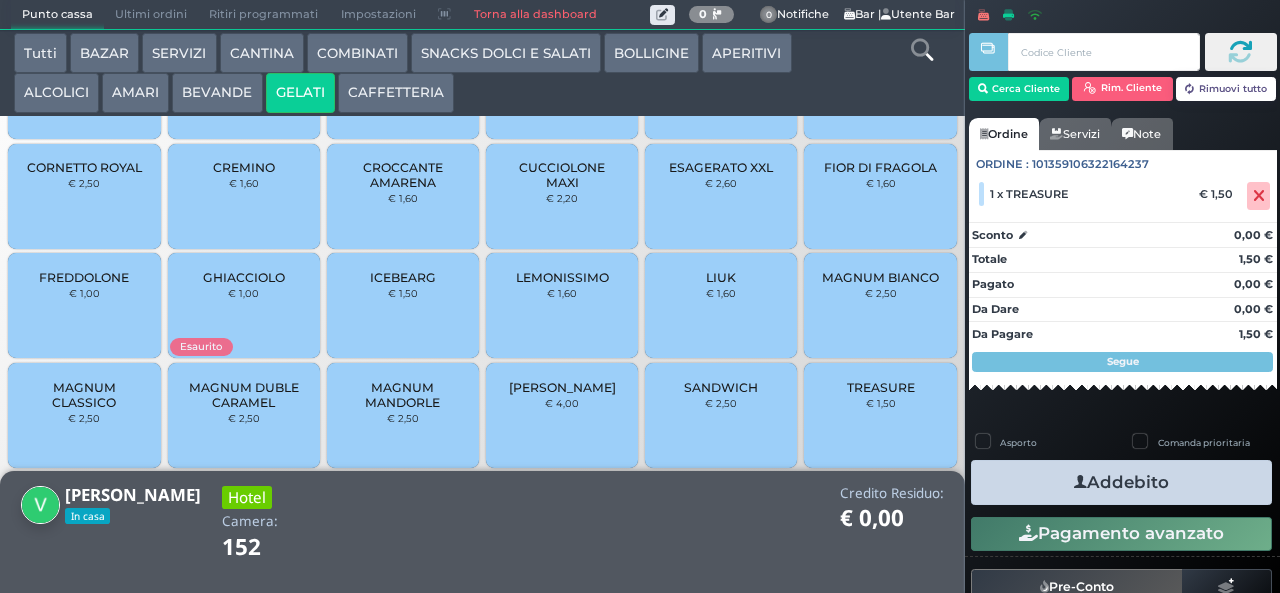 click on "MAGNUM MANDORLE" at bounding box center (403, 395) 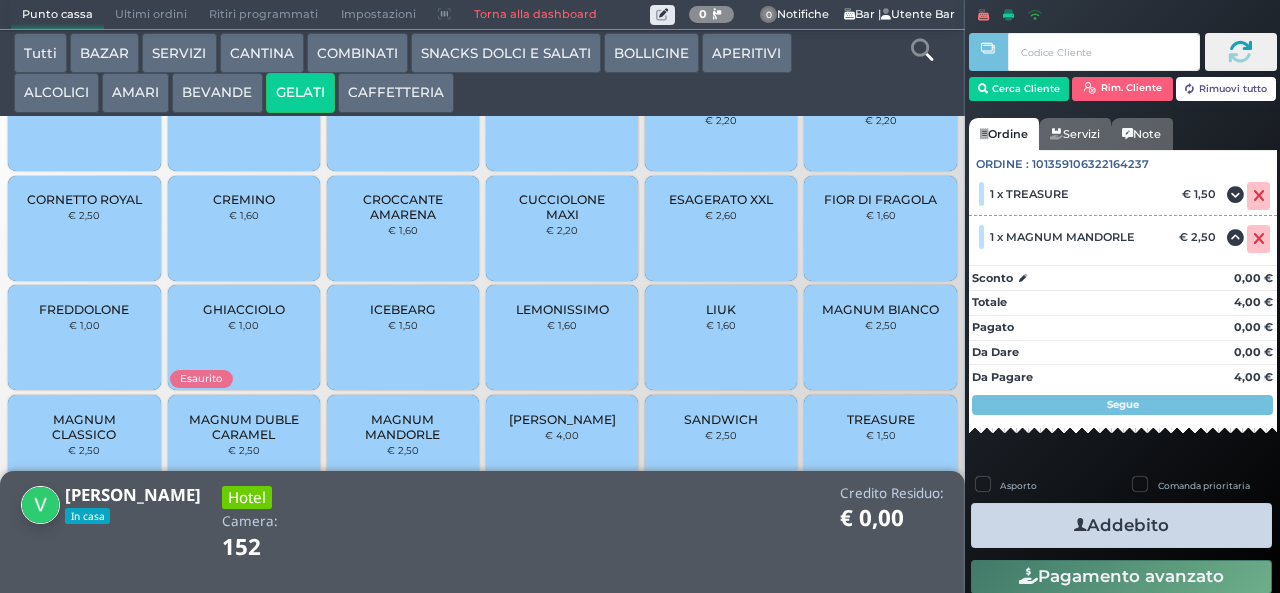 scroll, scrollTop: 88, scrollLeft: 0, axis: vertical 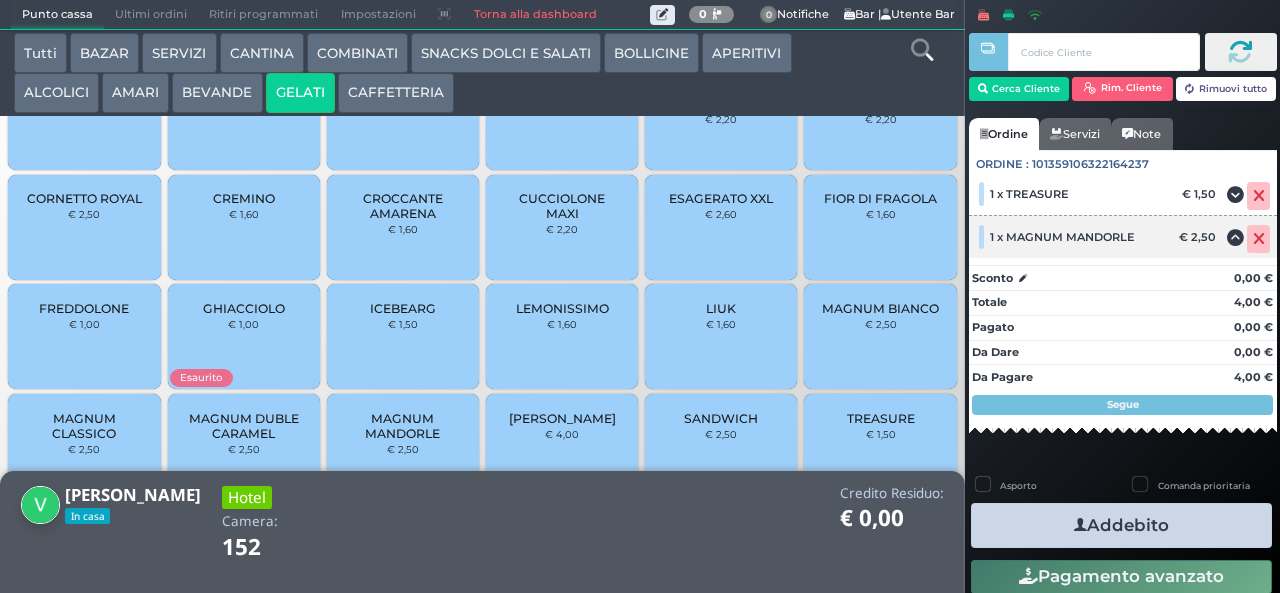 click at bounding box center (1259, 239) 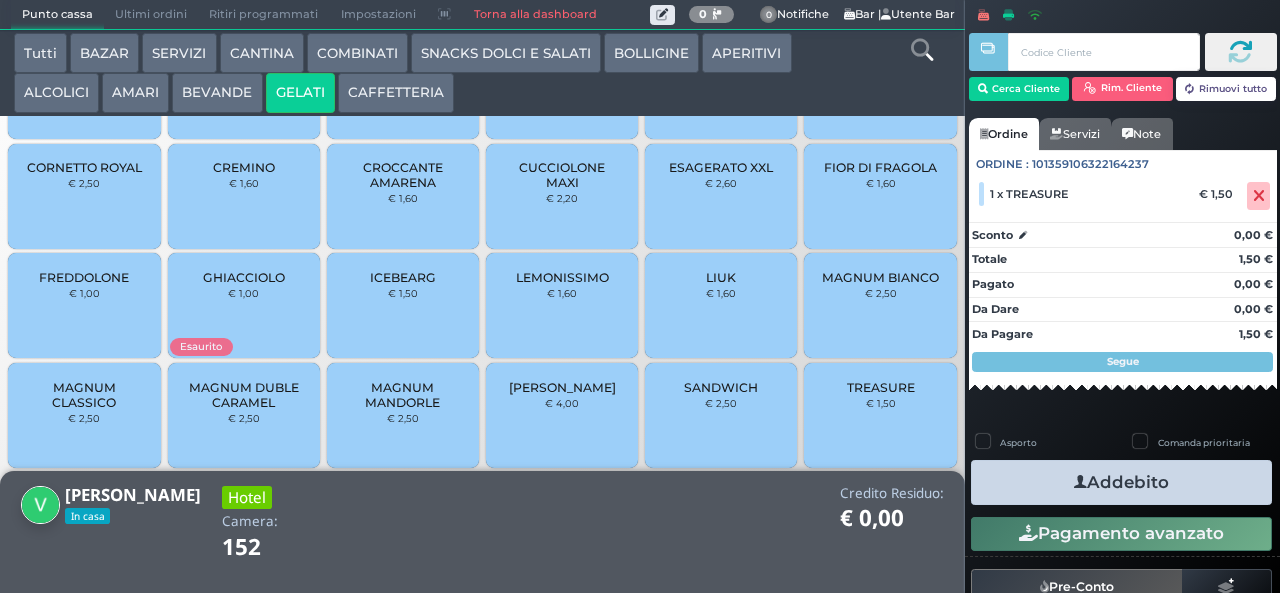 scroll, scrollTop: 0, scrollLeft: 0, axis: both 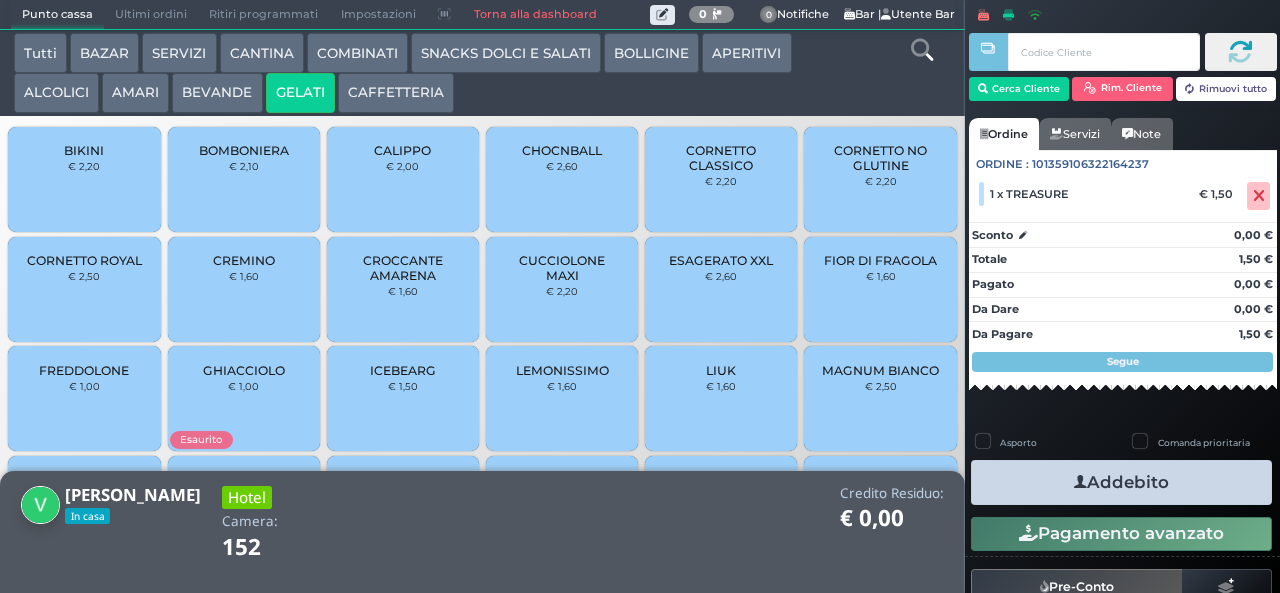 click on "CORNETTO CLASSICO" at bounding box center (721, 158) 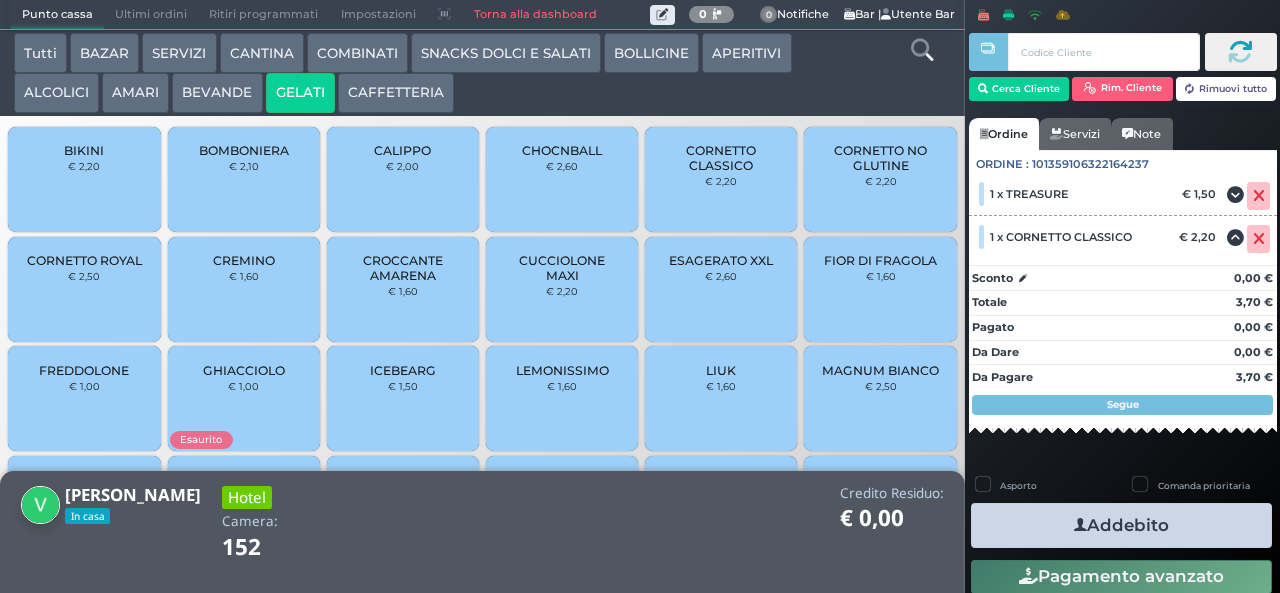 click on "CHOCNBALL" at bounding box center [562, 150] 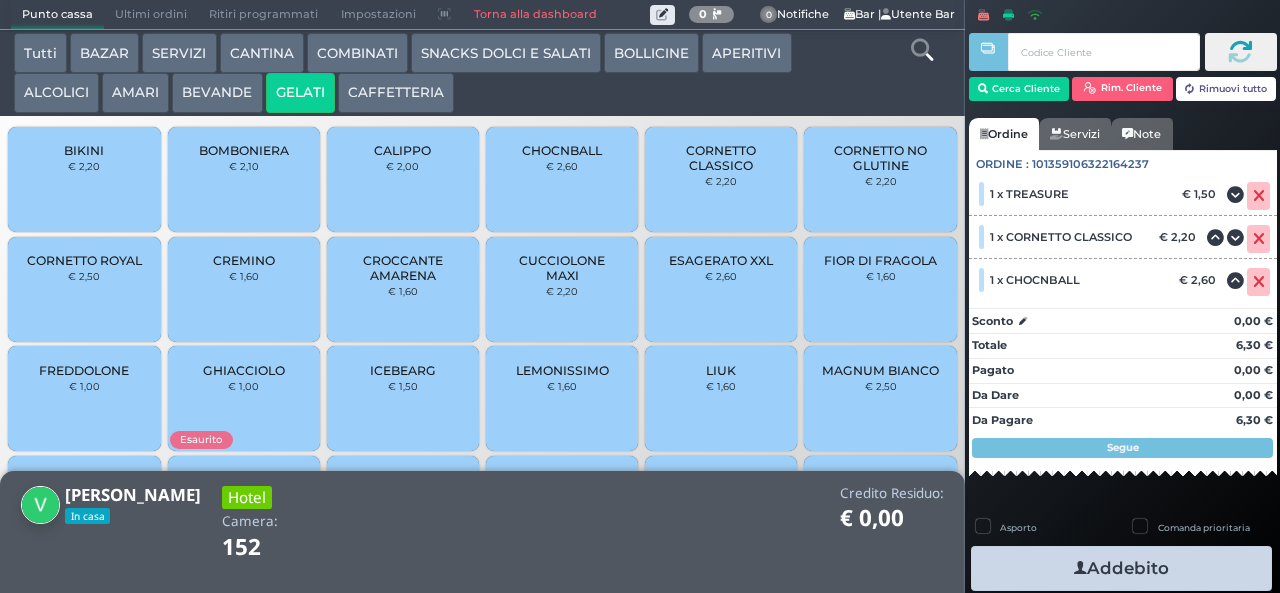 click on "COMBINATI" at bounding box center (357, 53) 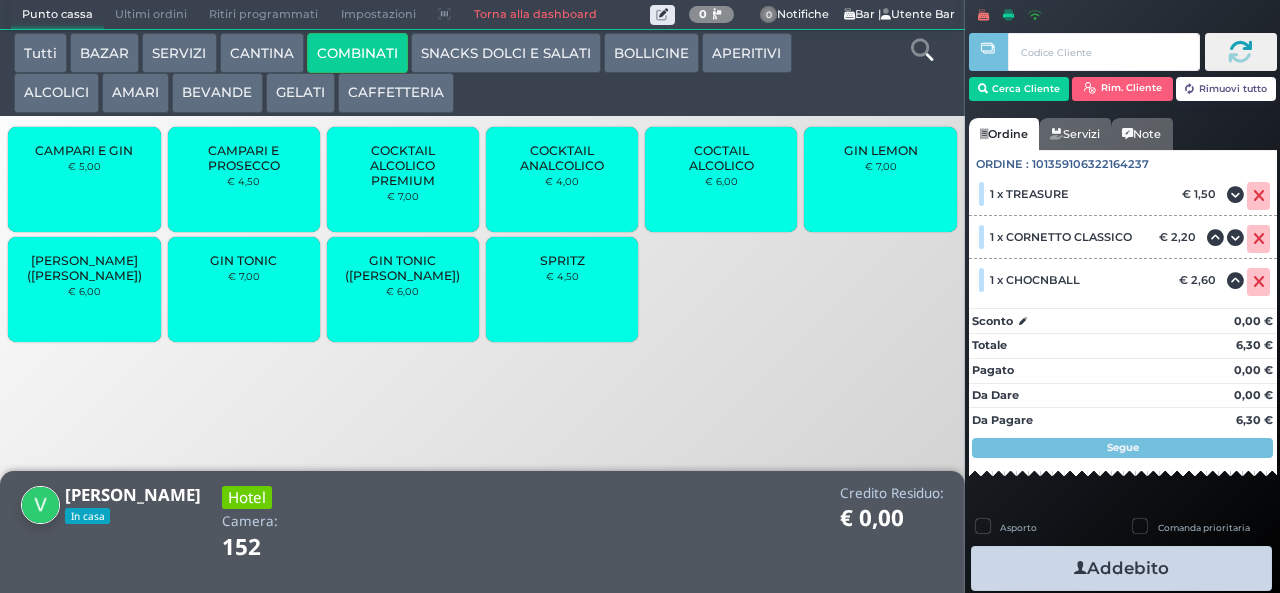 click on "AMARI" at bounding box center [135, 93] 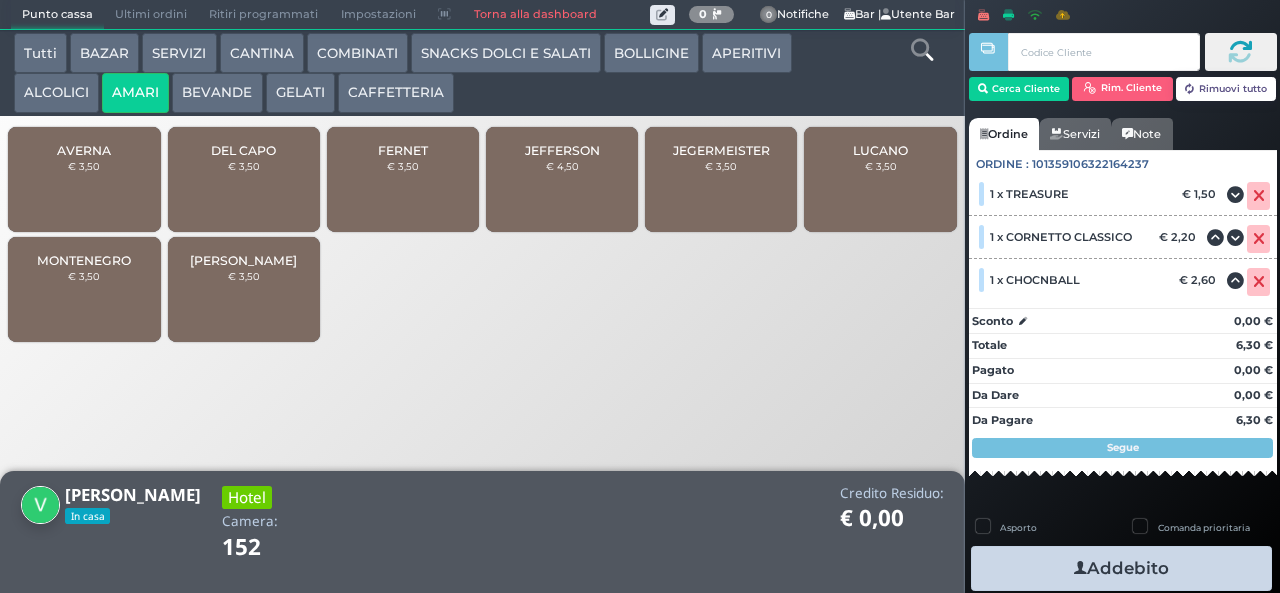 click on "ALCOLICI" at bounding box center (56, 93) 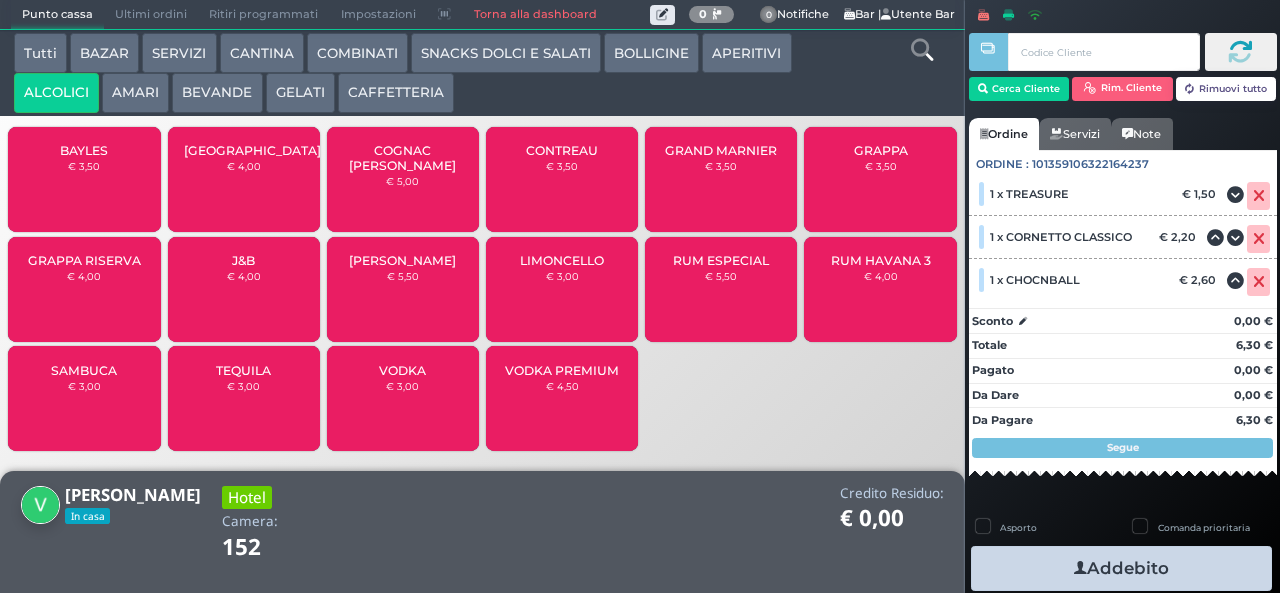 click on "BAYLES
€ 3,50" at bounding box center [84, 179] 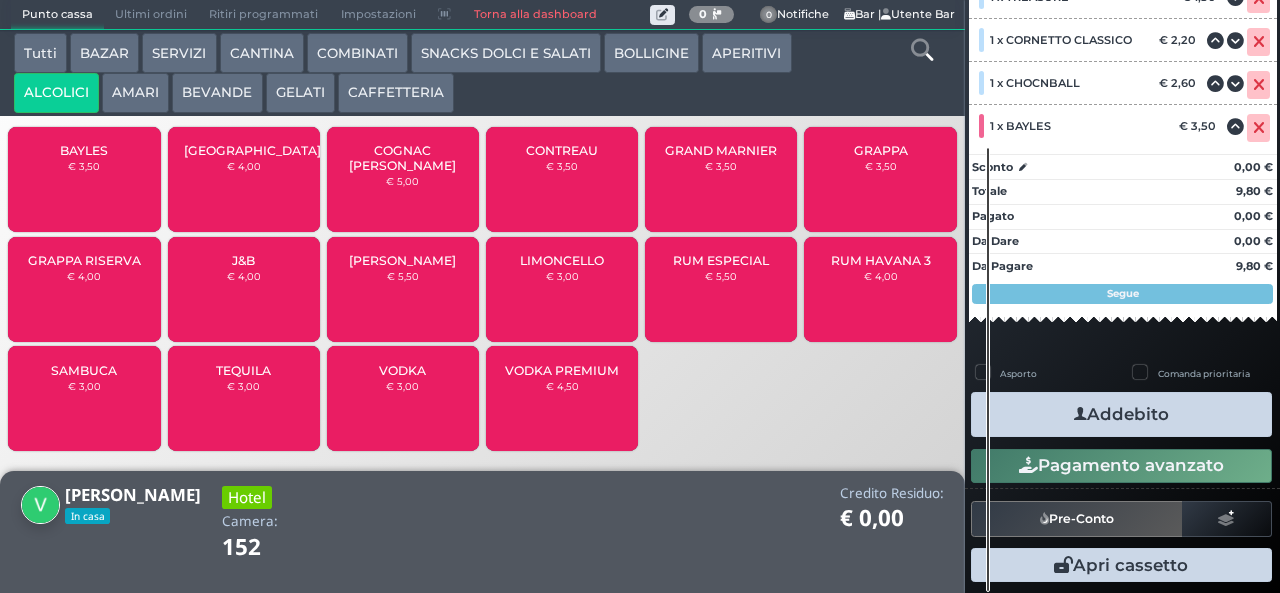 scroll, scrollTop: 282, scrollLeft: 0, axis: vertical 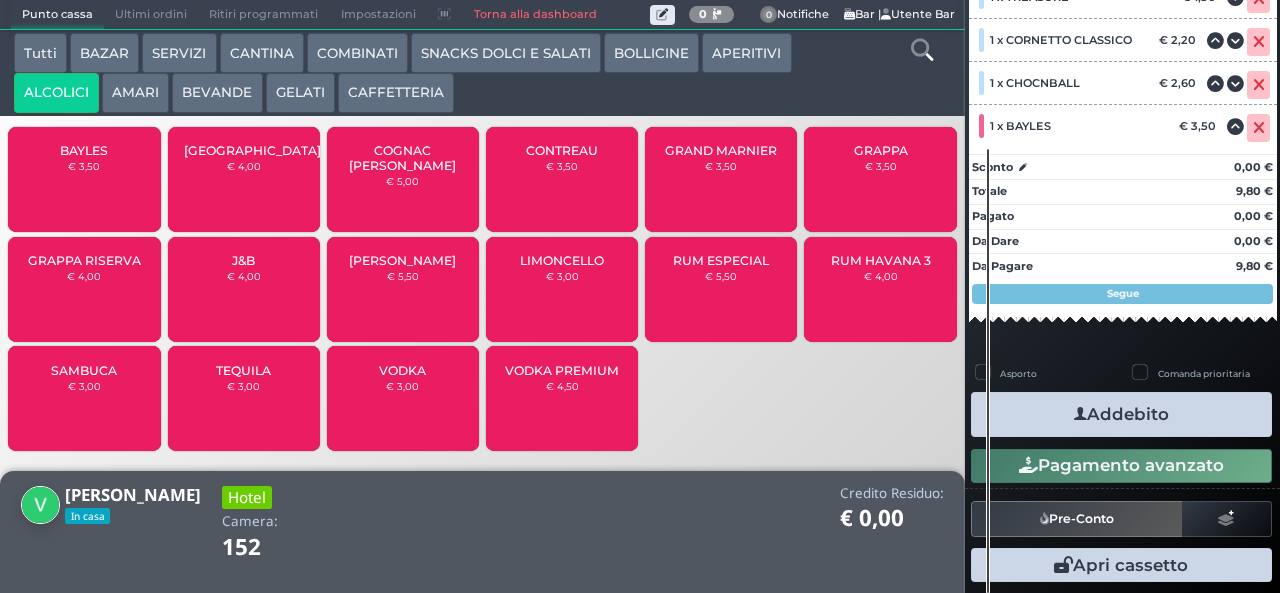 click on "Comanda prioritaria" at bounding box center [1204, 373] 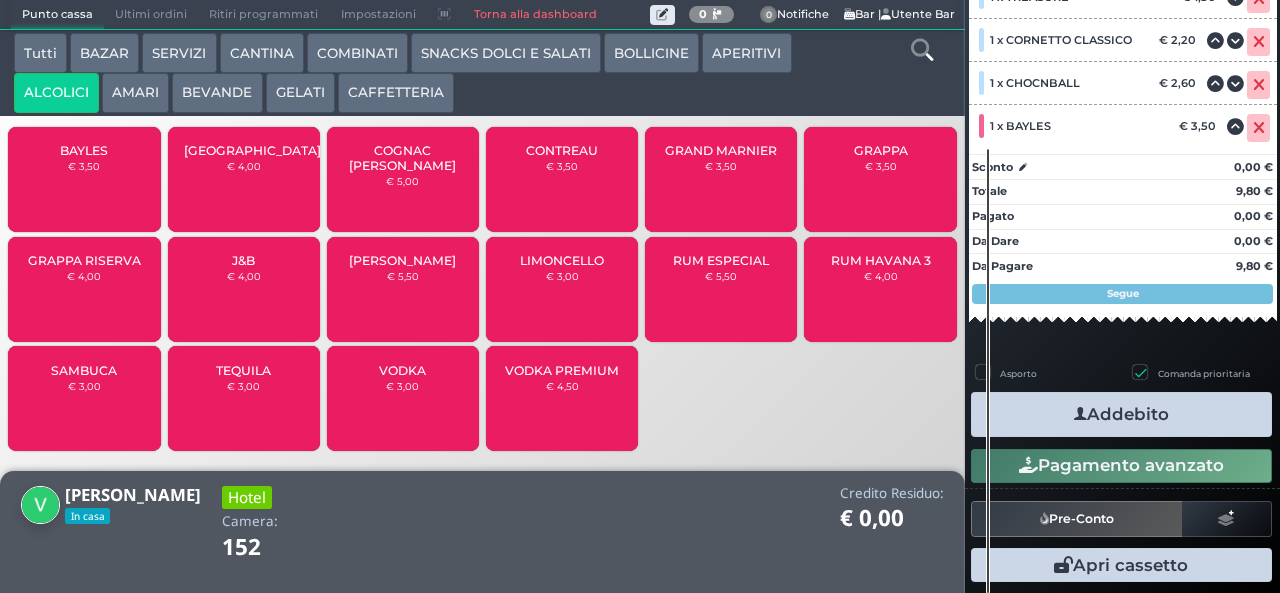 click on "Comanda prioritaria" at bounding box center [1204, 373] 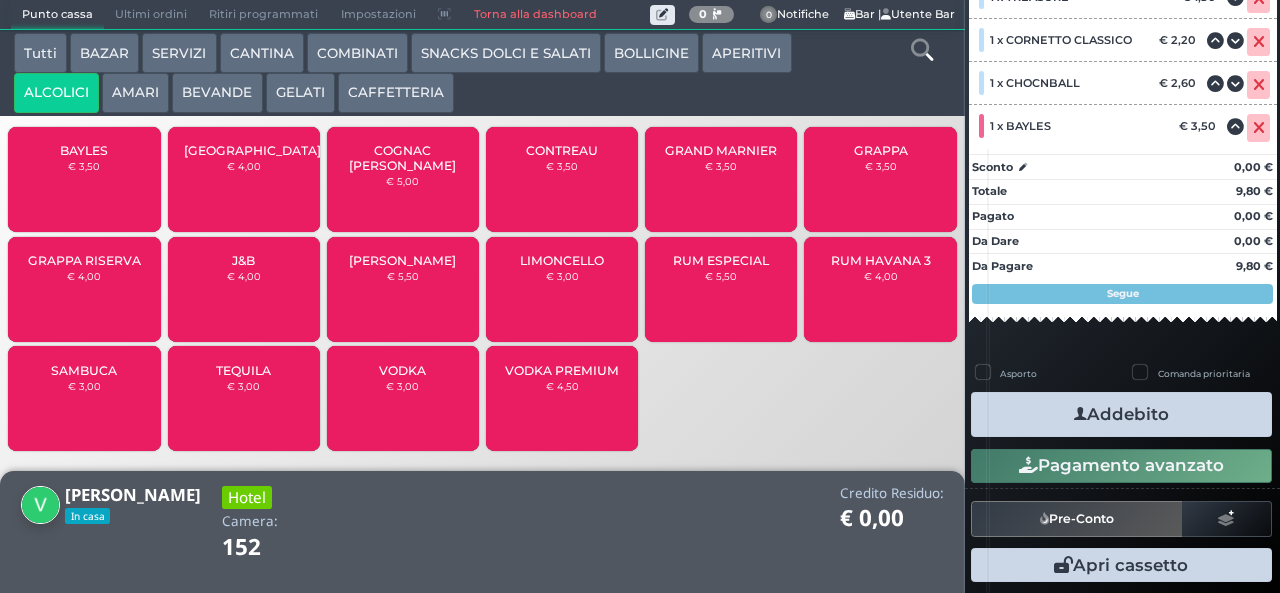 click on "Addebito" at bounding box center [1121, 414] 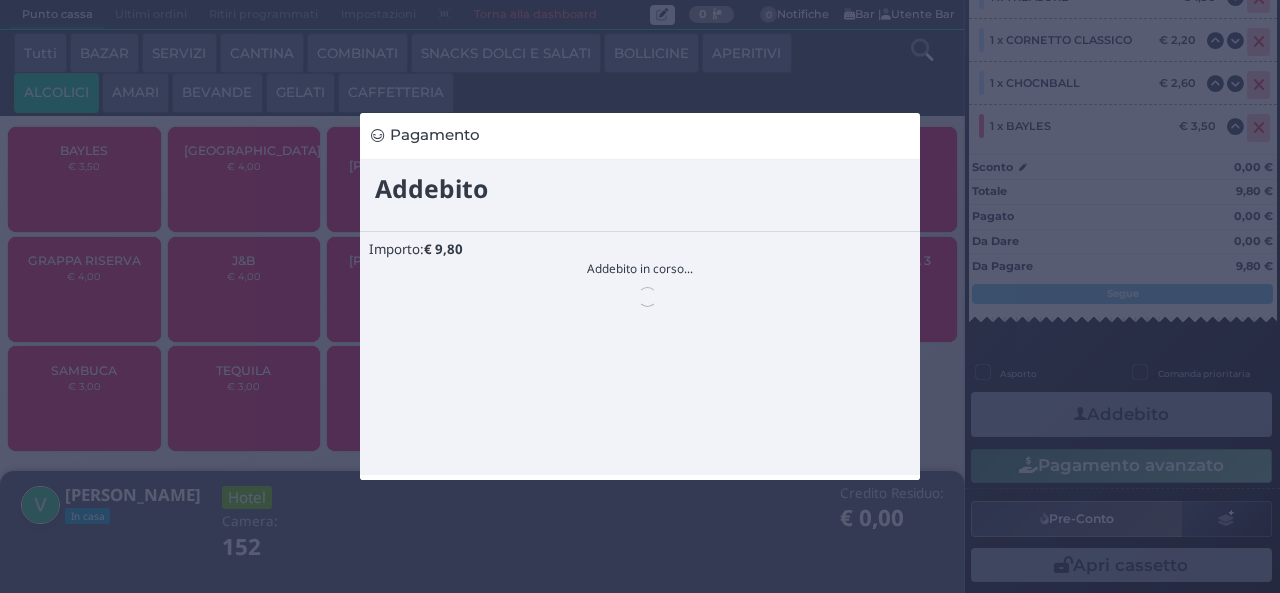 scroll, scrollTop: 0, scrollLeft: 0, axis: both 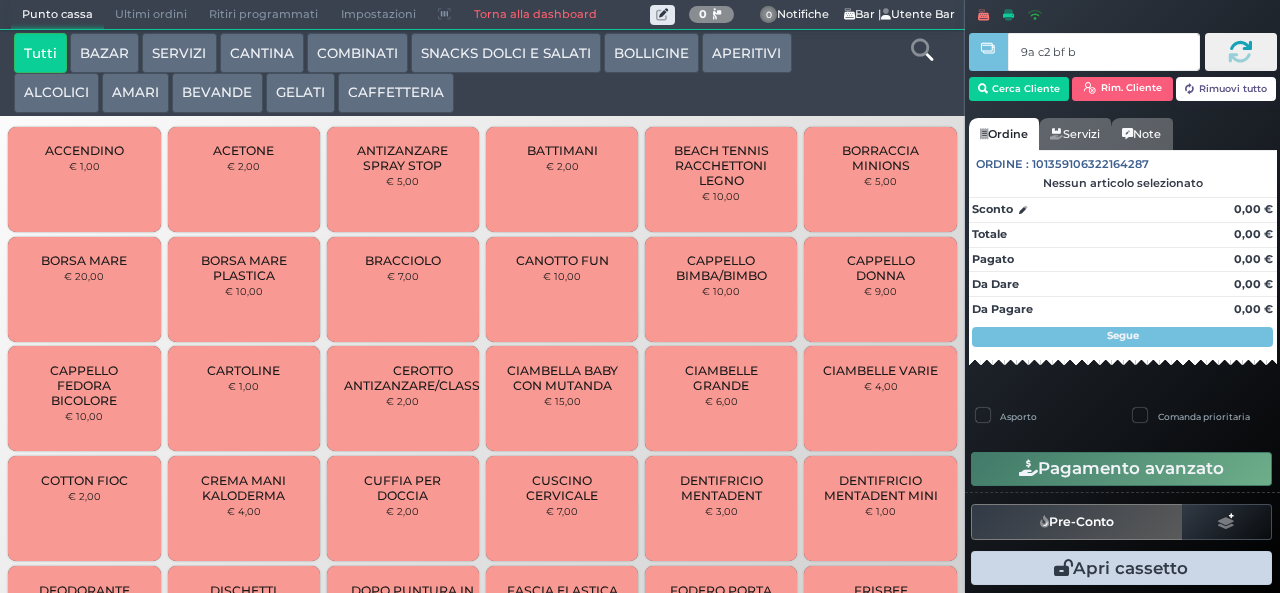 type on "9a c2 bf b9" 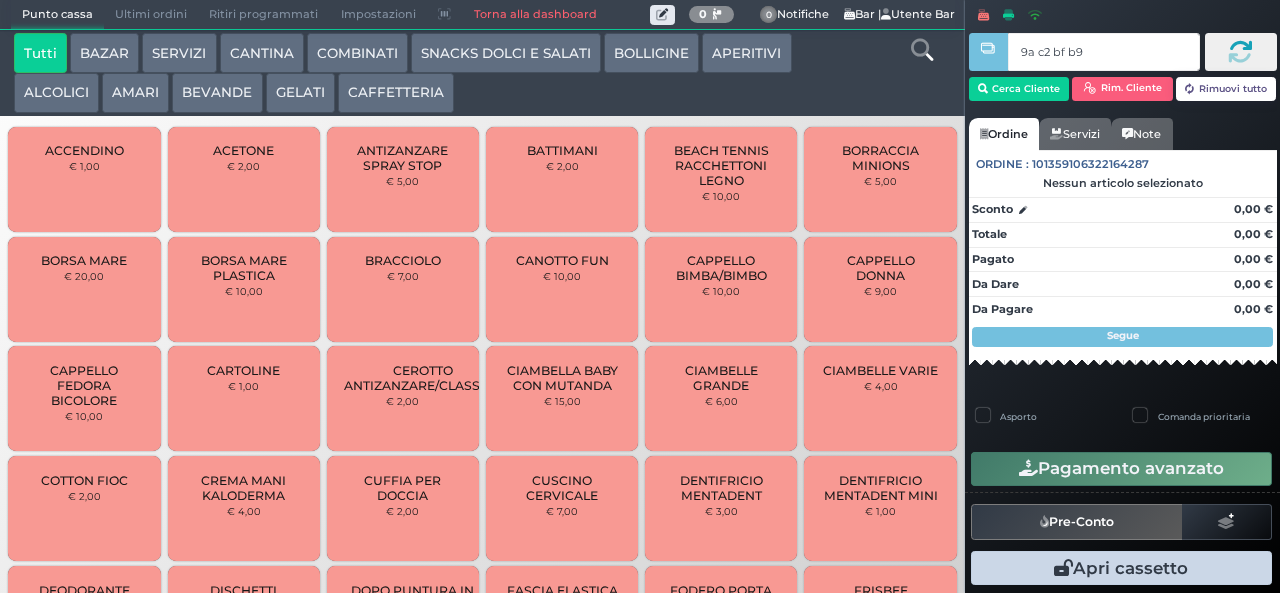 type 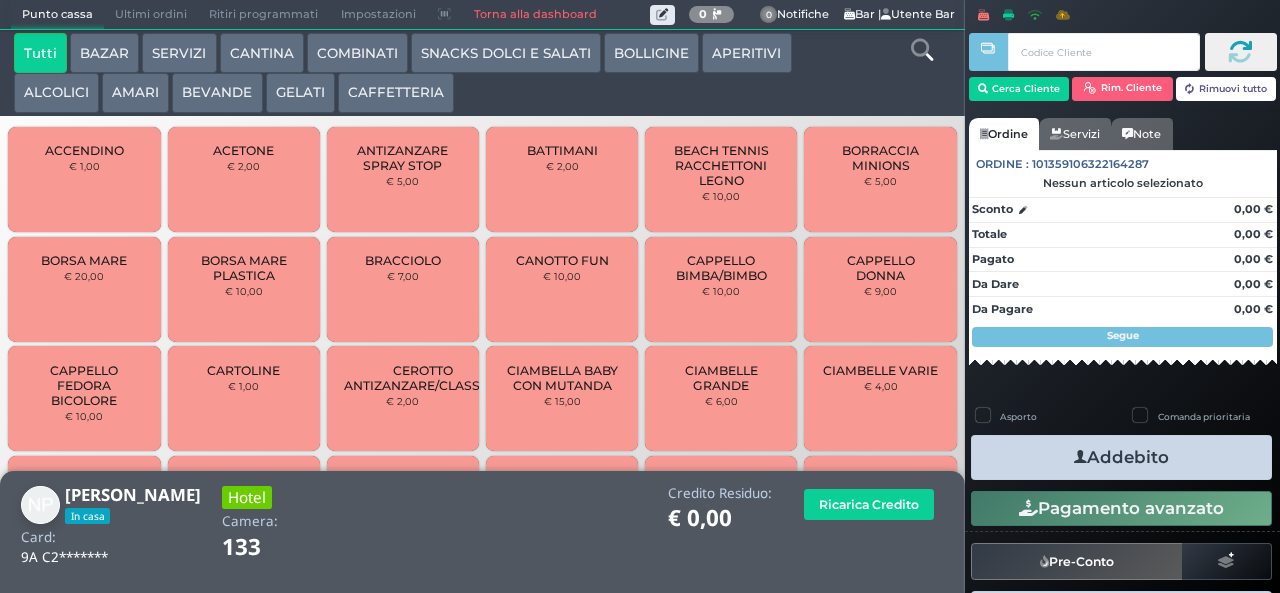 click on "BEVANDE" at bounding box center (217, 93) 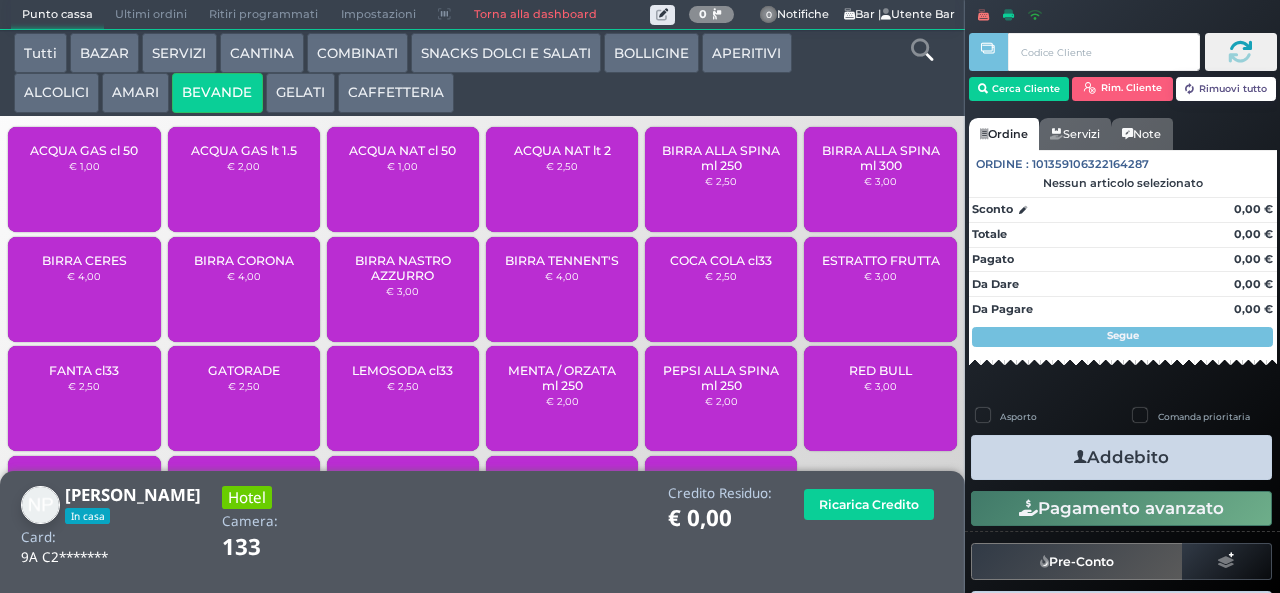 click on "ACQUA NAT cl 50" at bounding box center [402, 150] 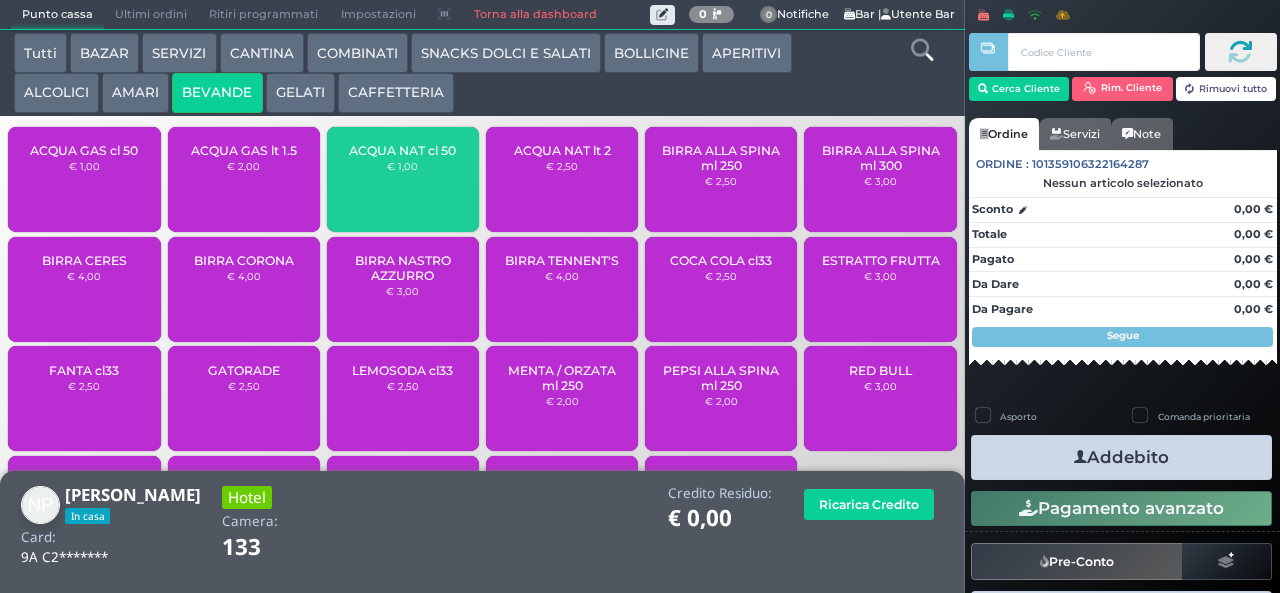 click on "ACQUA GAS cl 50" at bounding box center (84, 150) 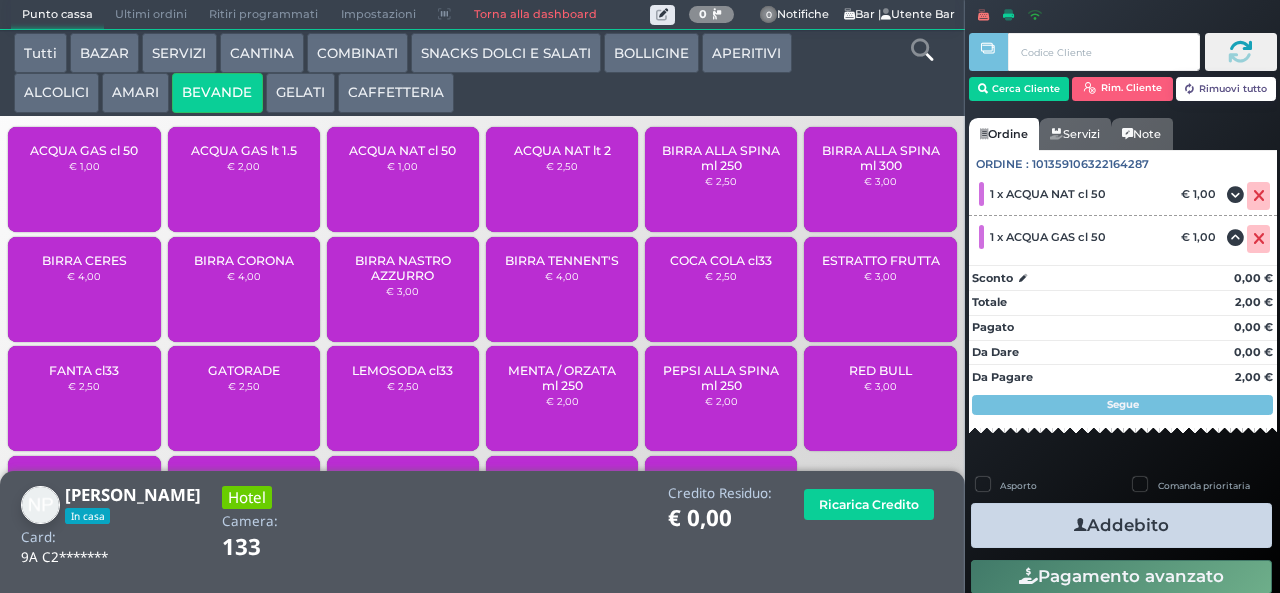 click on "Addebito" at bounding box center (1121, 525) 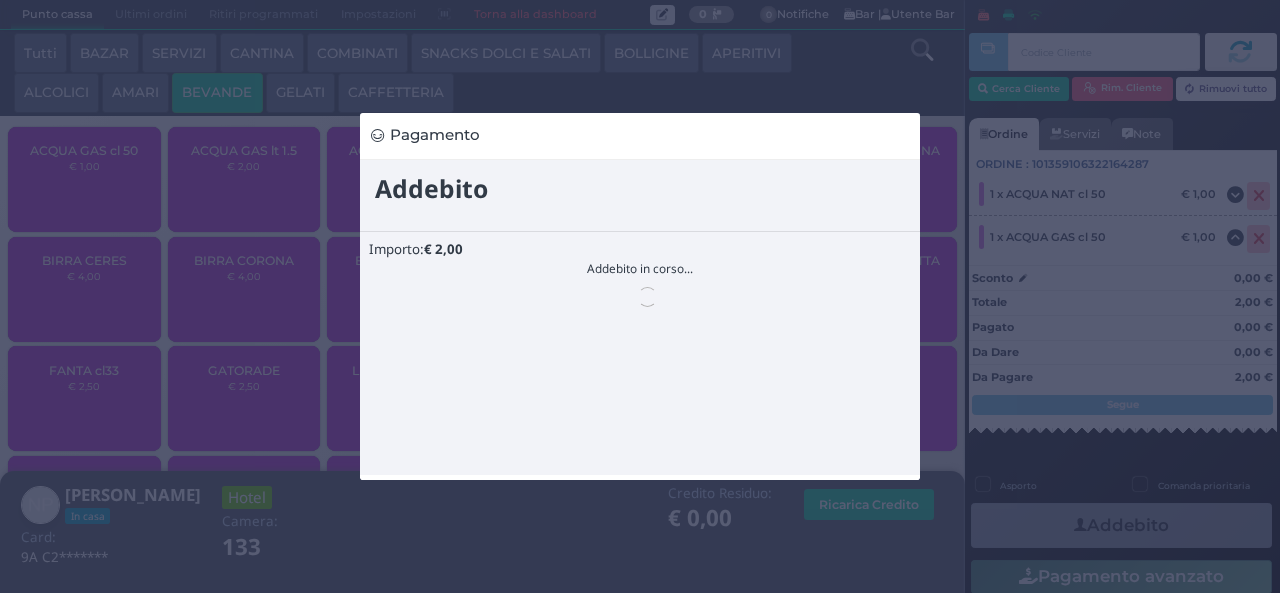 scroll, scrollTop: 0, scrollLeft: 0, axis: both 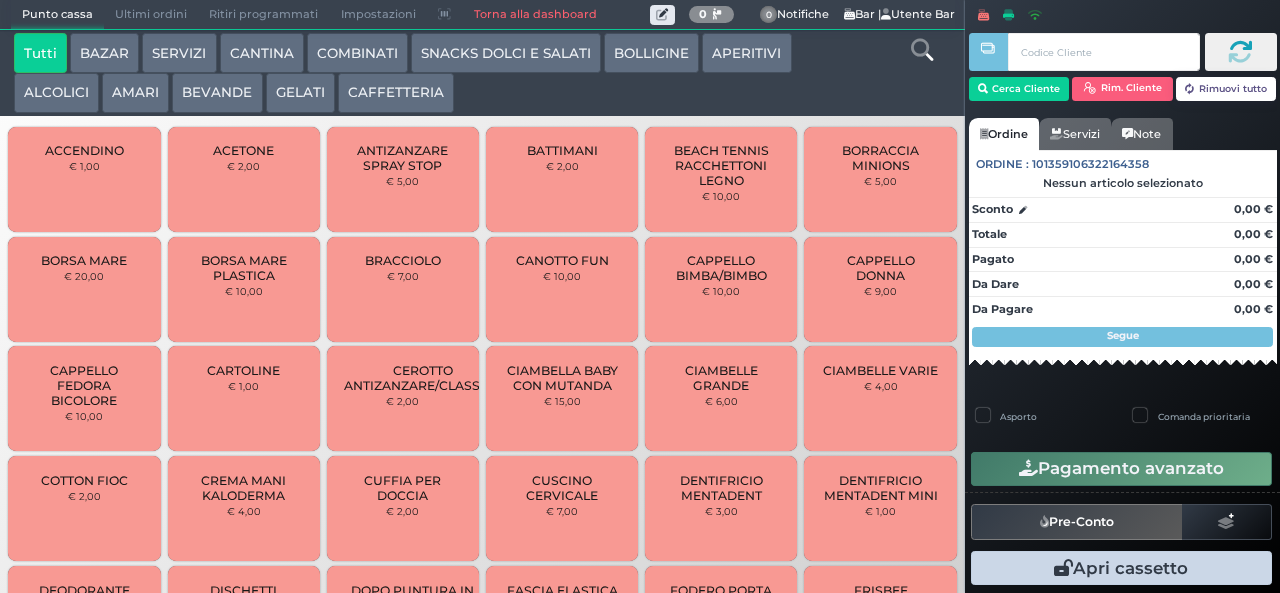 click on "BEVANDE" at bounding box center [217, 93] 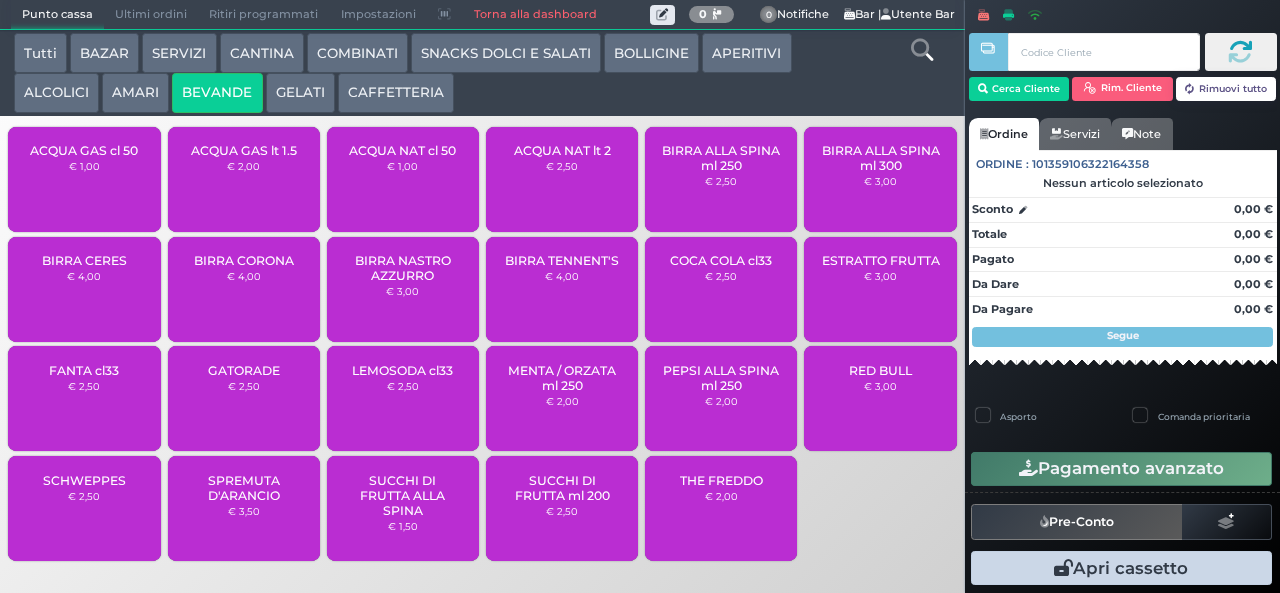 click on "ACQUA NAT lt 2" at bounding box center [562, 150] 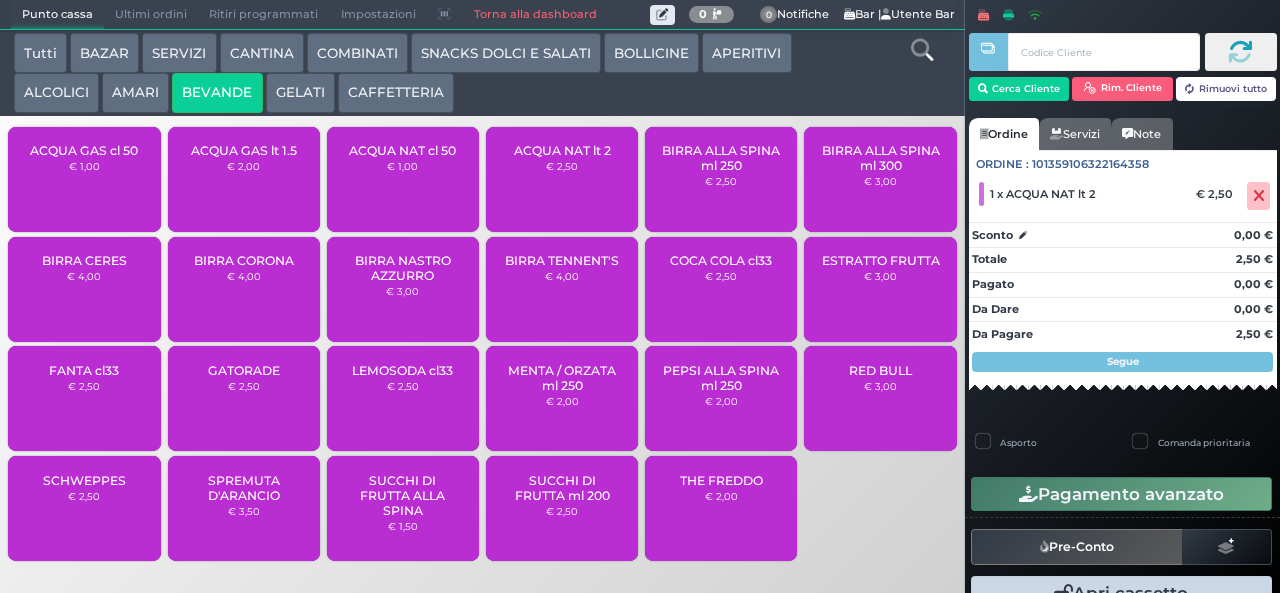 click on "ACQUA NAT lt 2" at bounding box center [562, 150] 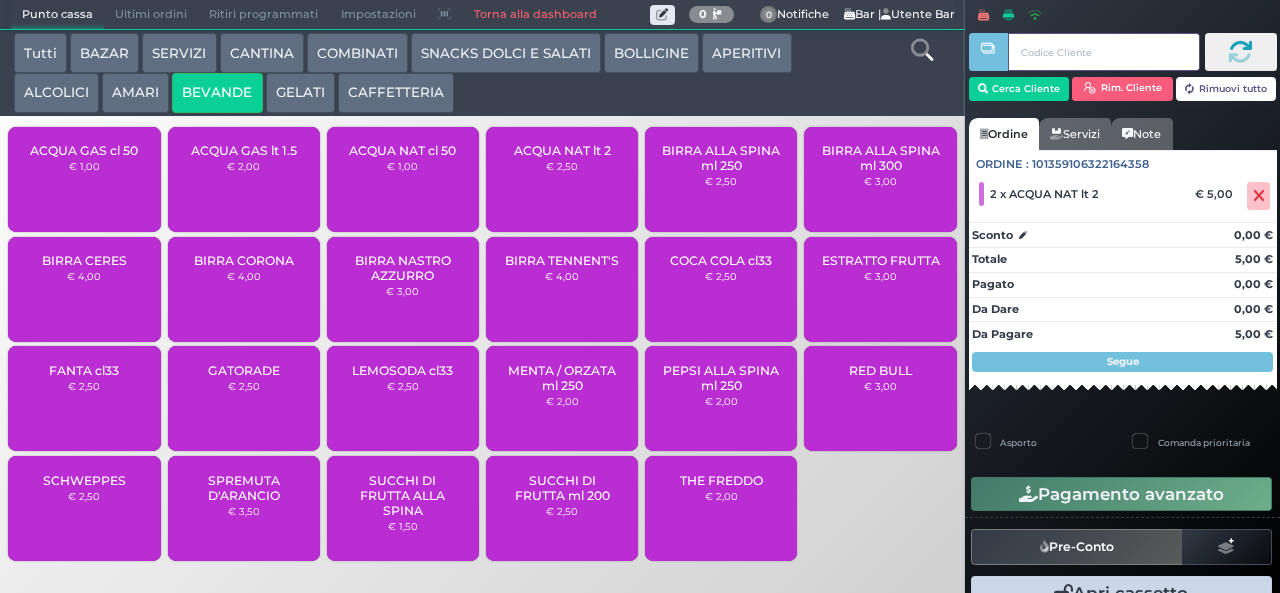 type 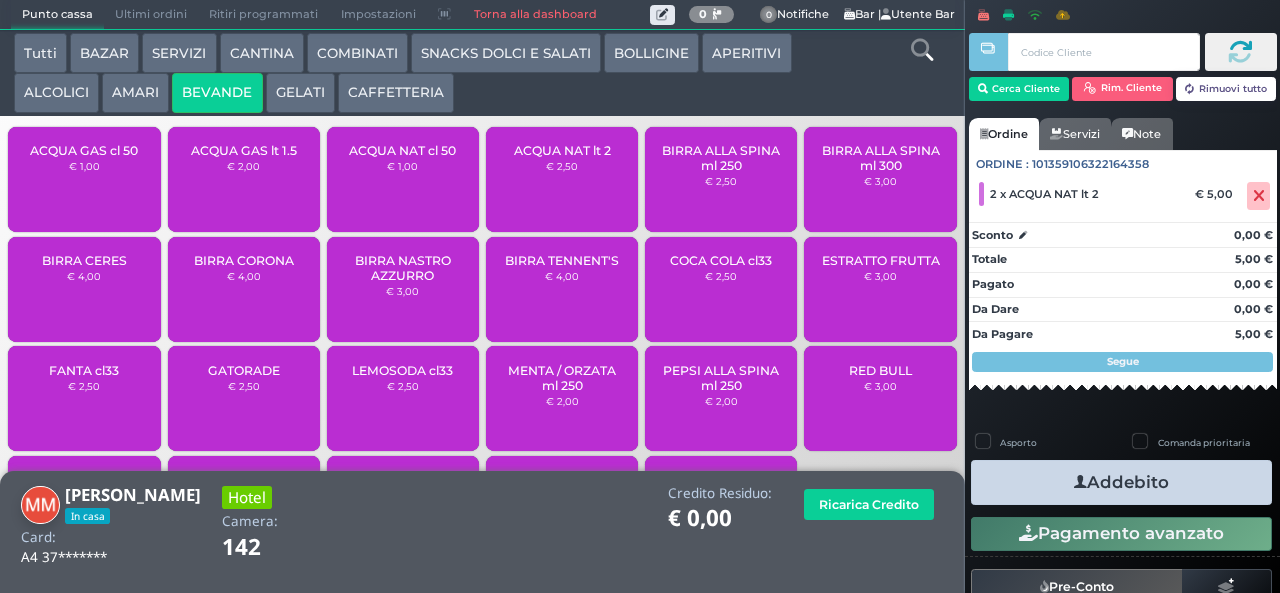click at bounding box center [1080, 482] 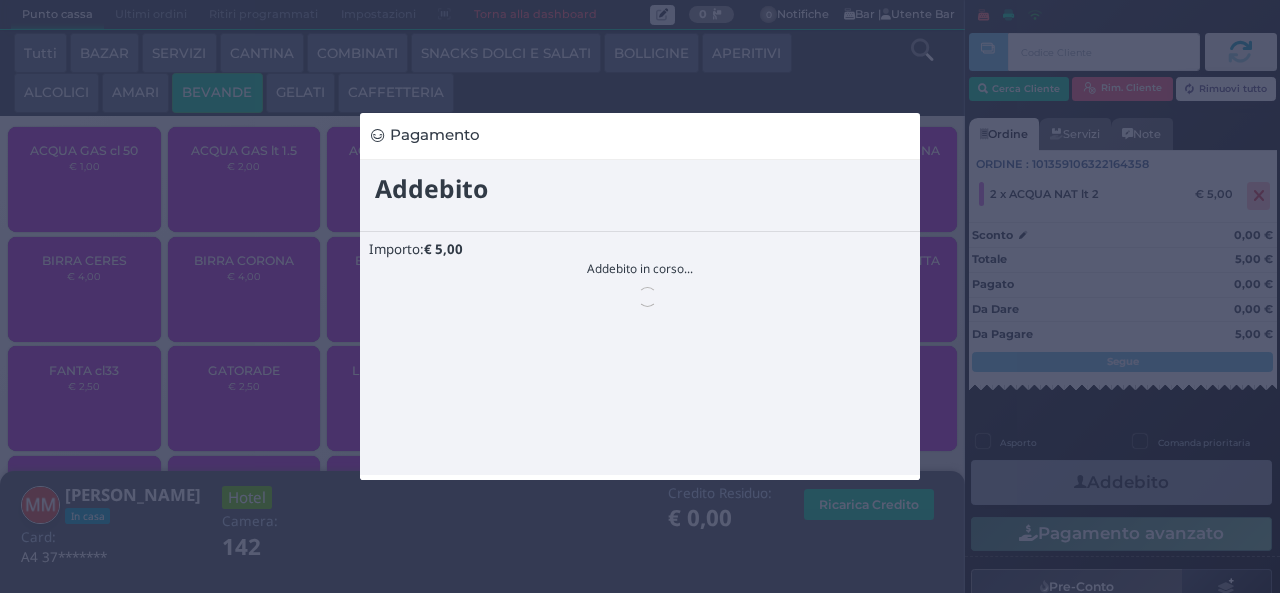scroll, scrollTop: 0, scrollLeft: 0, axis: both 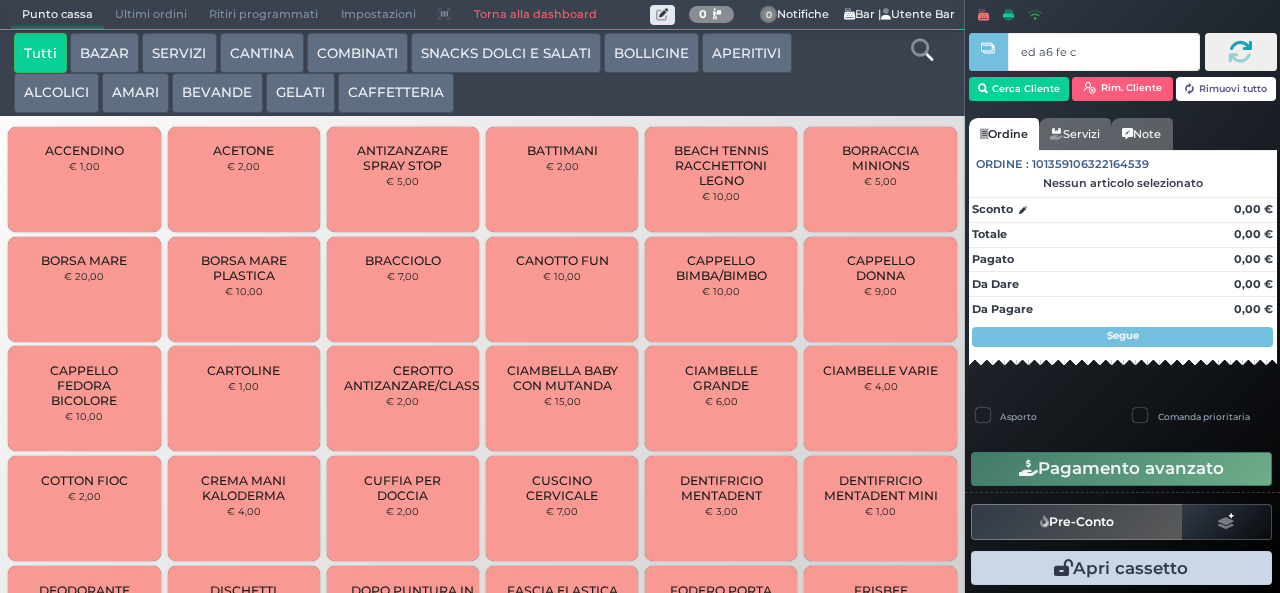 type on "ed a6 fe c2" 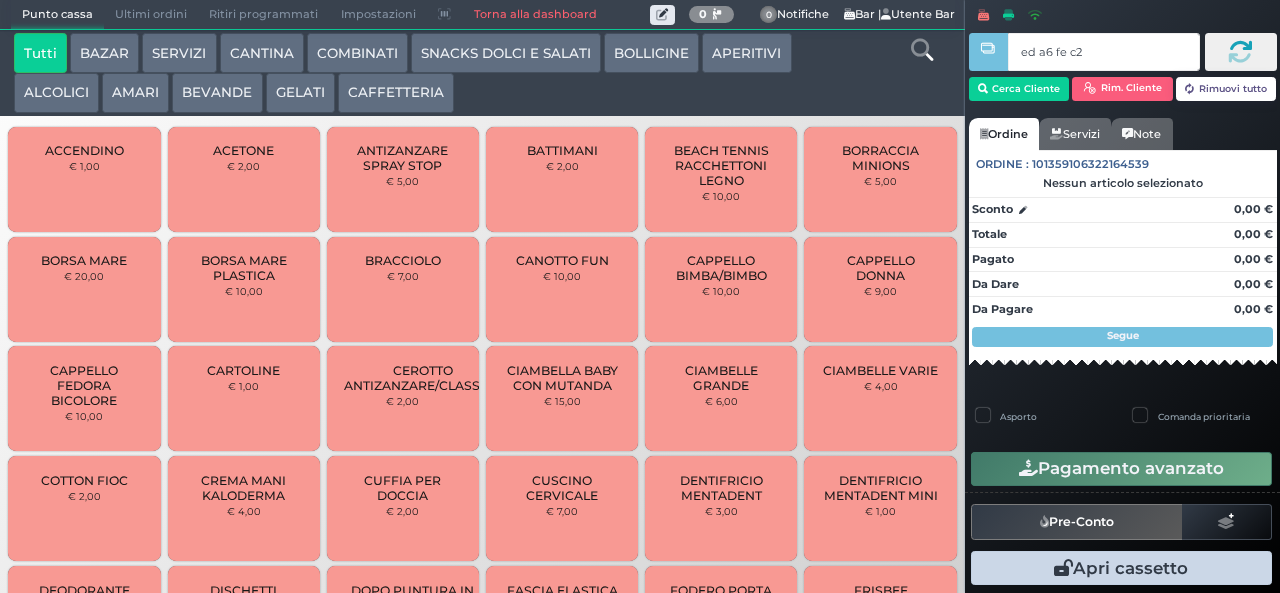 type 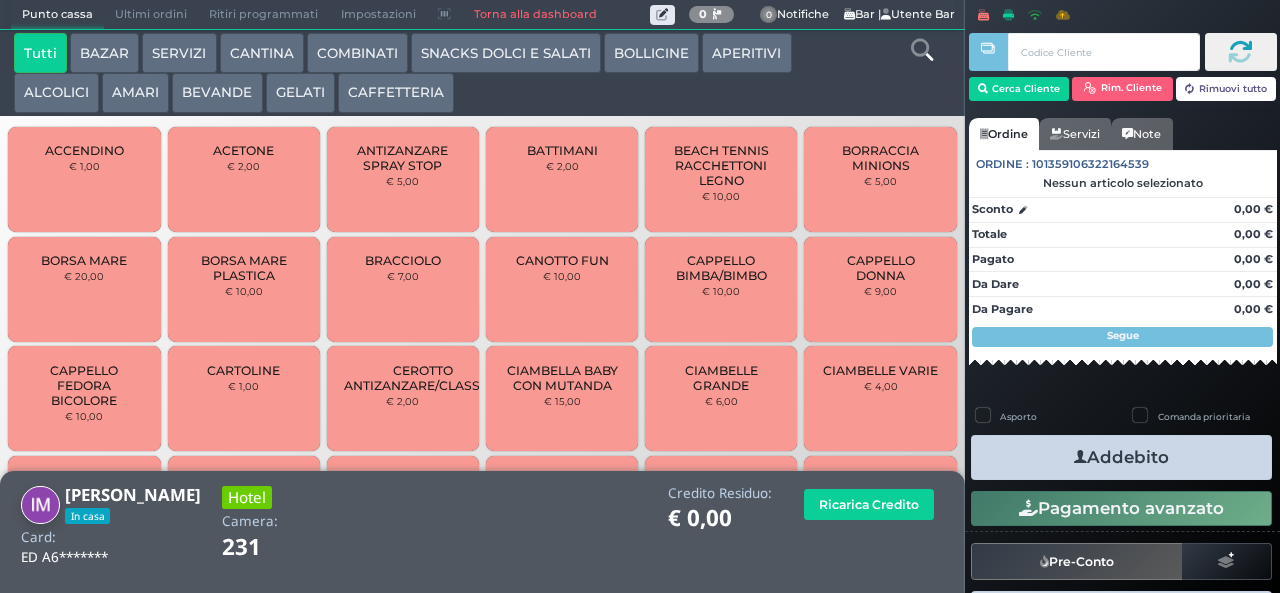 click on "BOLLICINE" at bounding box center [651, 53] 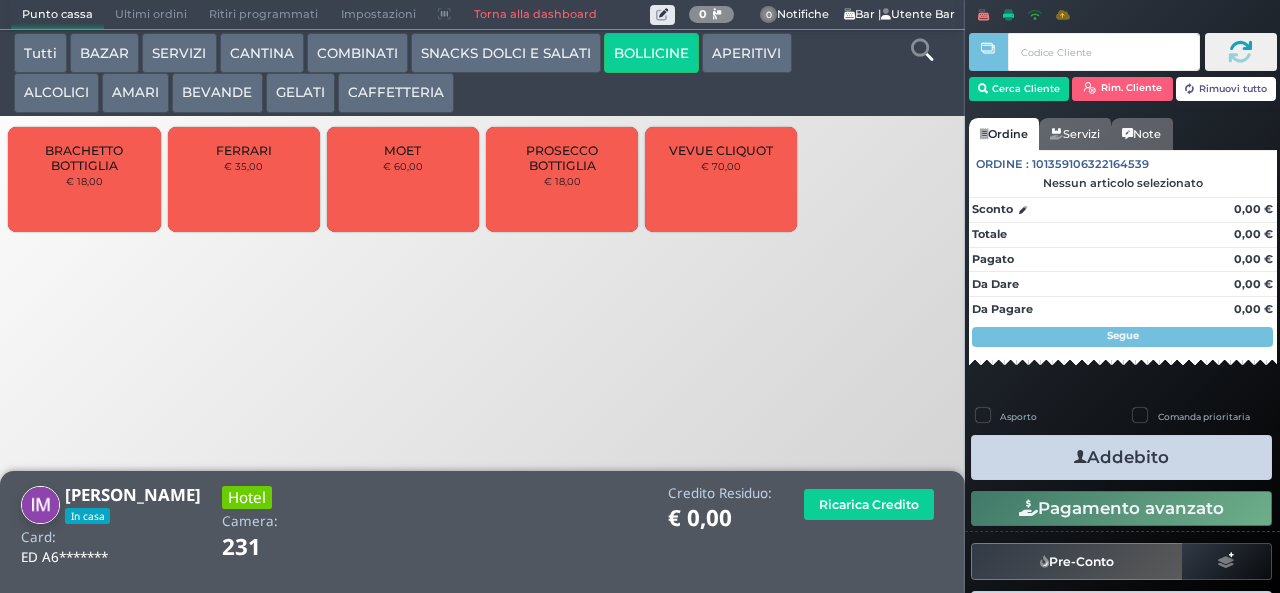 click on "APERITIVI" at bounding box center (746, 53) 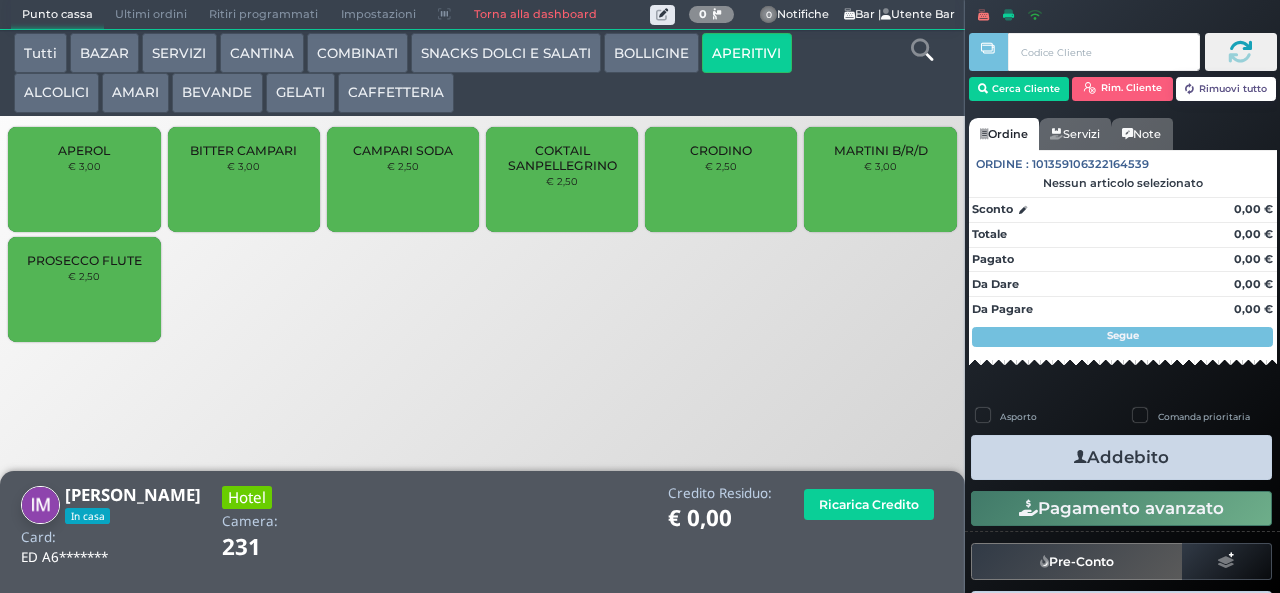 click on "MARTINI B/R/D
€ 3,00" at bounding box center (880, 179) 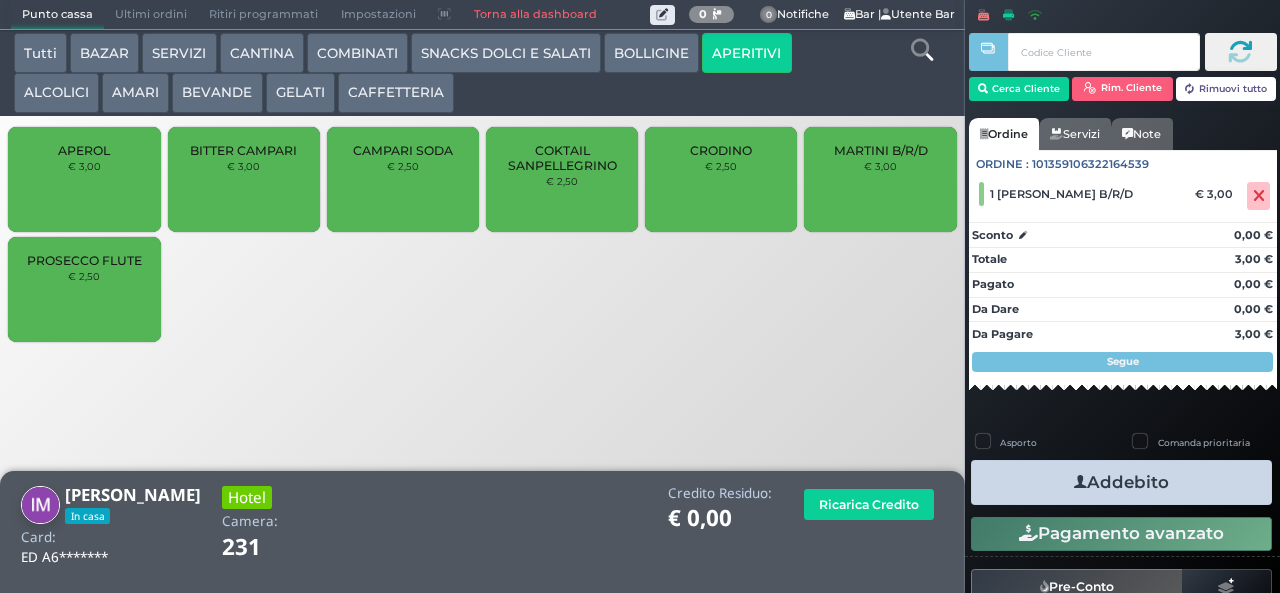 click on "Addebito" at bounding box center (1121, 482) 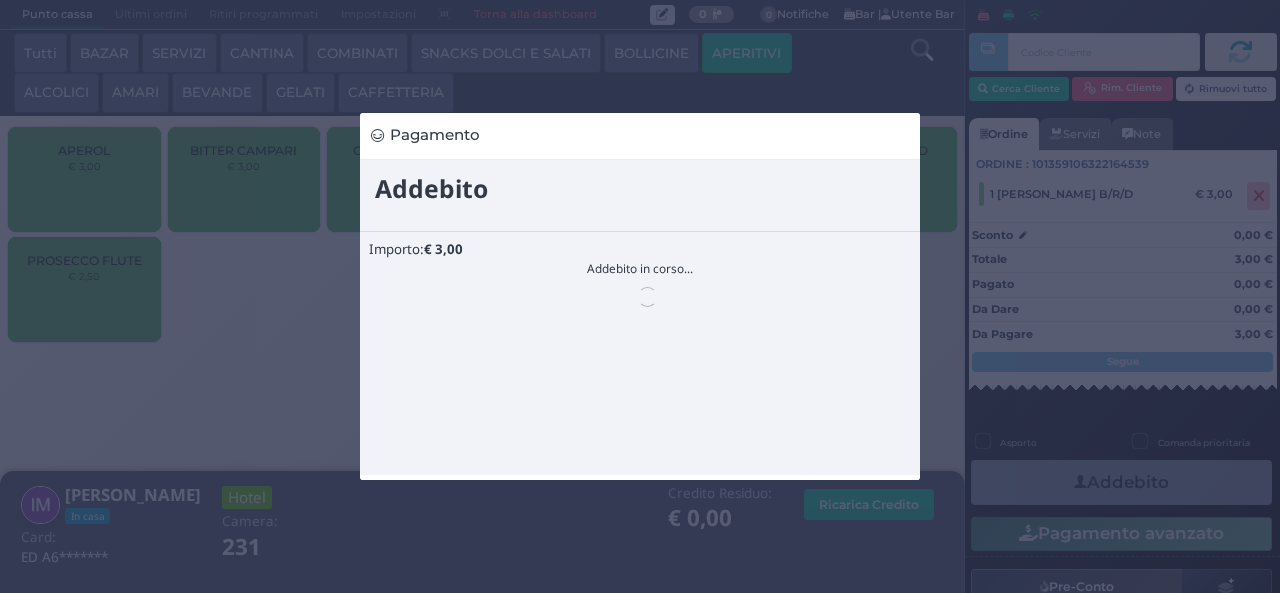 scroll, scrollTop: 0, scrollLeft: 0, axis: both 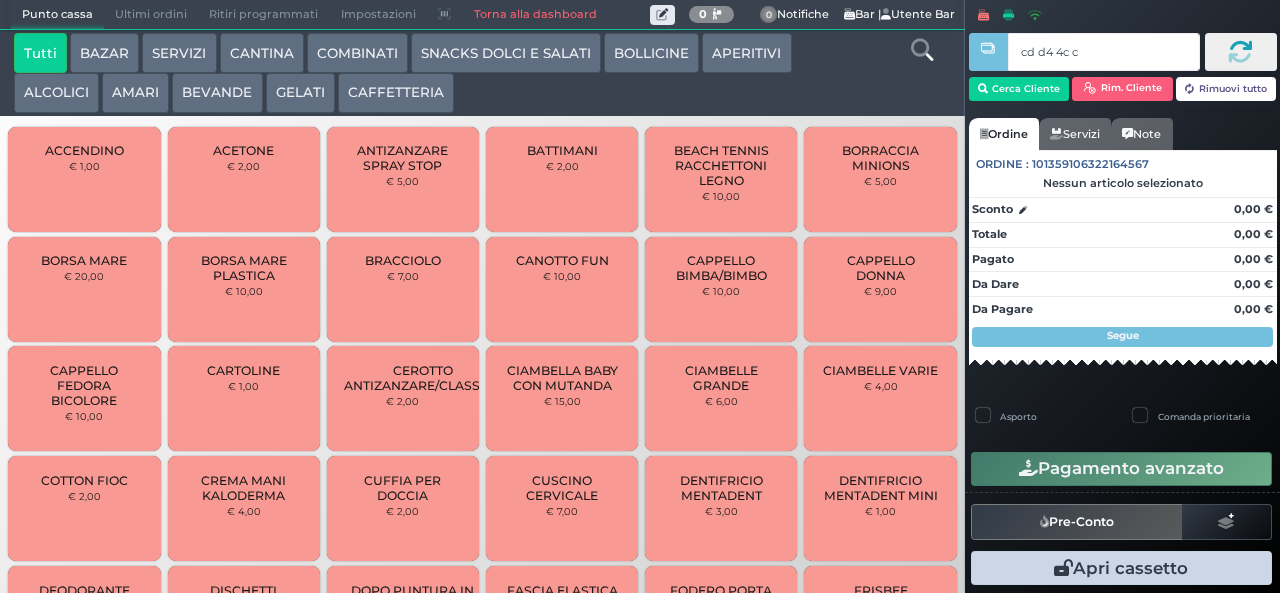 type on "cd d4 4c c3" 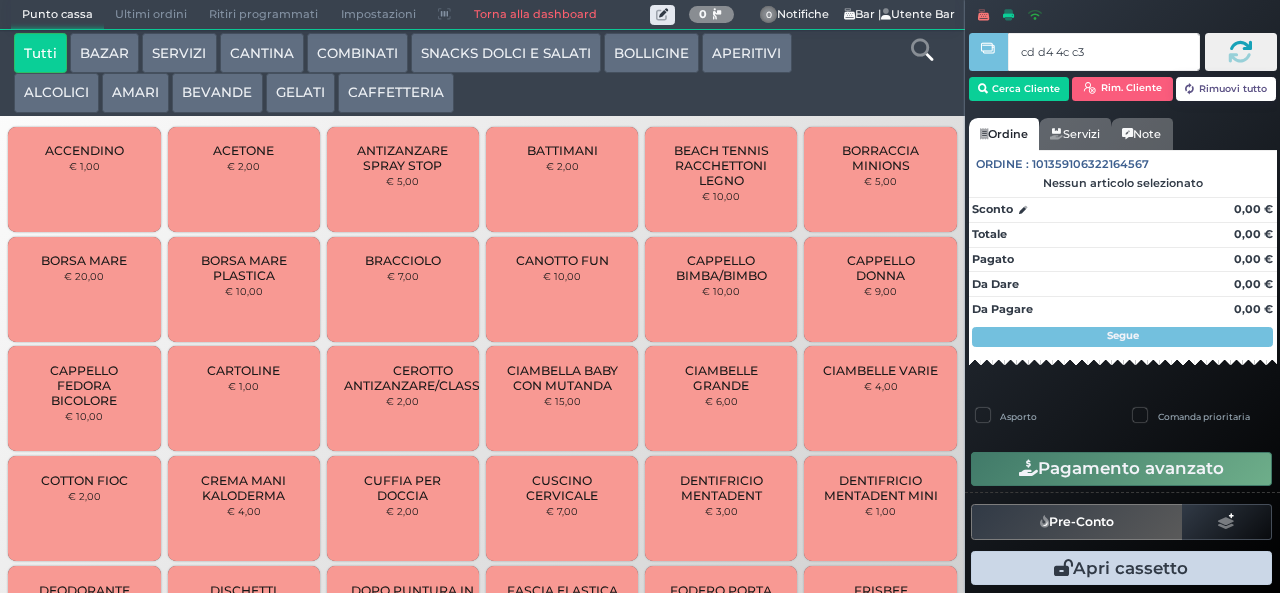 type 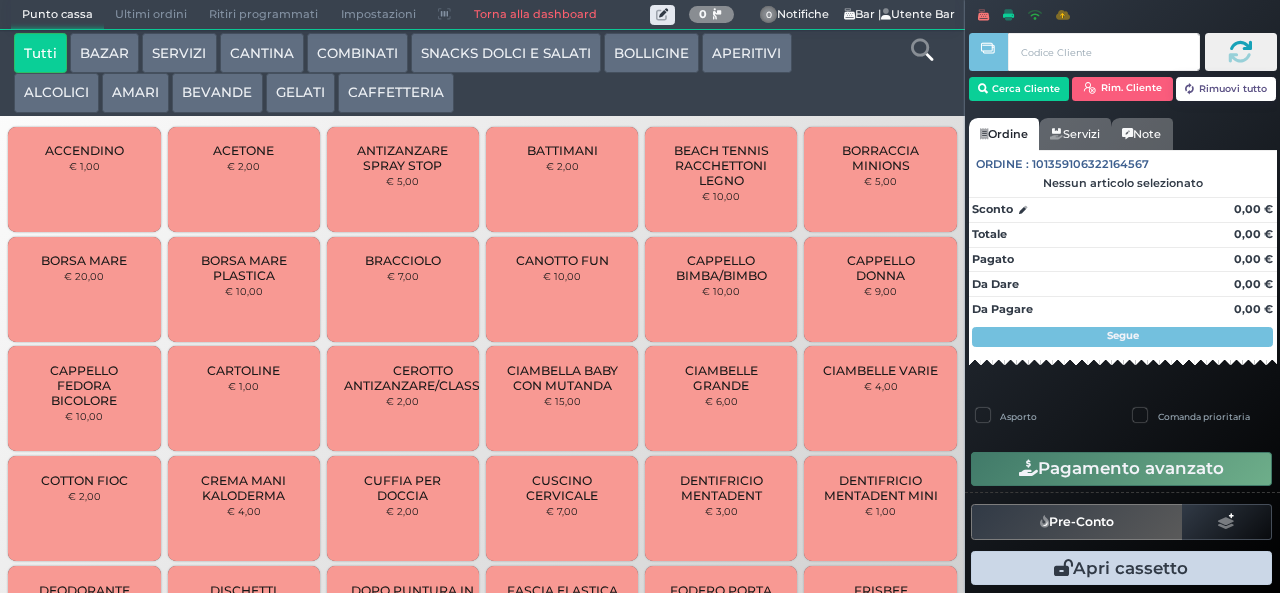 click at bounding box center [0, 0] 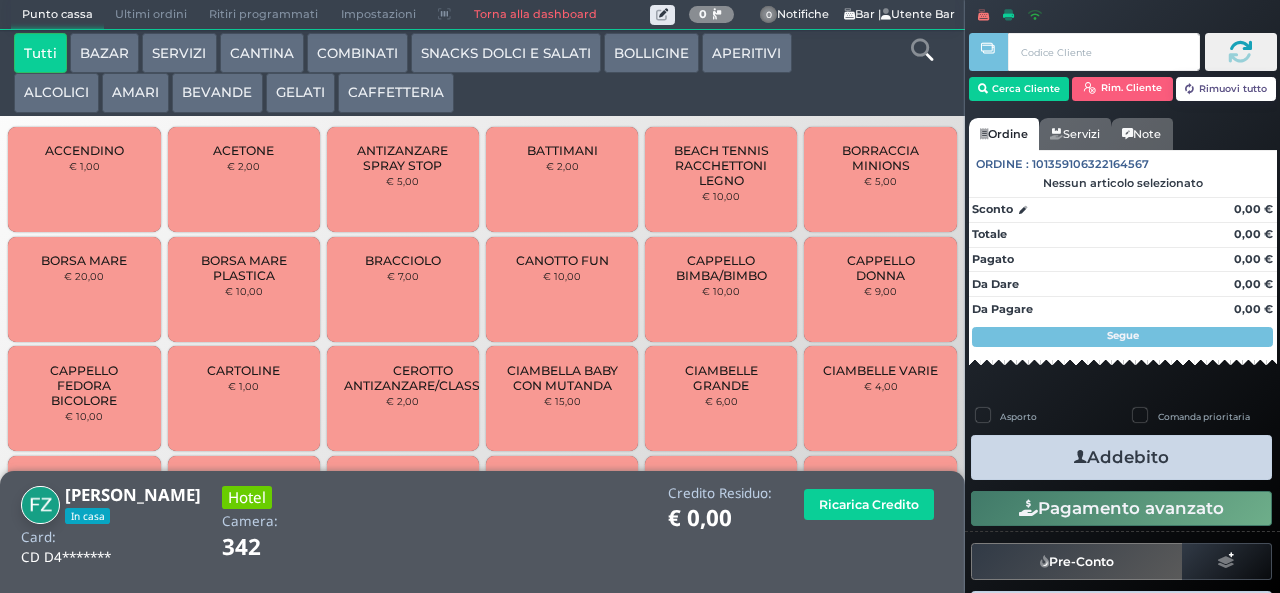 click on "SNACKS DOLCI E SALATI" at bounding box center [506, 53] 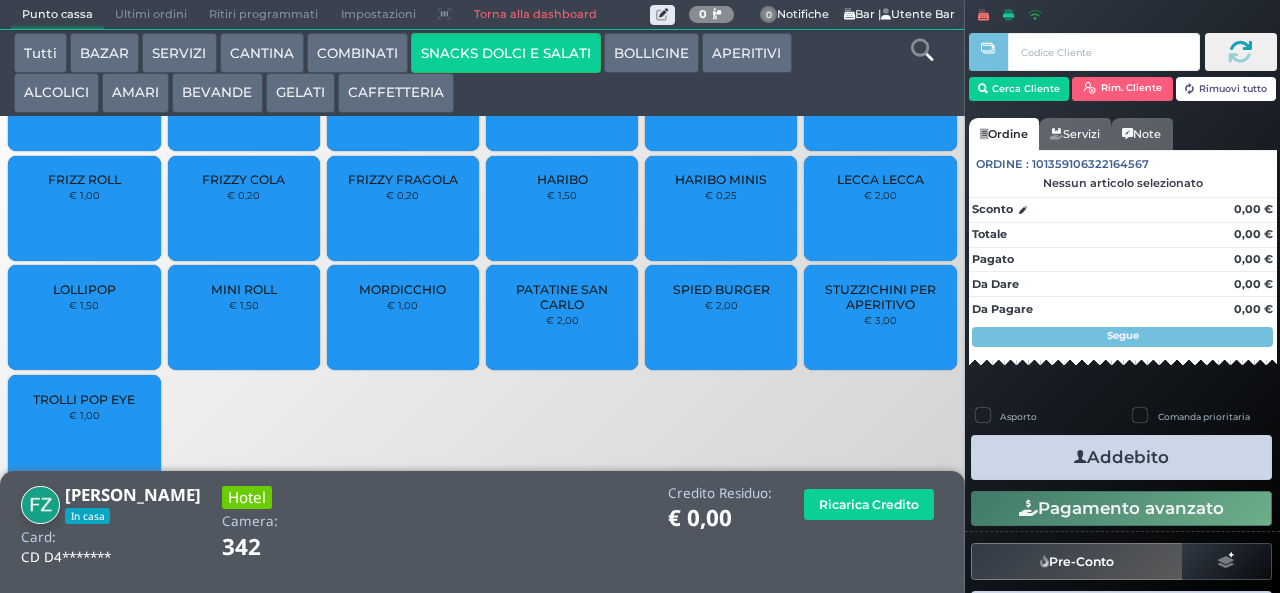 scroll, scrollTop: 133, scrollLeft: 0, axis: vertical 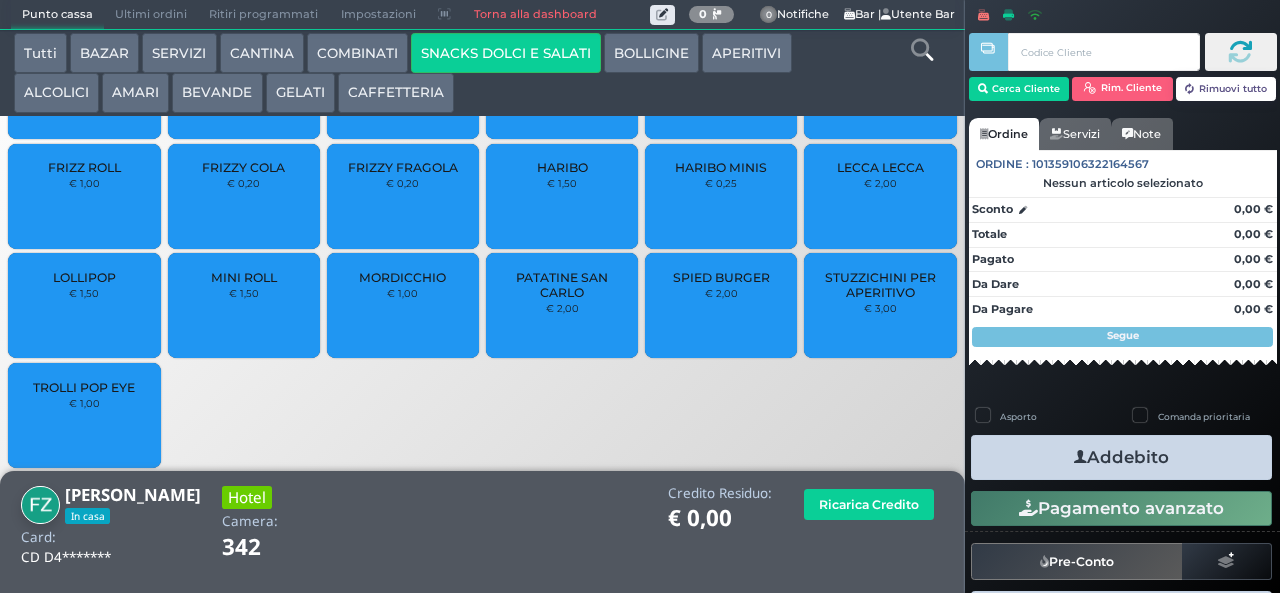 click on "TROLLI POP EYE
€ 1,00" at bounding box center [84, 415] 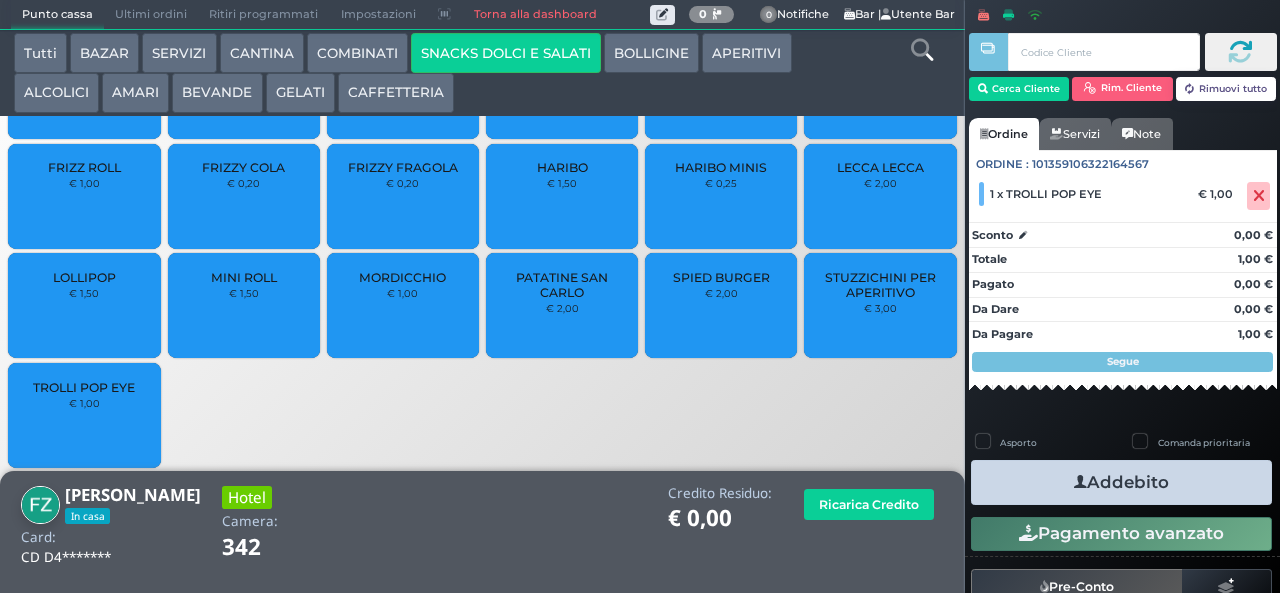 click on "Addebito" at bounding box center (1121, 482) 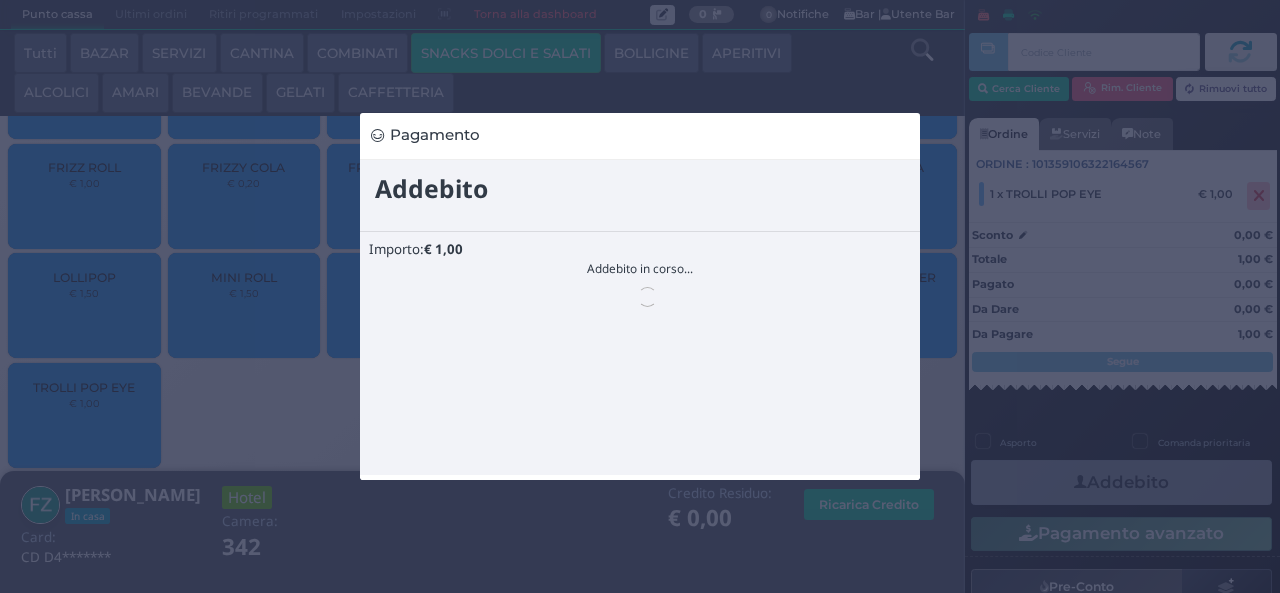 scroll, scrollTop: 0, scrollLeft: 0, axis: both 